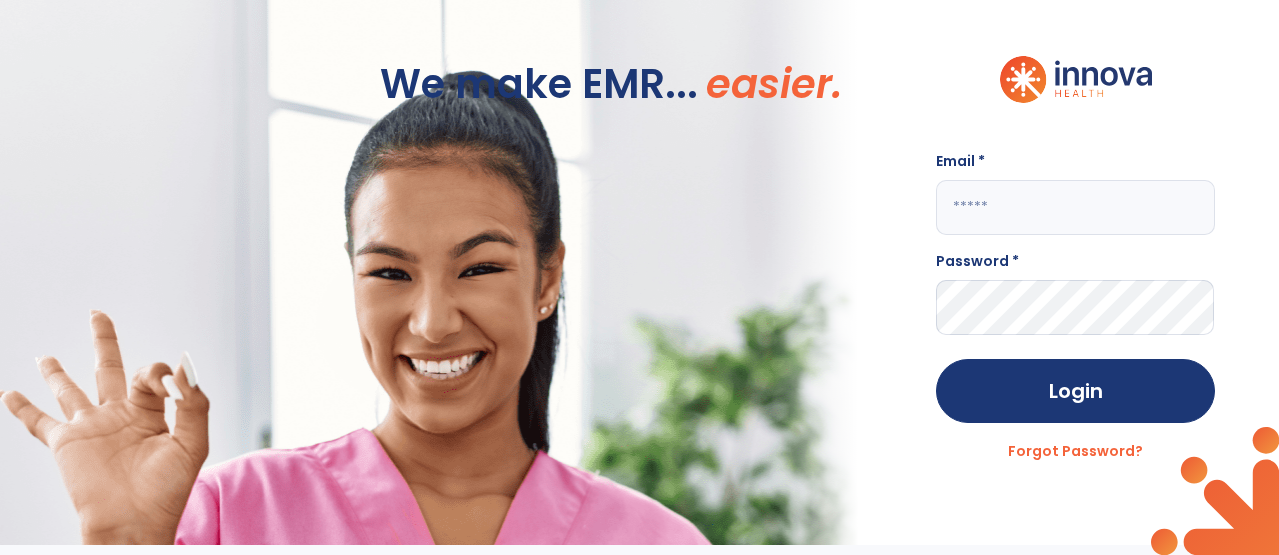 scroll, scrollTop: 0, scrollLeft: 0, axis: both 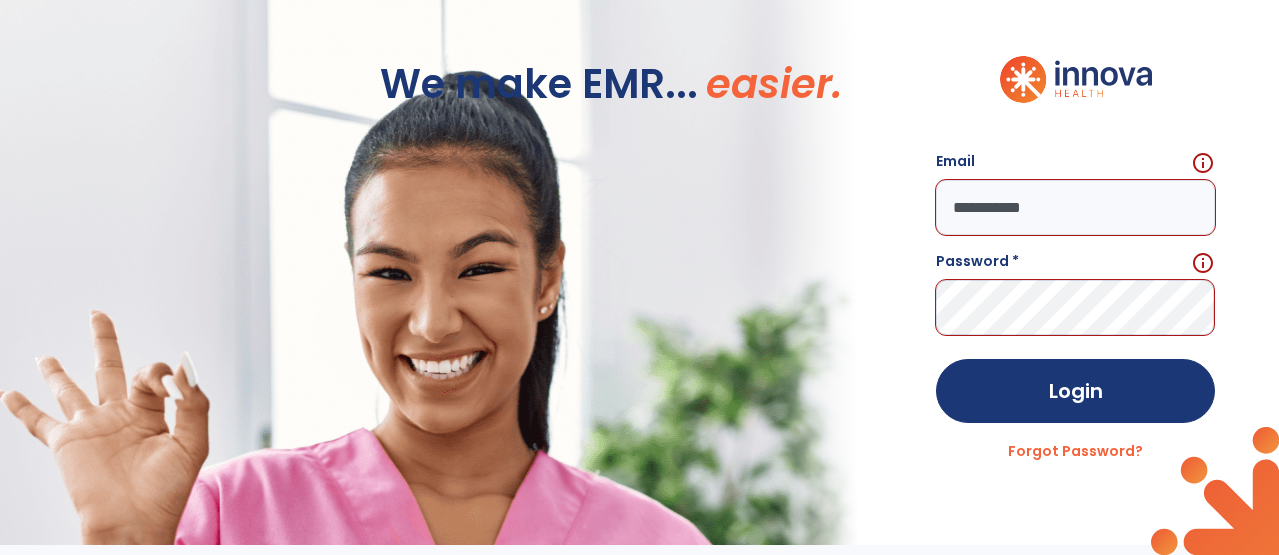 click on "**********" 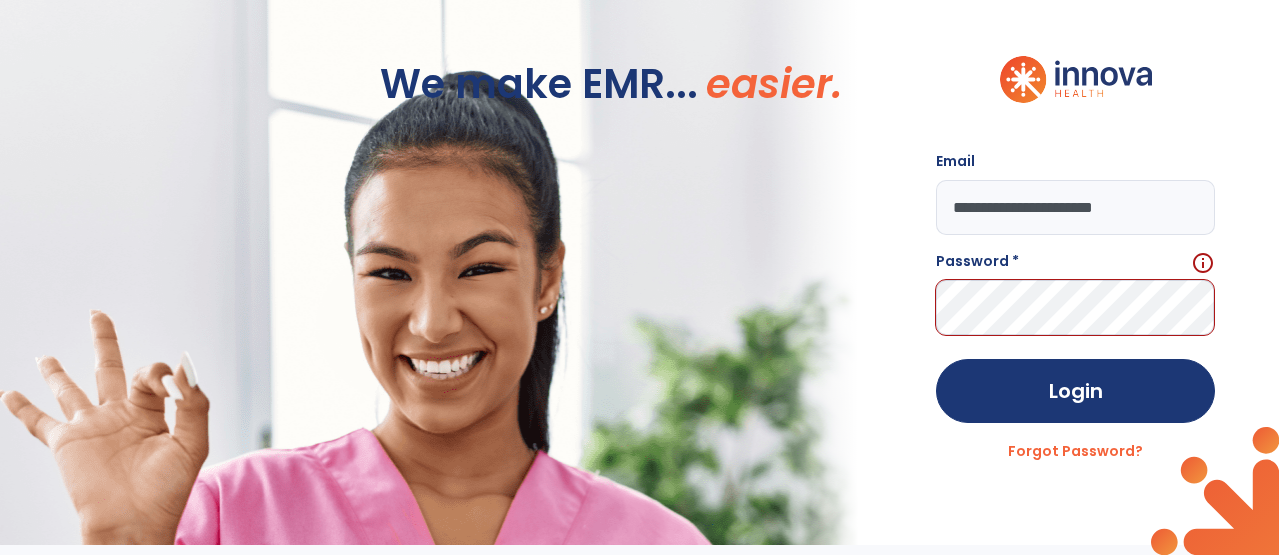 type on "**********" 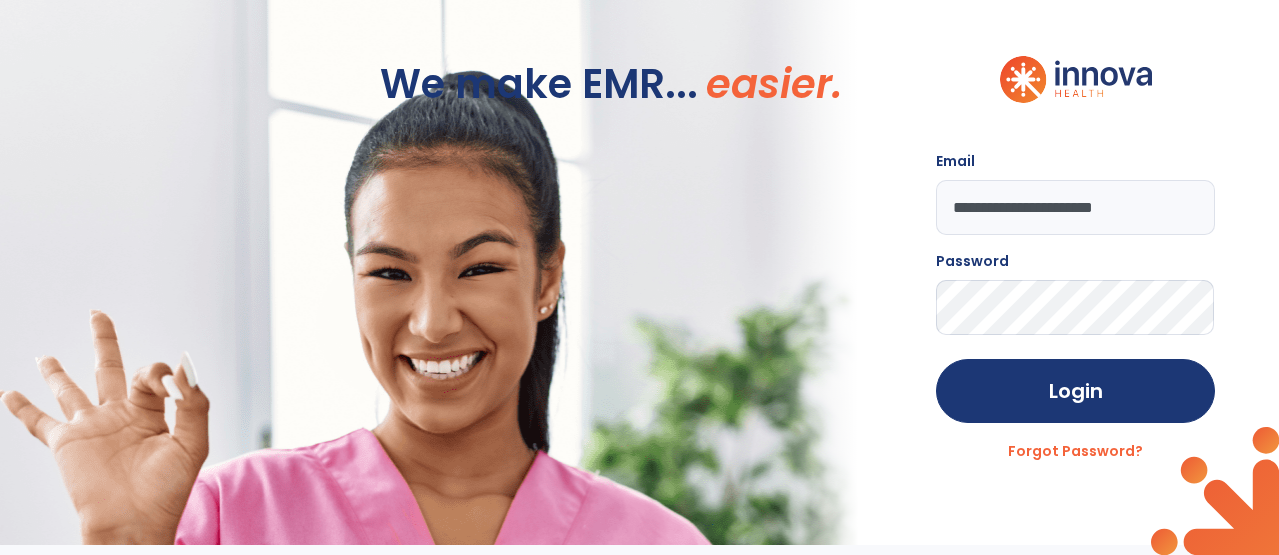 click on "Login" 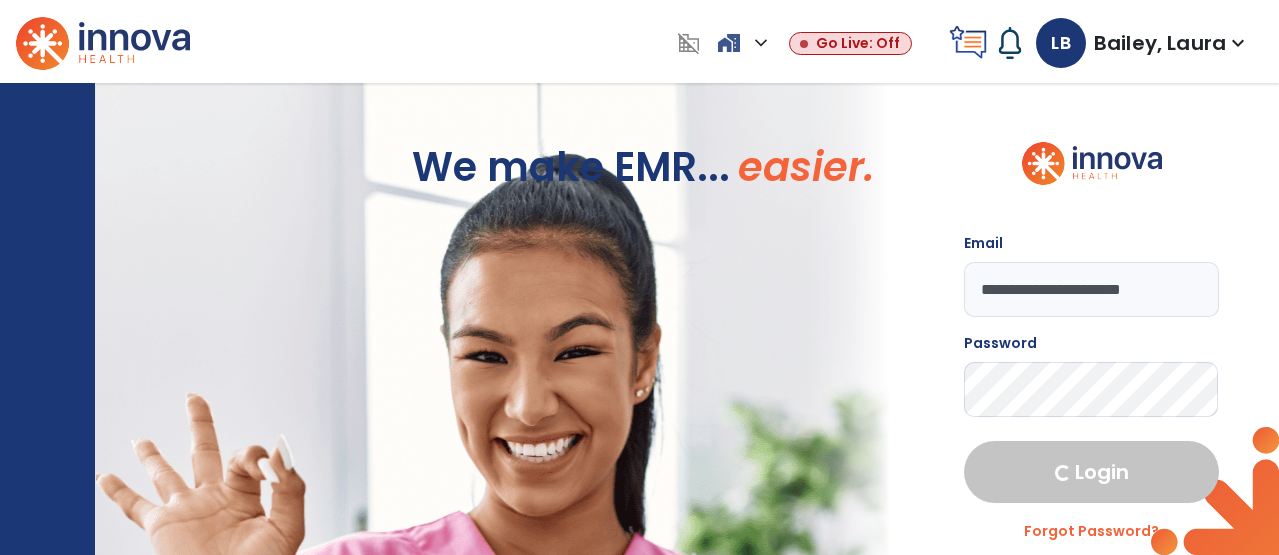 select on "****" 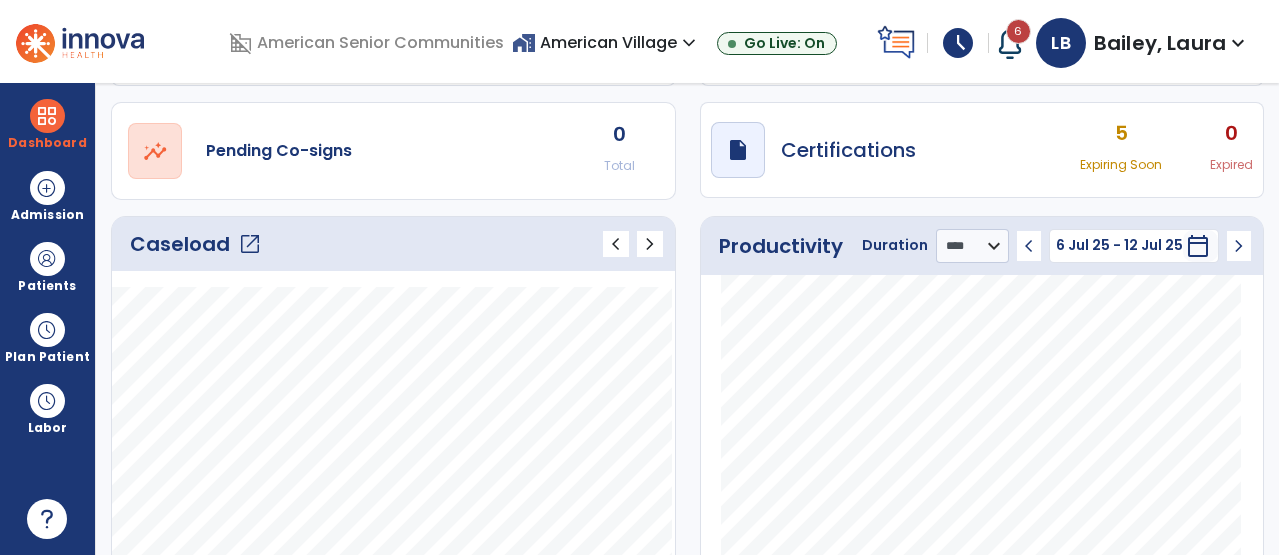 click on "open_in_new" 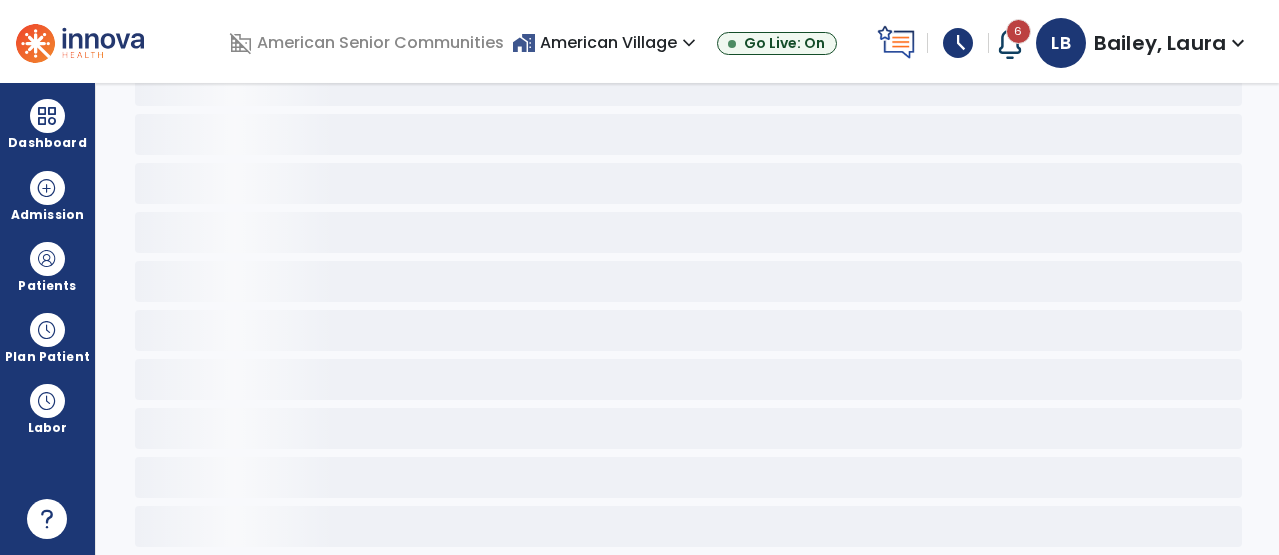 scroll, scrollTop: 122, scrollLeft: 0, axis: vertical 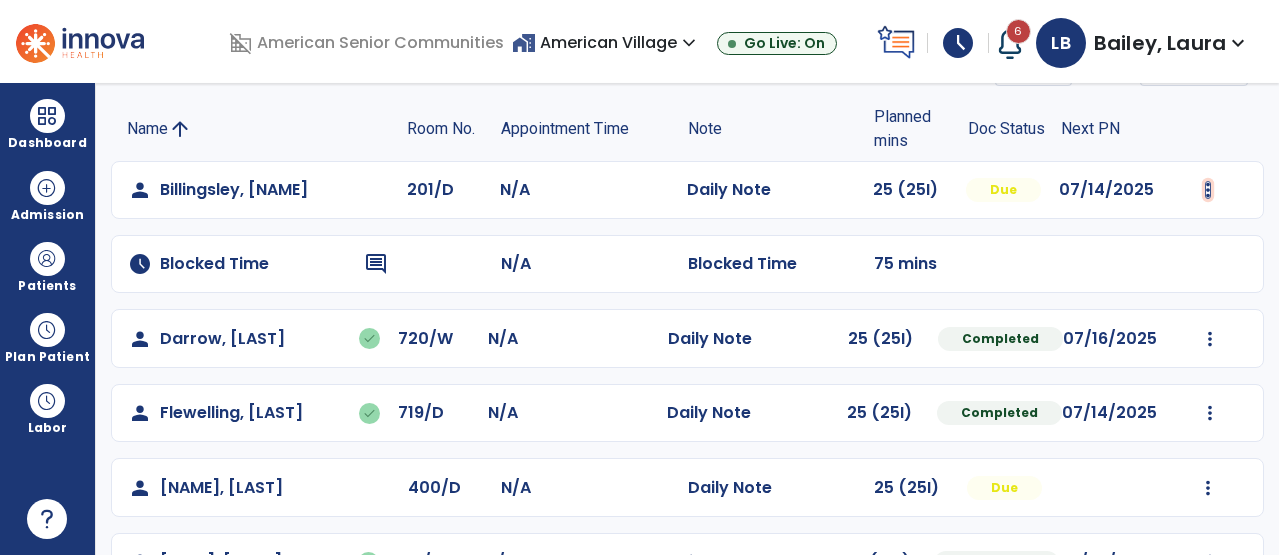 click at bounding box center [1208, 190] 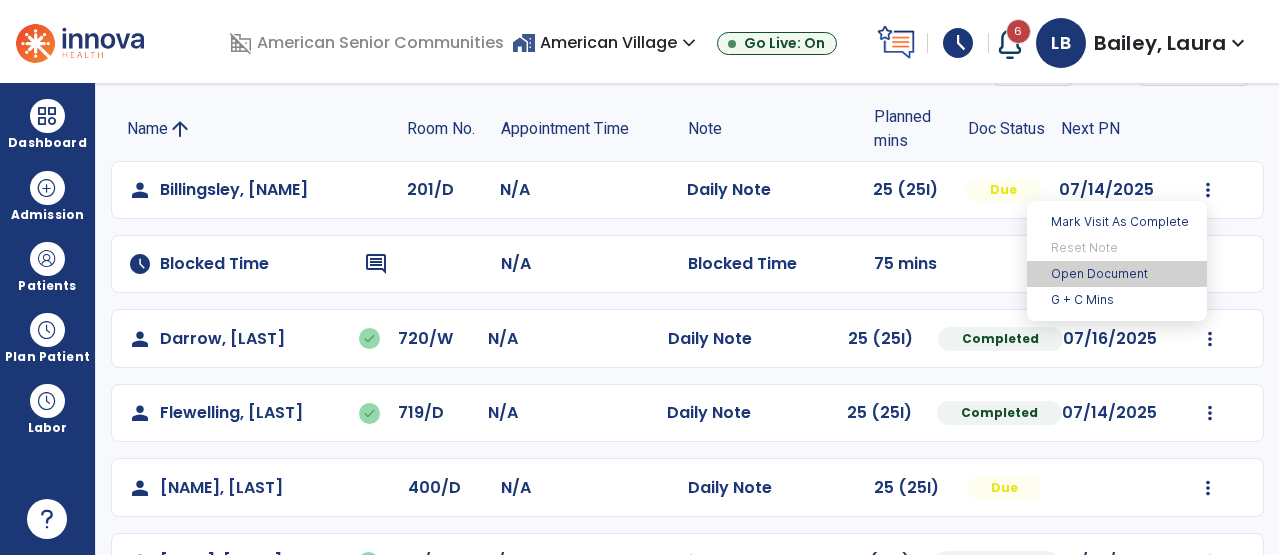 click on "Open Document" at bounding box center [1117, 274] 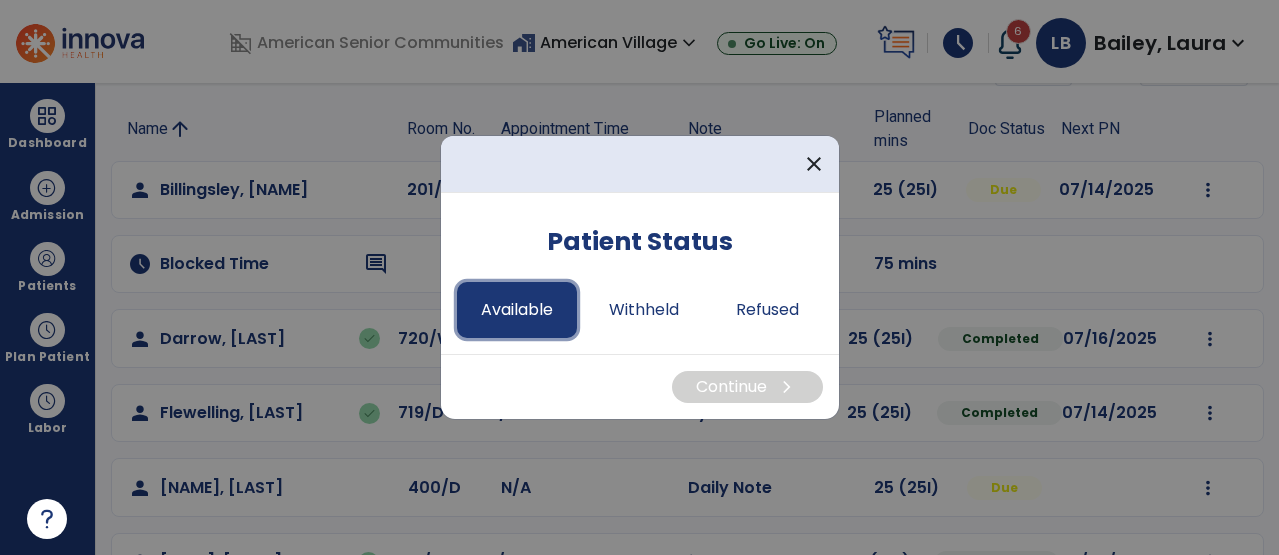 click on "Available" at bounding box center (517, 310) 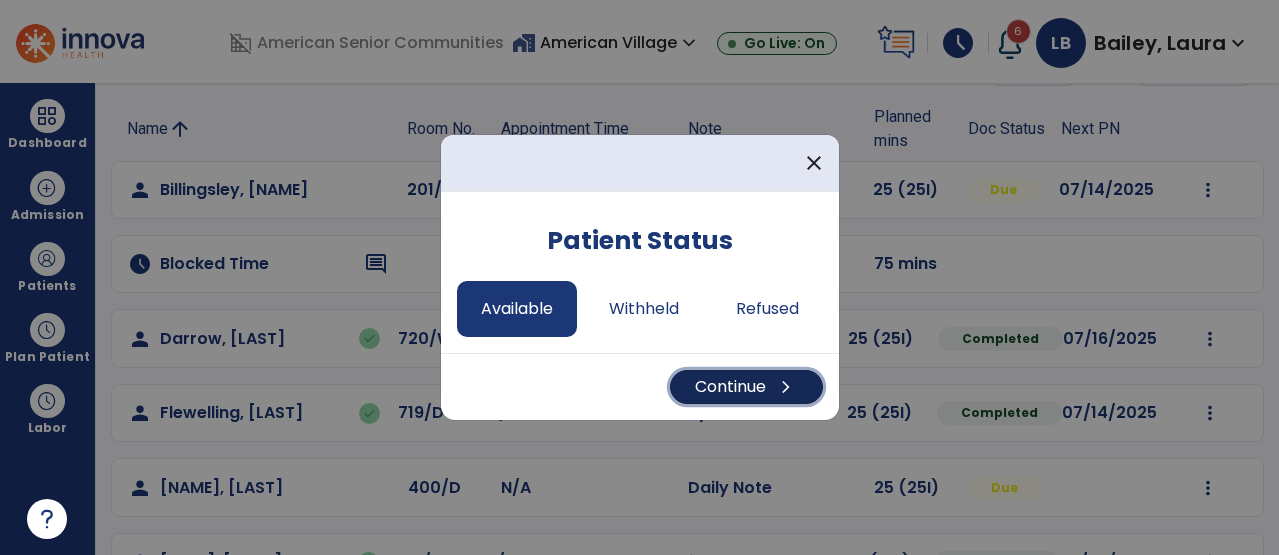 click on "chevron_right" at bounding box center [786, 387] 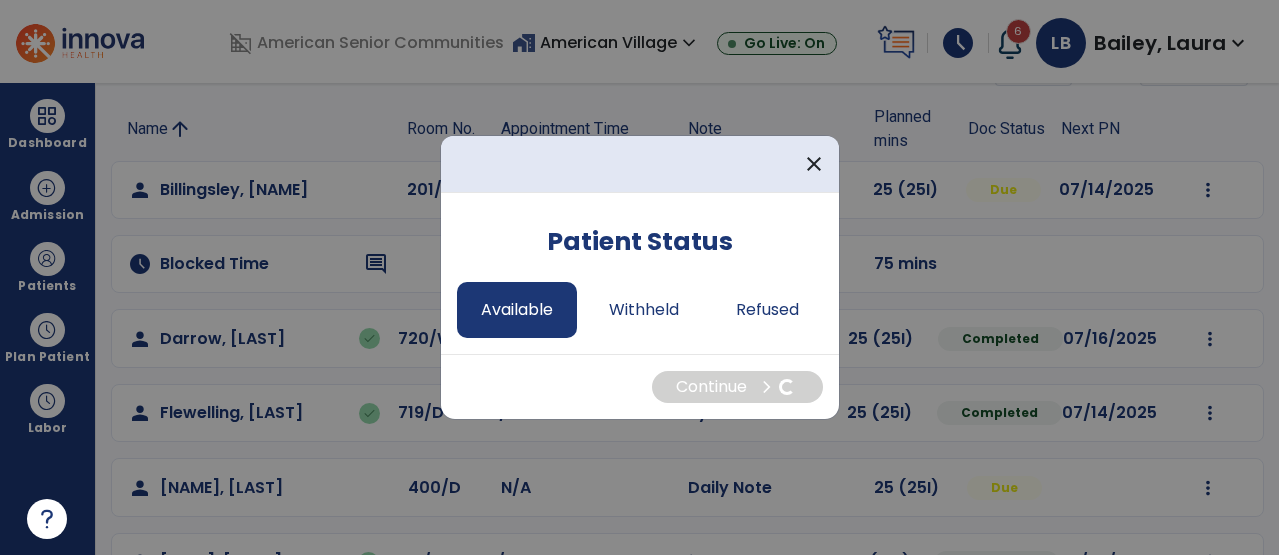 select on "*" 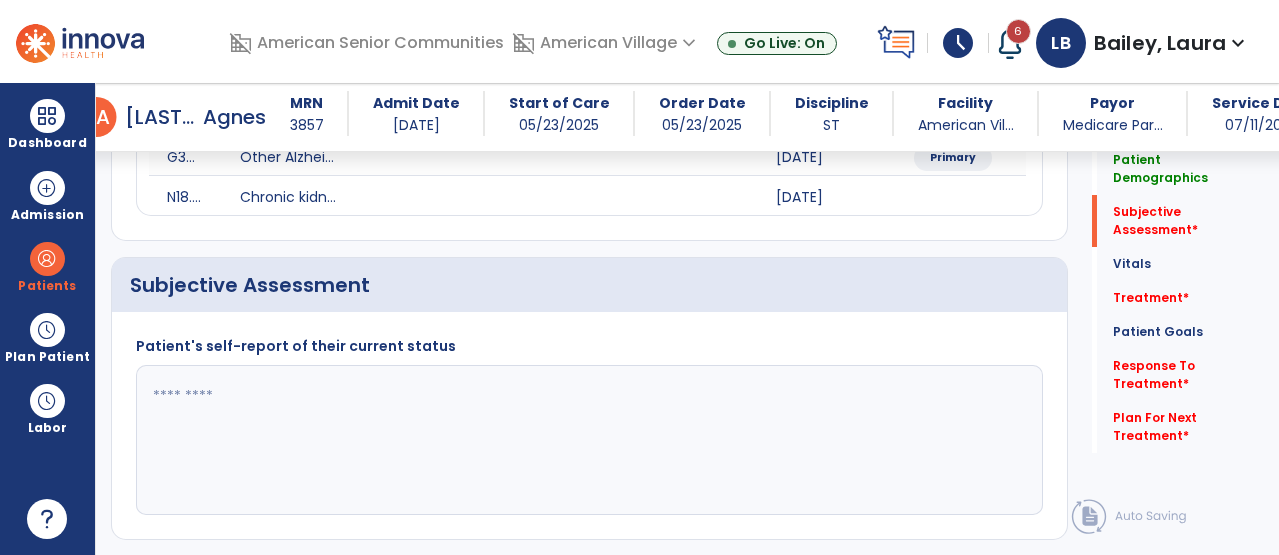 scroll, scrollTop: 357, scrollLeft: 0, axis: vertical 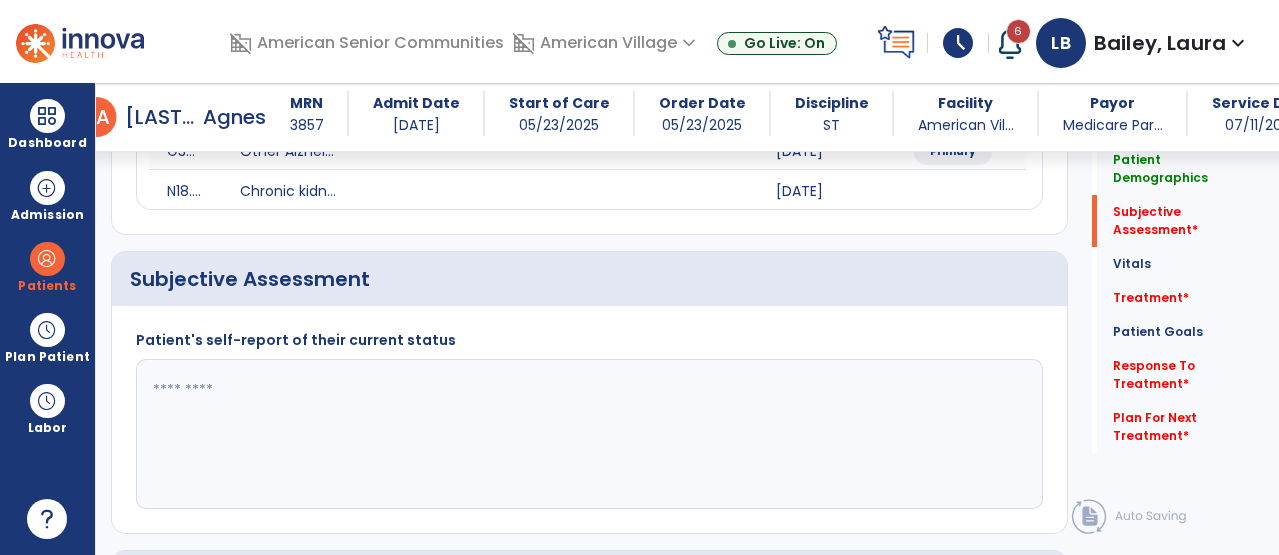 click 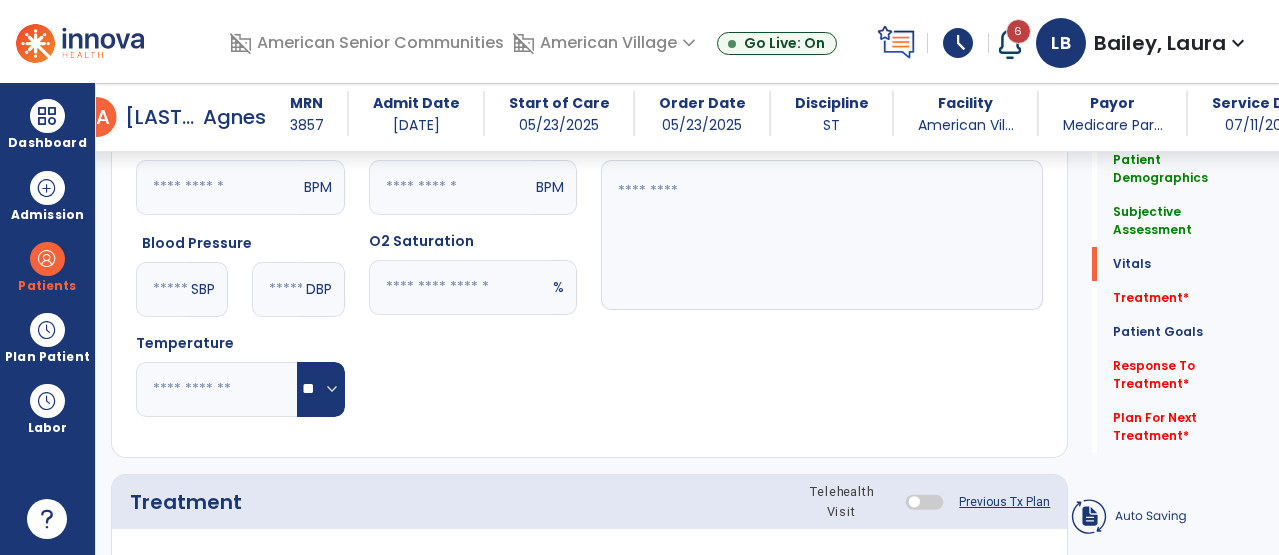 type on "**********" 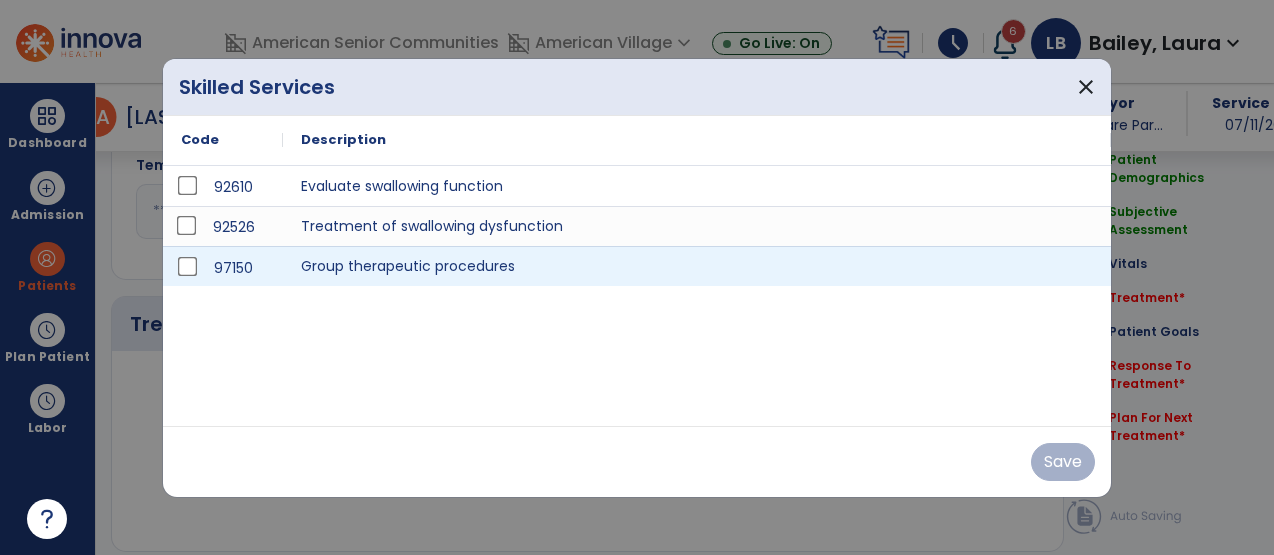 click on "92526" at bounding box center [223, 227] 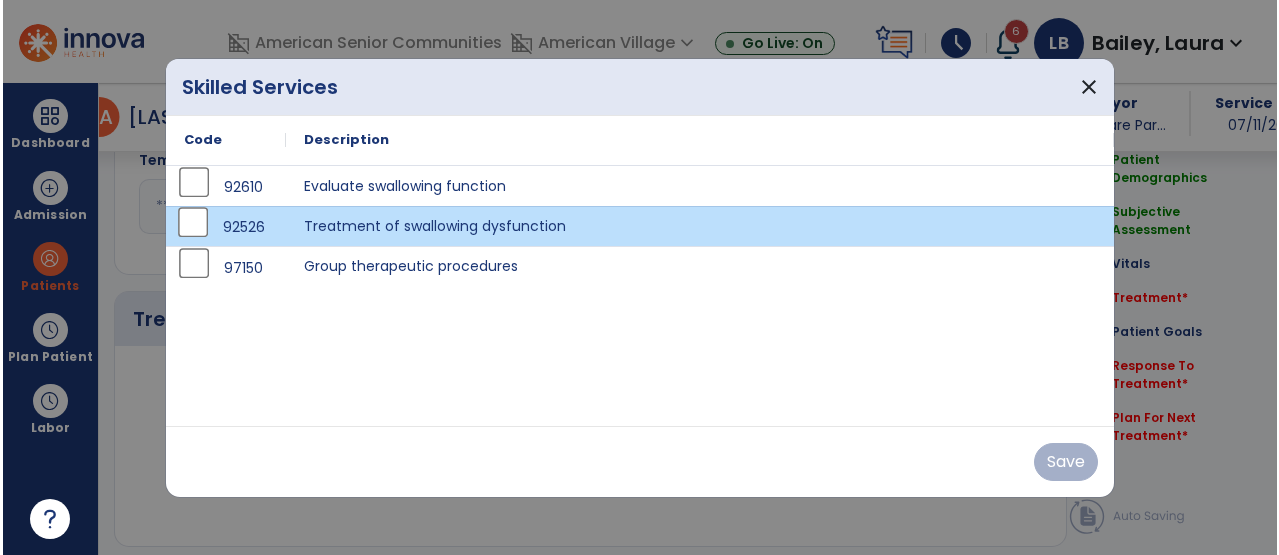 scroll, scrollTop: 1038, scrollLeft: 0, axis: vertical 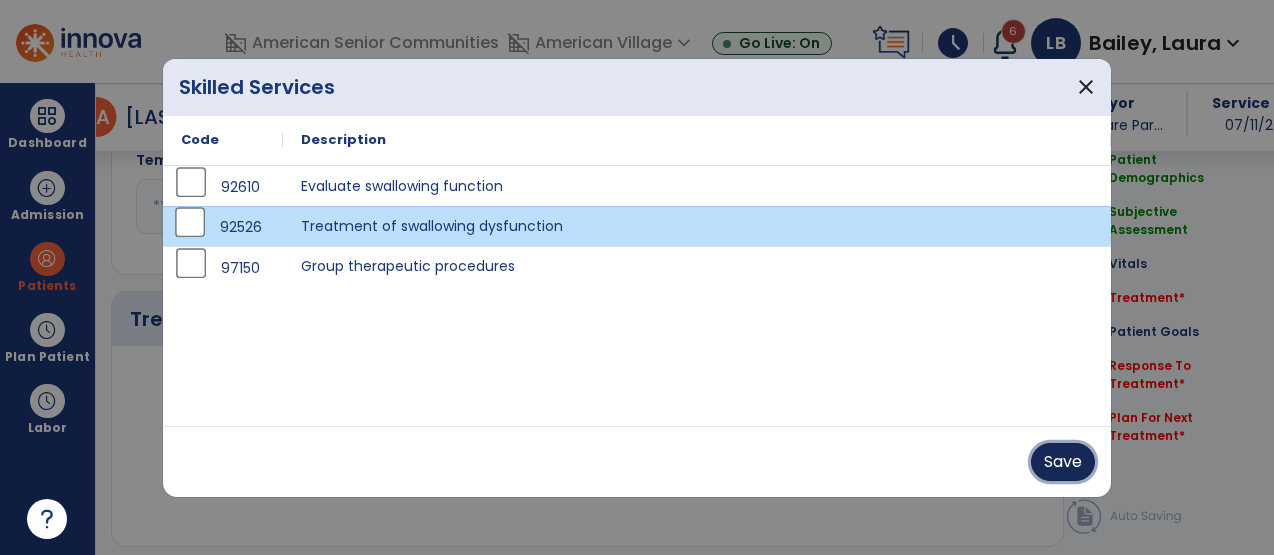 click on "Save" at bounding box center [1063, 462] 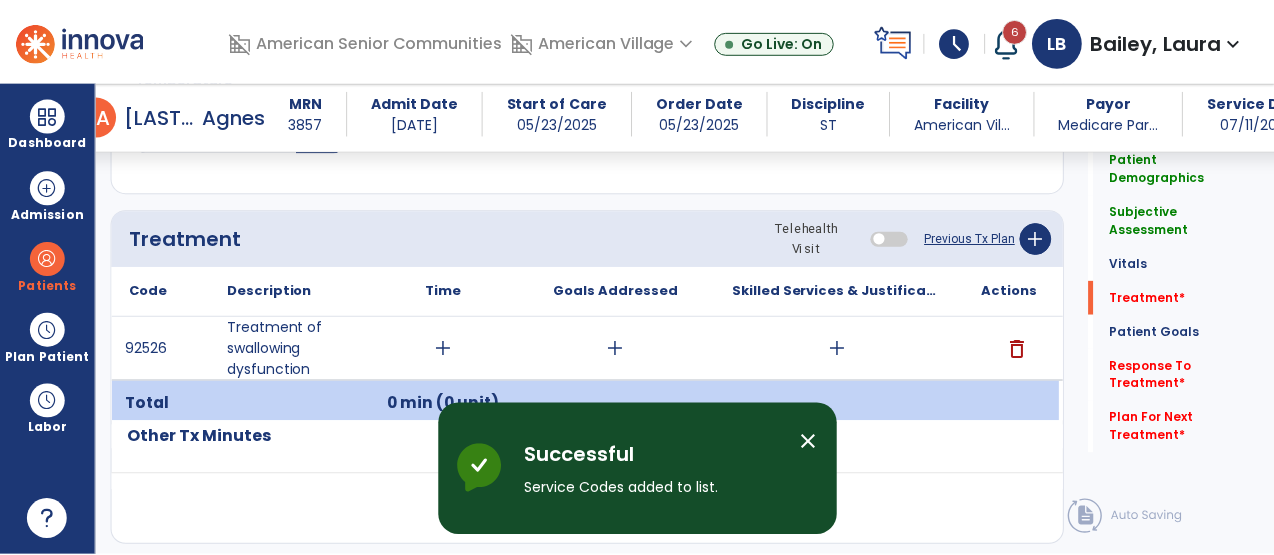 scroll, scrollTop: 1121, scrollLeft: 0, axis: vertical 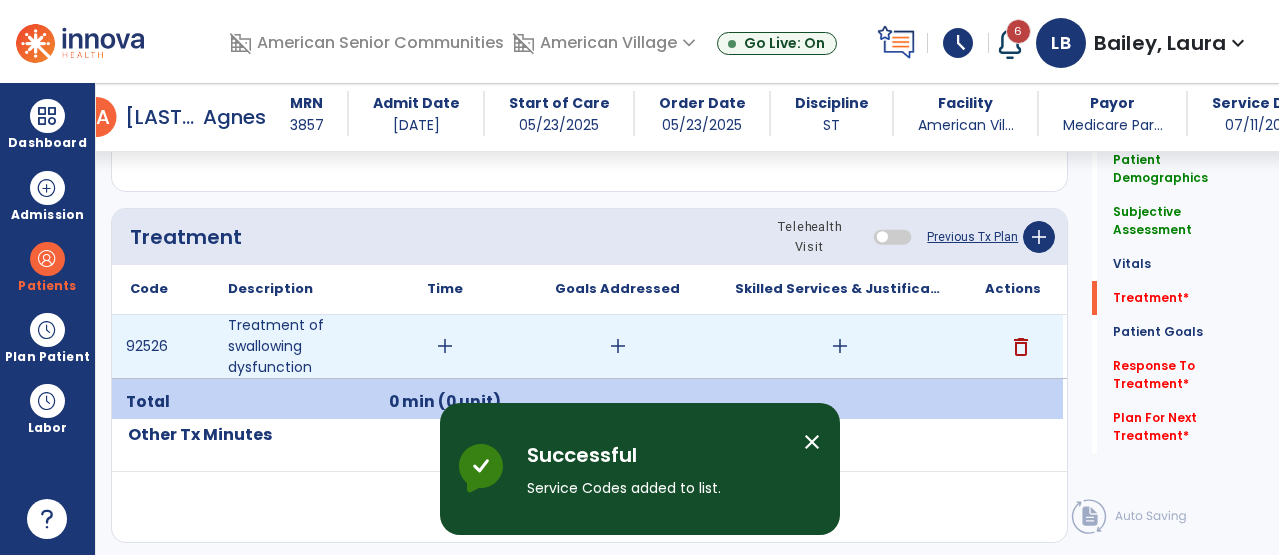 click on "add" at bounding box center (445, 346) 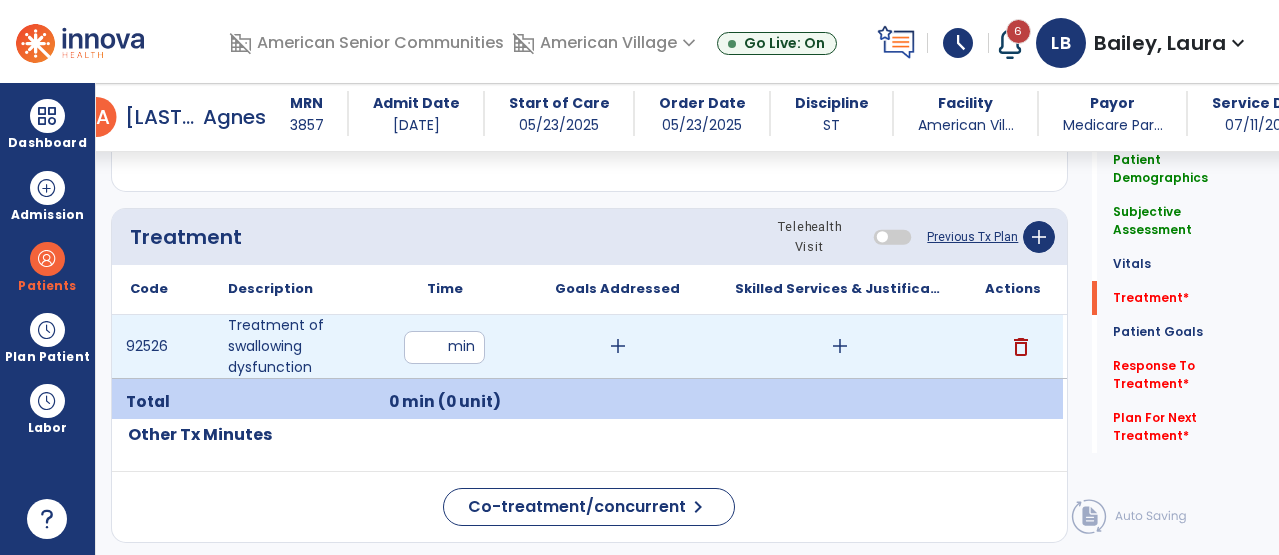 type on "**" 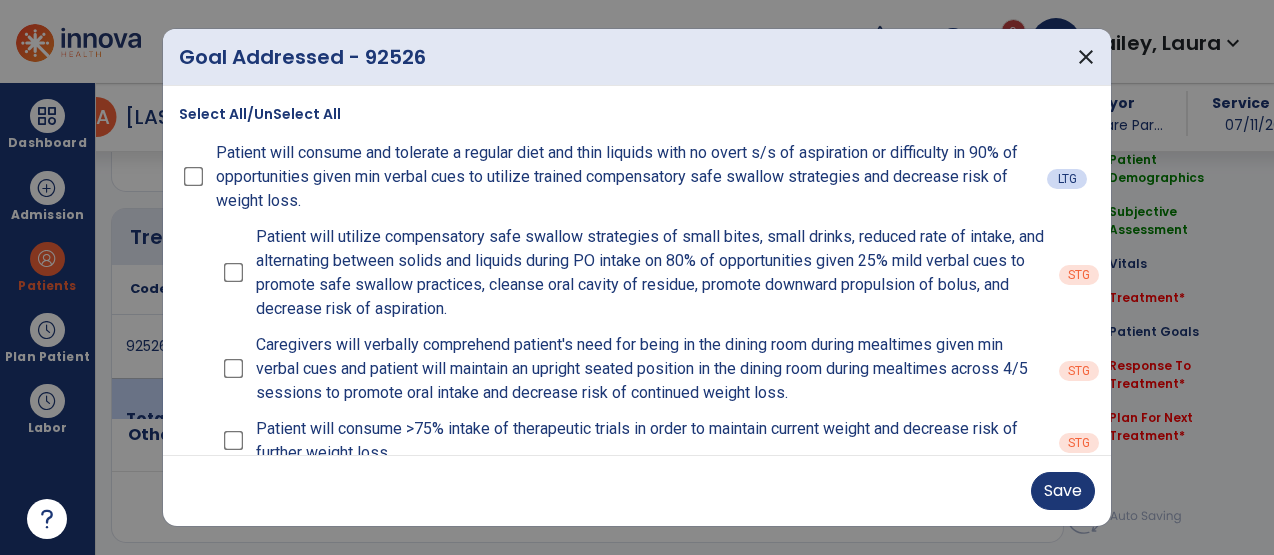scroll, scrollTop: 1121, scrollLeft: 0, axis: vertical 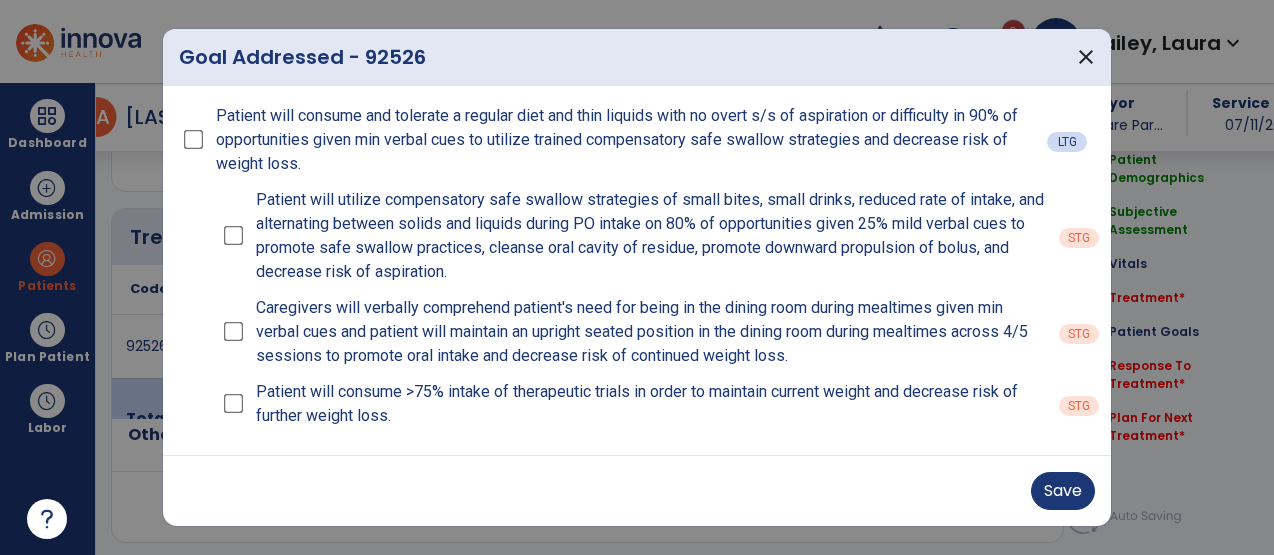 click on "Patient will consume >75% intake of therapeutic trials in order to maintain current weight and decrease risk of further weight loss." at bounding box center [633, 404] 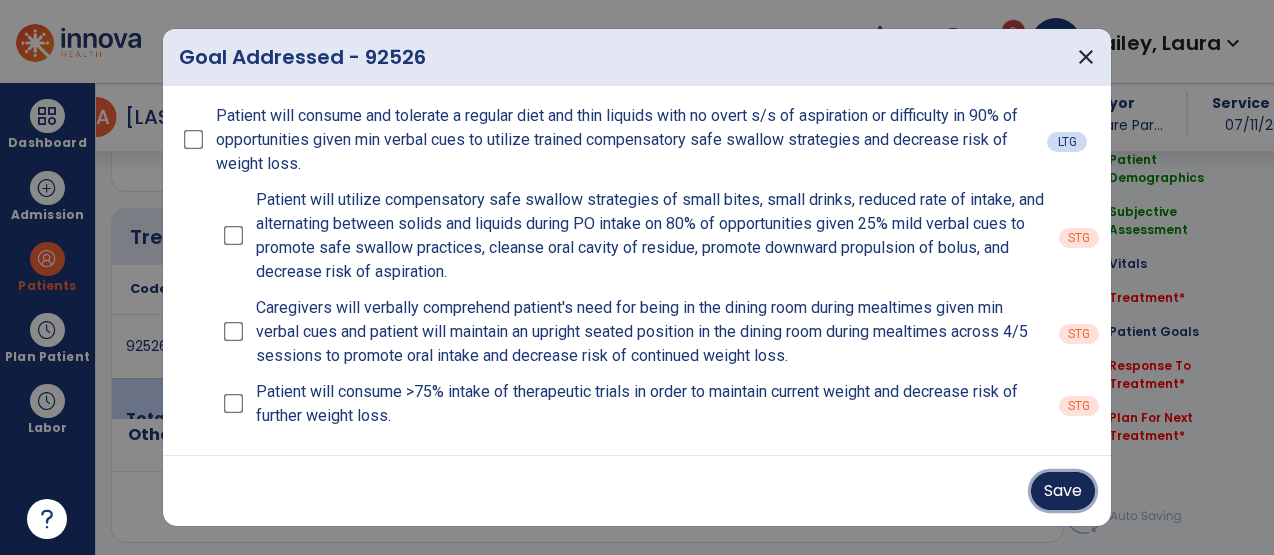 click on "Save" at bounding box center (1063, 491) 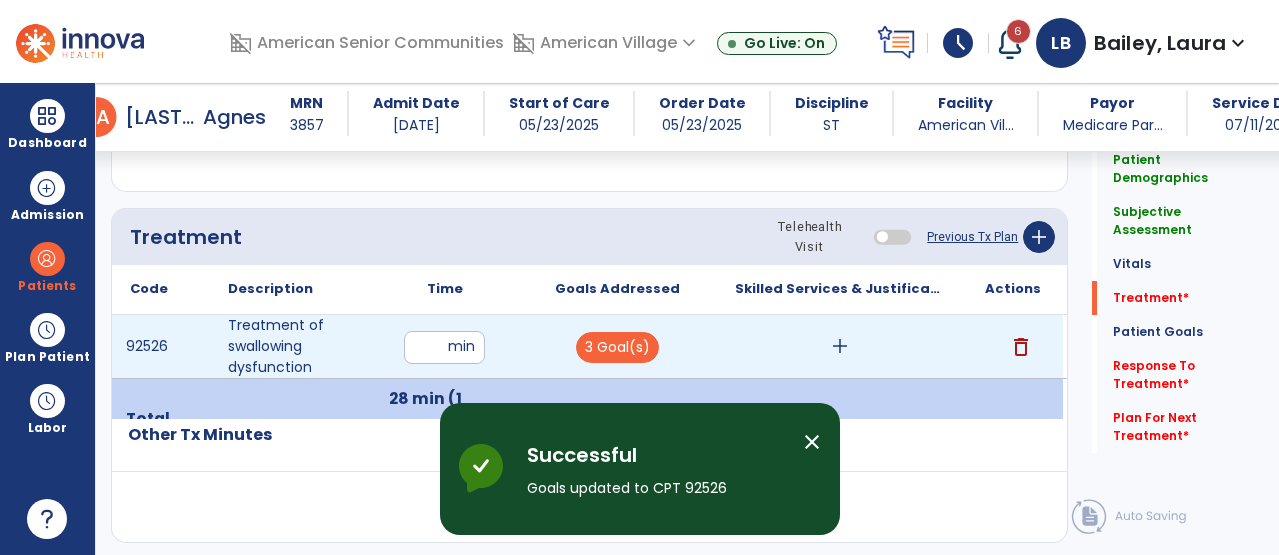 click on "add" at bounding box center (840, 346) 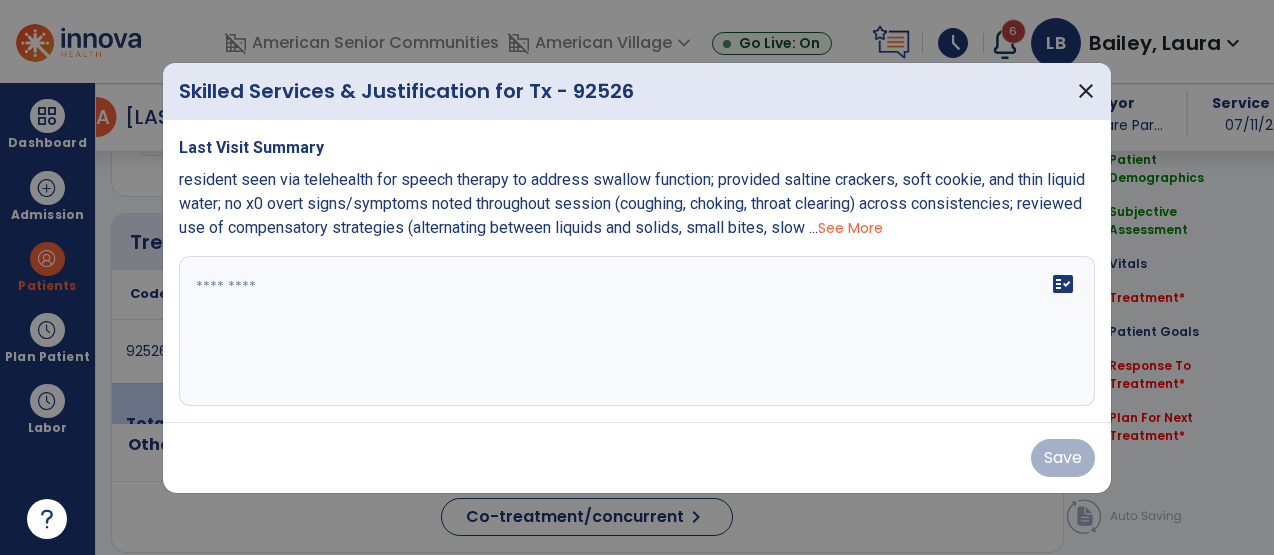 click on "fact_check" at bounding box center (637, 331) 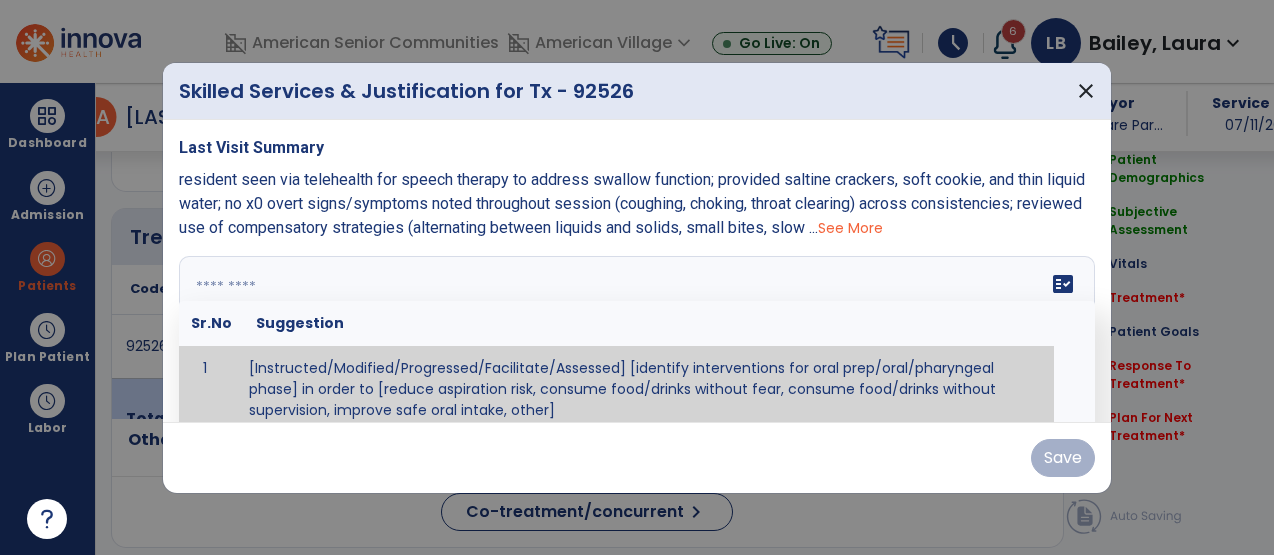 scroll, scrollTop: 1121, scrollLeft: 0, axis: vertical 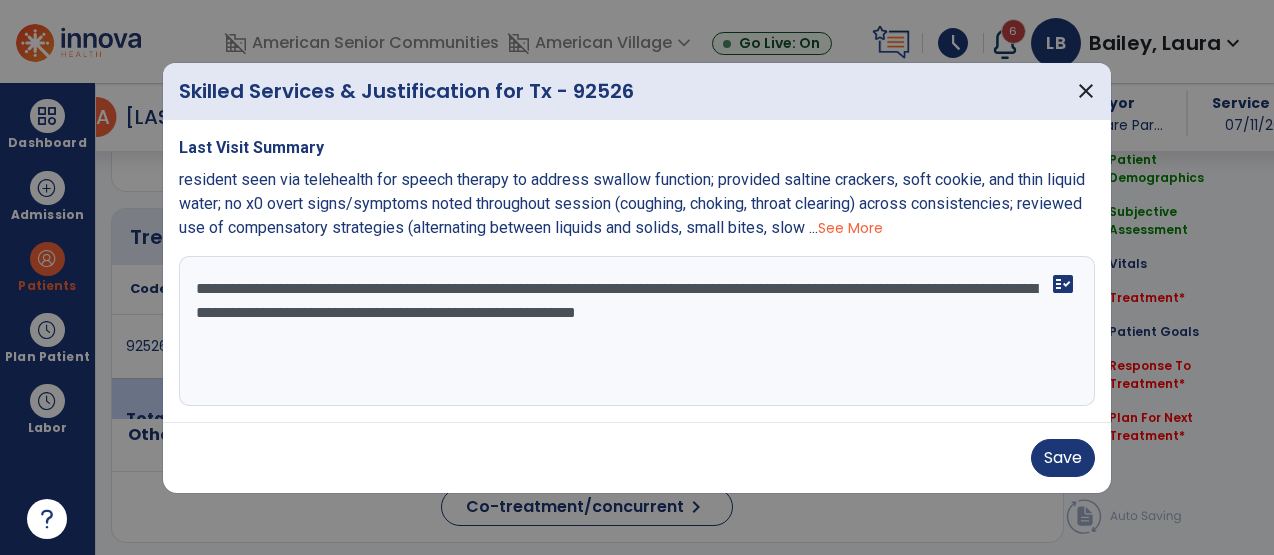 click on "**********" at bounding box center (637, 331) 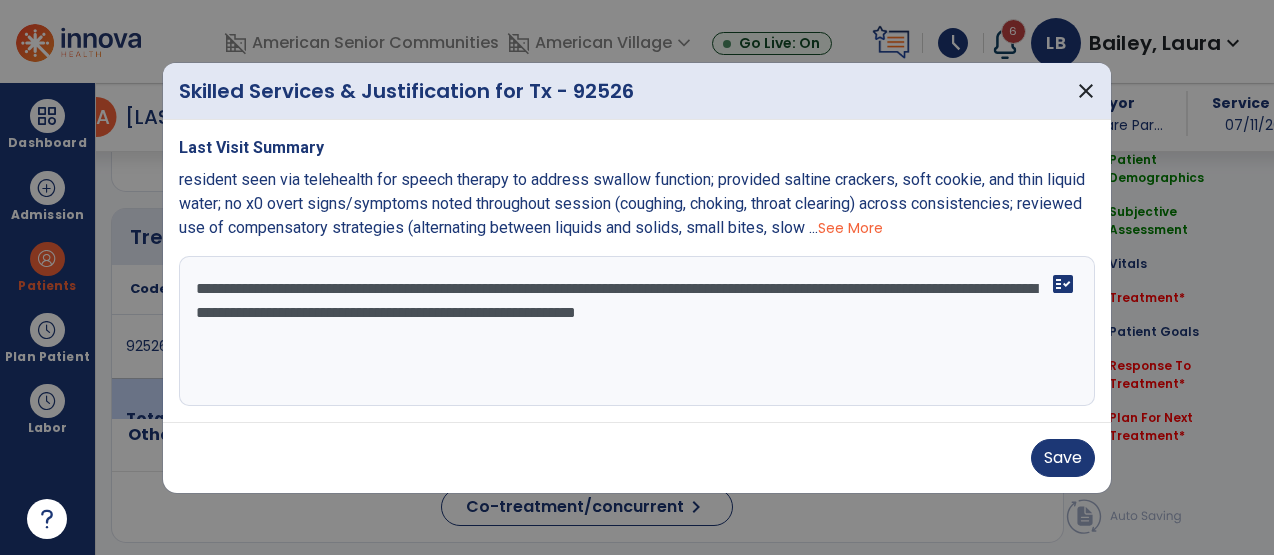 click on "**********" at bounding box center (637, 331) 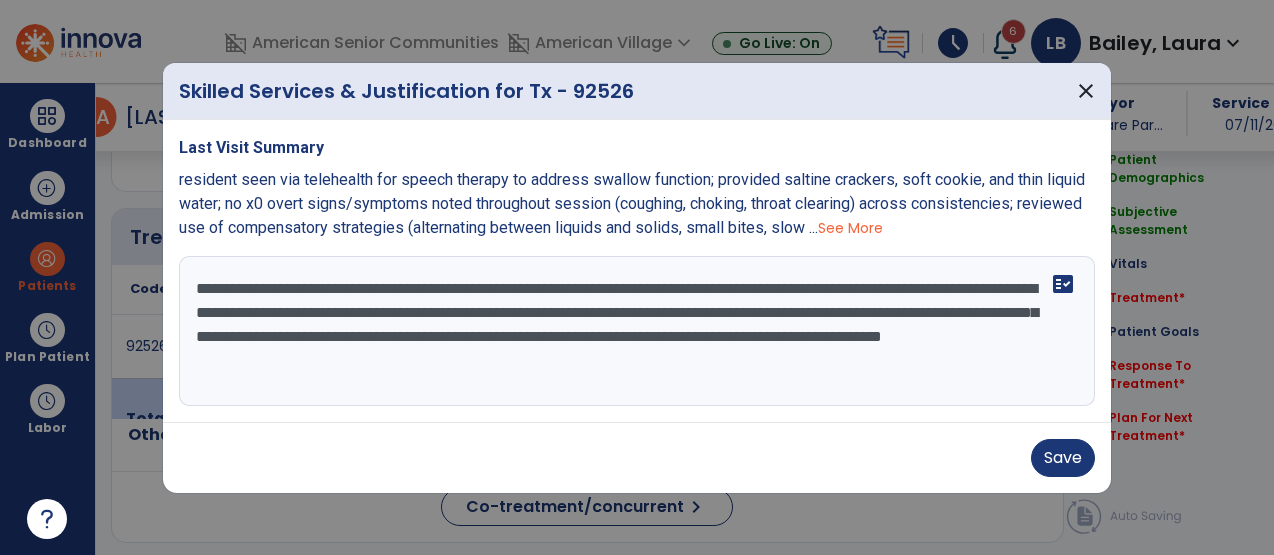 click on "**********" at bounding box center [637, 331] 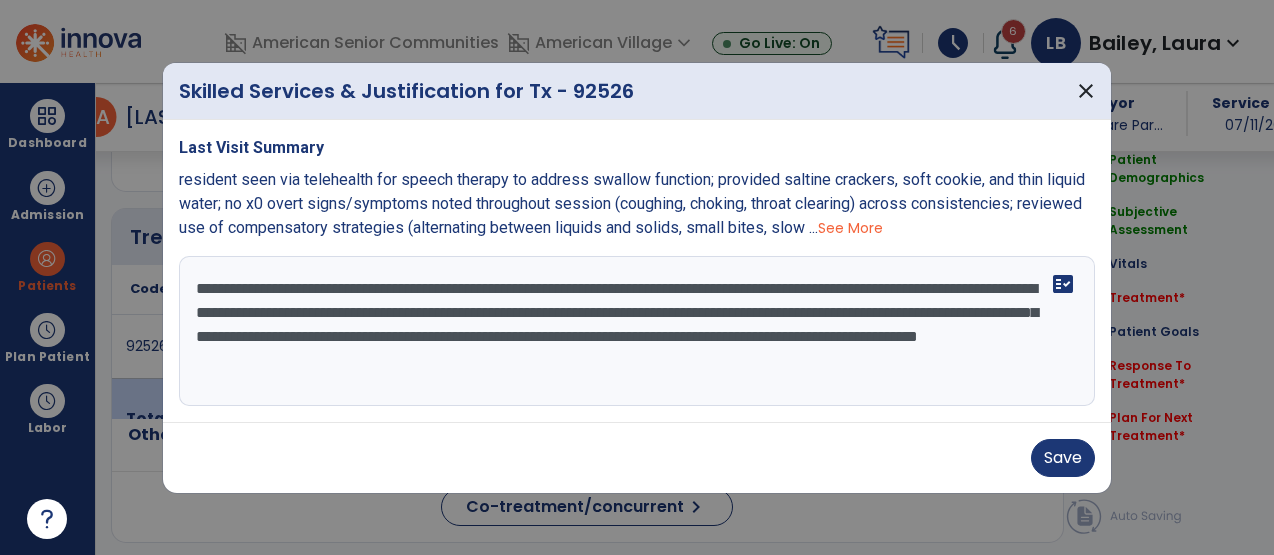 click on "**********" at bounding box center (637, 331) 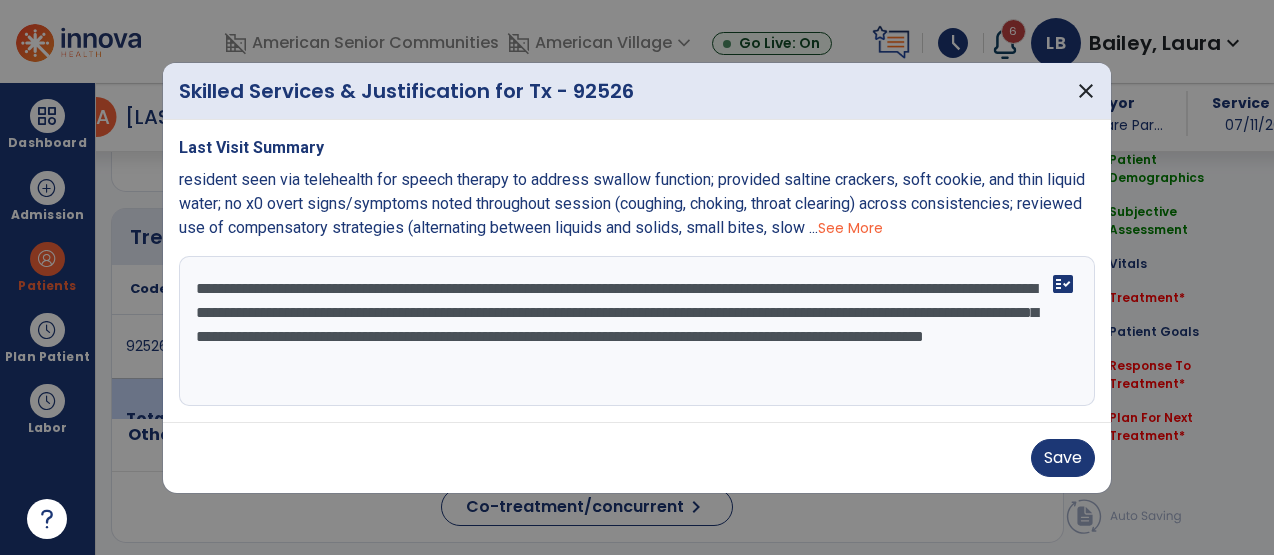click on "**********" at bounding box center (637, 331) 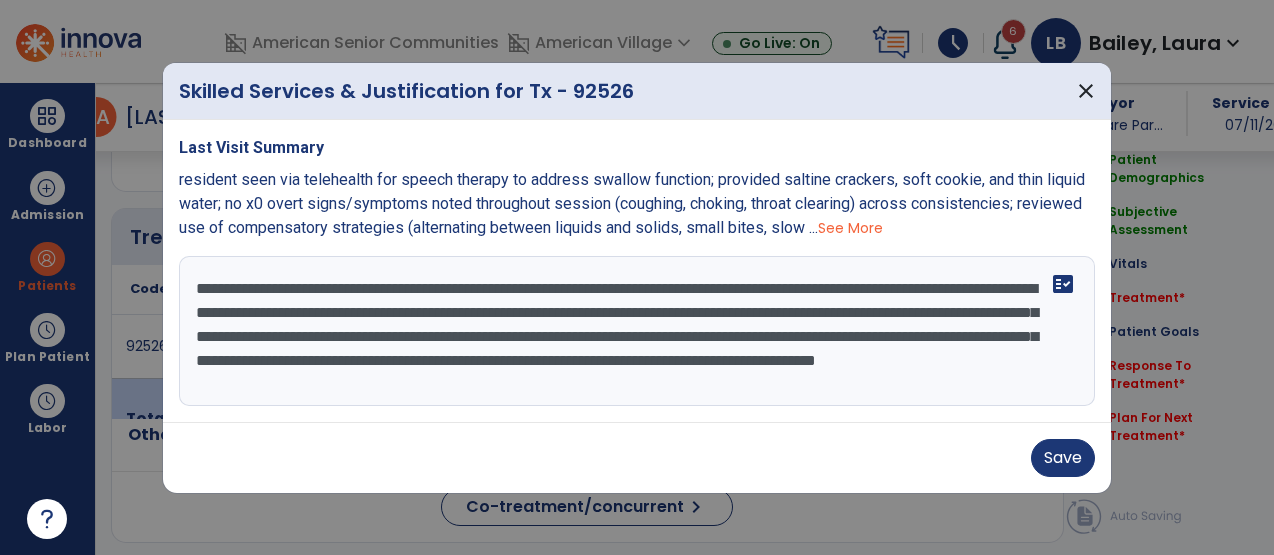 scroll, scrollTop: 16, scrollLeft: 0, axis: vertical 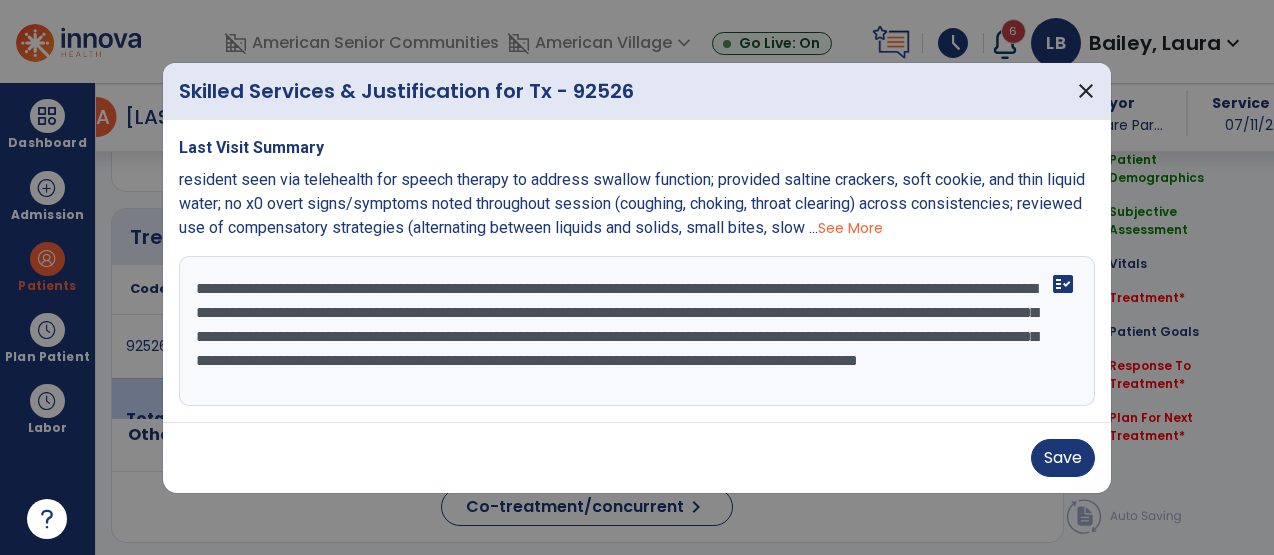 click on "**********" at bounding box center (637, 331) 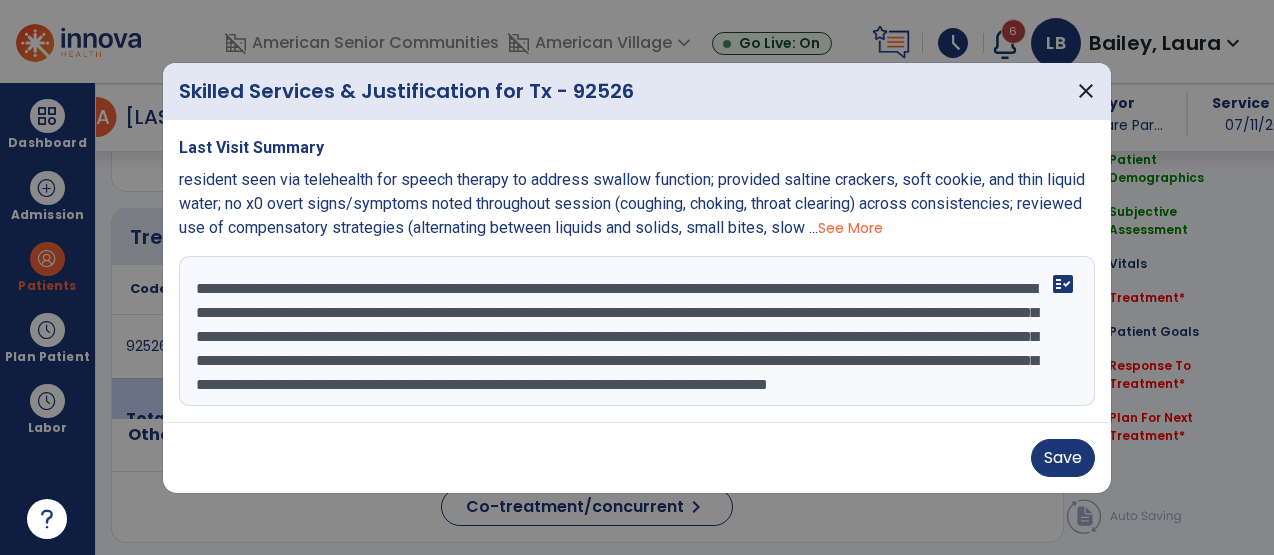 scroll, scrollTop: 48, scrollLeft: 0, axis: vertical 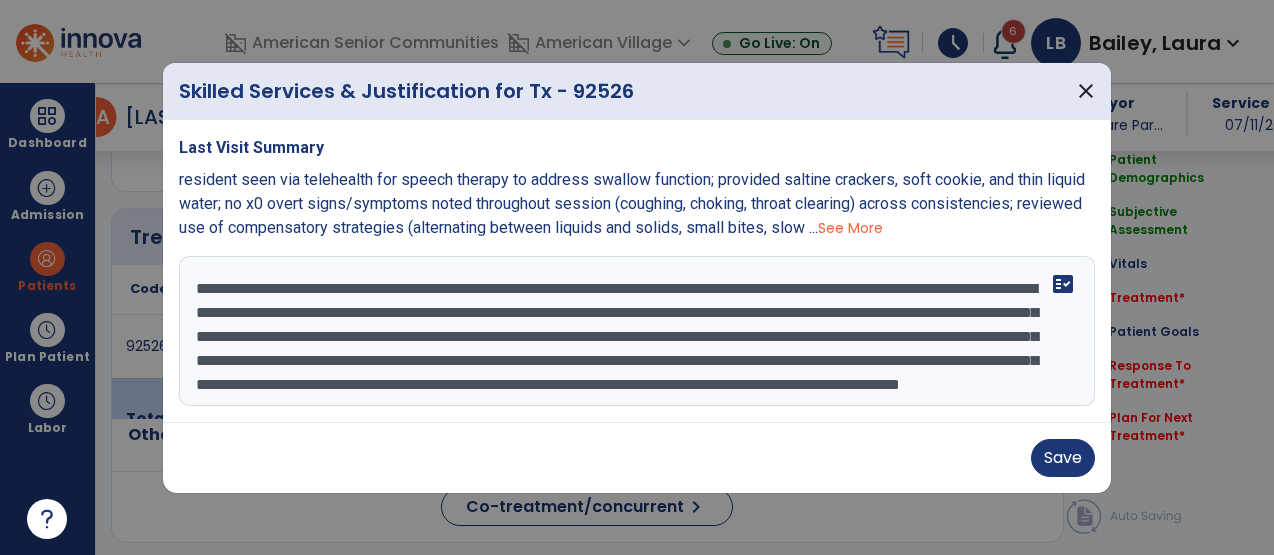 click on "Last Visit Summary resident seen via telehealth for speech therapy to address swallow function; provided saltine crackers, soft cookie, and thin liquid water; no x0 overt signs/symptoms noted throughout session (coughing, choking, throat clearing) across consistencies; reviewed use of compensatory strategies (alternating between liquids and solids, small bites, slow  ...  See More   fact_check" at bounding box center [637, 271] 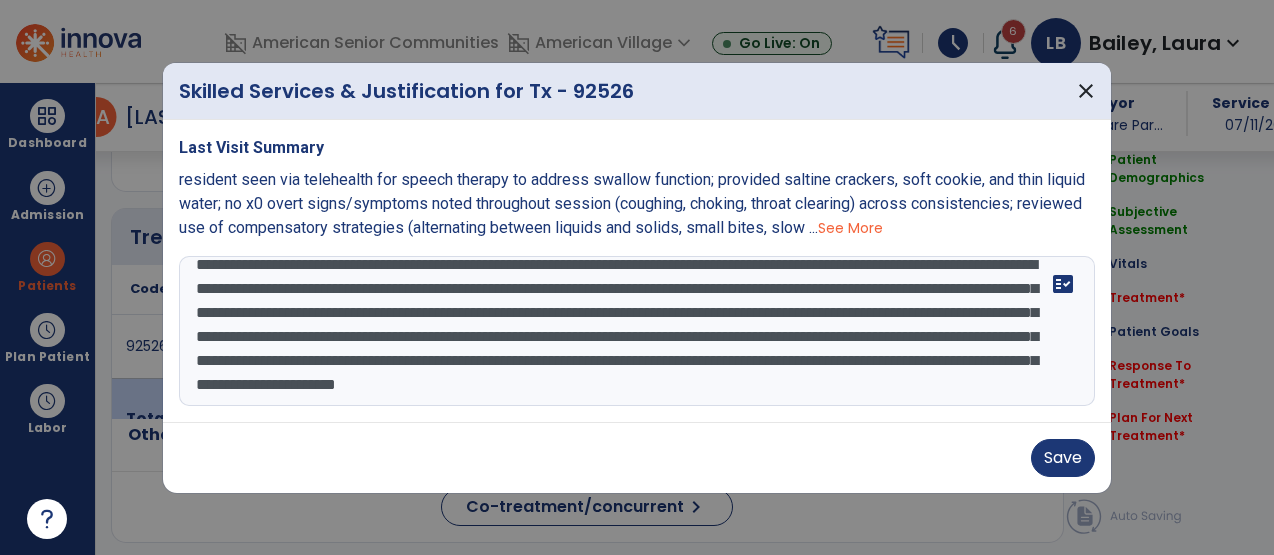 scroll, scrollTop: 64, scrollLeft: 0, axis: vertical 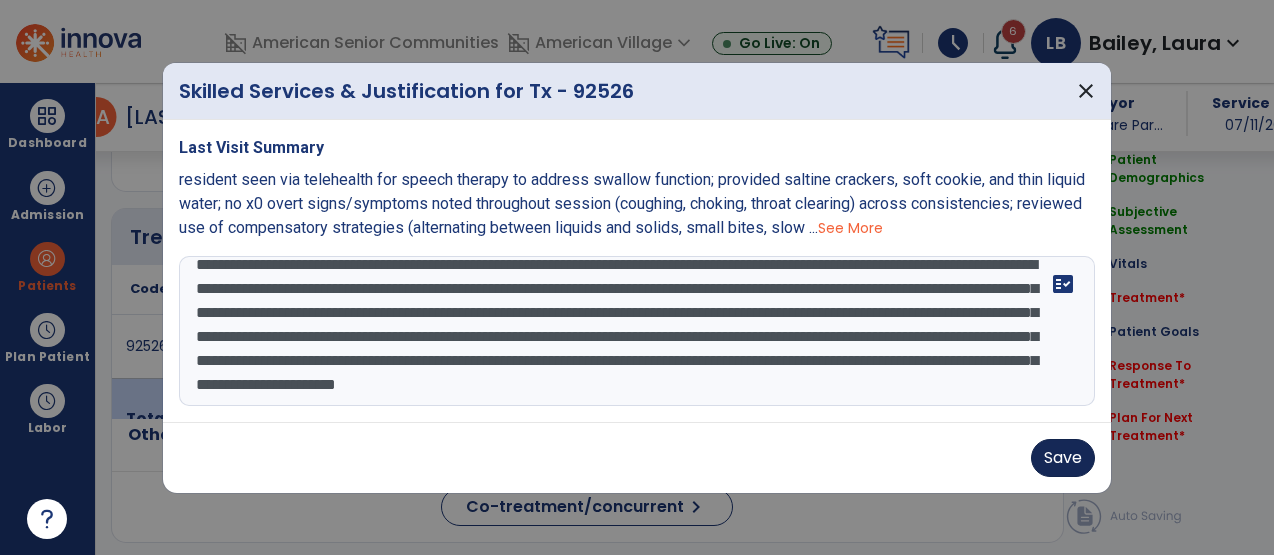 type on "**********" 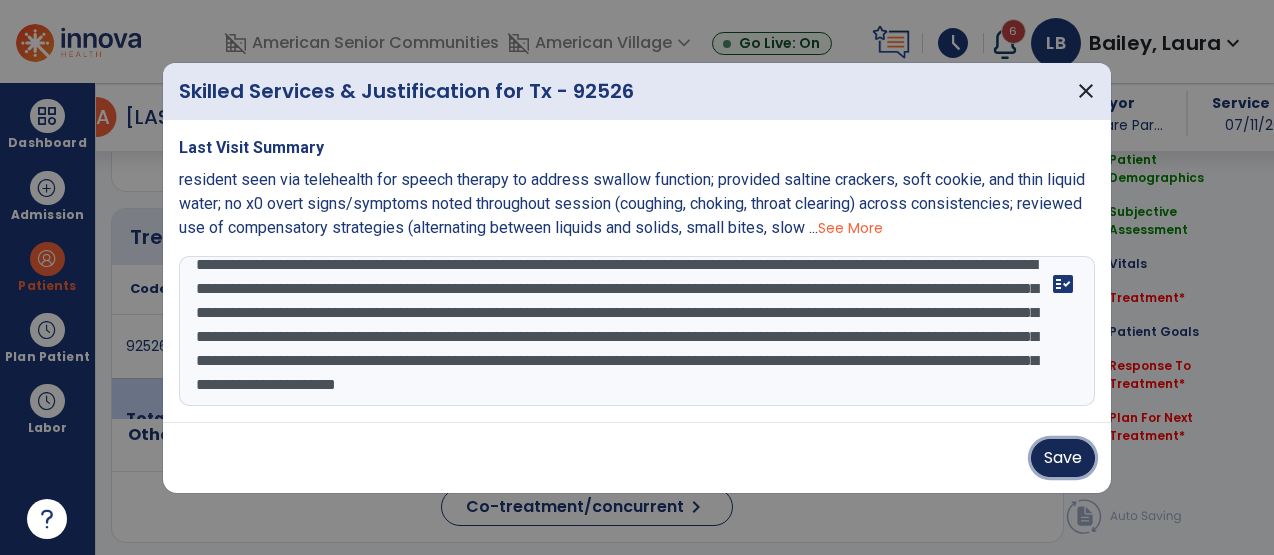 click on "Save" at bounding box center [1063, 458] 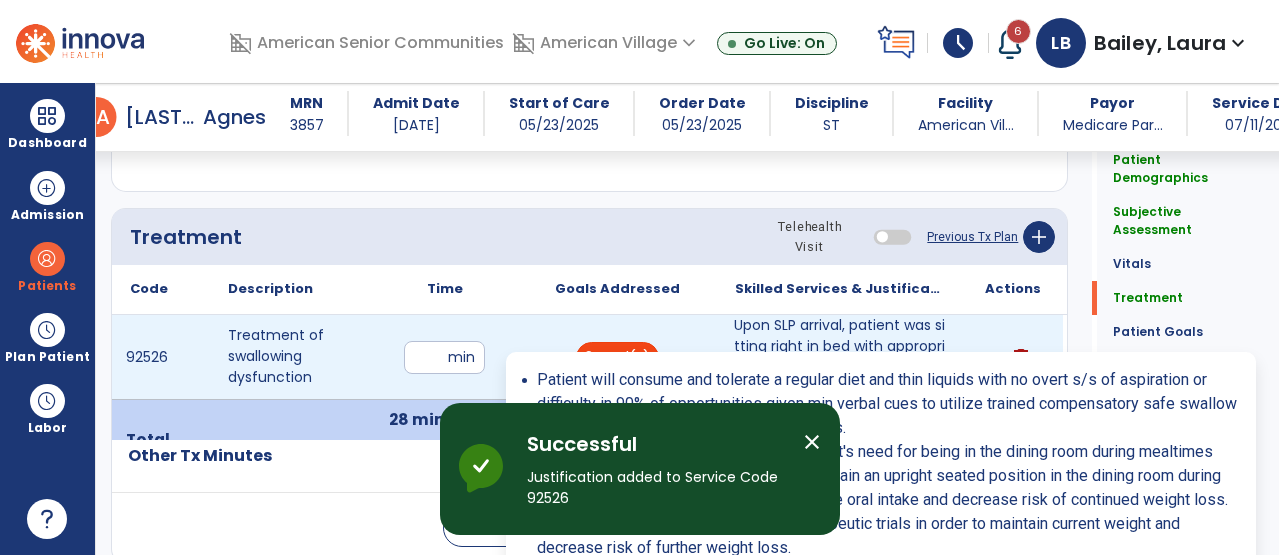 click on "3 Goal(s)" at bounding box center [617, 357] 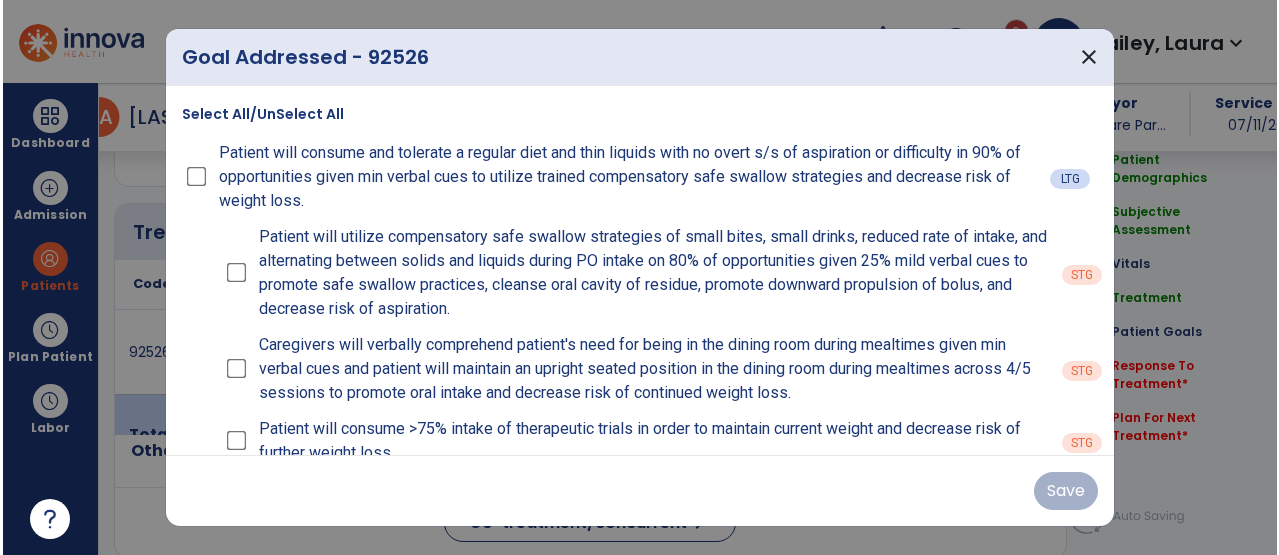 scroll, scrollTop: 1121, scrollLeft: 0, axis: vertical 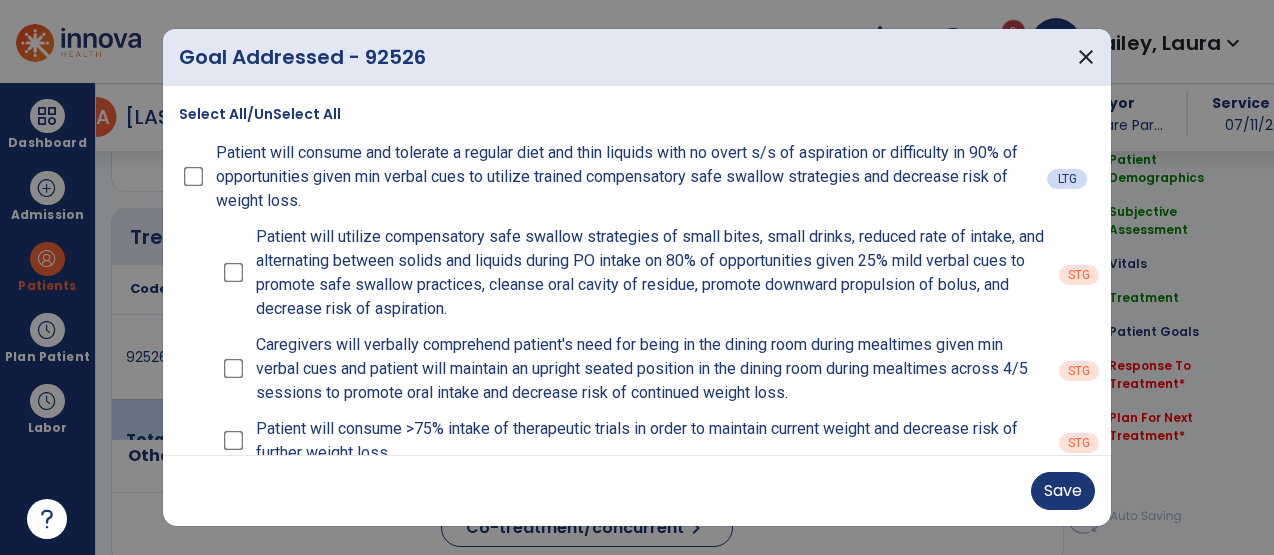 click on "Save" at bounding box center [637, 490] 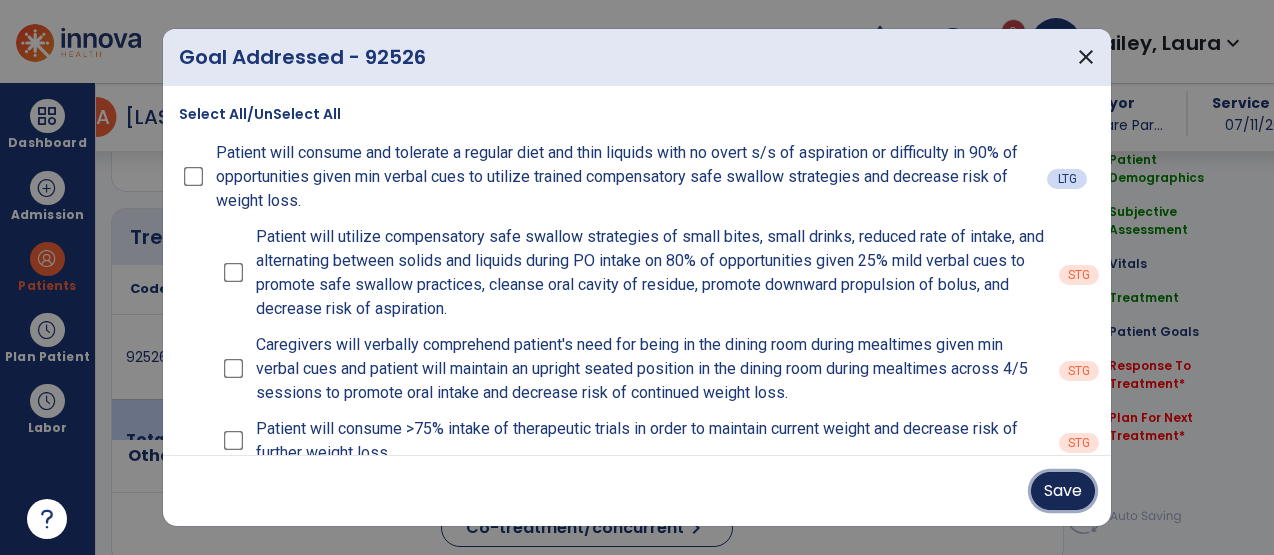 click on "Save" at bounding box center [1063, 491] 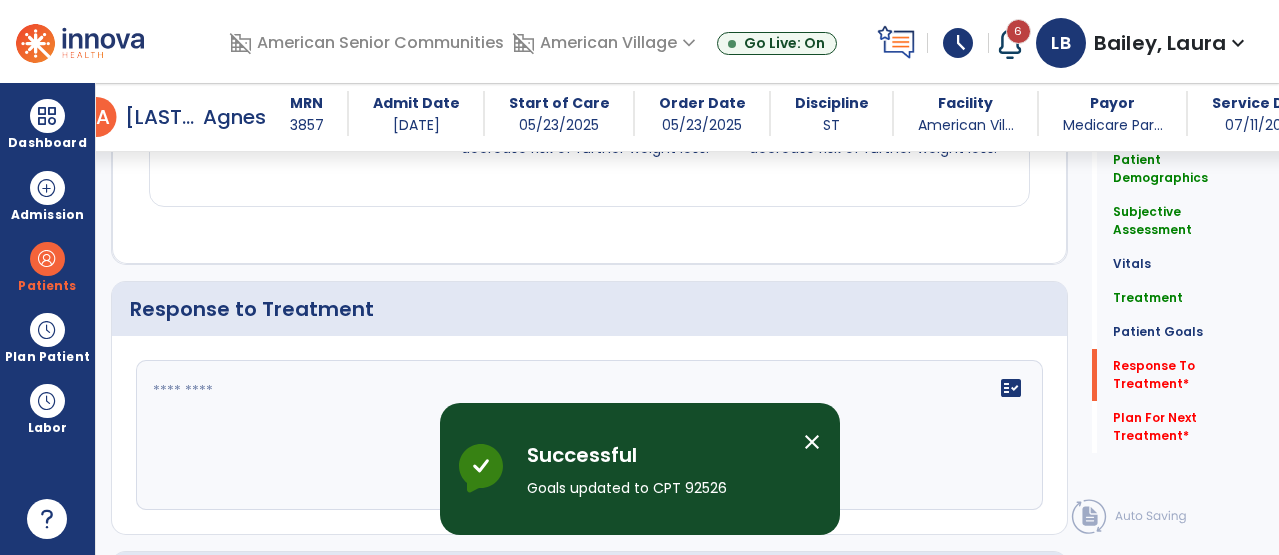 scroll, scrollTop: 3160, scrollLeft: 0, axis: vertical 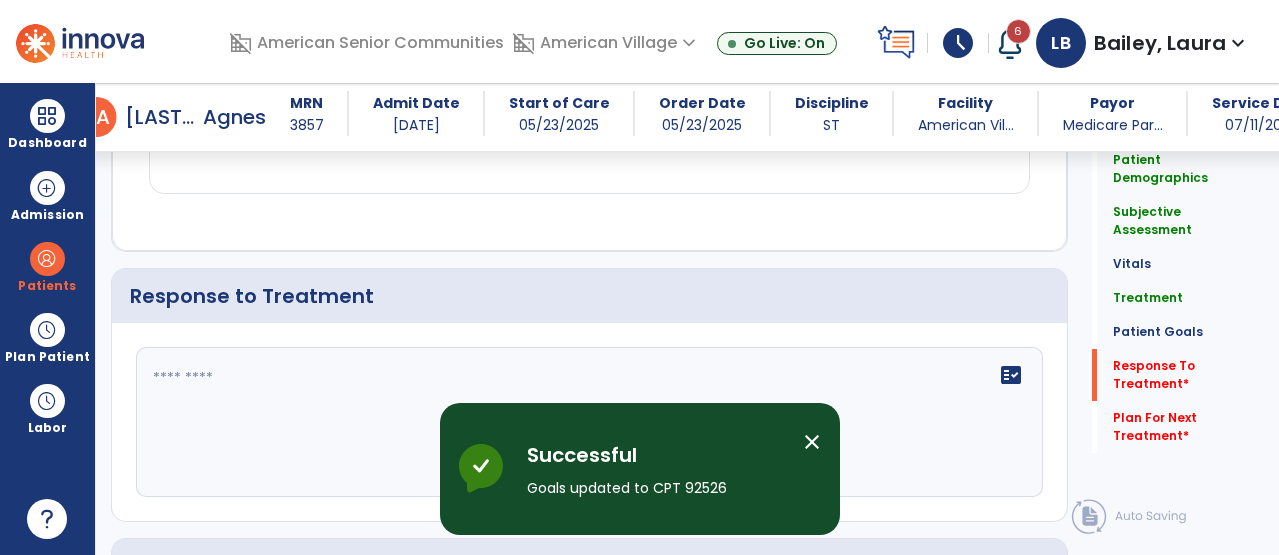 click 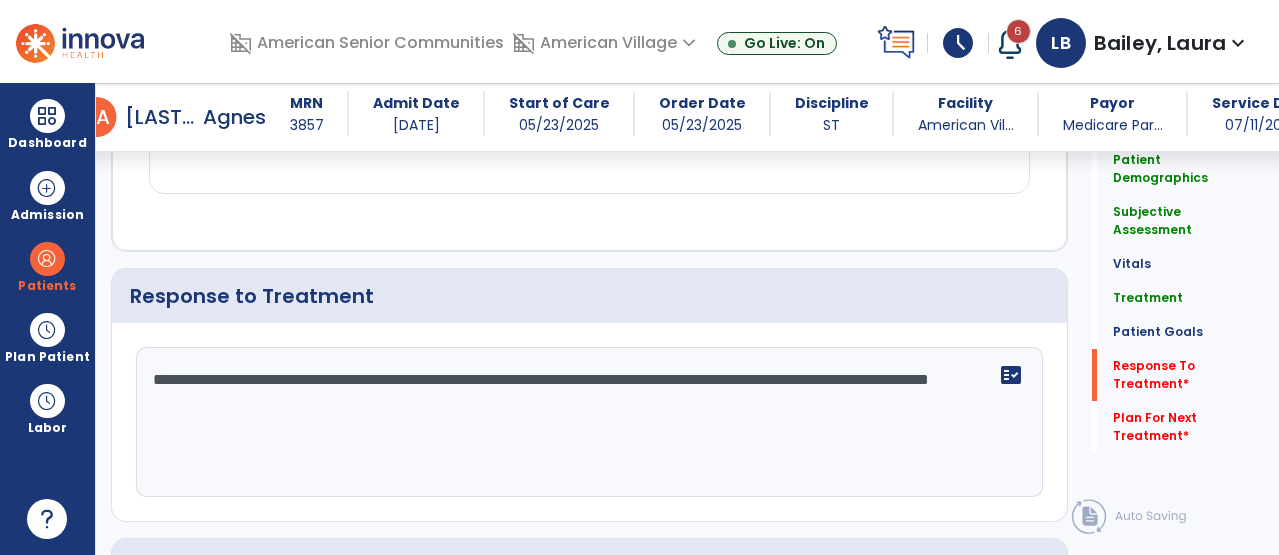 scroll, scrollTop: 3421, scrollLeft: 0, axis: vertical 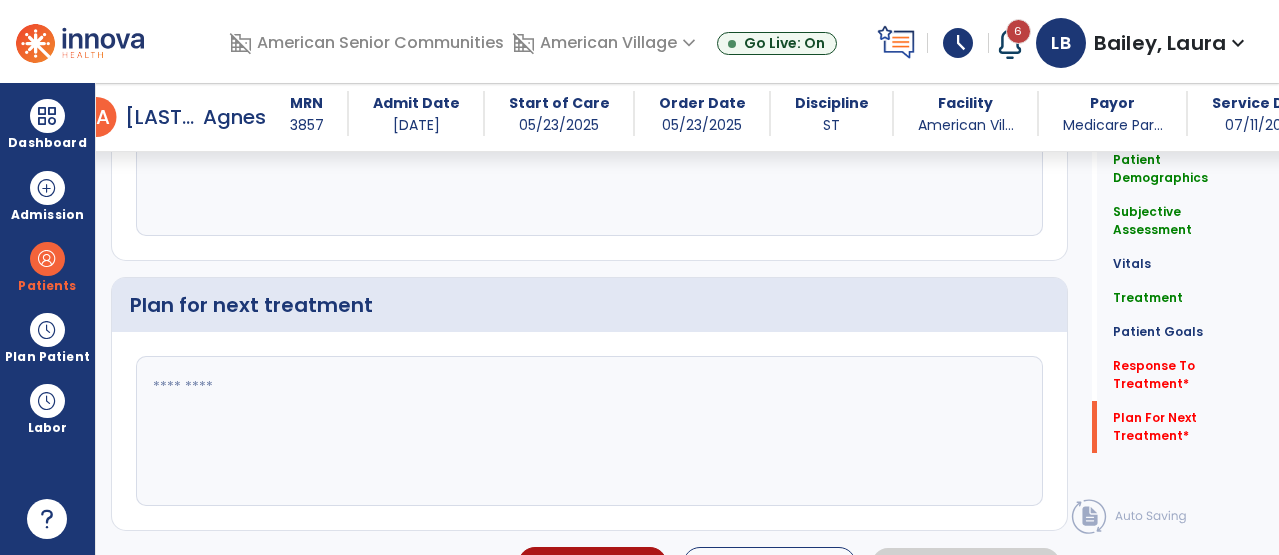 type on "**********" 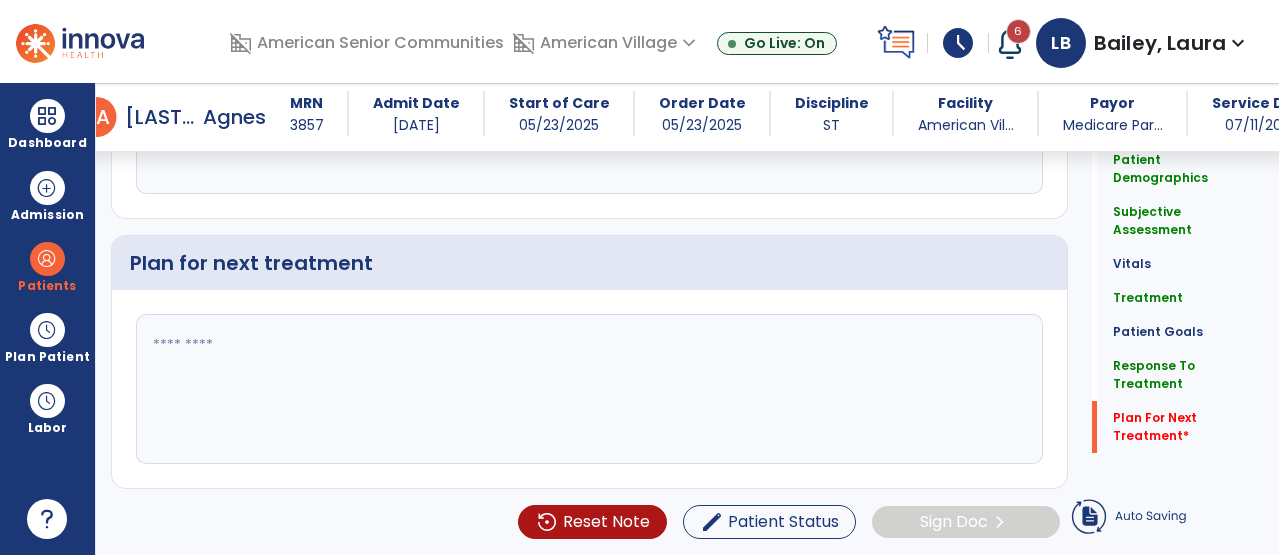 scroll, scrollTop: 3377, scrollLeft: 0, axis: vertical 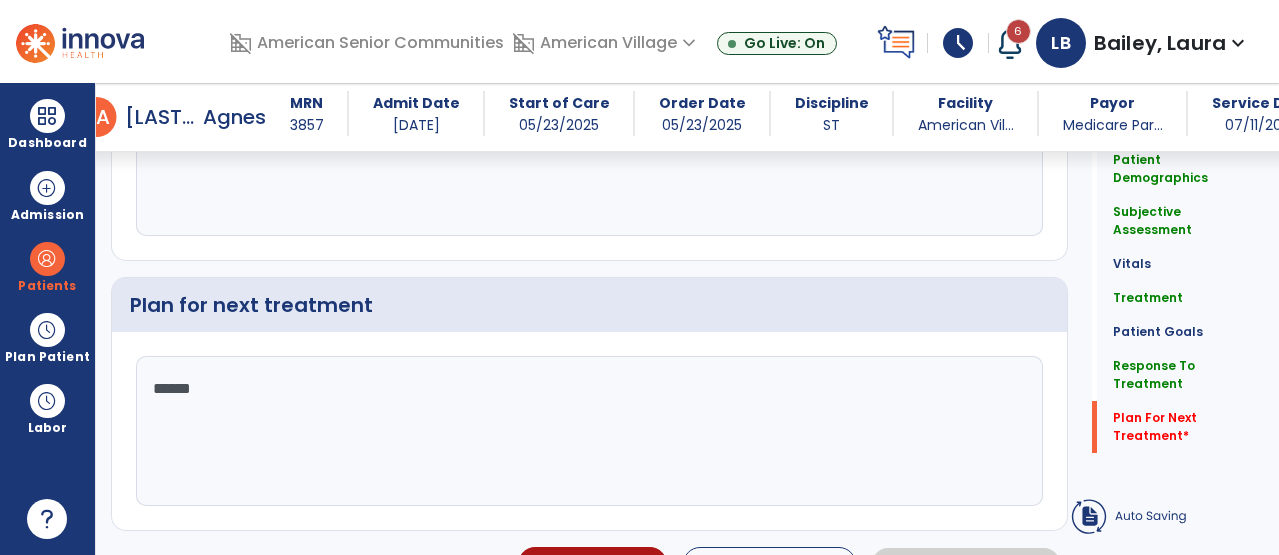 type on "*******" 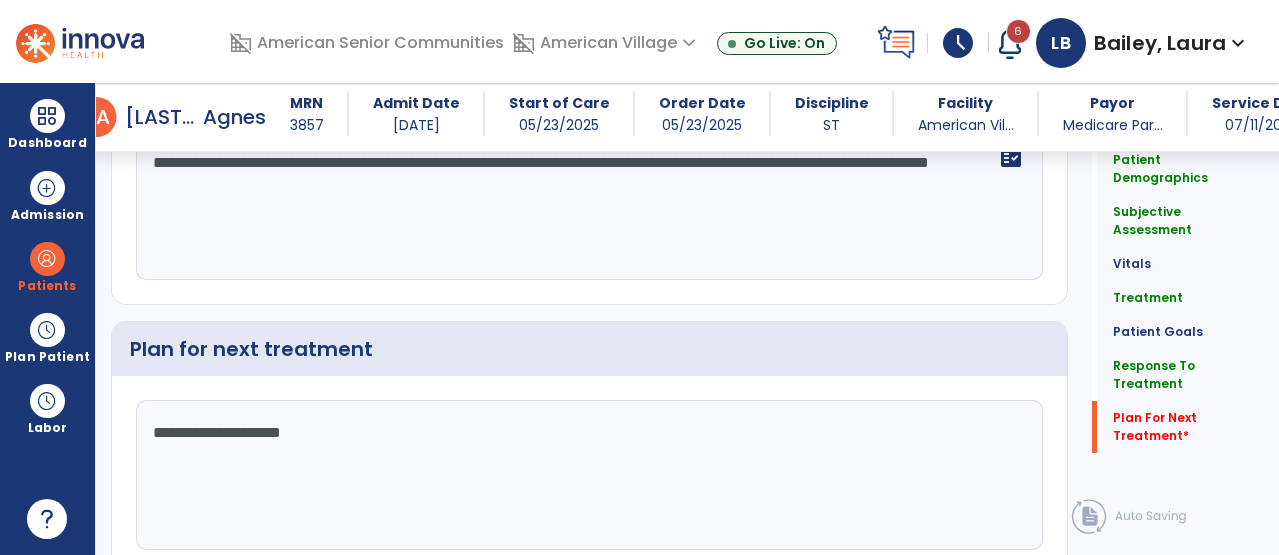 scroll, scrollTop: 3421, scrollLeft: 0, axis: vertical 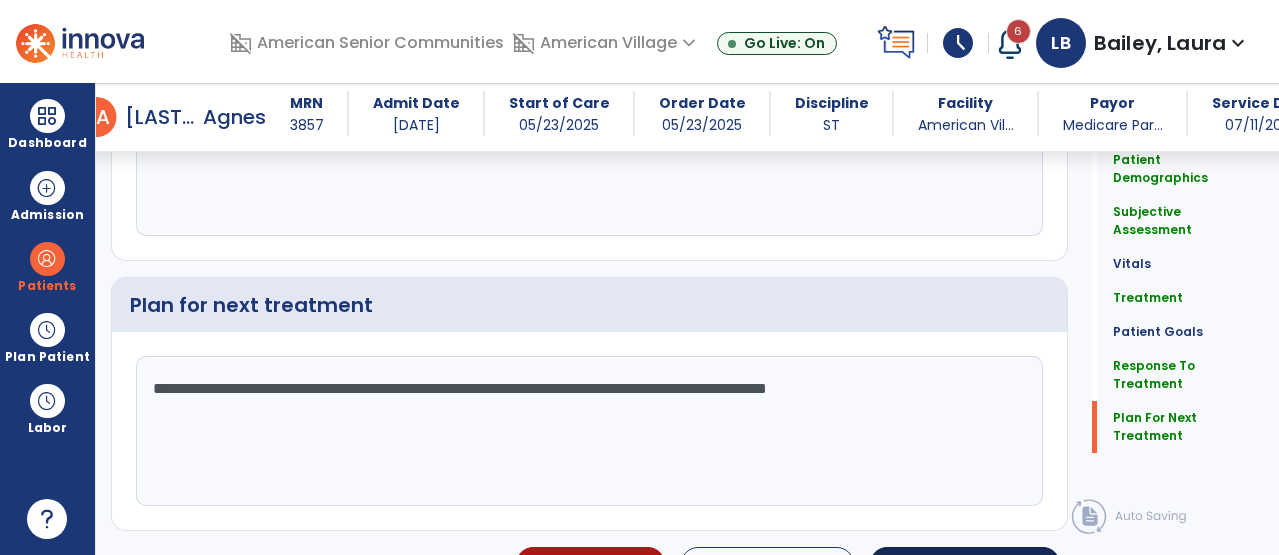 type on "**********" 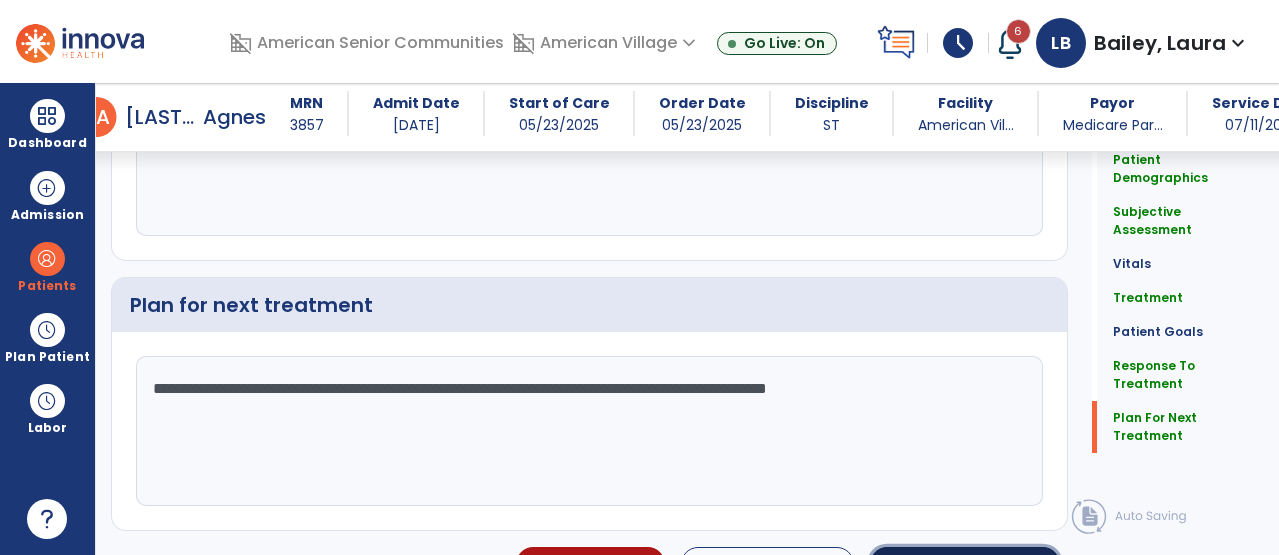 click on "Sign Doc" 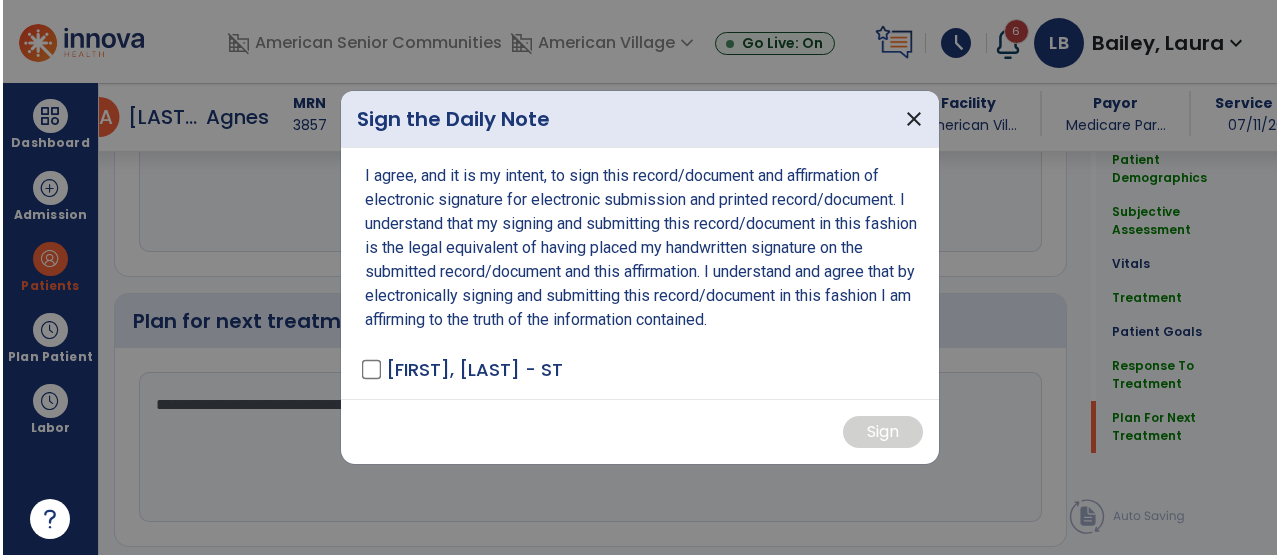 scroll, scrollTop: 3421, scrollLeft: 0, axis: vertical 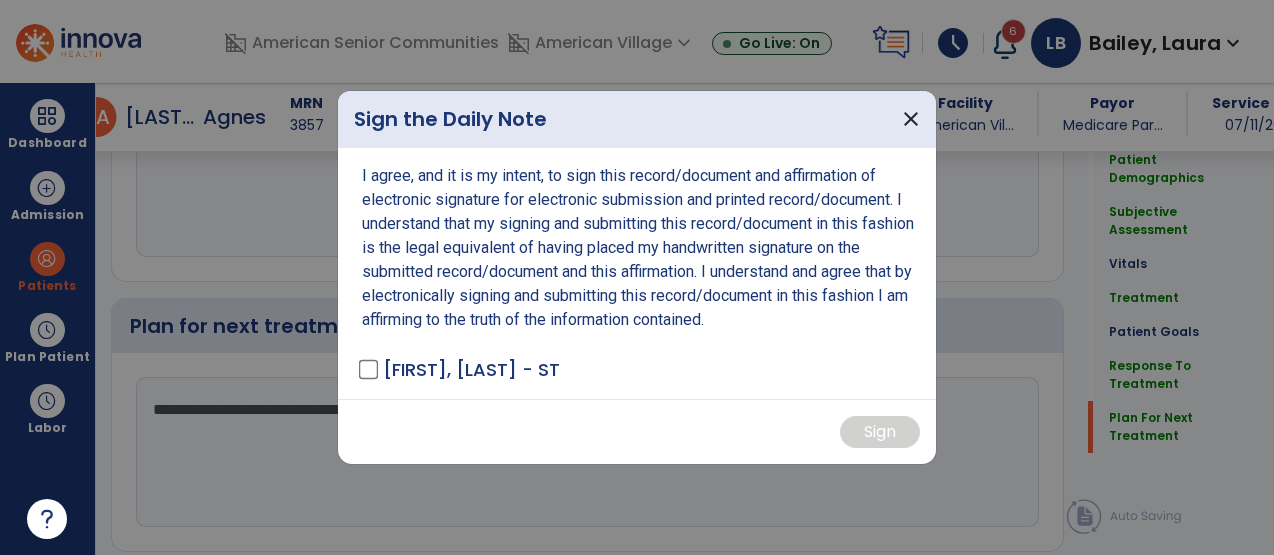 click on "[FIRST], [LAST]  - ST" at bounding box center [471, 369] 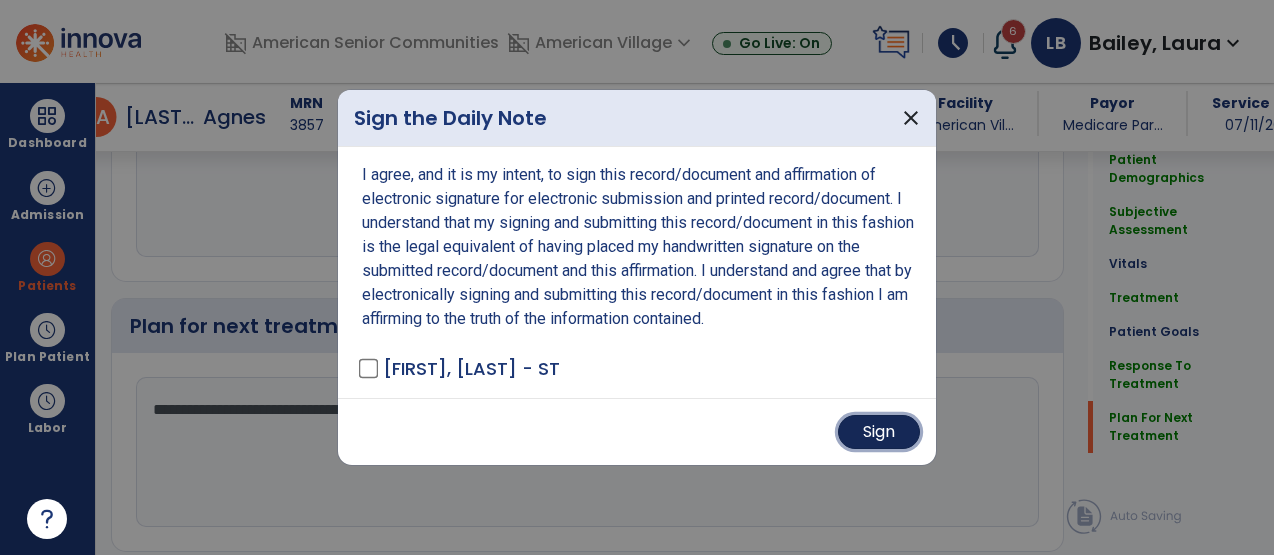 click on "Sign" at bounding box center (879, 432) 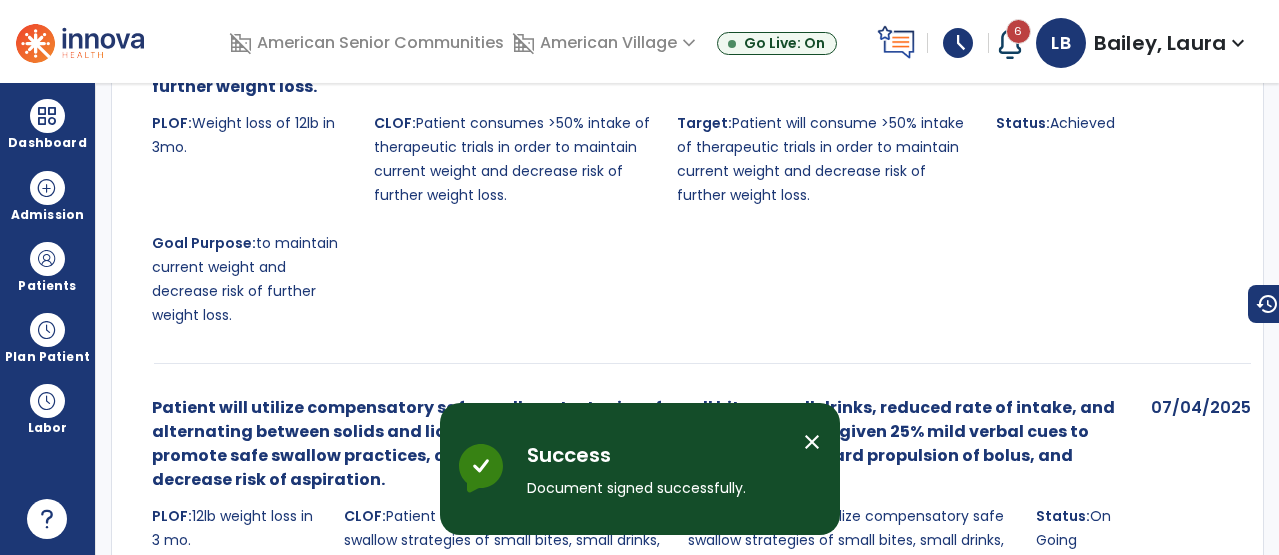 scroll, scrollTop: 0, scrollLeft: 0, axis: both 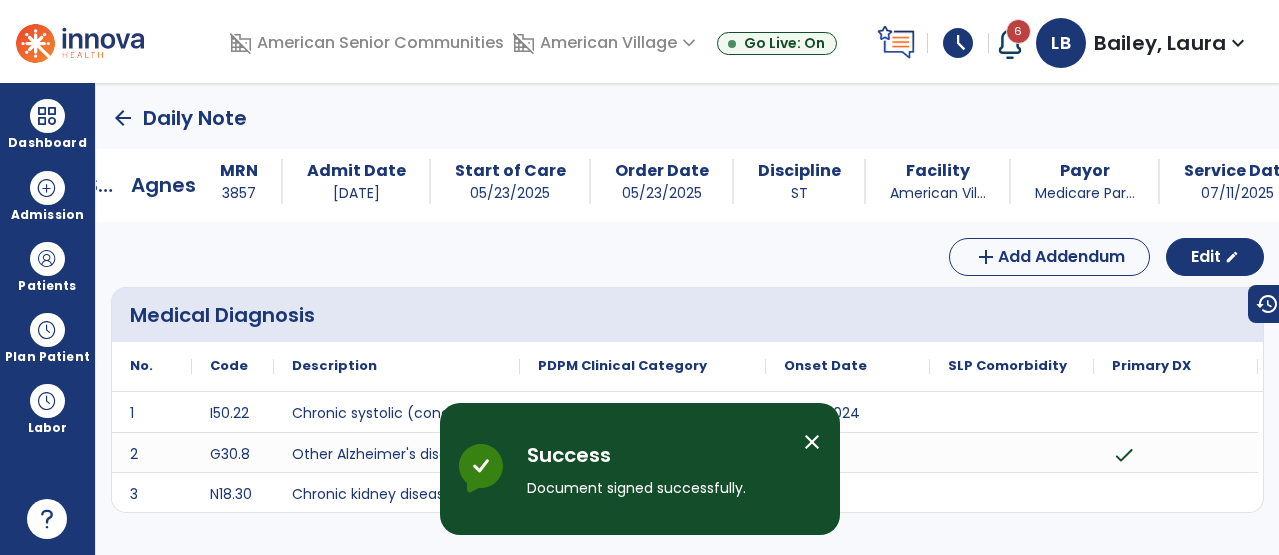 click on "arrow_back   Daily Note" 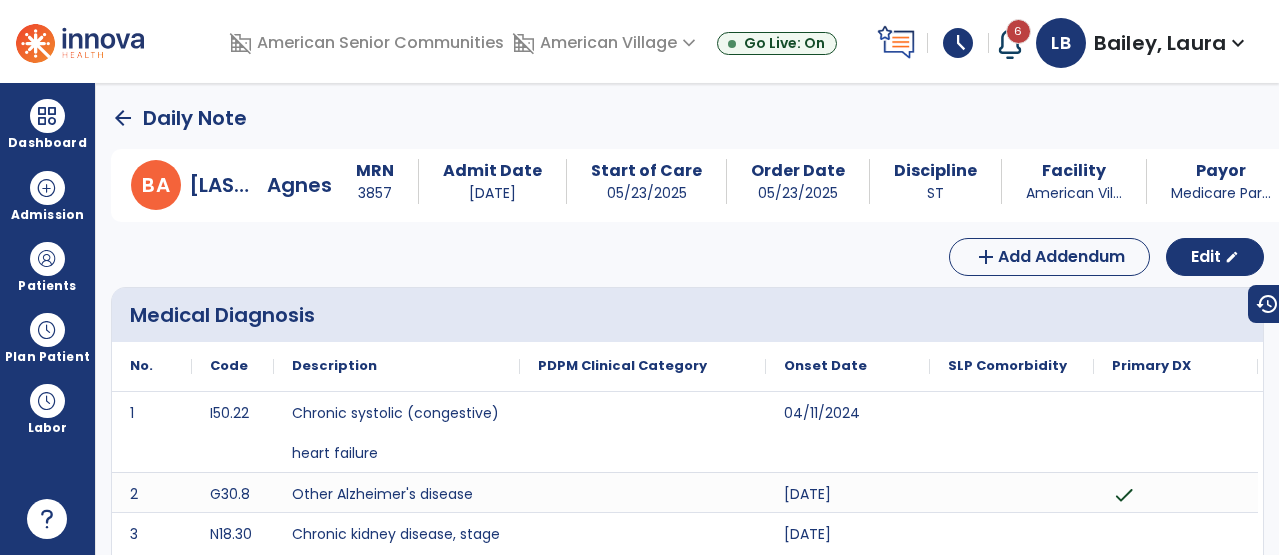 click on "arrow_back" 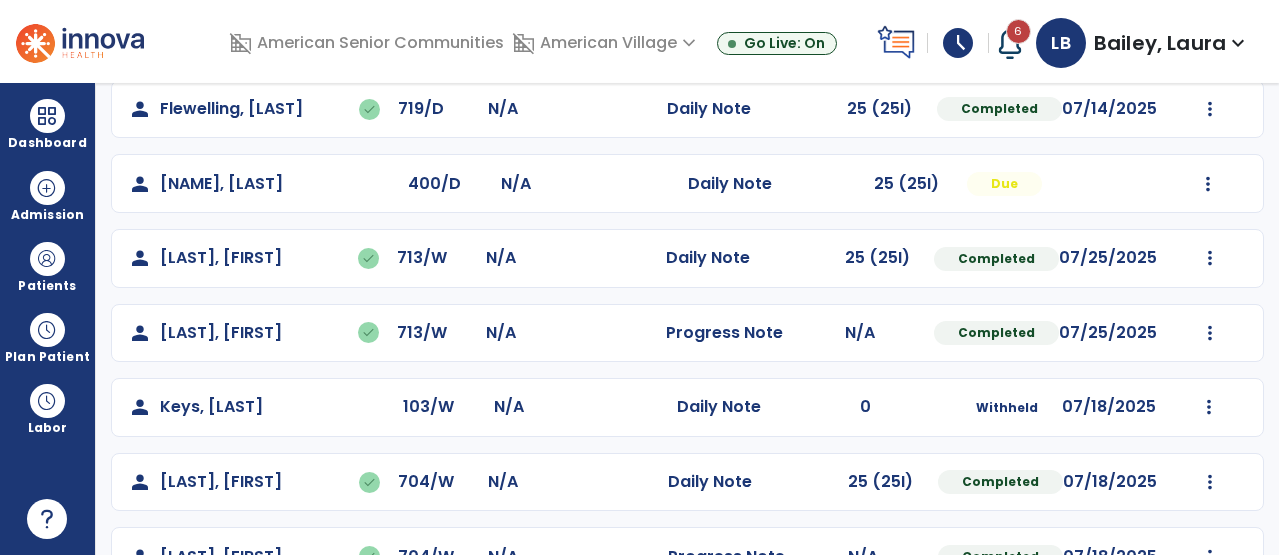scroll, scrollTop: 421, scrollLeft: 0, axis: vertical 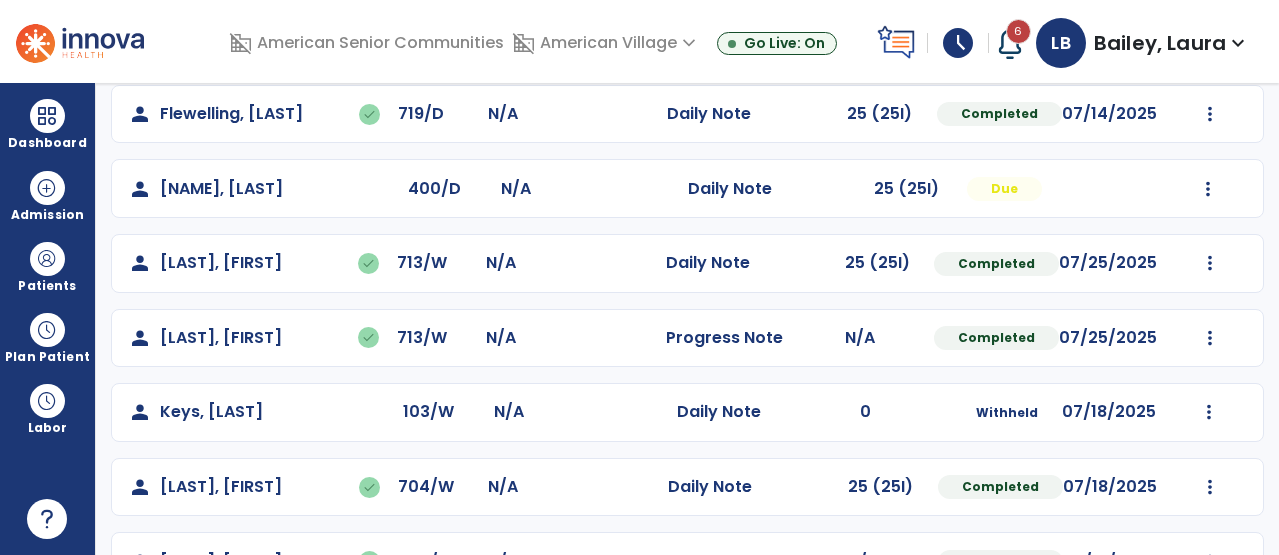 click on "Mark Visit As Complete   Reset Note   Open Document   G + C Mins" 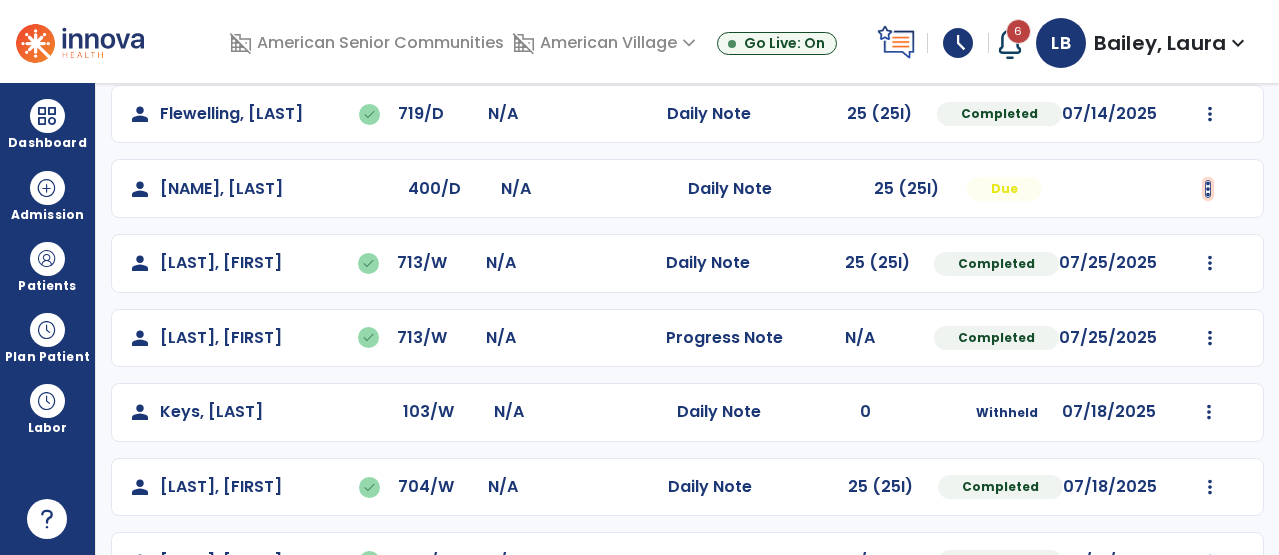 click at bounding box center [1210, -109] 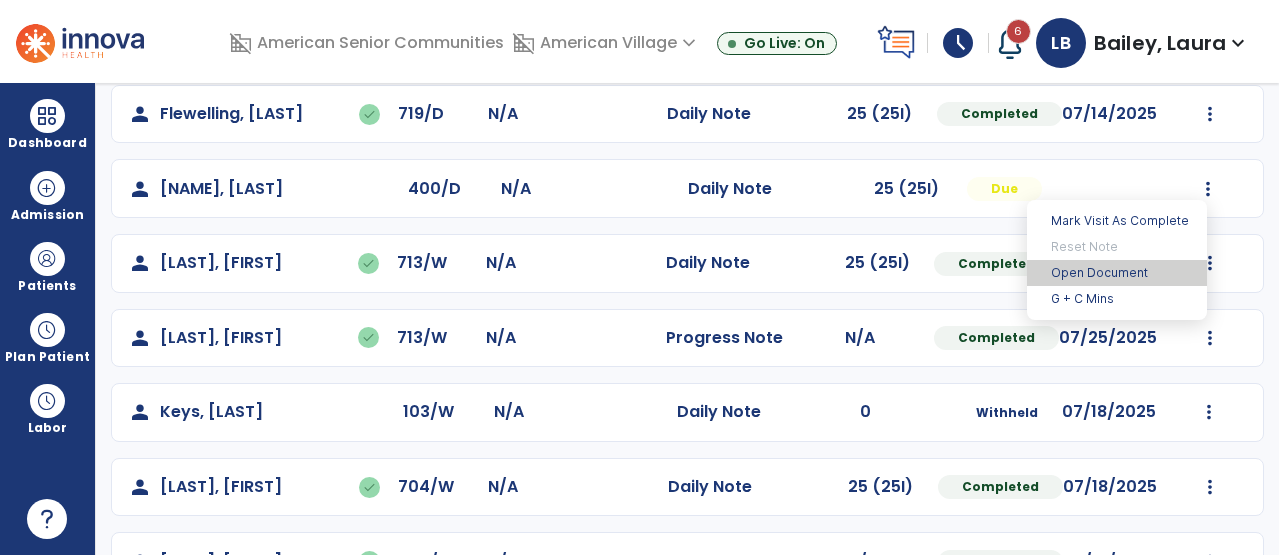 click on "Open Document" at bounding box center [1117, 273] 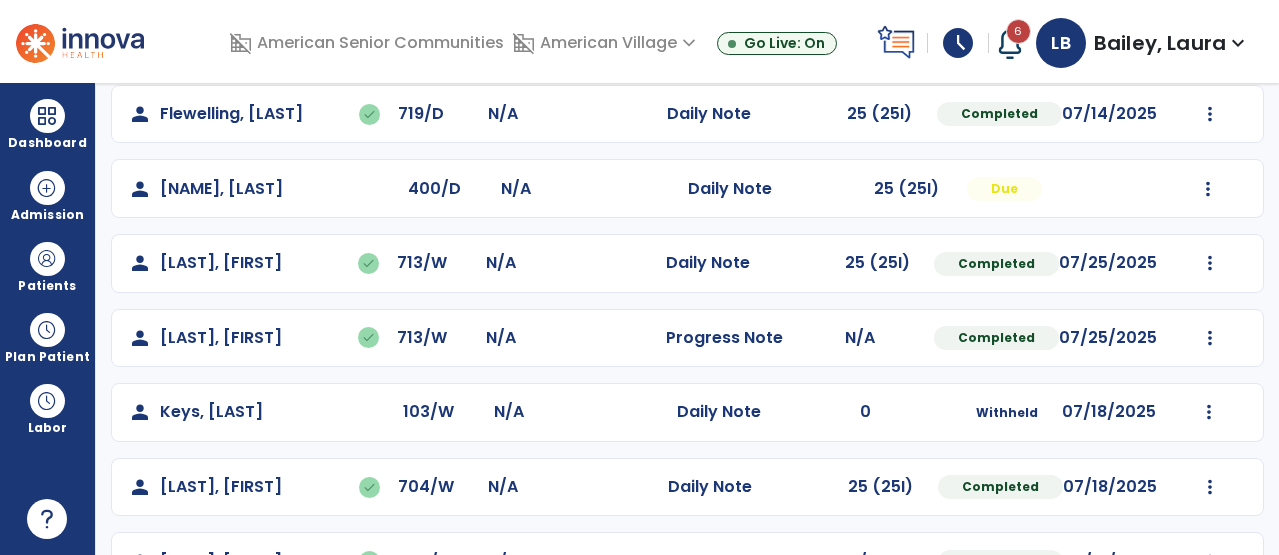 click on "07/25/2025" 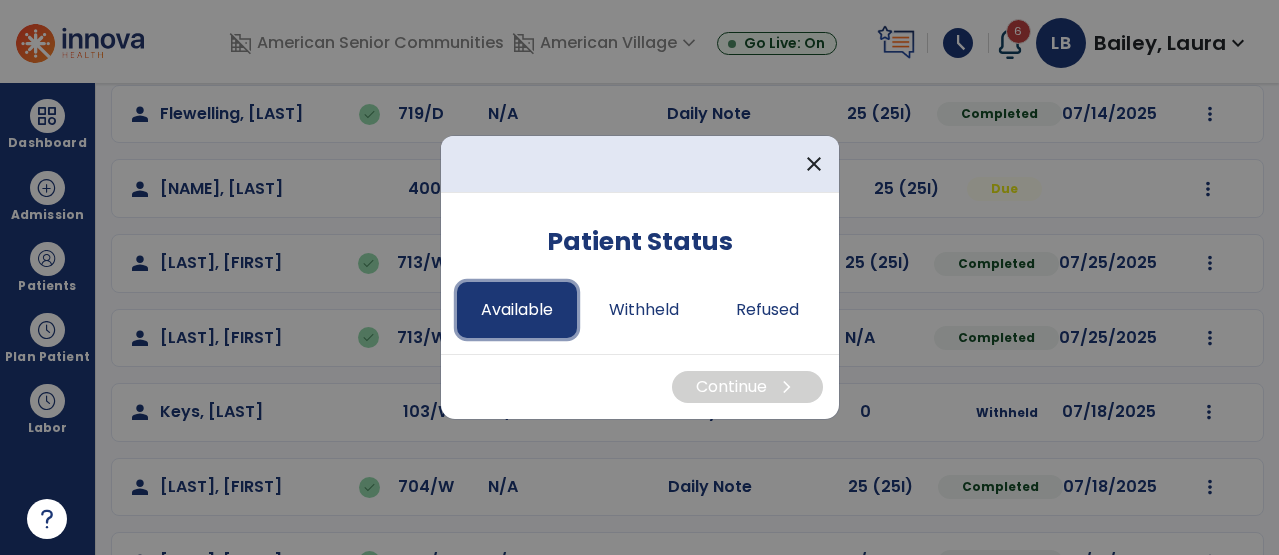 click on "Available" at bounding box center (517, 310) 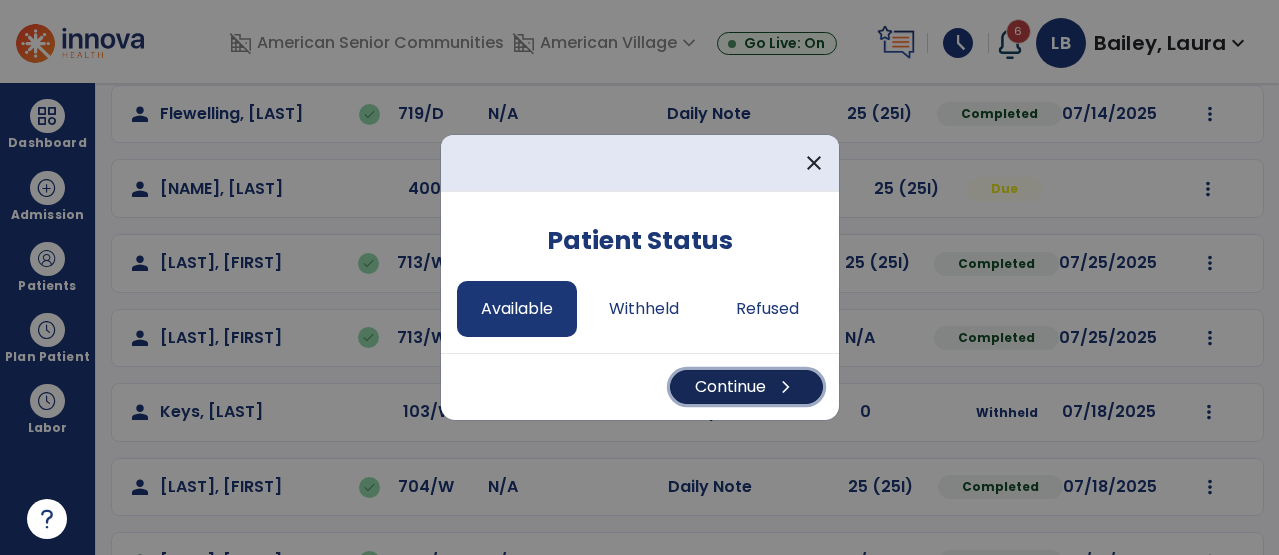 click on "chevron_right" at bounding box center [786, 387] 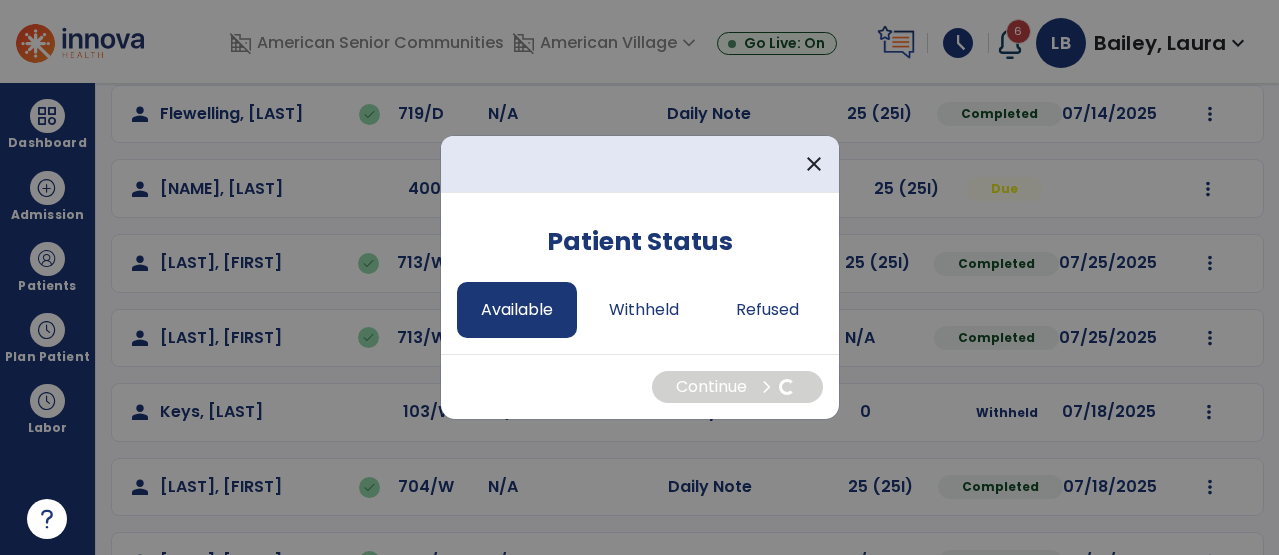 select on "*" 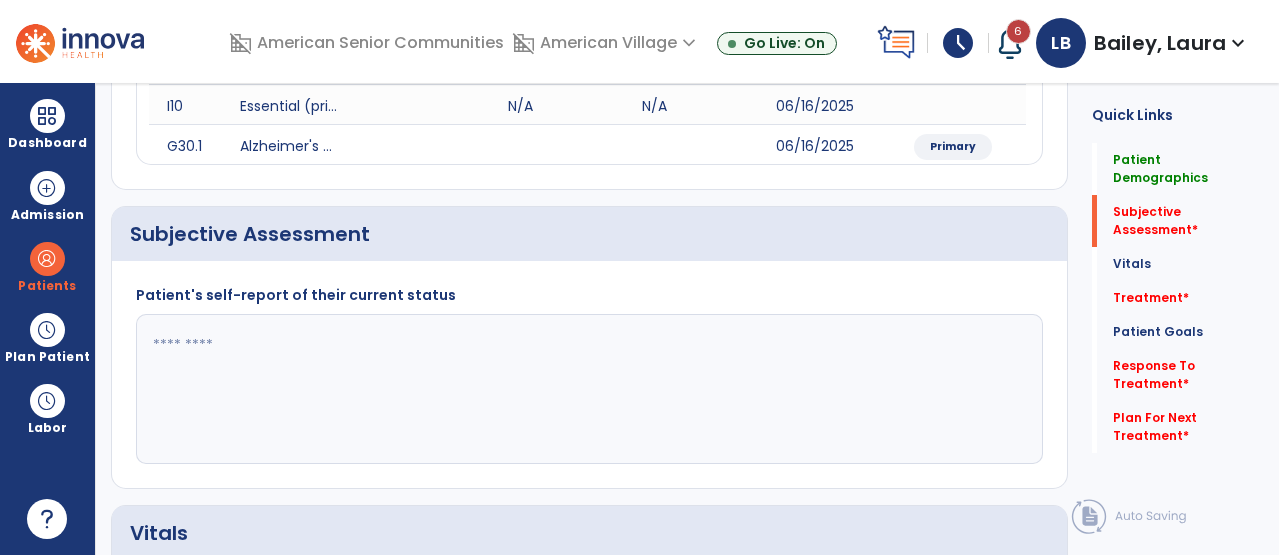 click 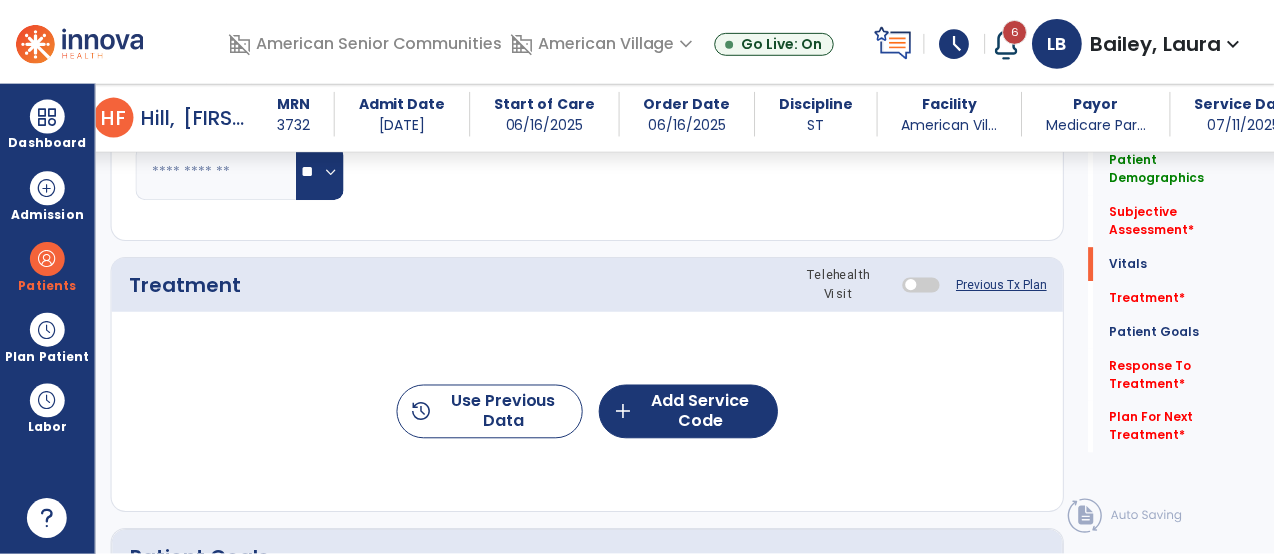 scroll, scrollTop: 1122, scrollLeft: 0, axis: vertical 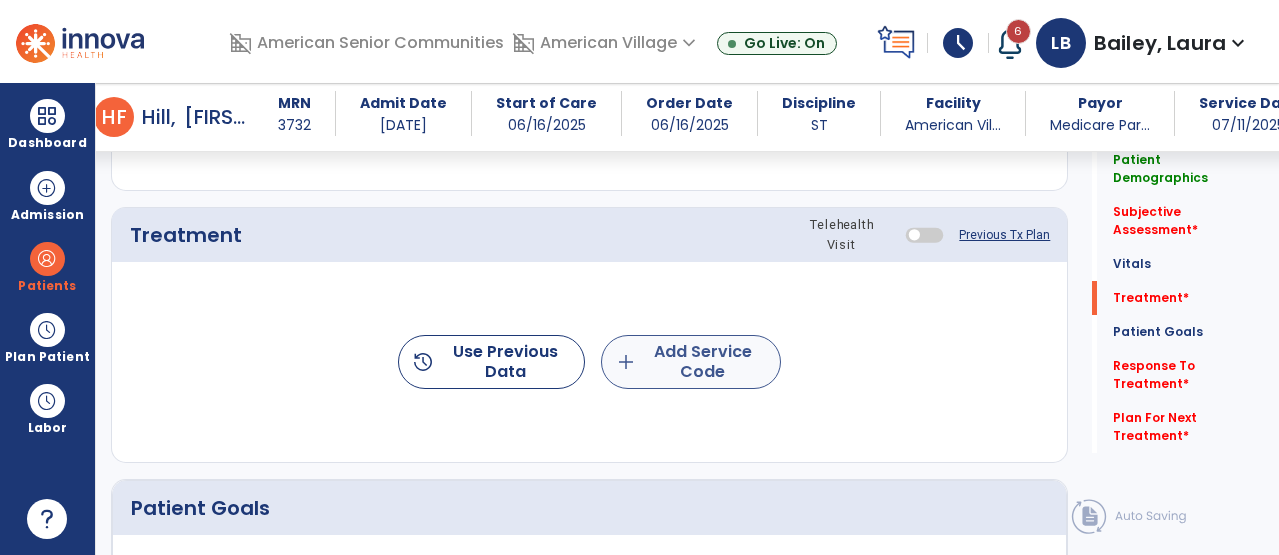 type on "**********" 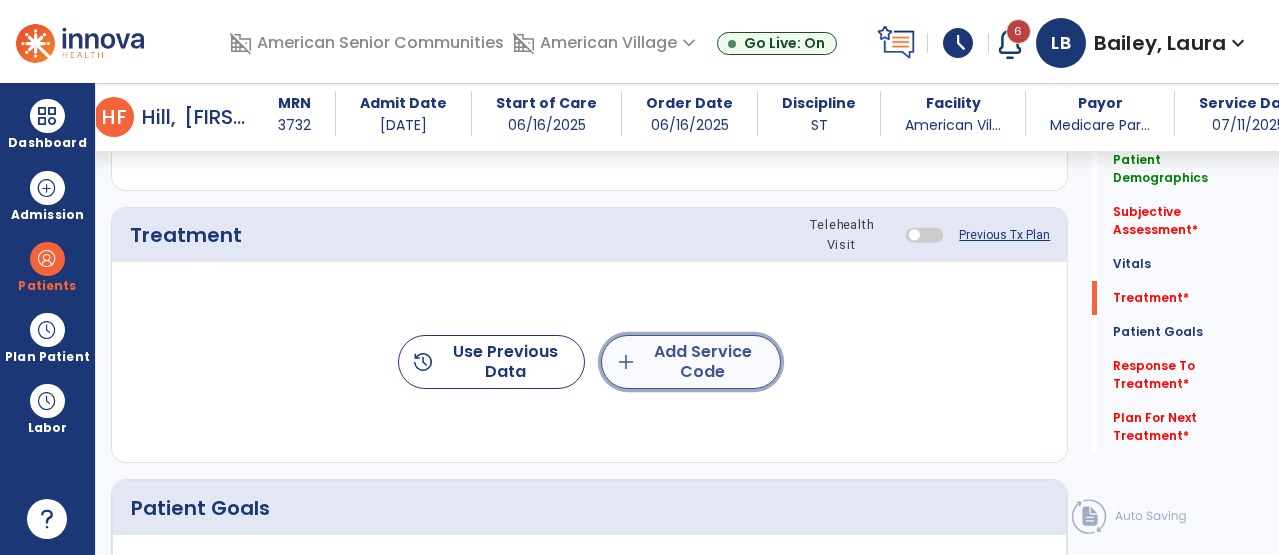 click on "add  Add Service Code" 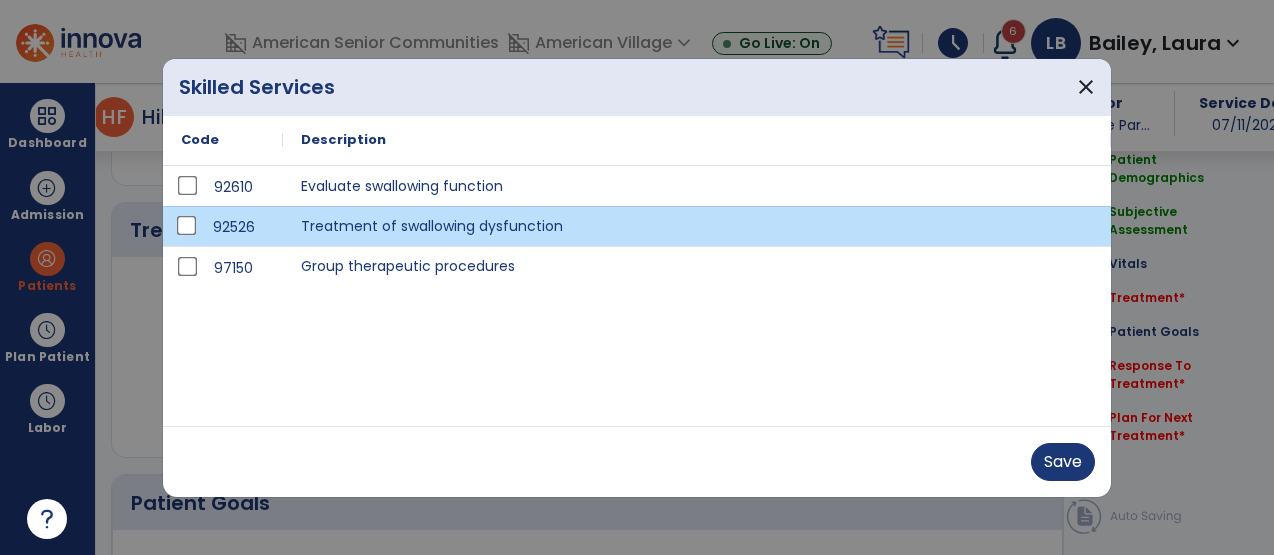 scroll, scrollTop: 1122, scrollLeft: 0, axis: vertical 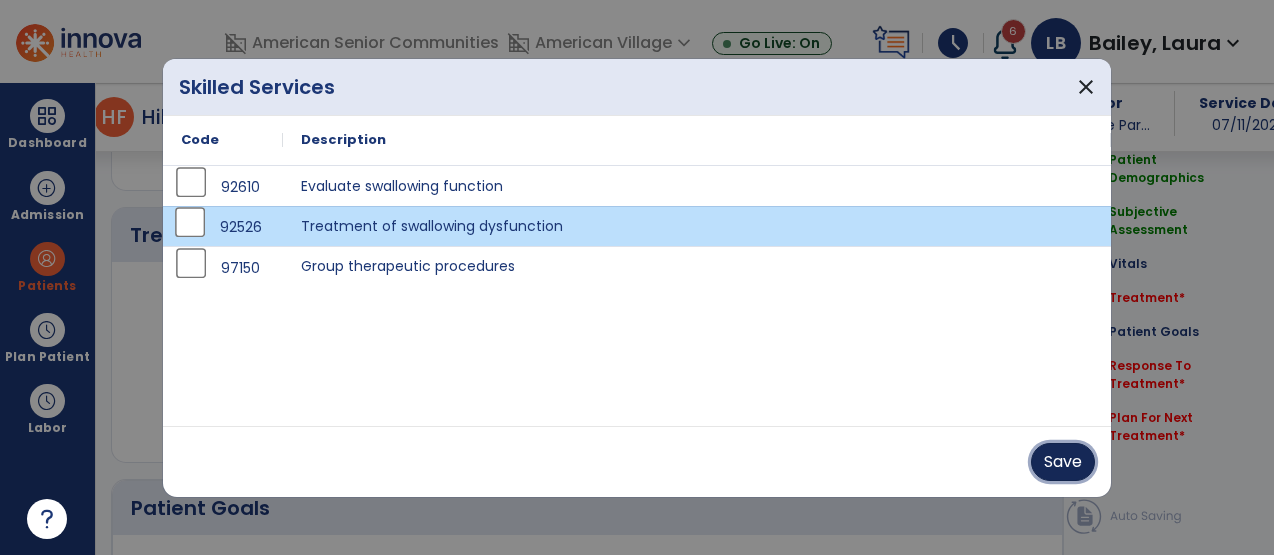 click on "Save" at bounding box center [1063, 462] 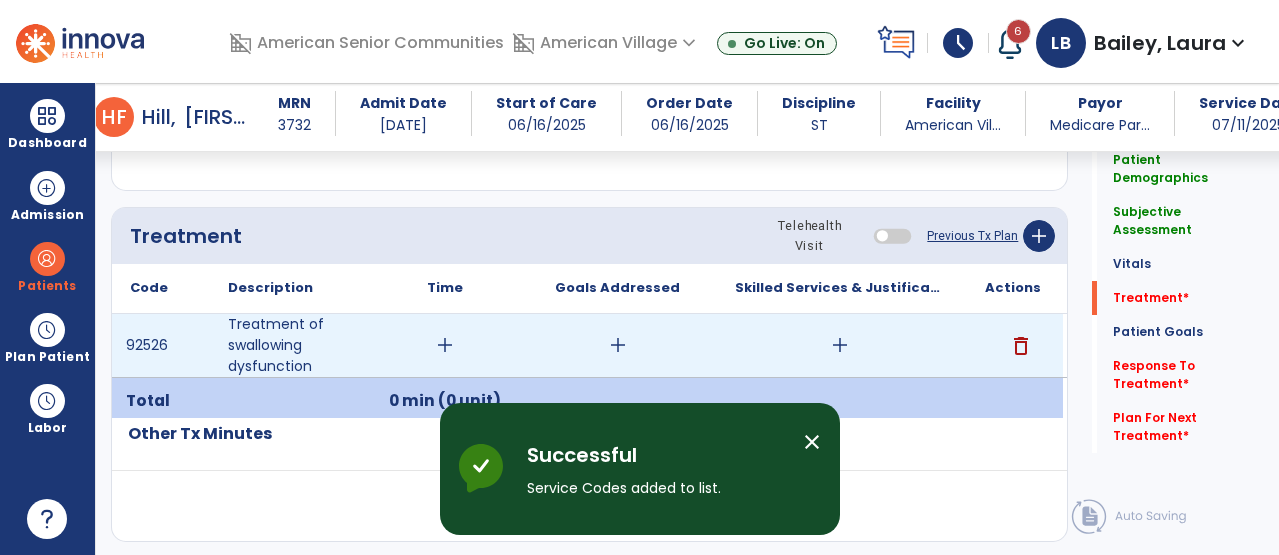 click on "add" at bounding box center (445, 345) 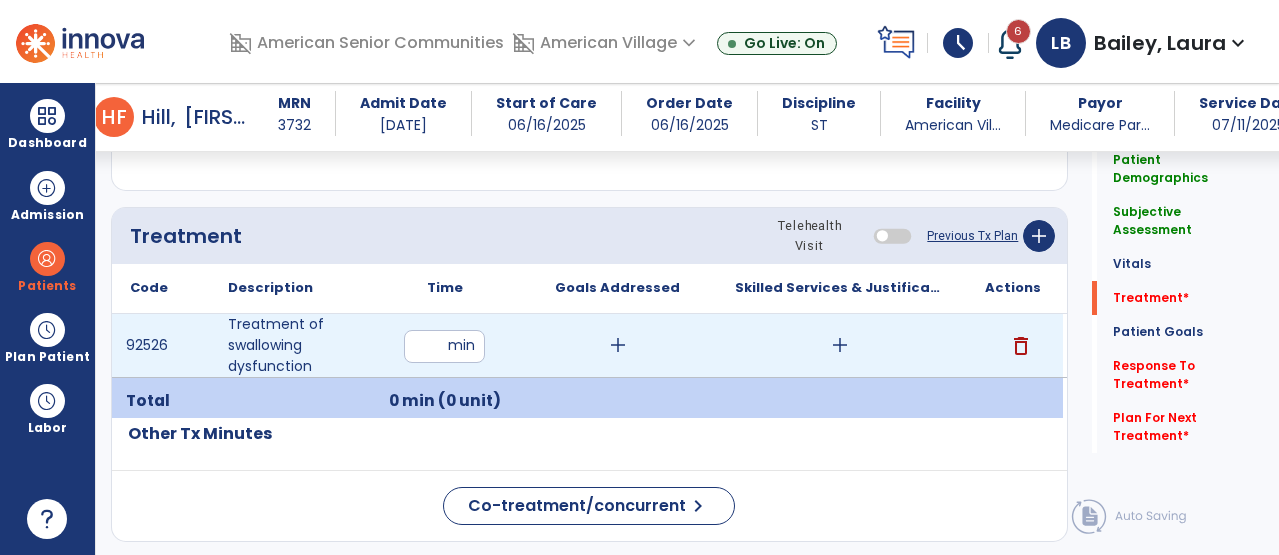 type on "**" 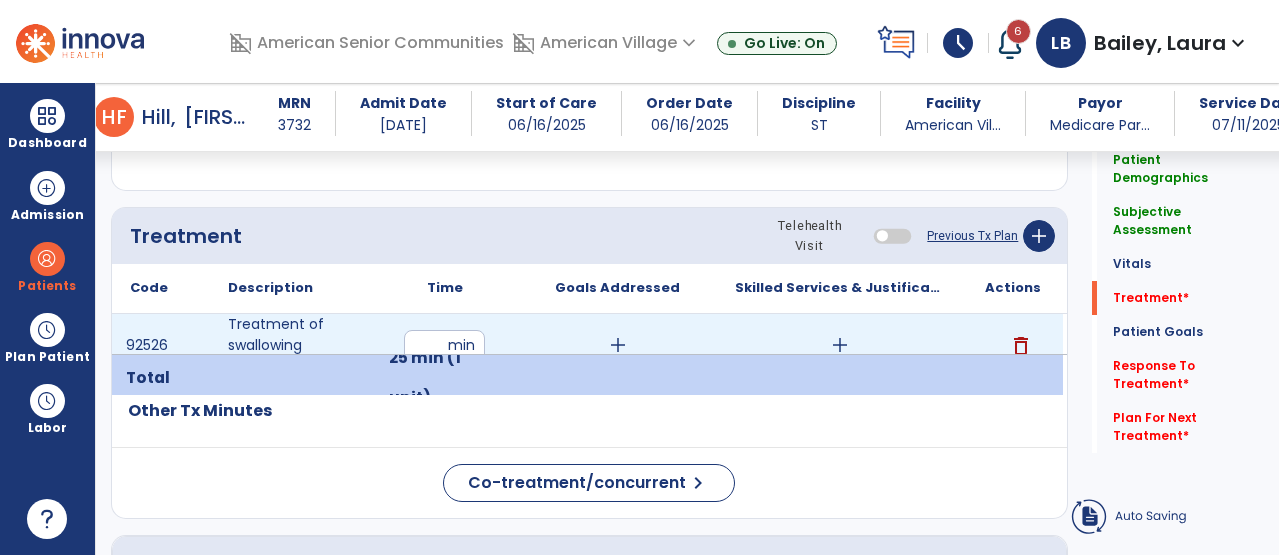 click on "add" at bounding box center (618, 345) 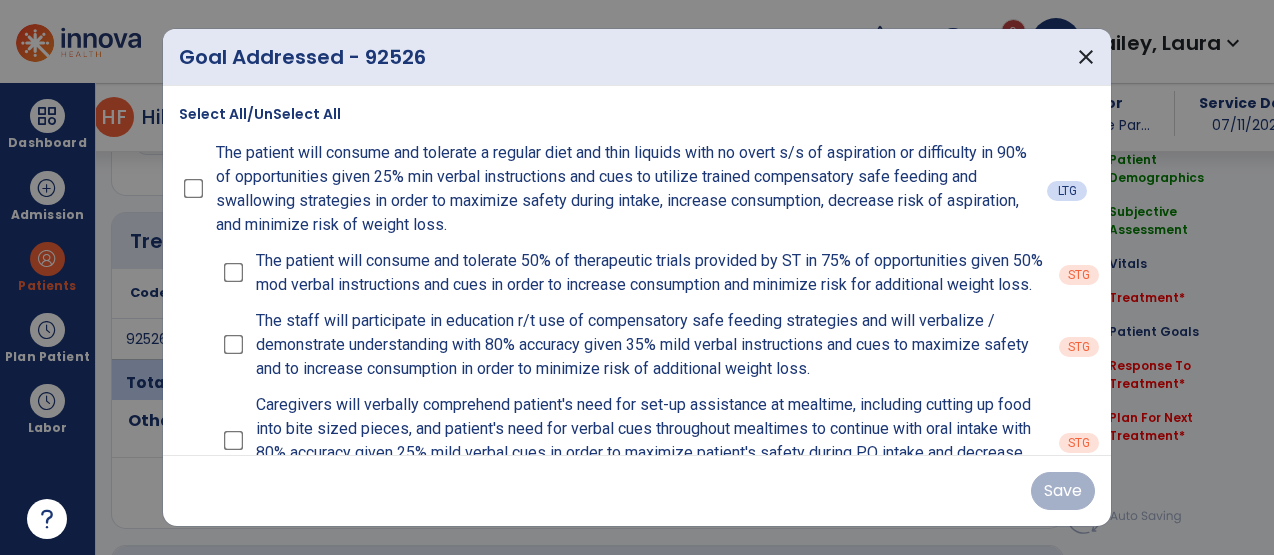 scroll, scrollTop: 1122, scrollLeft: 0, axis: vertical 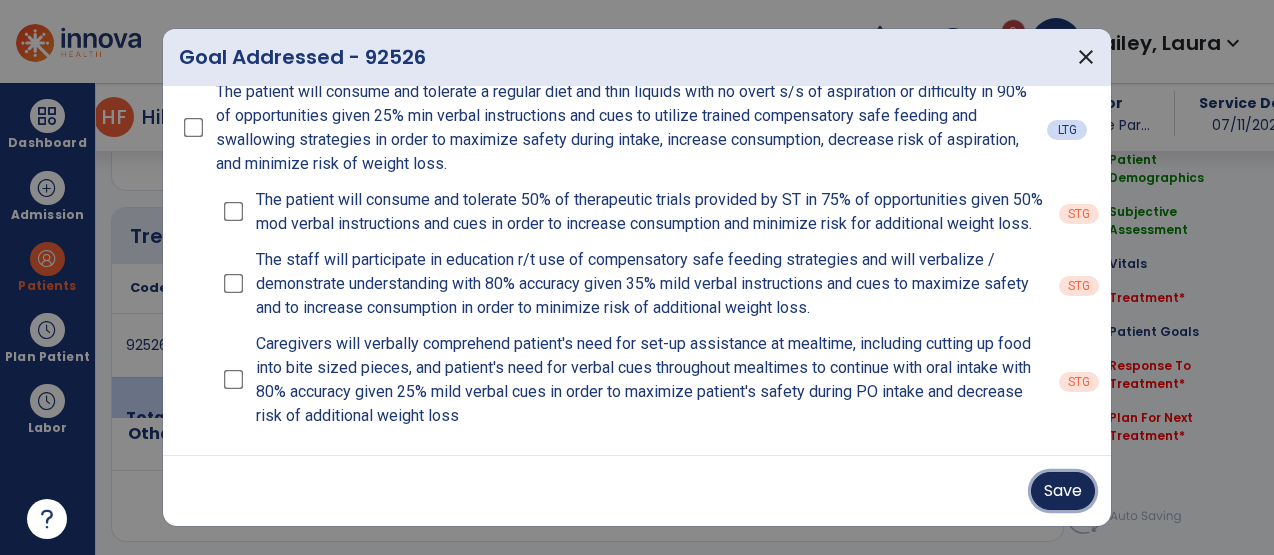 click on "Save" at bounding box center (1063, 491) 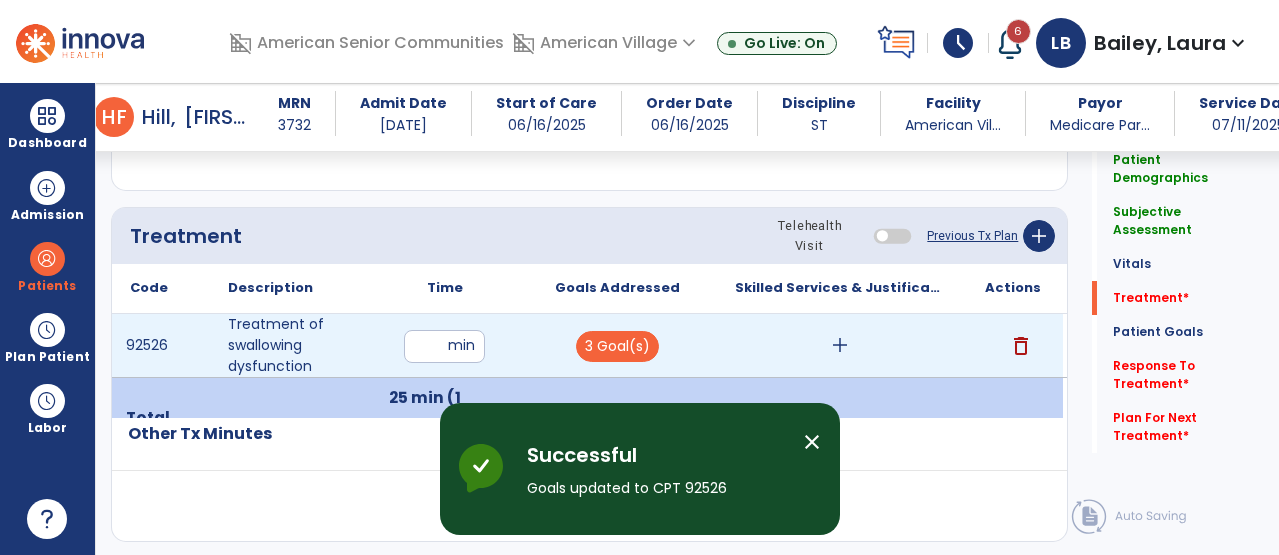 click on "add" at bounding box center [840, 345] 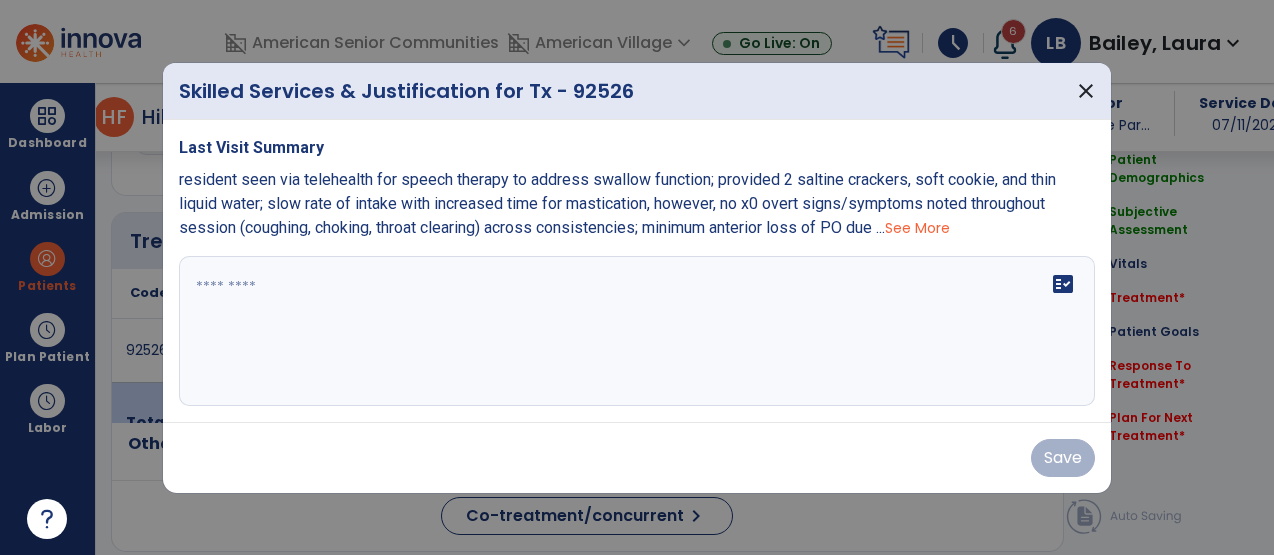 scroll, scrollTop: 1122, scrollLeft: 0, axis: vertical 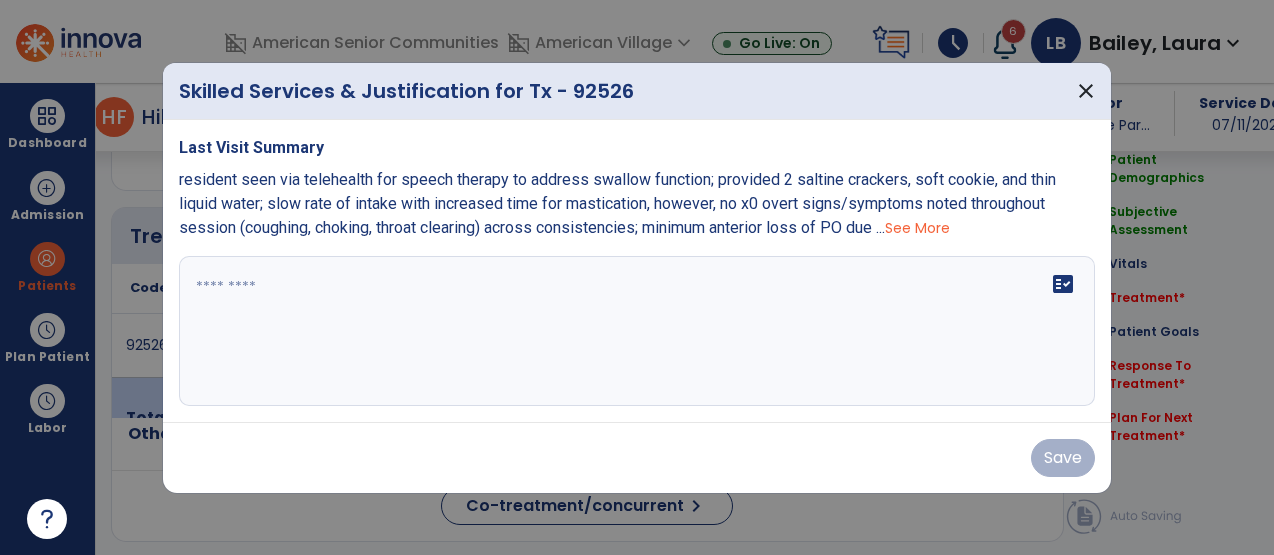 click on "fact_check" at bounding box center [637, 331] 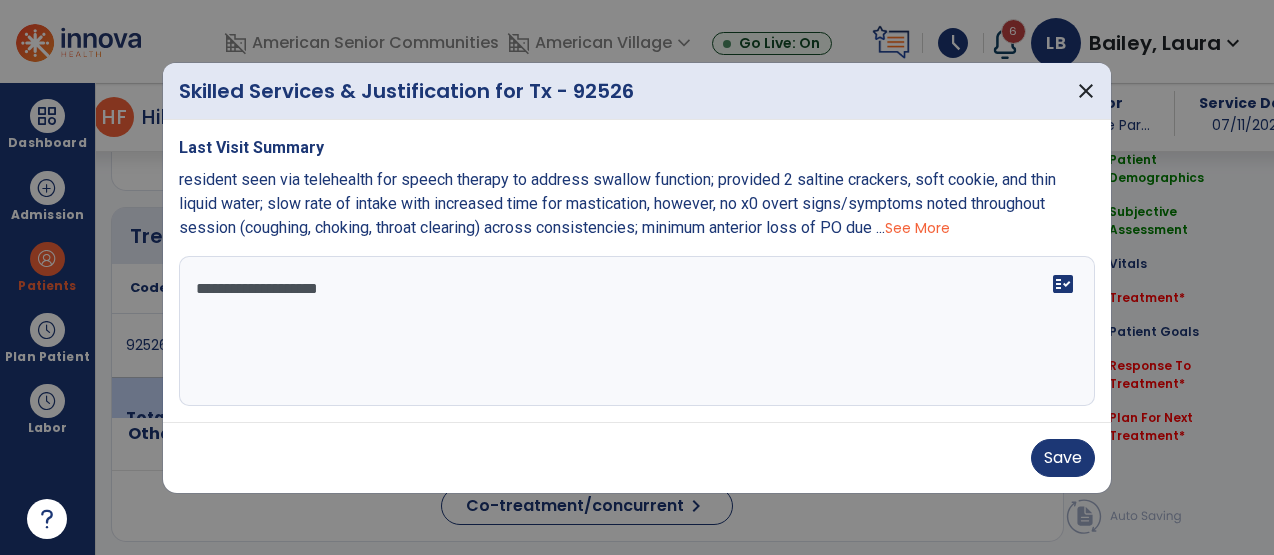 scroll, scrollTop: 0, scrollLeft: 0, axis: both 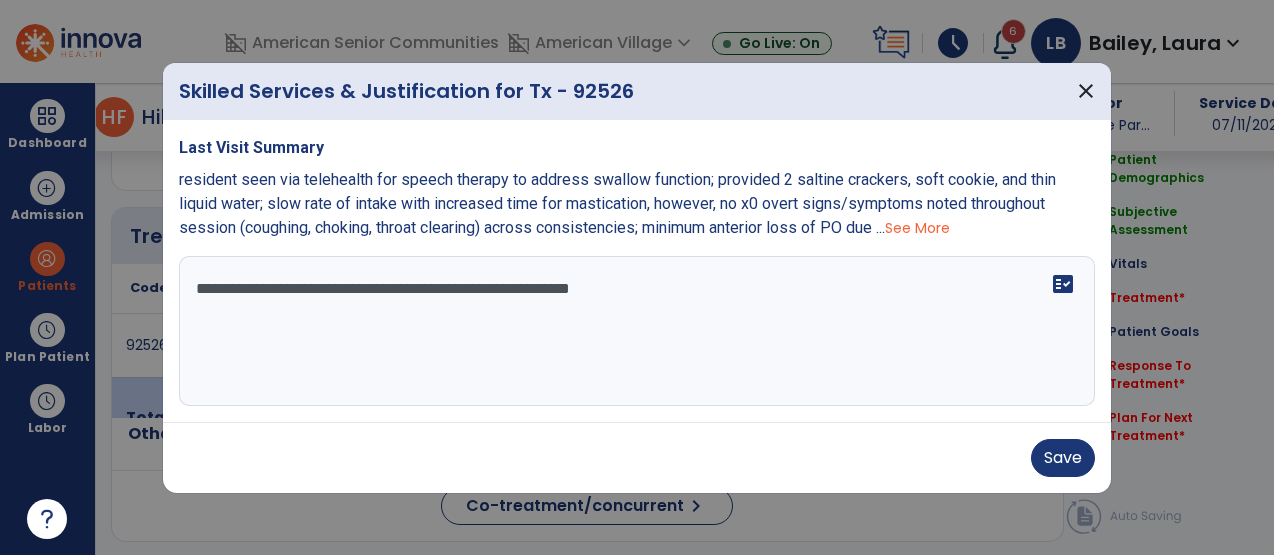 type on "**********" 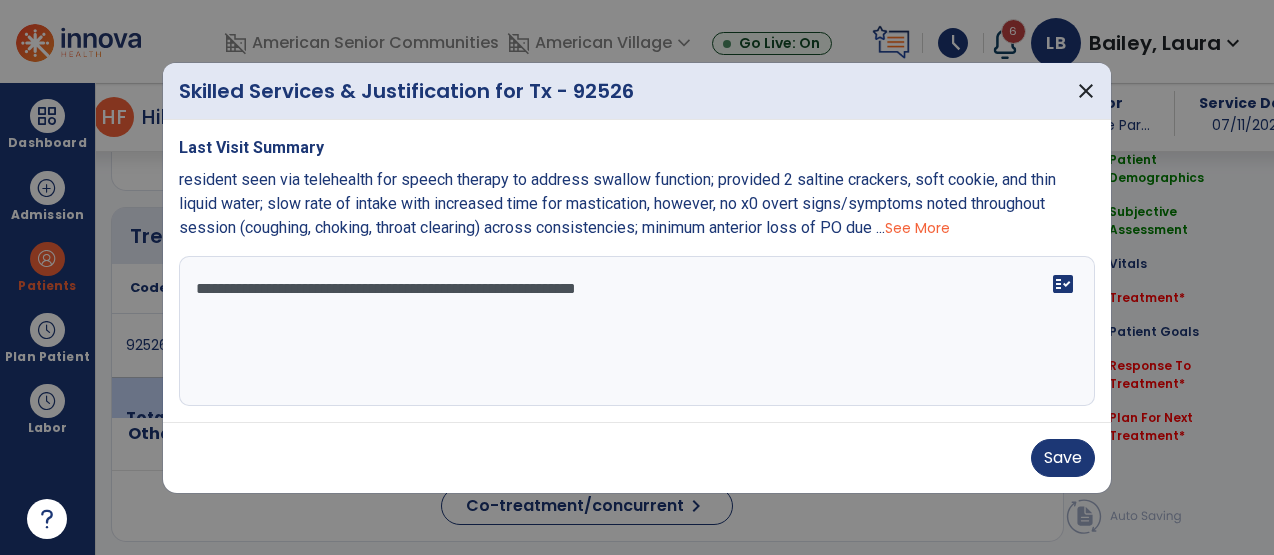 click on "**********" at bounding box center (637, 331) 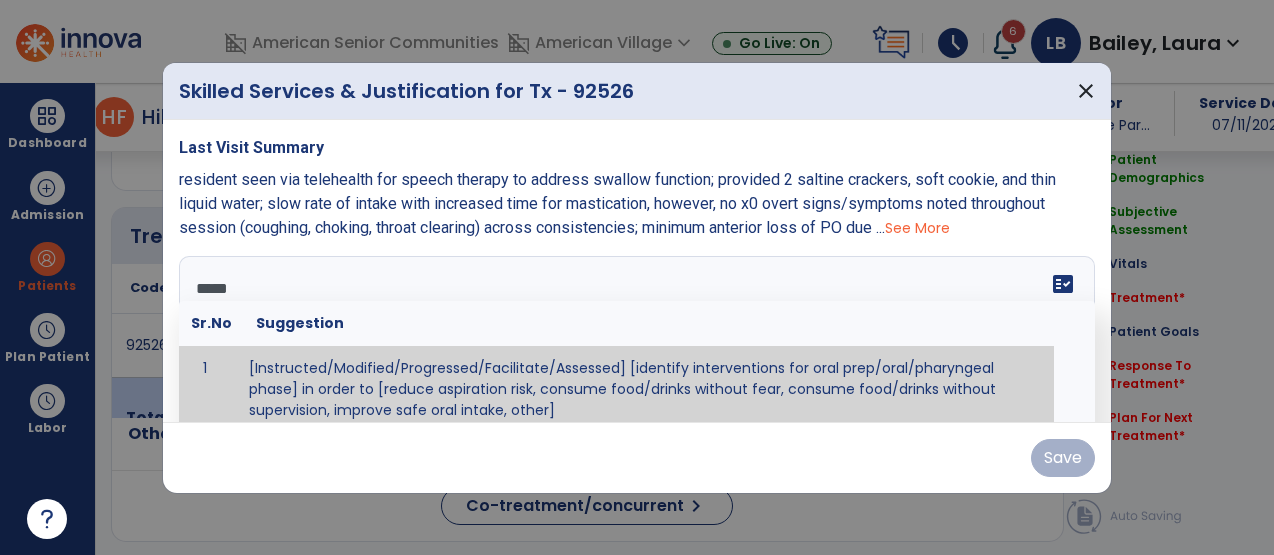 type on "******" 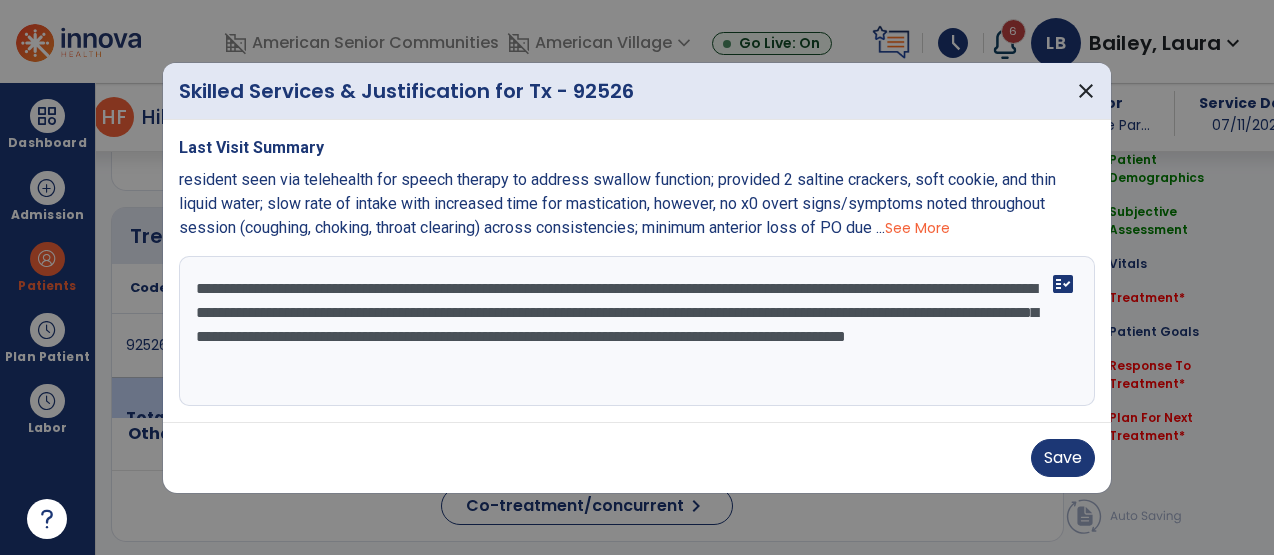 click on "**********" at bounding box center [637, 331] 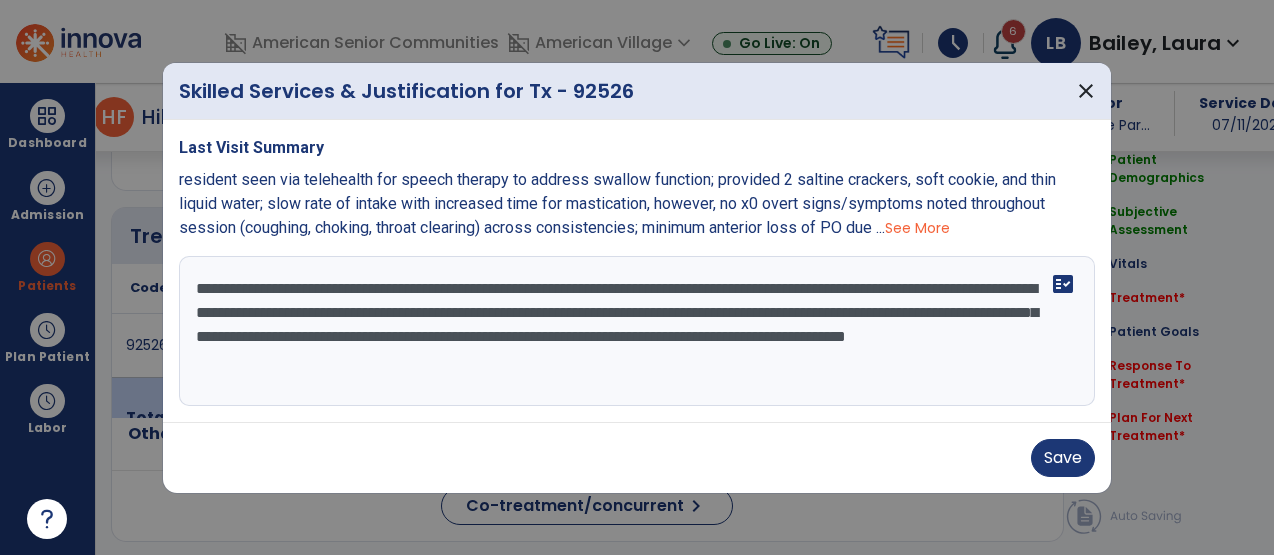 click on "**********" at bounding box center [637, 331] 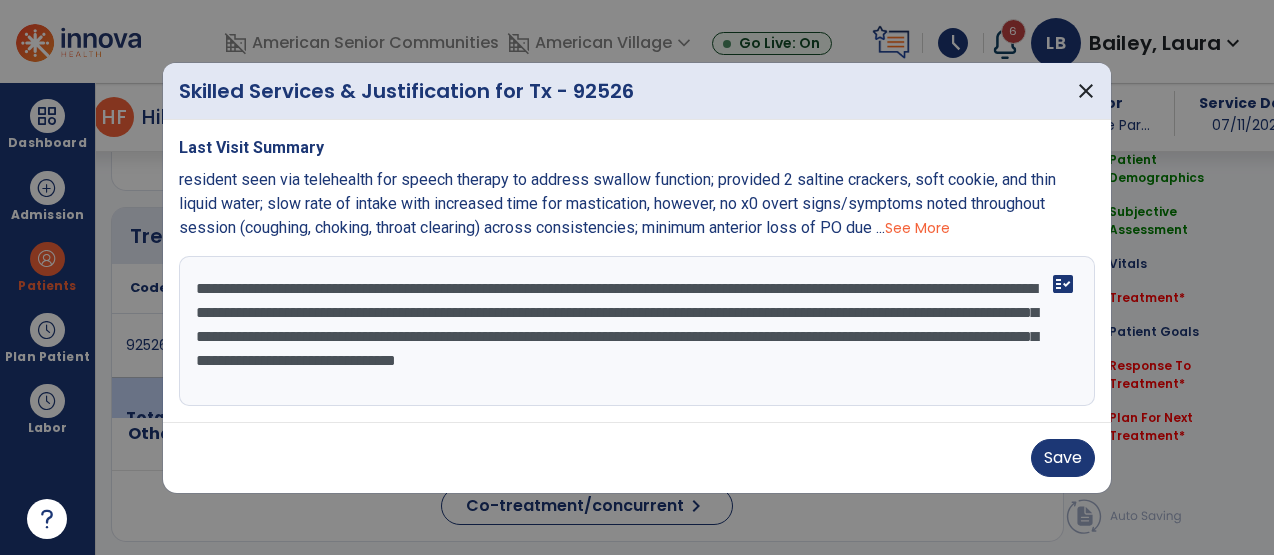 drag, startPoint x: 717, startPoint y: 361, endPoint x: 578, endPoint y: 367, distance: 139.12944 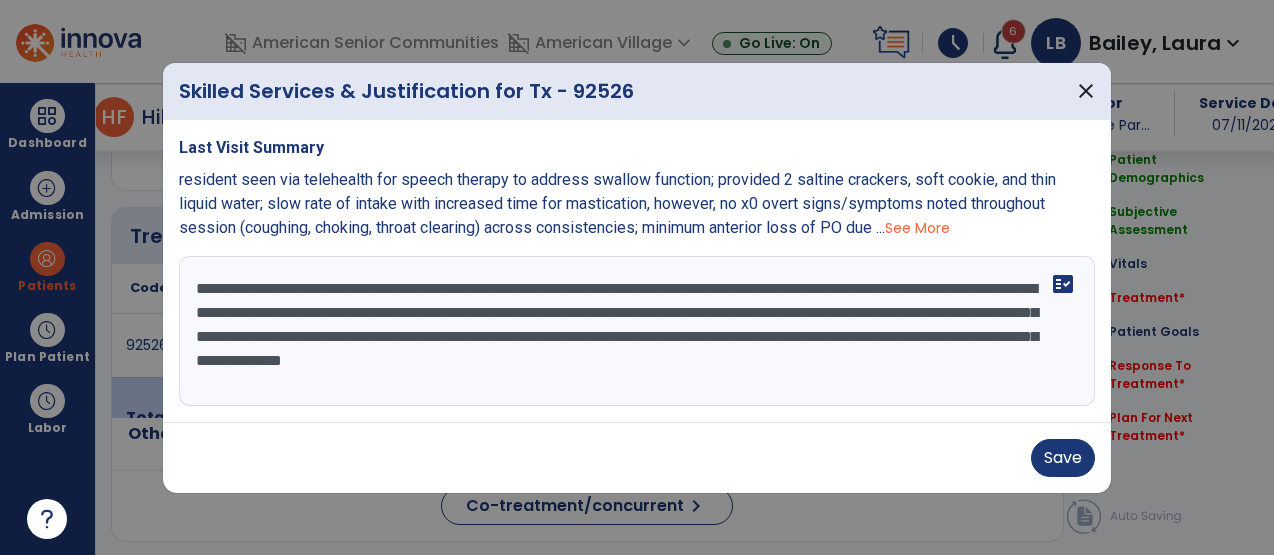 click on "Last Visit Summary resident seen via telehealth for speech therapy to address swallow function; provided 2 saltine crackers, soft cookie, and thin liquid water; slow rate of intake with increased time for mastication, however, no x0 overt signs/symptoms noted throughout session (coughing, choking, throat clearing) across consistencies; minimum anterior loss of PO due ...  See More  Patient received skilled ST services targeting swallow function and oral function for feeding. Patient sitting upright in her Broda chair in the dining room with appropriate posture for safe PO intake demonstrating caregiver follow through with previously provided education r/t appropriate postures during oral intake. Caregiver provided set-up assistance for patient of noon meal and provided verbal cues to assist with initiation.   fact_check" at bounding box center (637, 271) 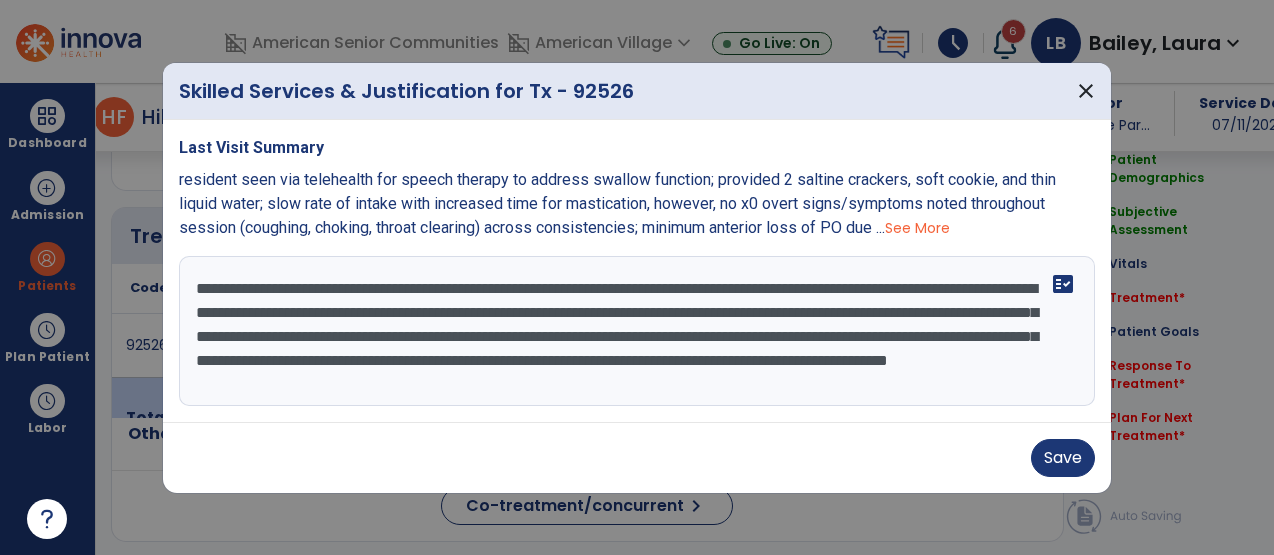 scroll, scrollTop: 16, scrollLeft: 0, axis: vertical 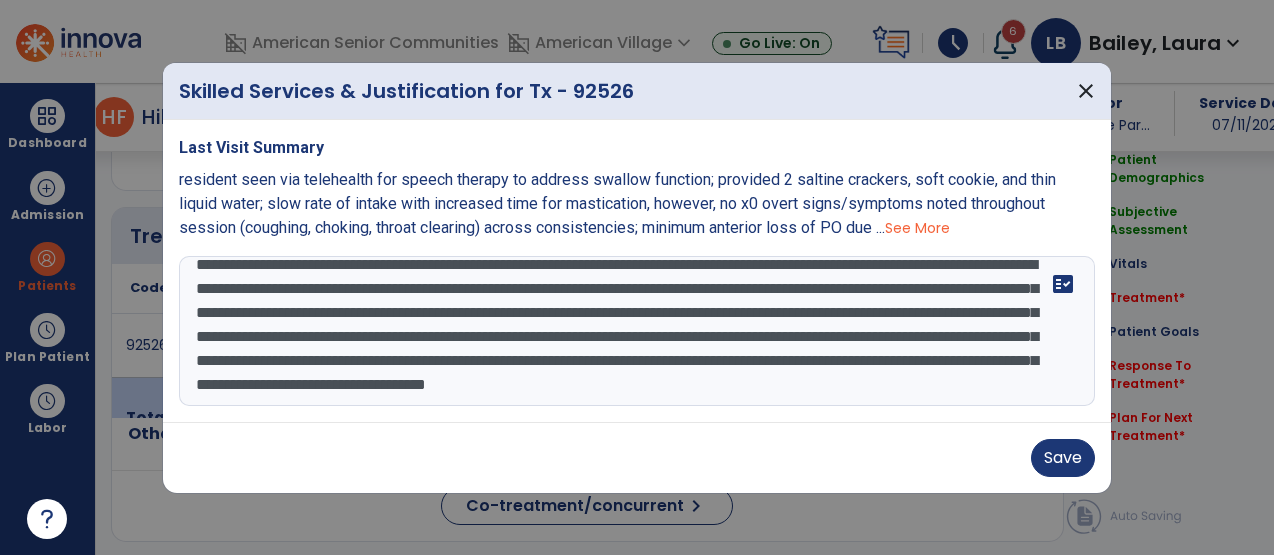 click on "**********" at bounding box center (637, 331) 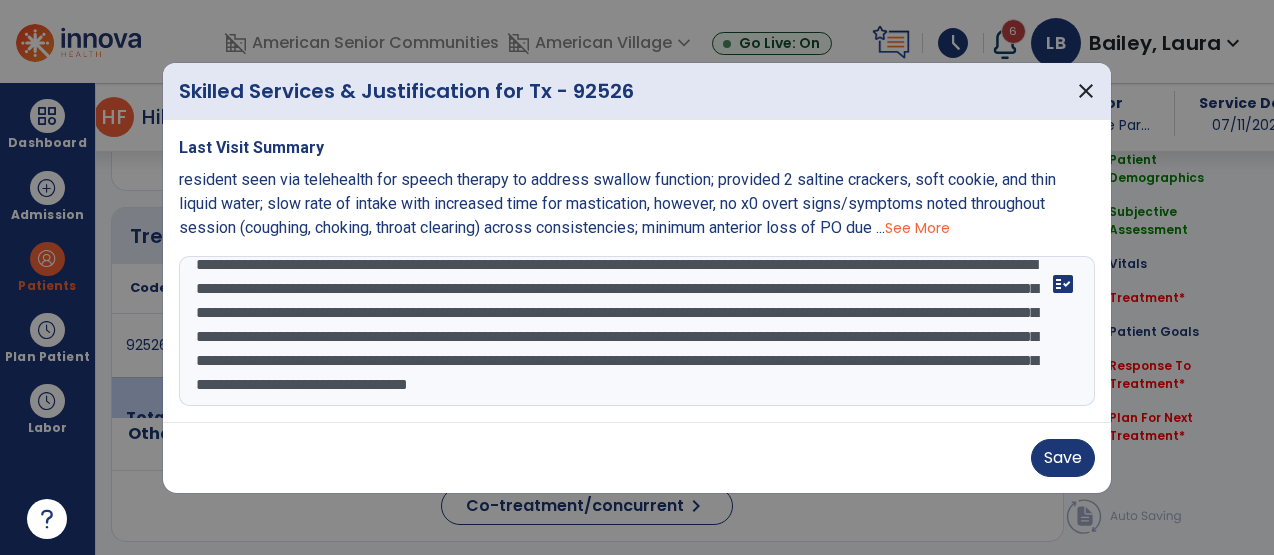 scroll, scrollTop: 48, scrollLeft: 0, axis: vertical 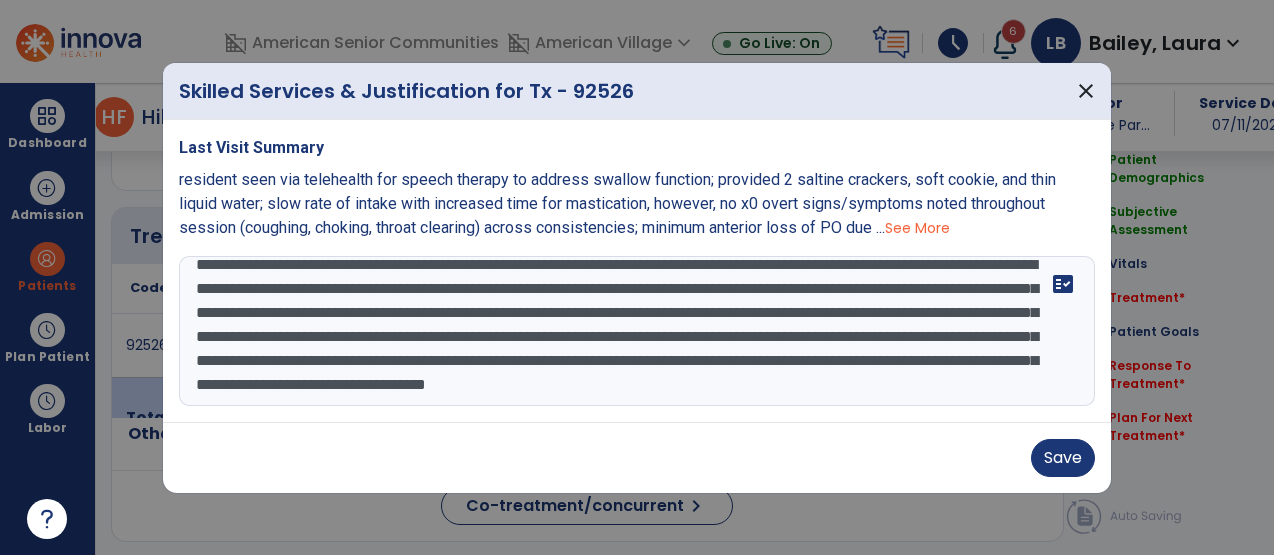 type on "**********" 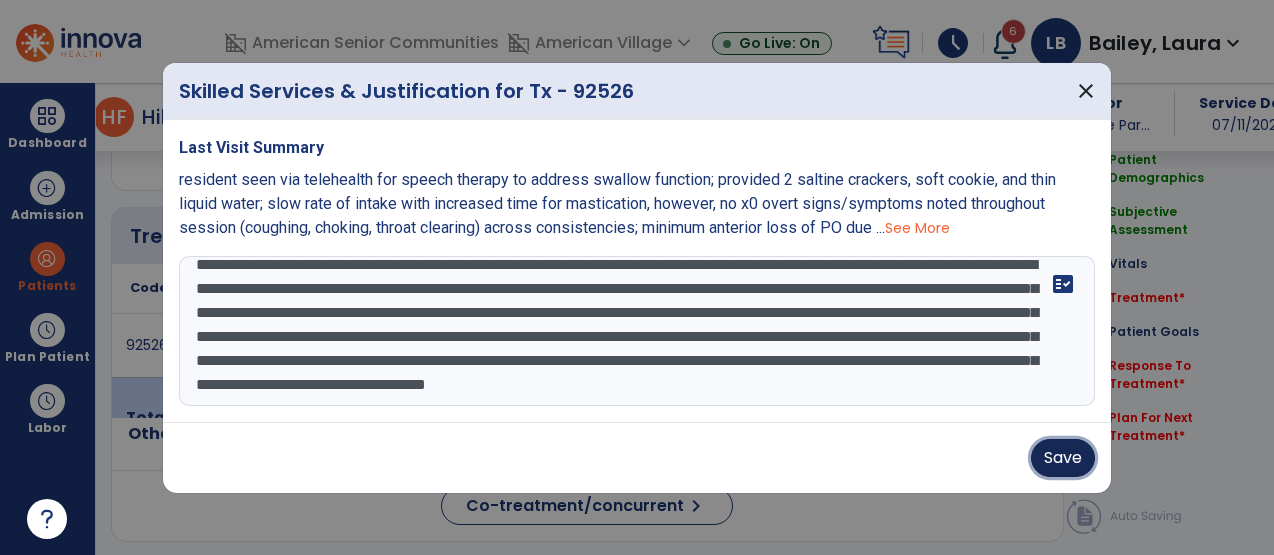 click on "Save" at bounding box center [1063, 458] 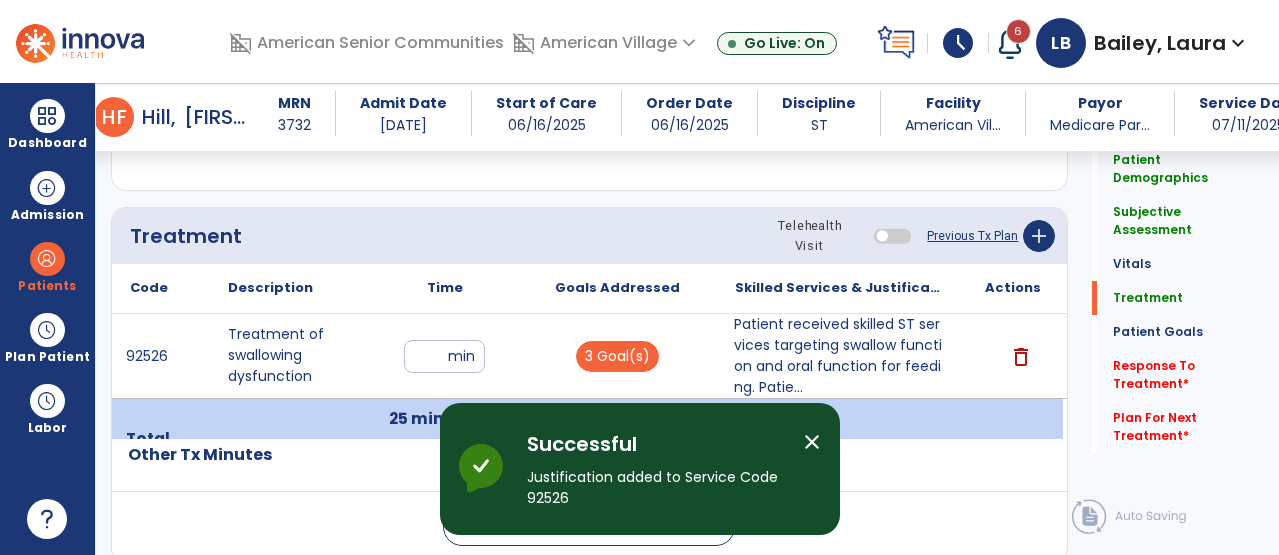 click on "Code
Description
Time" 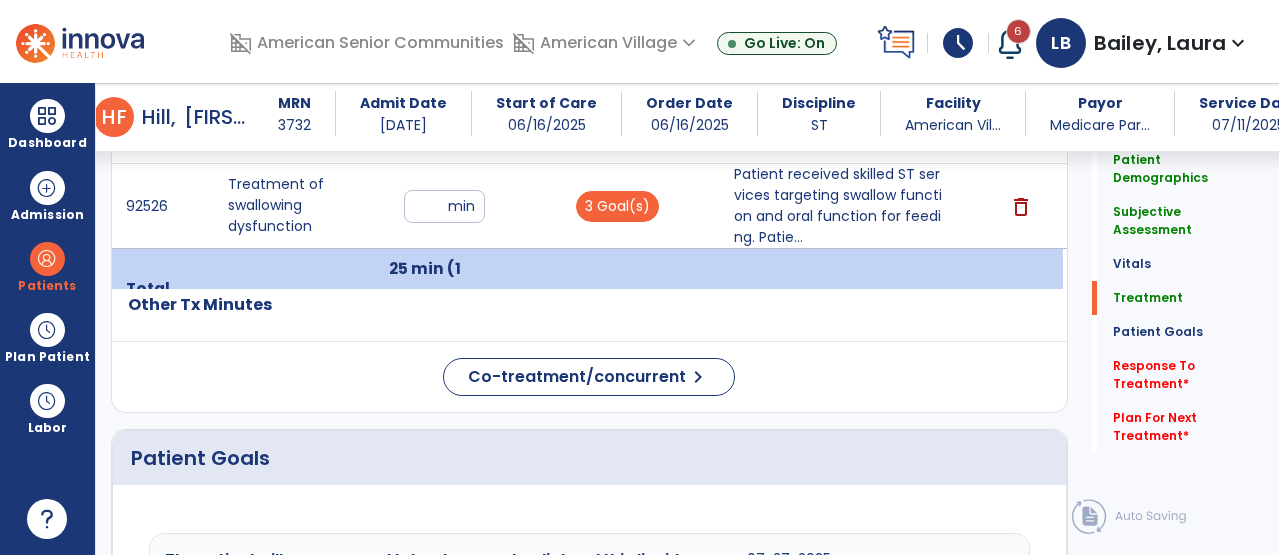 click at bounding box center (618, 289) 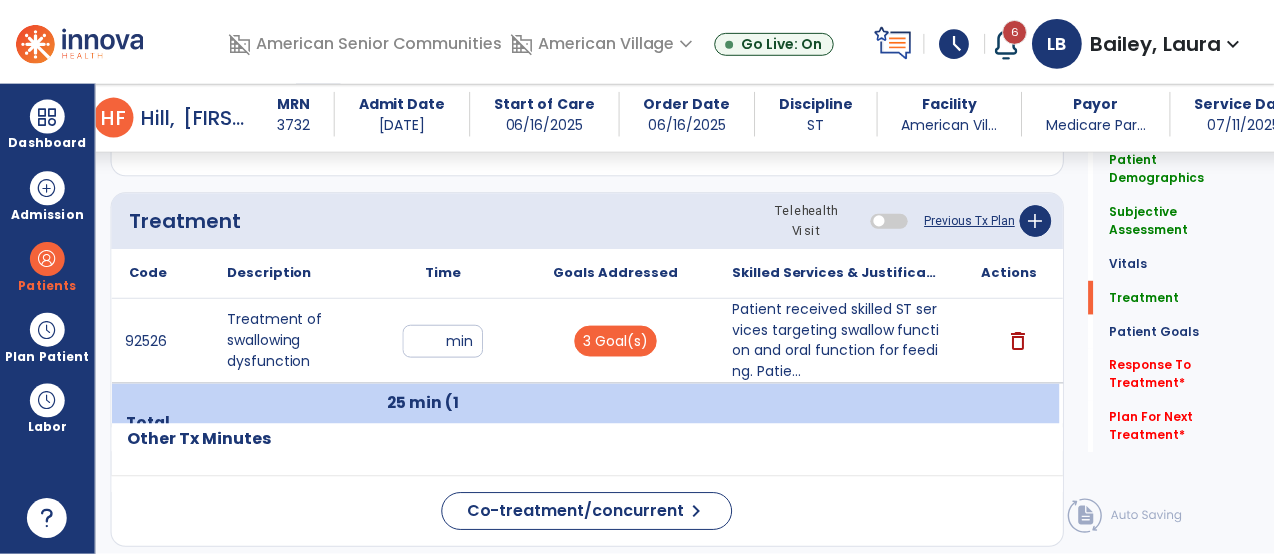 scroll, scrollTop: 1134, scrollLeft: 0, axis: vertical 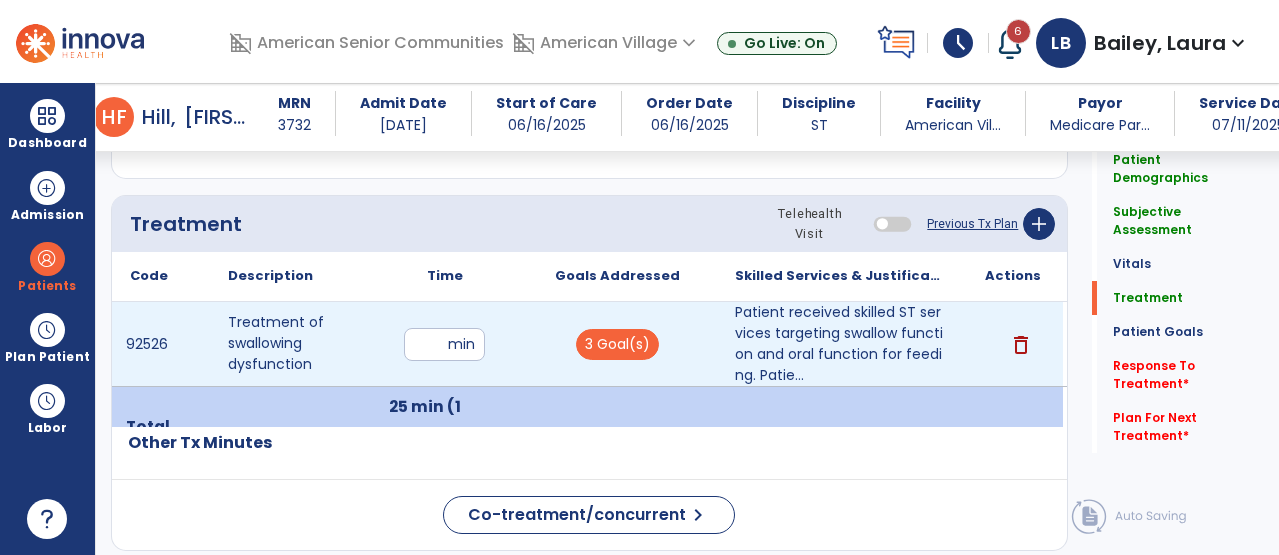 click on "3 Goal(s)" at bounding box center (618, 344) 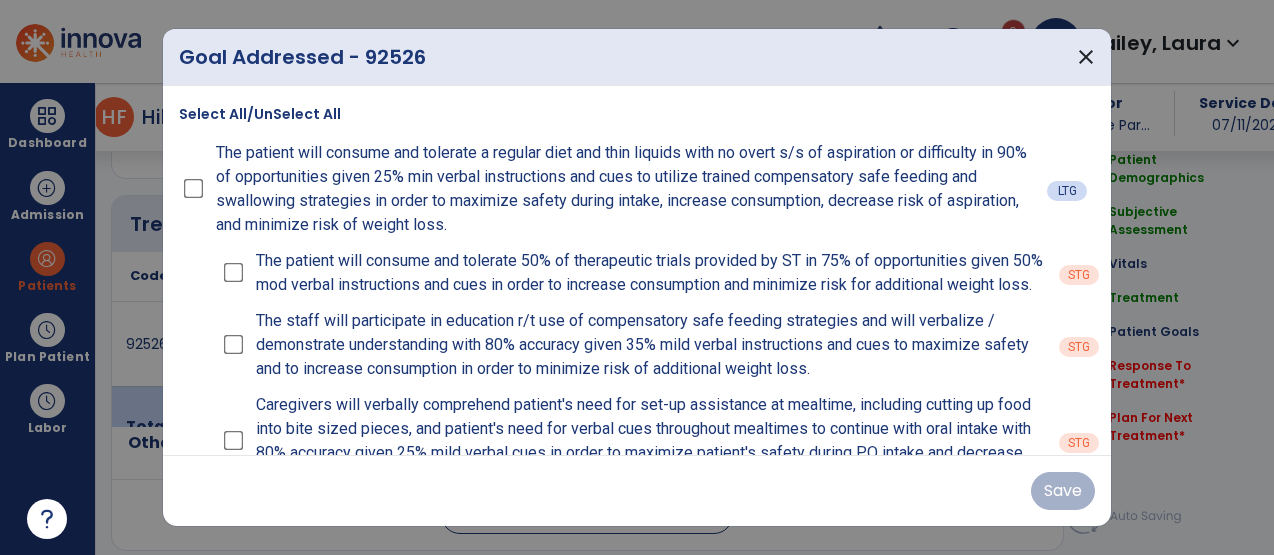 scroll, scrollTop: 1134, scrollLeft: 0, axis: vertical 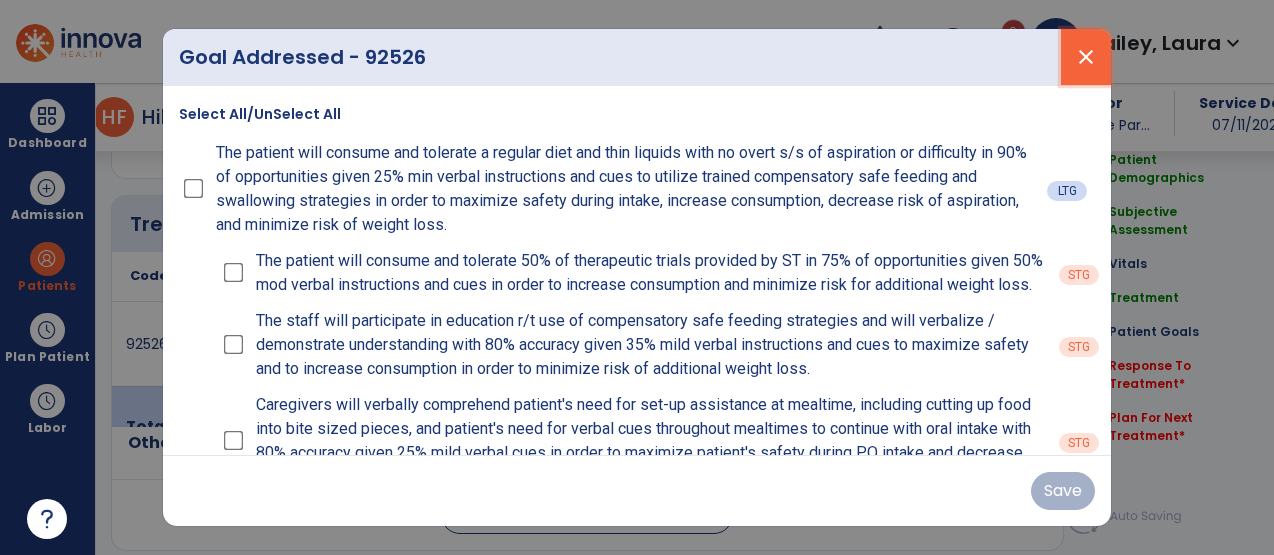 click on "close" at bounding box center [1086, 57] 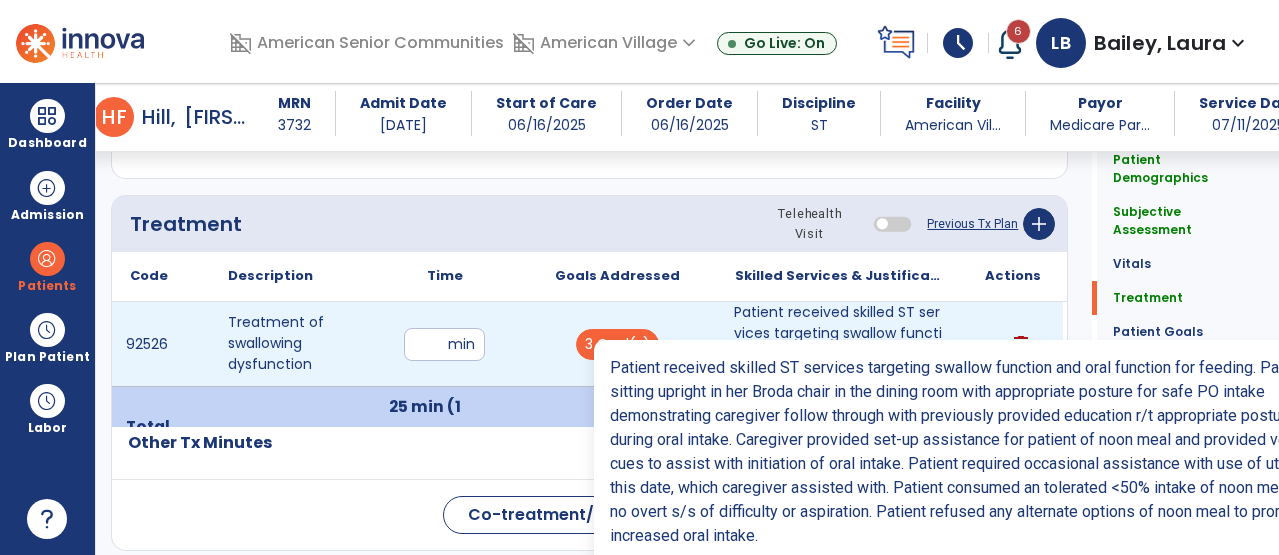 click on "Patient received skilled ST services targeting swallow function and oral function for feeding. Patie..." at bounding box center [840, 344] 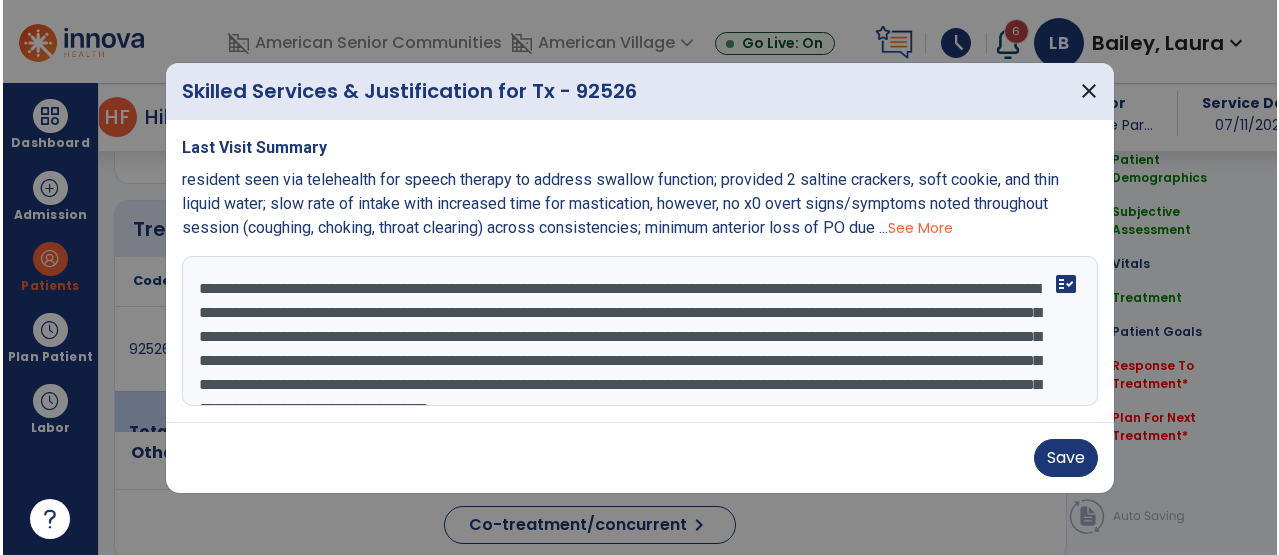 scroll, scrollTop: 1134, scrollLeft: 0, axis: vertical 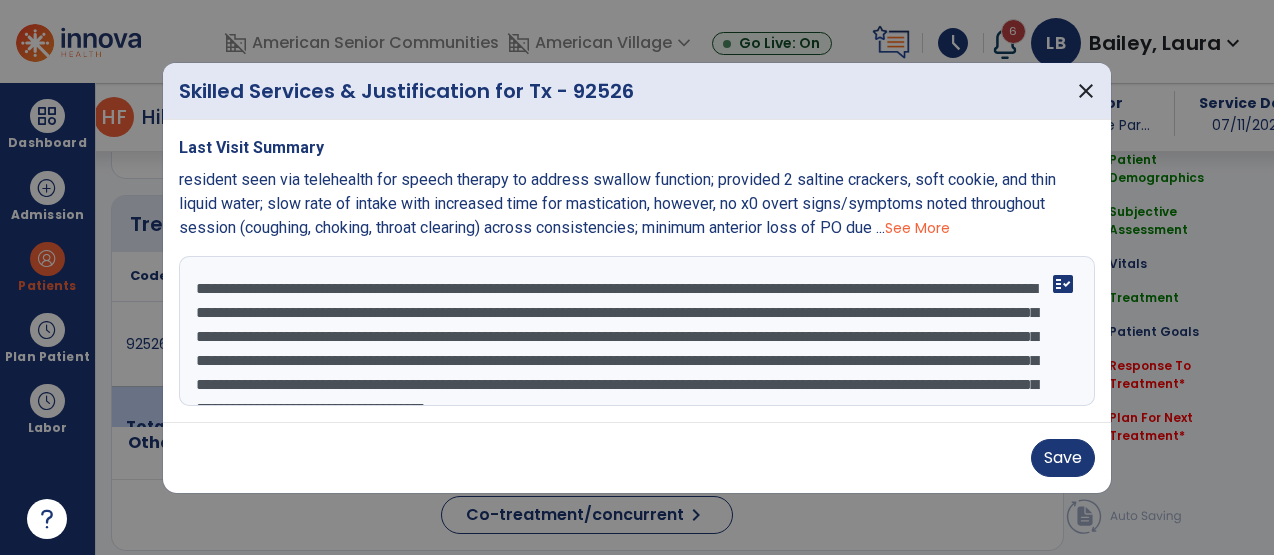 click on "See More" at bounding box center [917, 228] 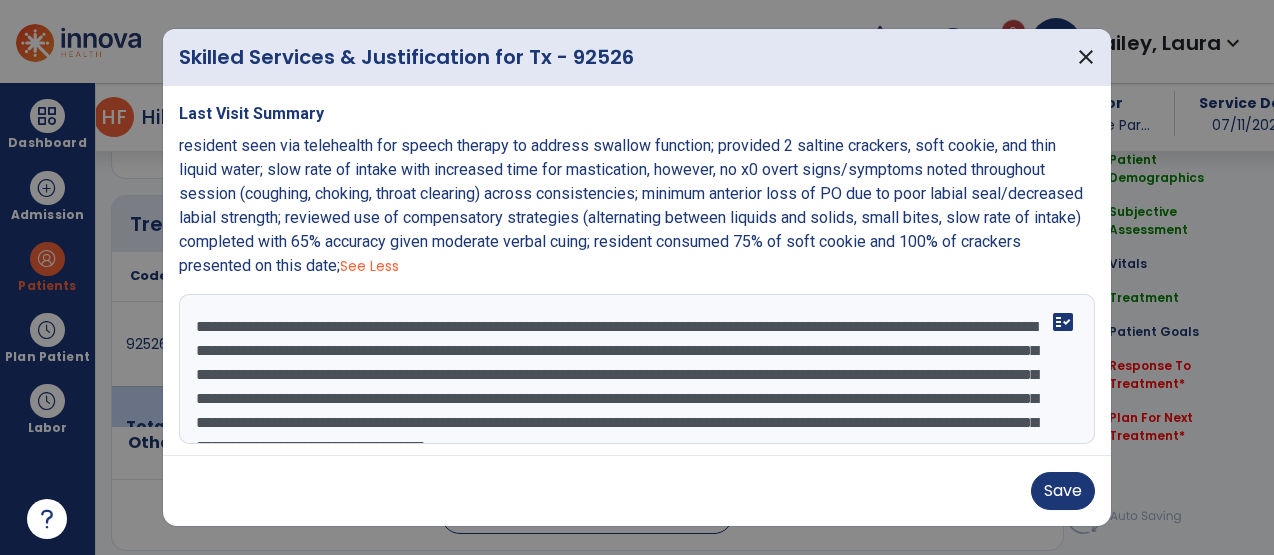 click on "Save" at bounding box center [637, 491] 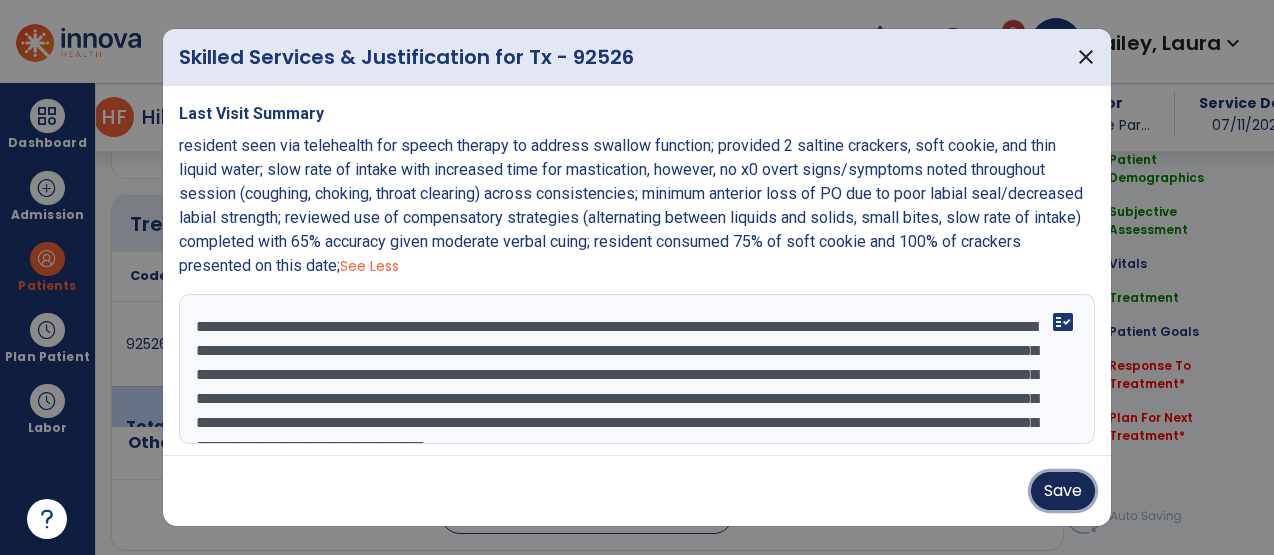 click on "Save" at bounding box center (1063, 491) 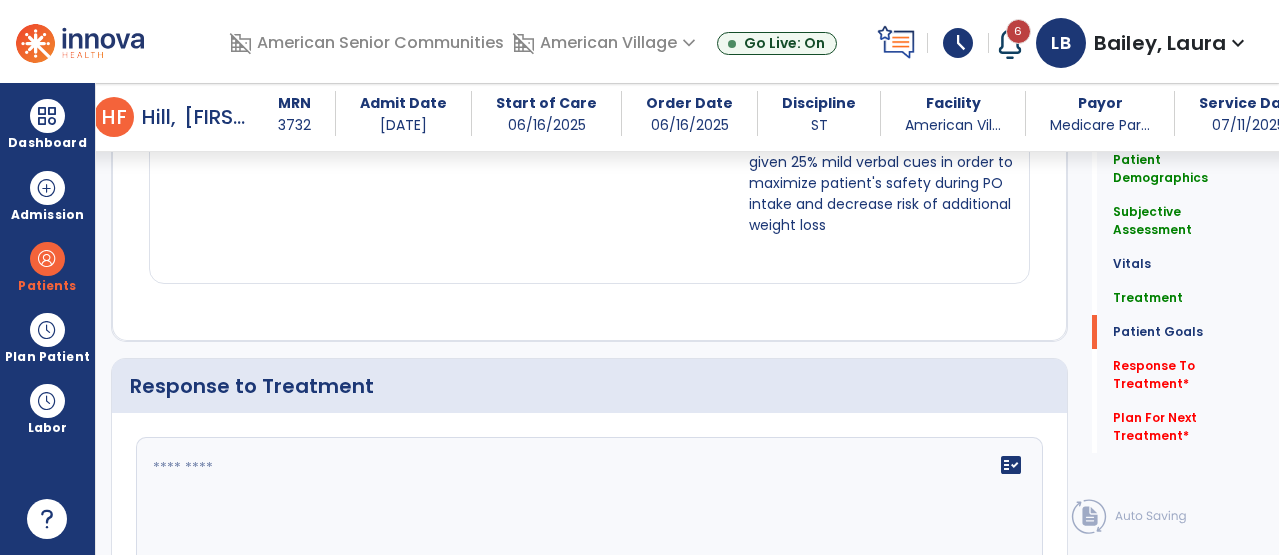scroll, scrollTop: 3870, scrollLeft: 0, axis: vertical 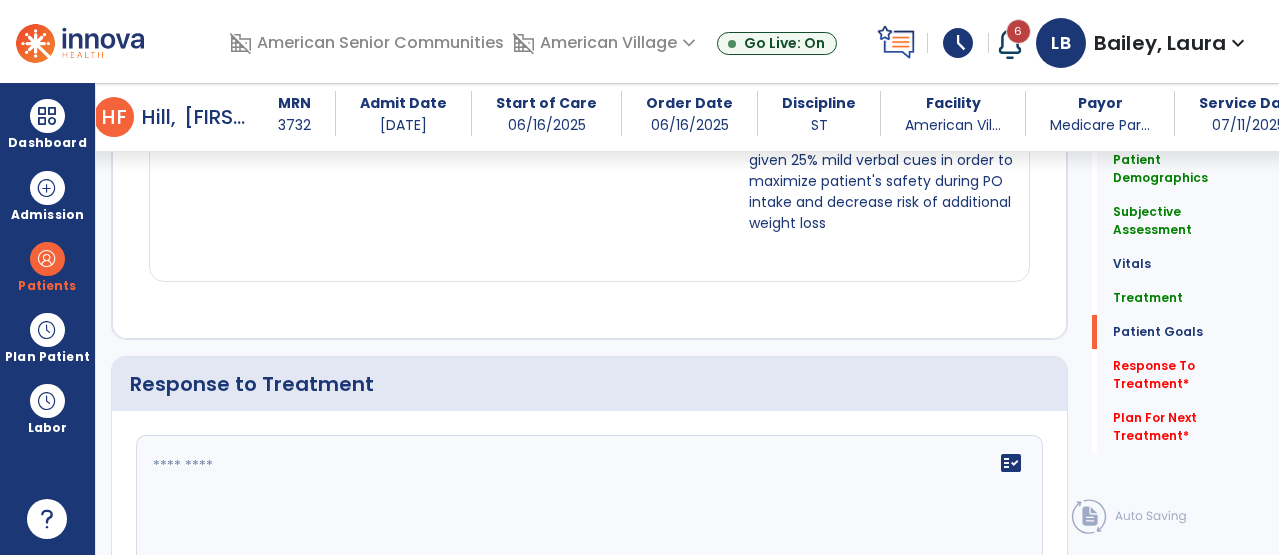 click 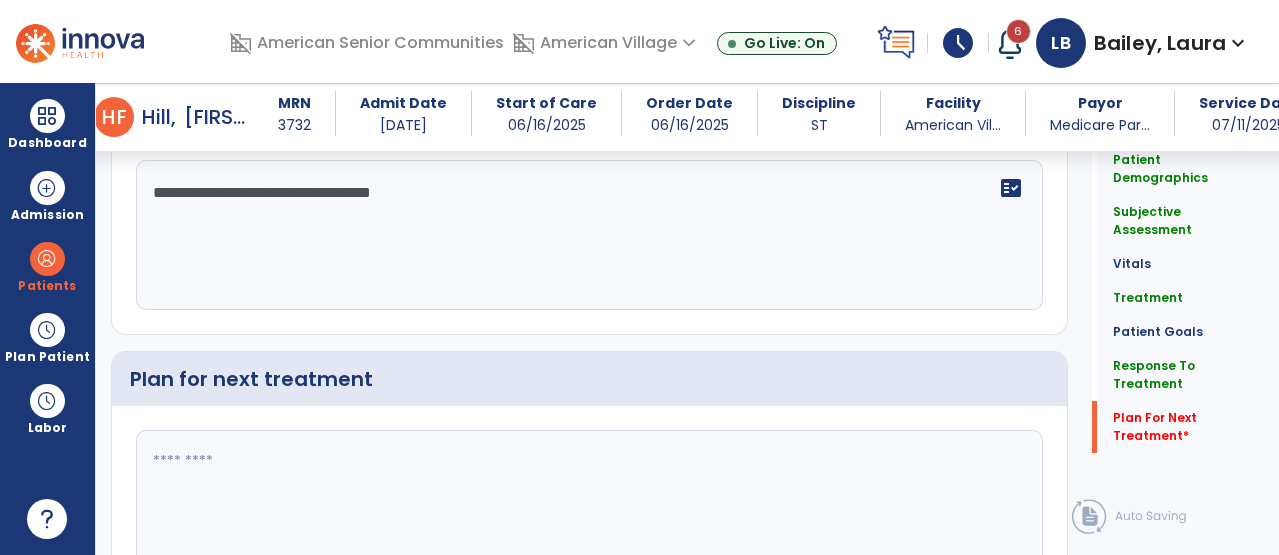scroll, scrollTop: 4155, scrollLeft: 0, axis: vertical 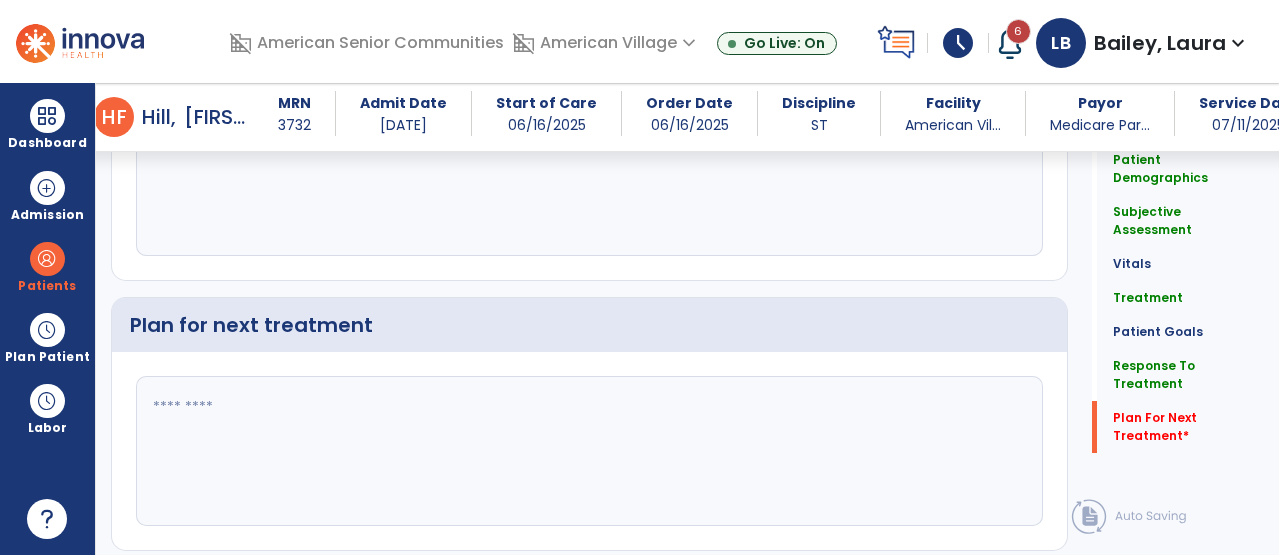 type on "**********" 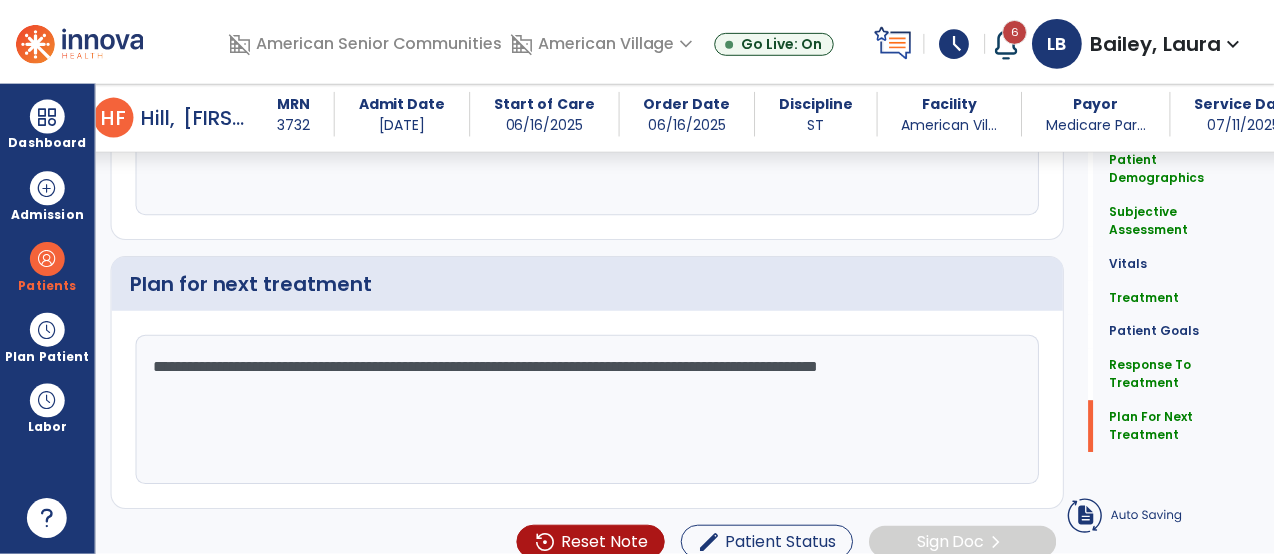 scroll, scrollTop: 4196, scrollLeft: 0, axis: vertical 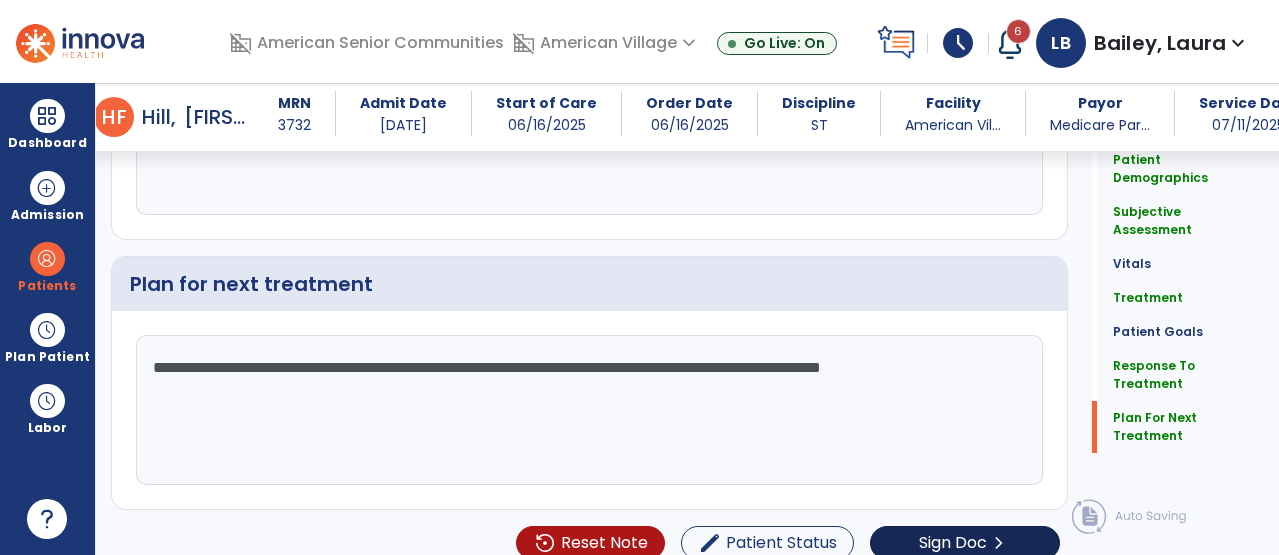 type on "**********" 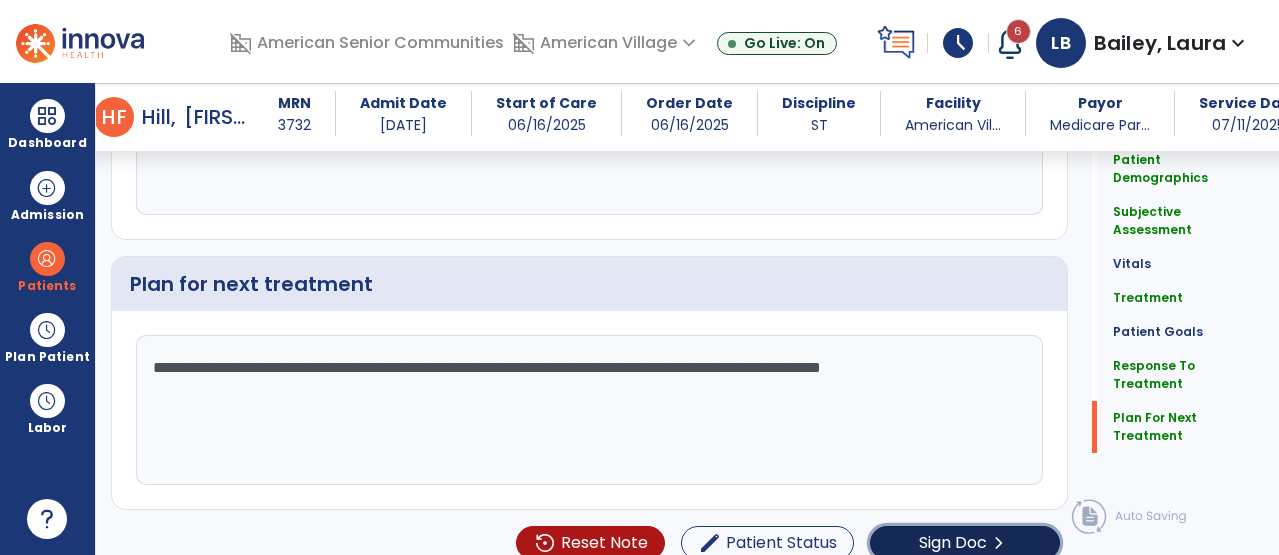 click on "Sign Doc" 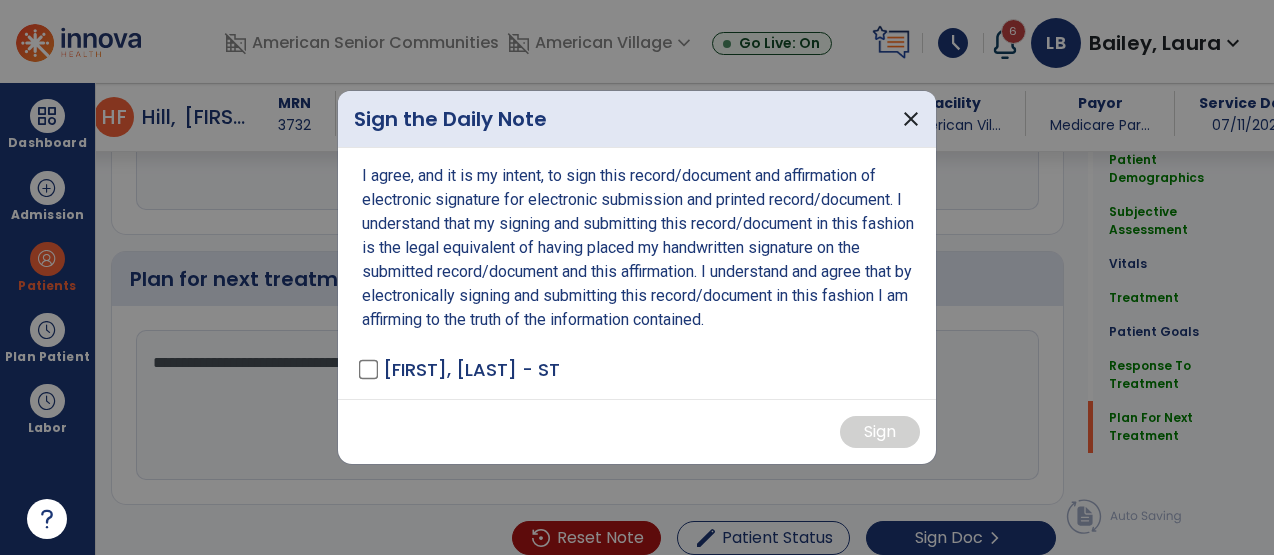 click on "I agree, and it is my intent, to sign this record/document and affirmation of electronic signature for electronic submission and printed record/document. I understand that my signing and submitting this record/document in this fashion is the legal equivalent of having placed my handwritten signature on the submitted record/document and this affirmation. I understand and agree that by electronically signing and submitting this record/document in this fashion I am affirming to the truth of the information contained.  Bailey, Laura  - ST" at bounding box center [637, 273] 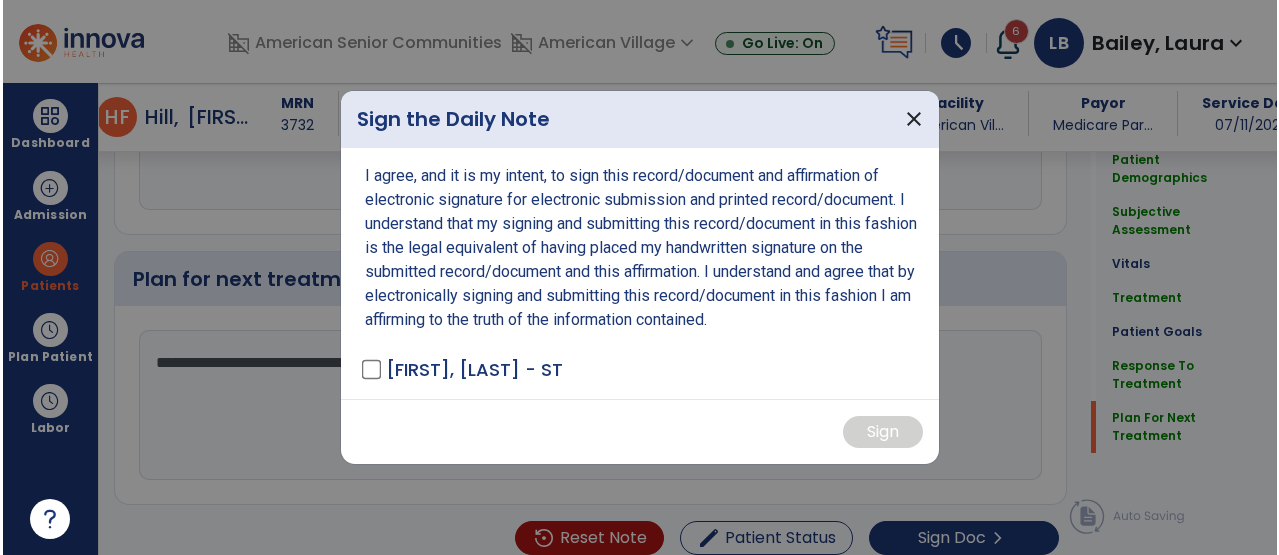 scroll, scrollTop: 4240, scrollLeft: 0, axis: vertical 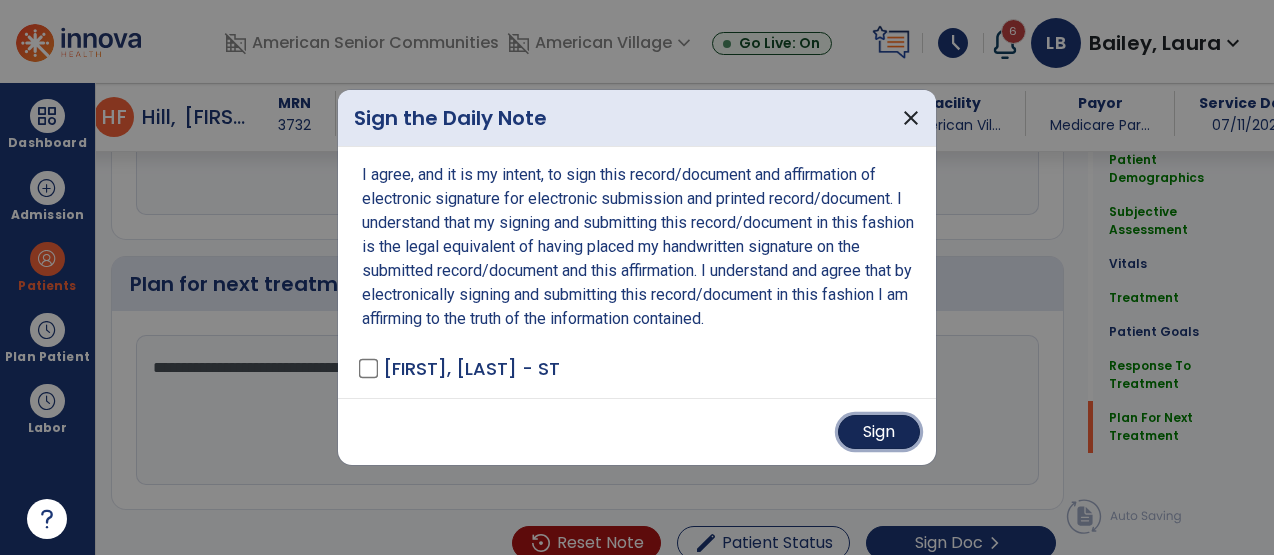 click on "Sign" at bounding box center (879, 432) 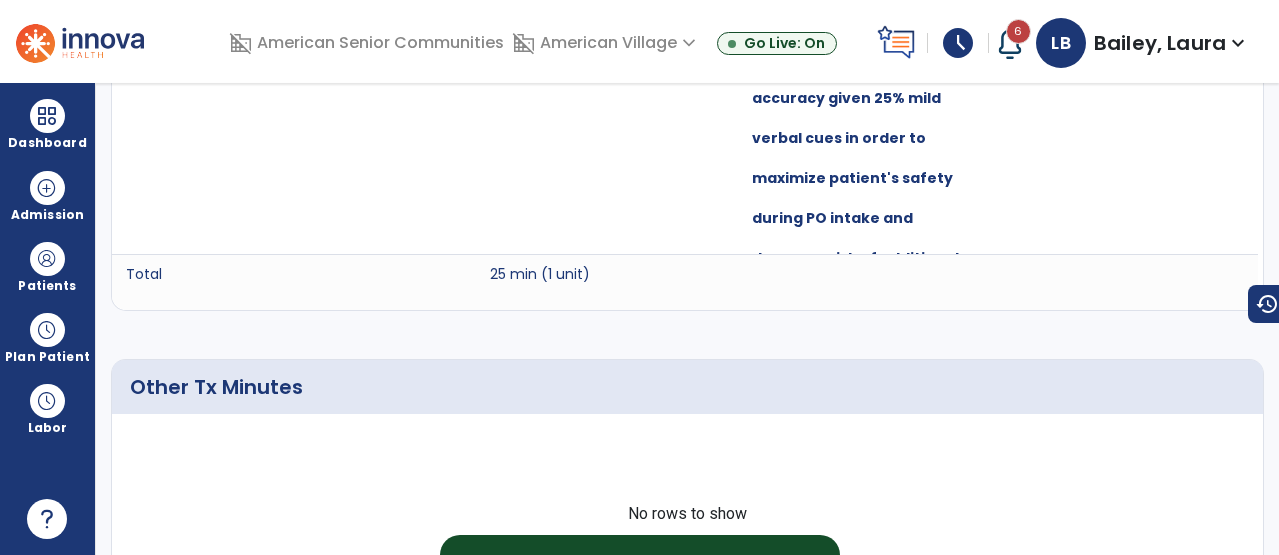 scroll, scrollTop: 0, scrollLeft: 0, axis: both 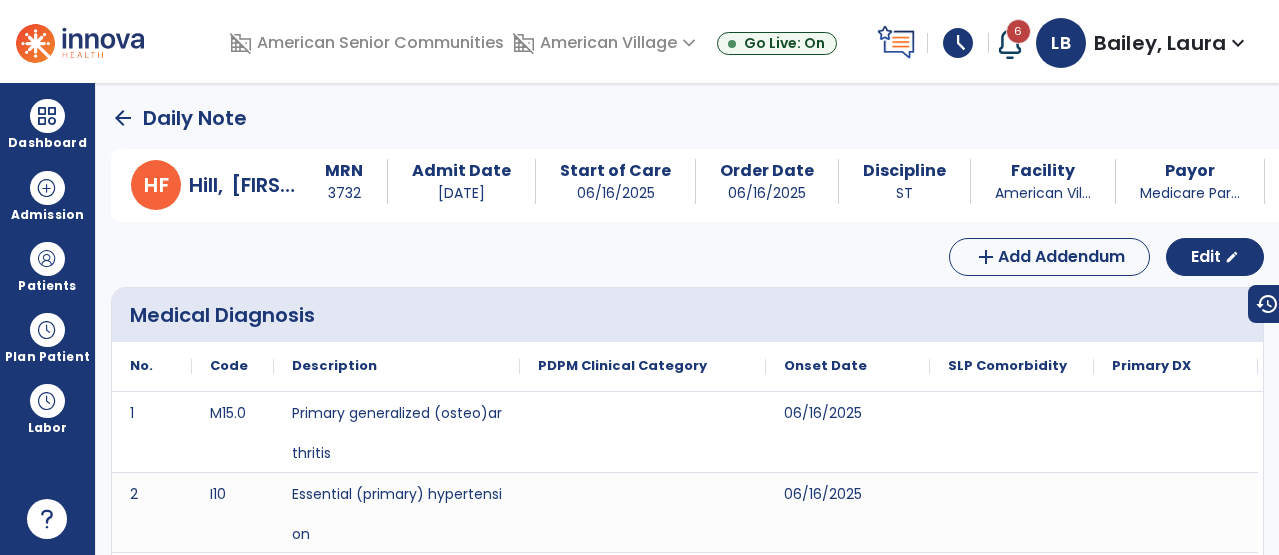click on "arrow_back   Daily Note   H  F  Hill,   Flossie  MRN 3732 Admit Date 05/03/2022 Start of Care 06/16/2025 Order Date 06/16/2025 Discipline ST Facility American Vil... Payor Medicare Par... Service Date 07/11/2025  add  Add Addendum Edit  edit  Medical Diagnosis
No.
Code" at bounding box center (687, 319) 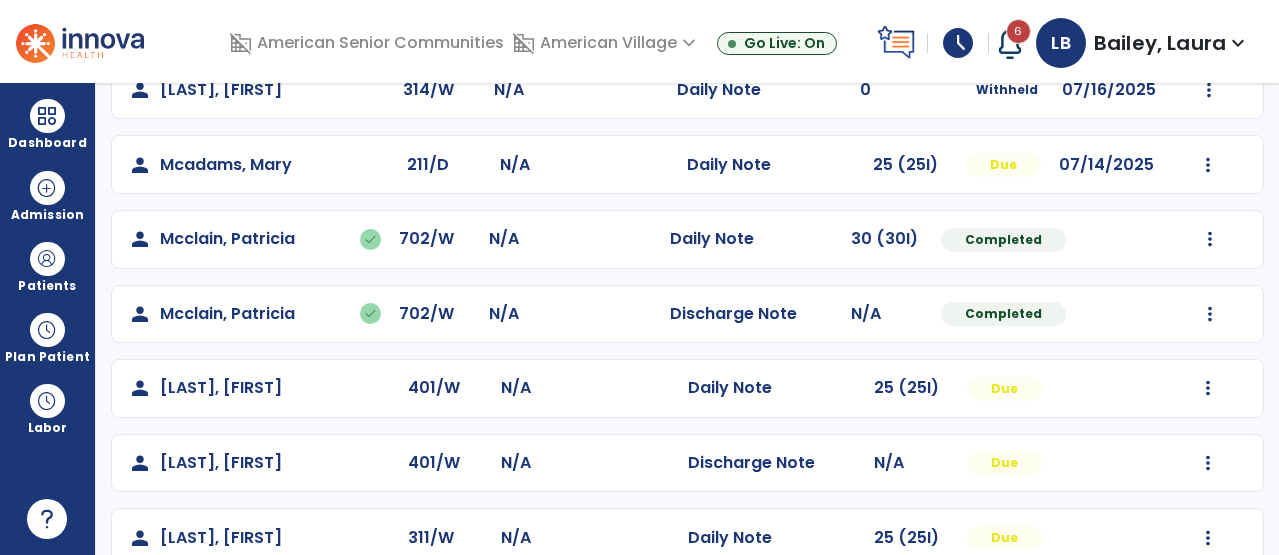 scroll, scrollTop: 964, scrollLeft: 0, axis: vertical 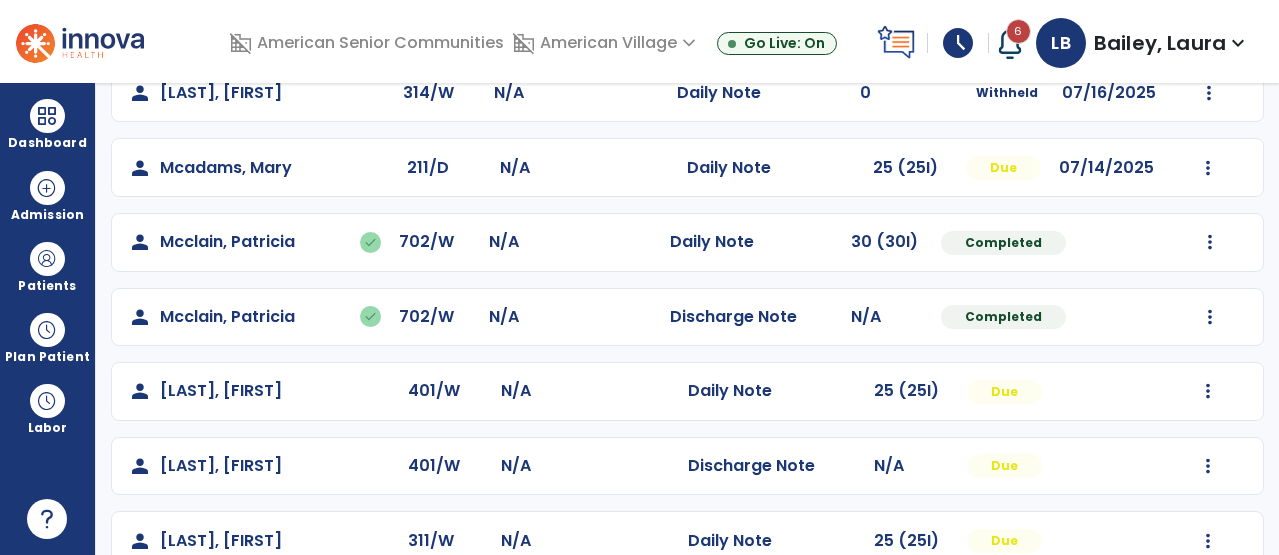click on "Mark Visit As Complete   Reset Note   Open Document   G + C Mins" 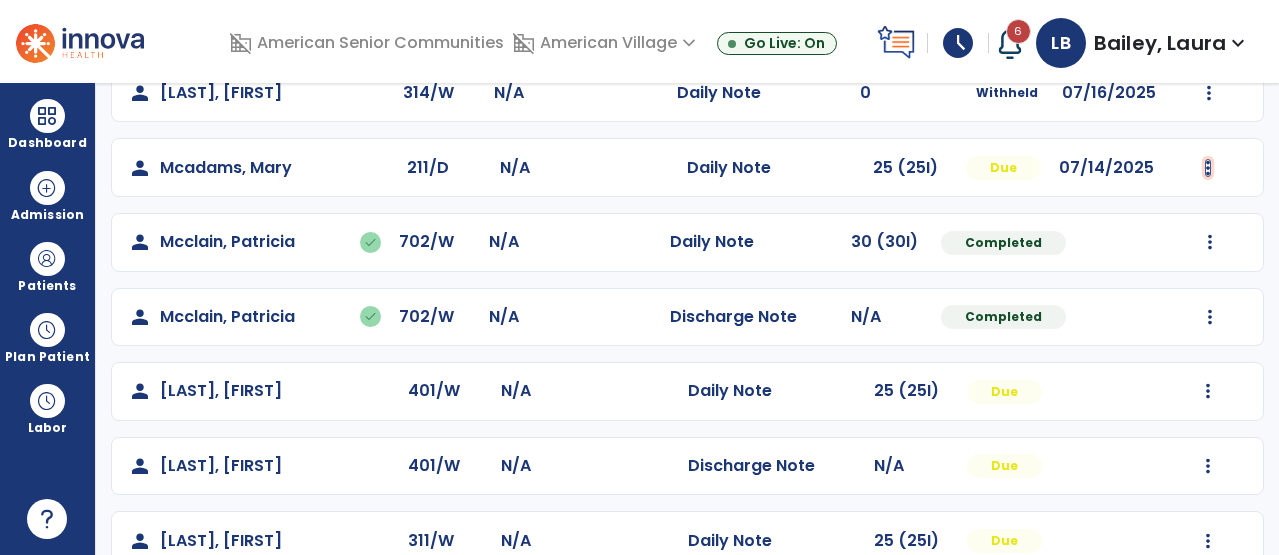 click at bounding box center (1210, -652) 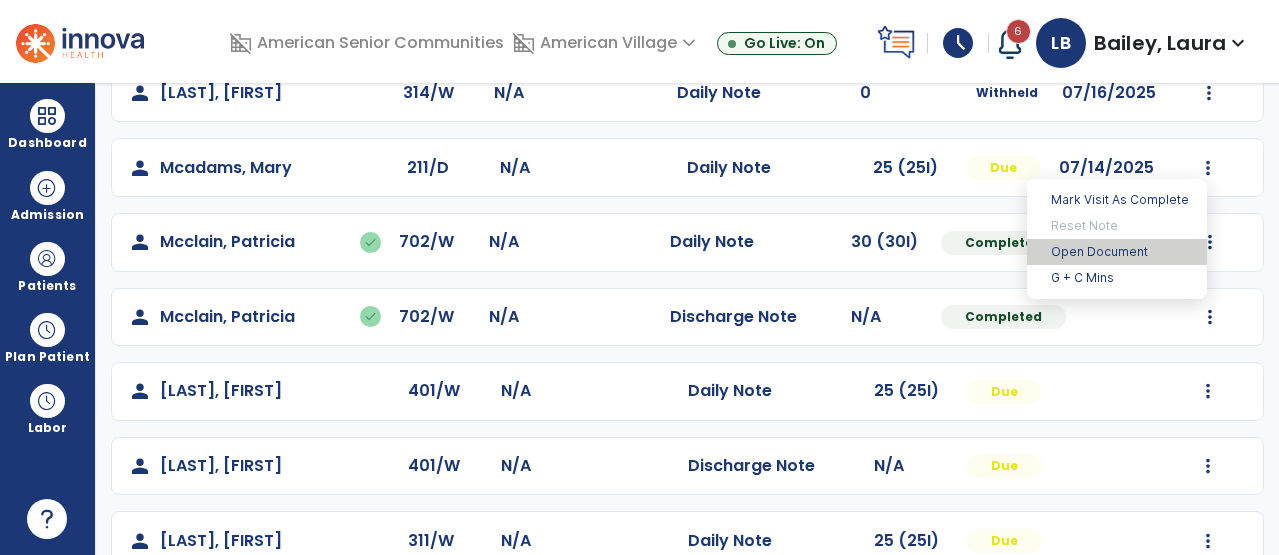 click on "Open Document" at bounding box center (1117, 252) 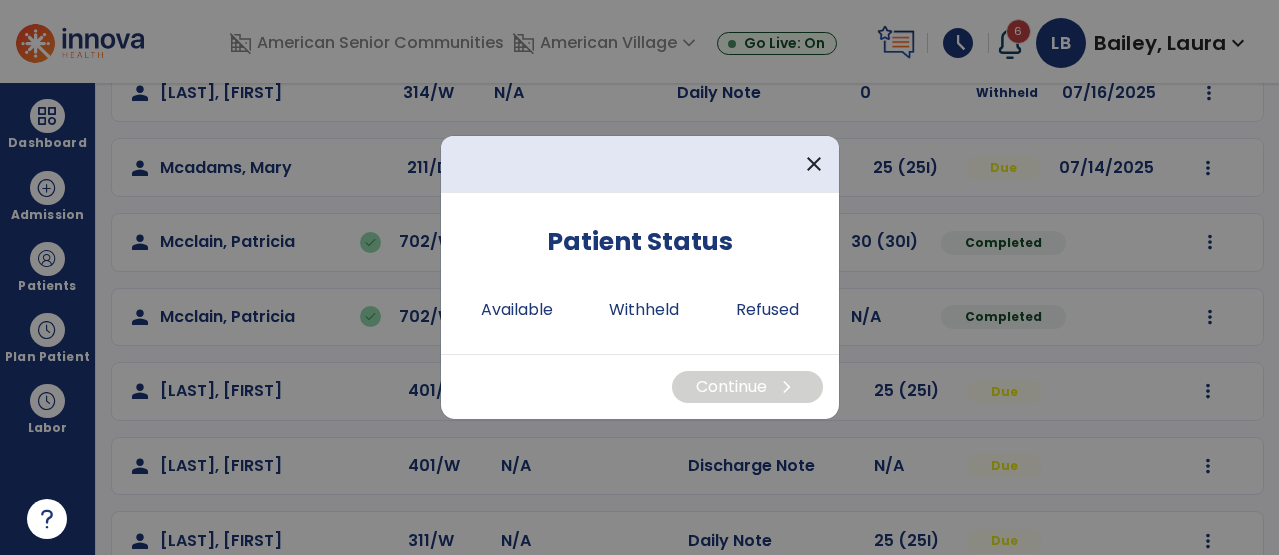 click on "Available   Withheld   Refused" at bounding box center [640, 310] 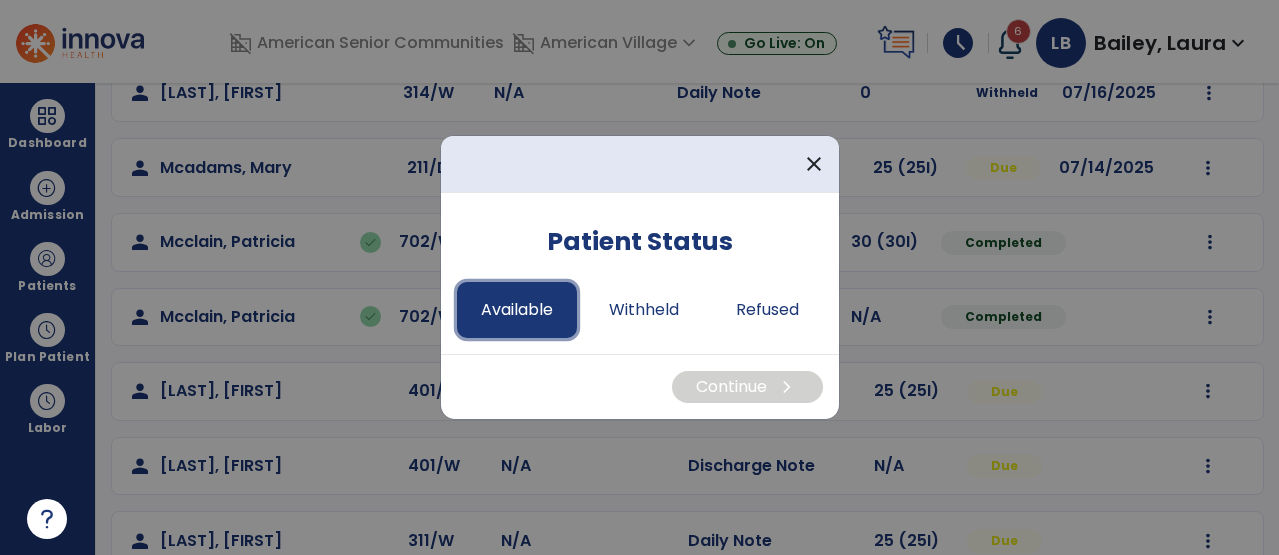 click on "Available" at bounding box center (517, 310) 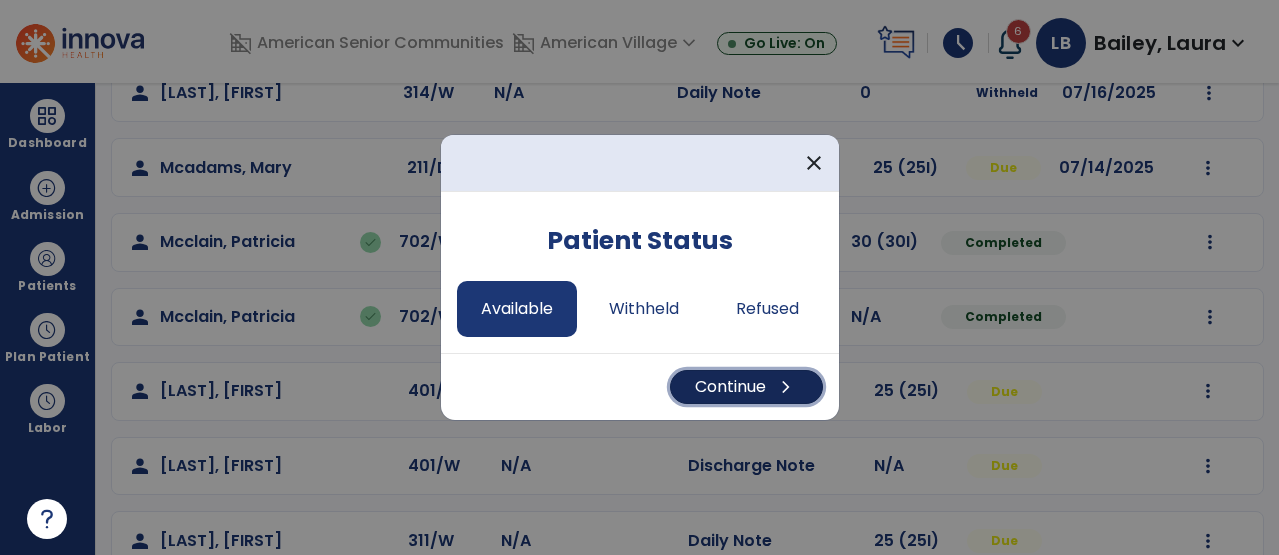 click on "Continue   chevron_right" at bounding box center [746, 387] 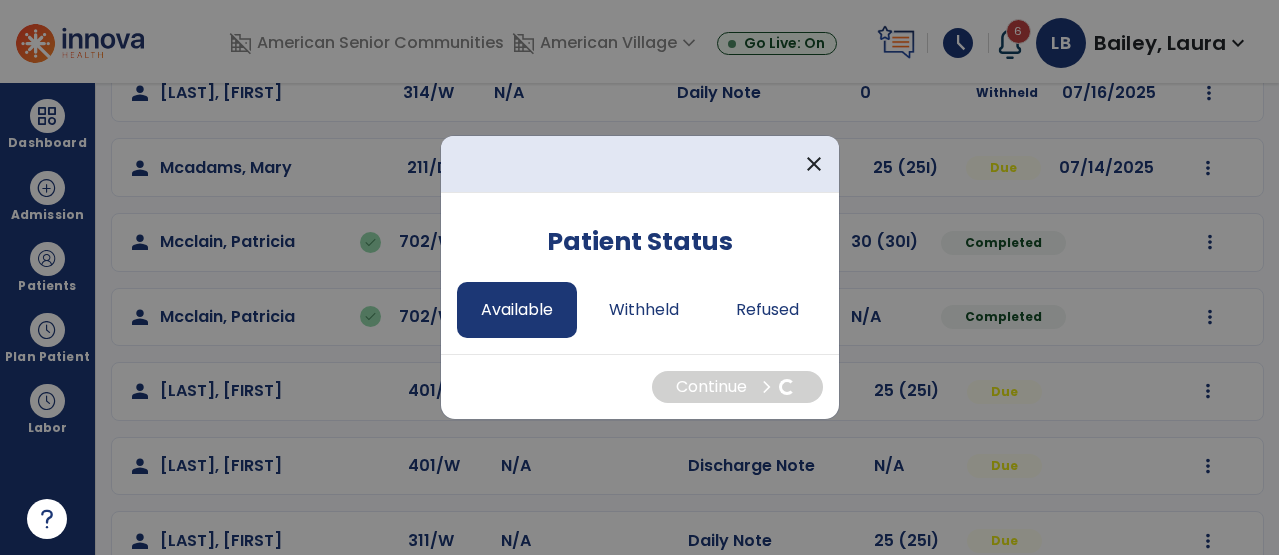 select on "*" 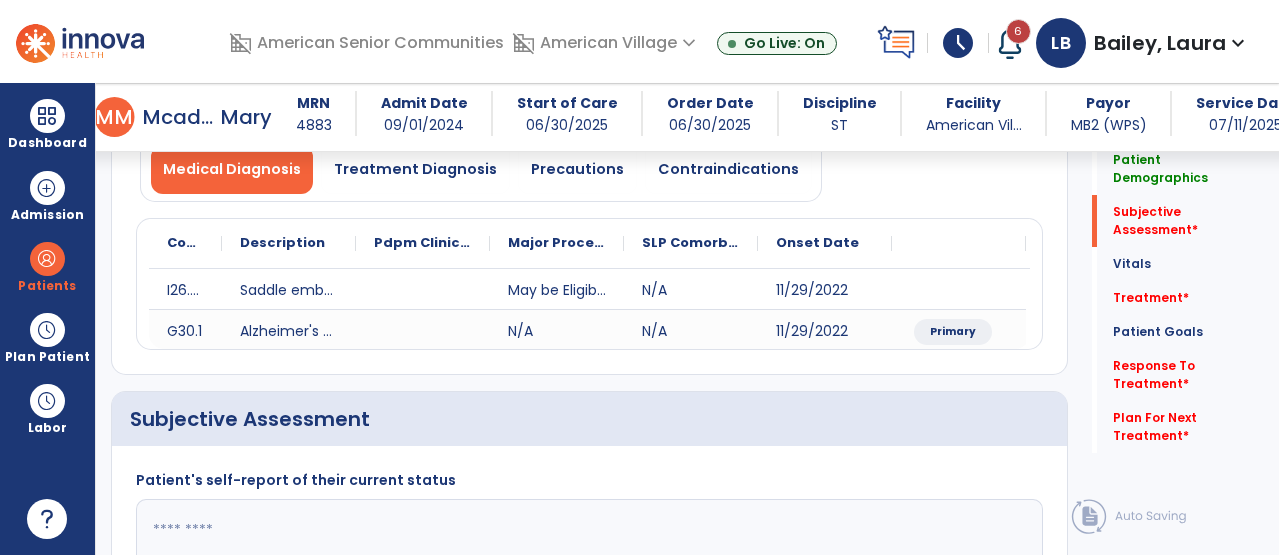 scroll, scrollTop: 340, scrollLeft: 0, axis: vertical 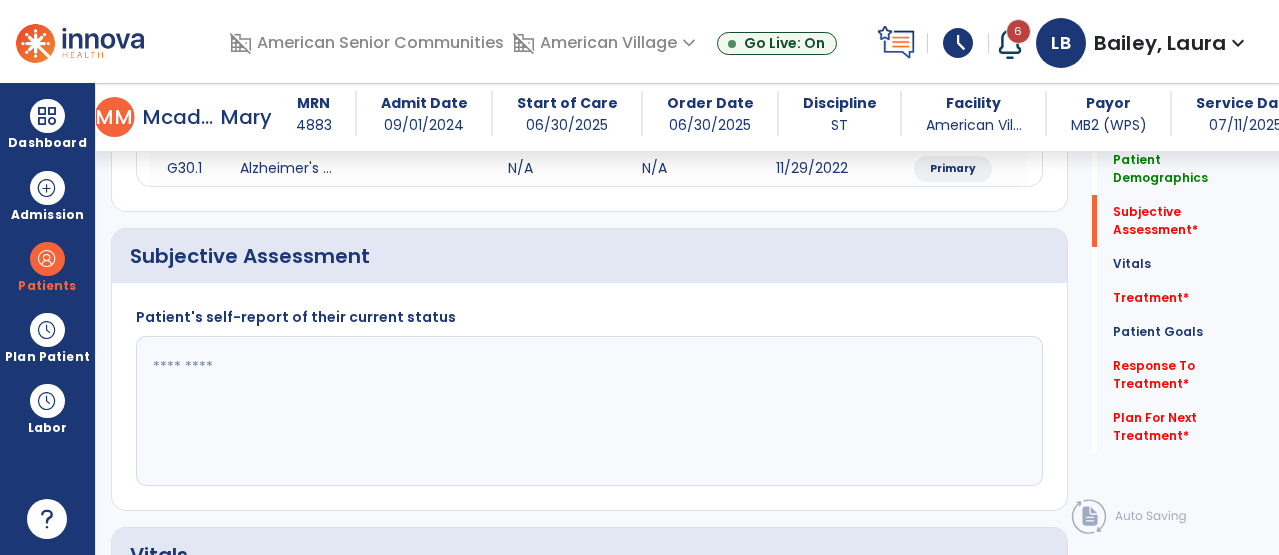 click 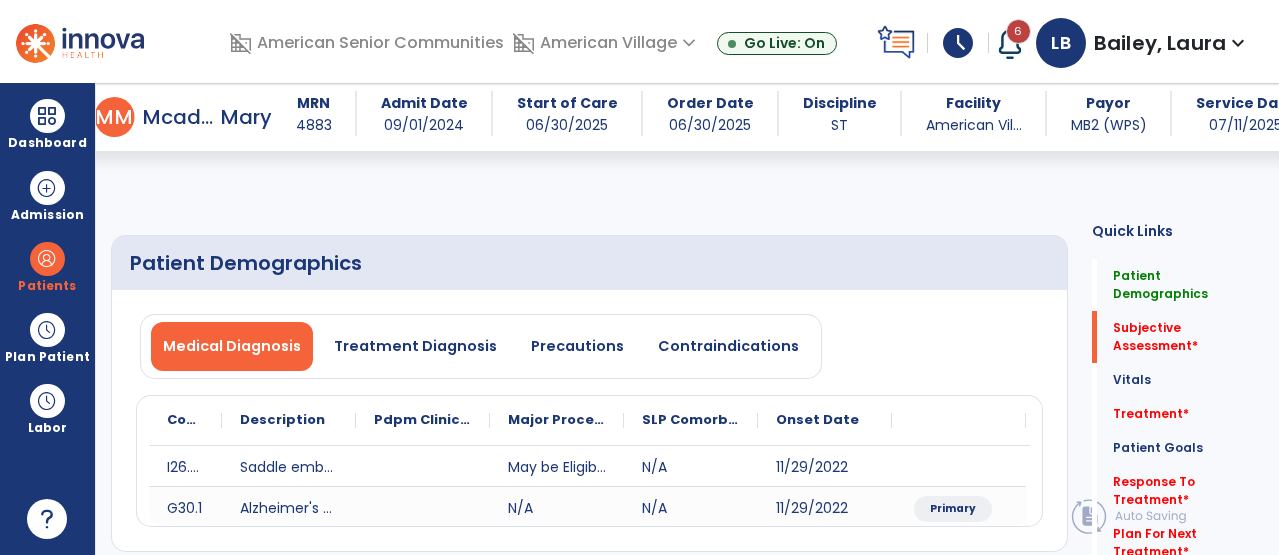 scroll, scrollTop: 367, scrollLeft: 0, axis: vertical 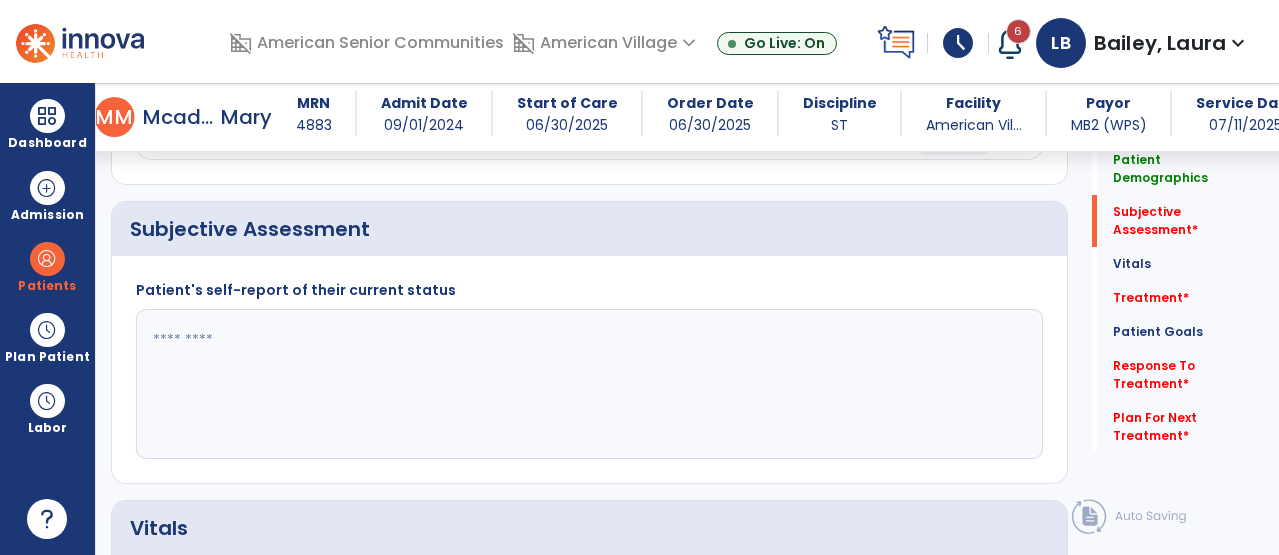 click 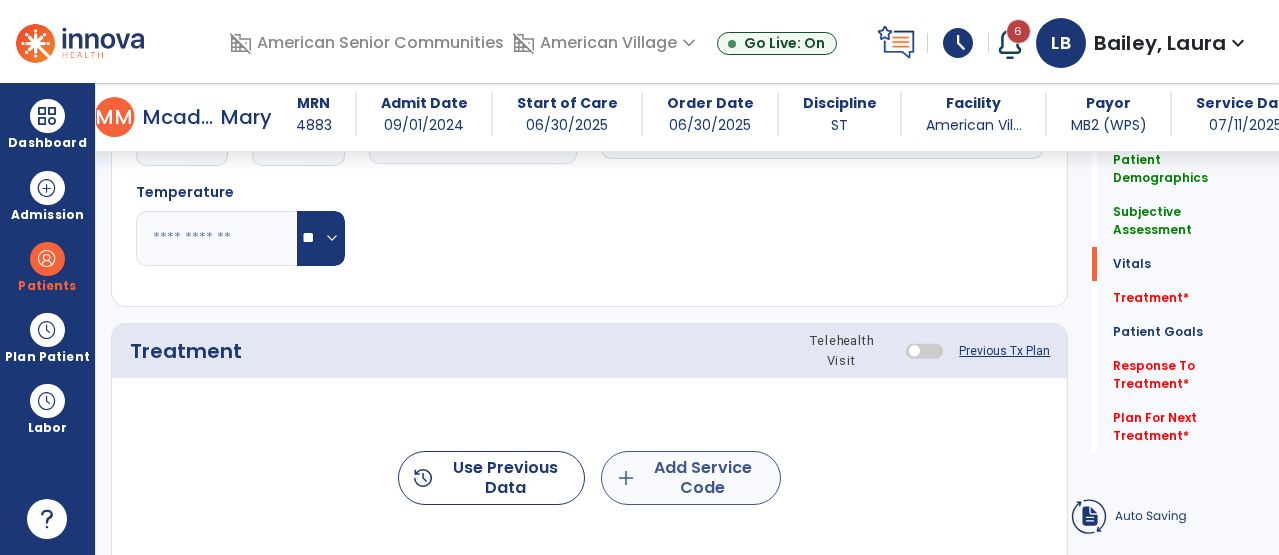 type on "**********" 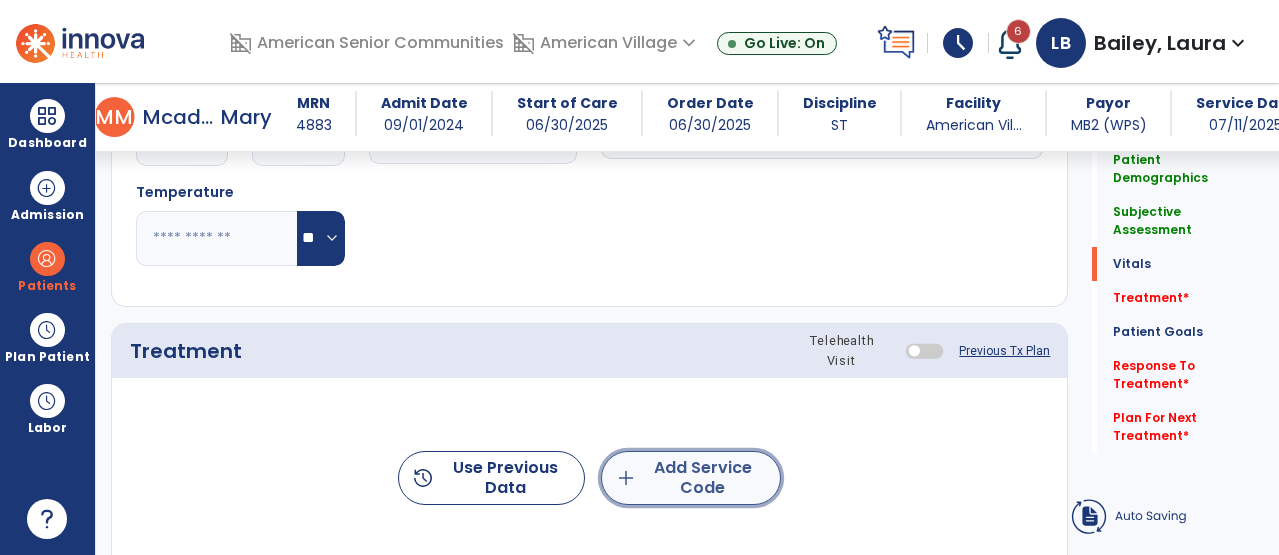 click on "add  Add Service Code" 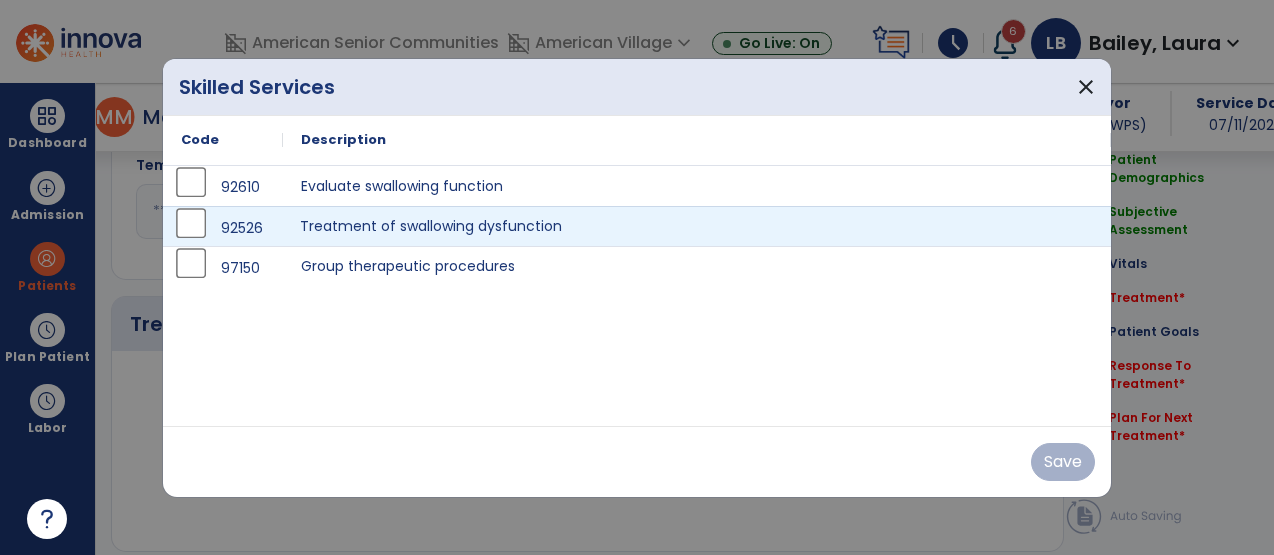 click on "Treatment of swallowing dysfunction" at bounding box center (697, 226) 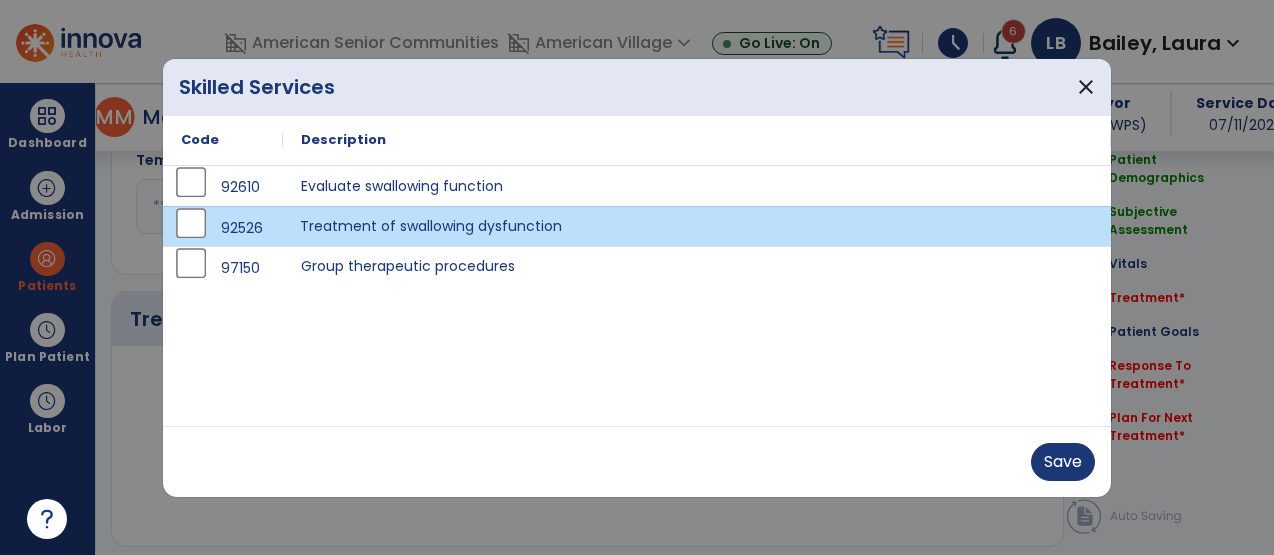 scroll, scrollTop: 993, scrollLeft: 0, axis: vertical 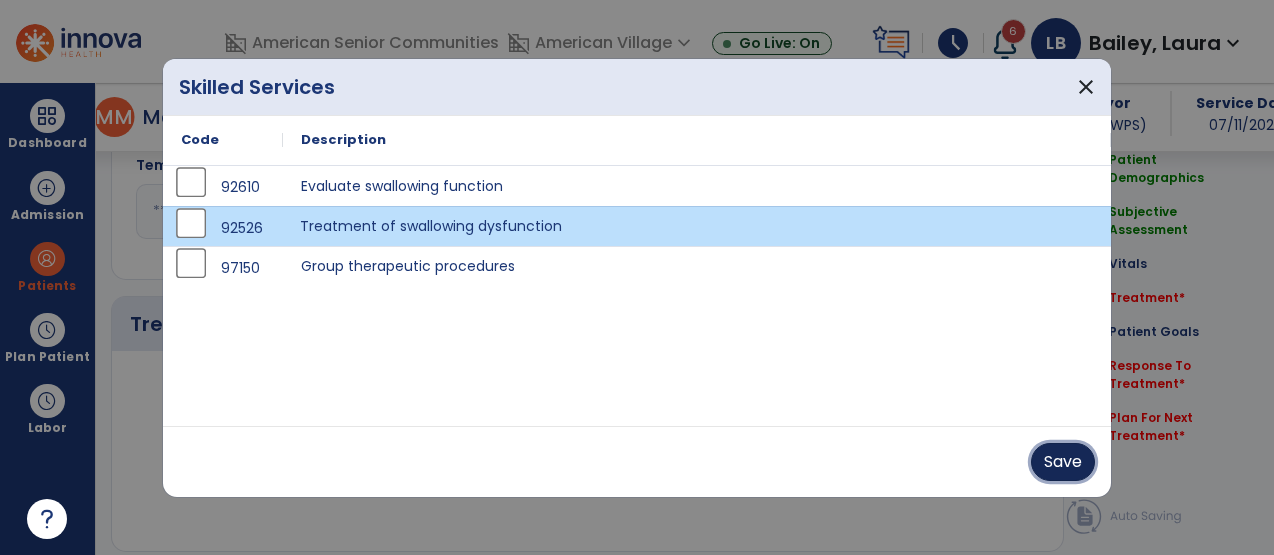 click on "Save" at bounding box center [1063, 462] 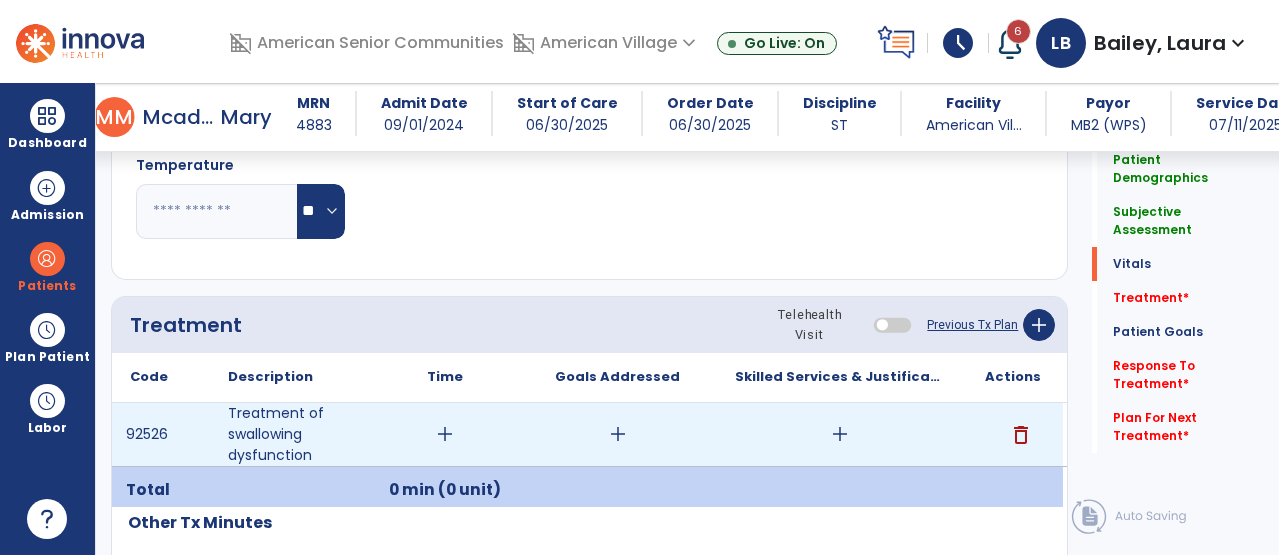click on "add" at bounding box center [445, 434] 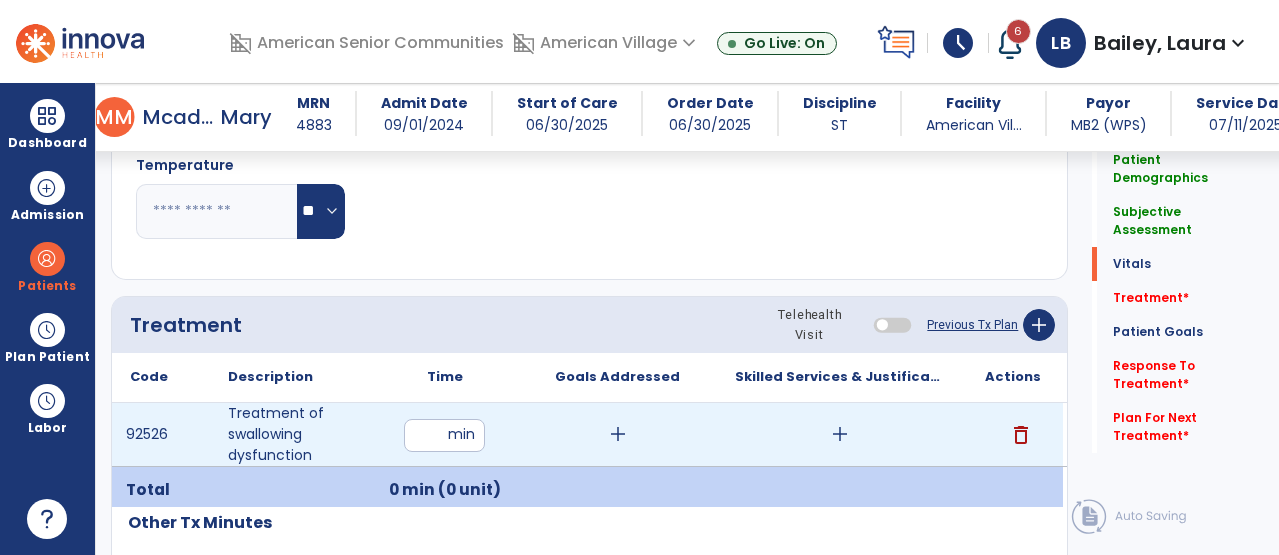 type on "**" 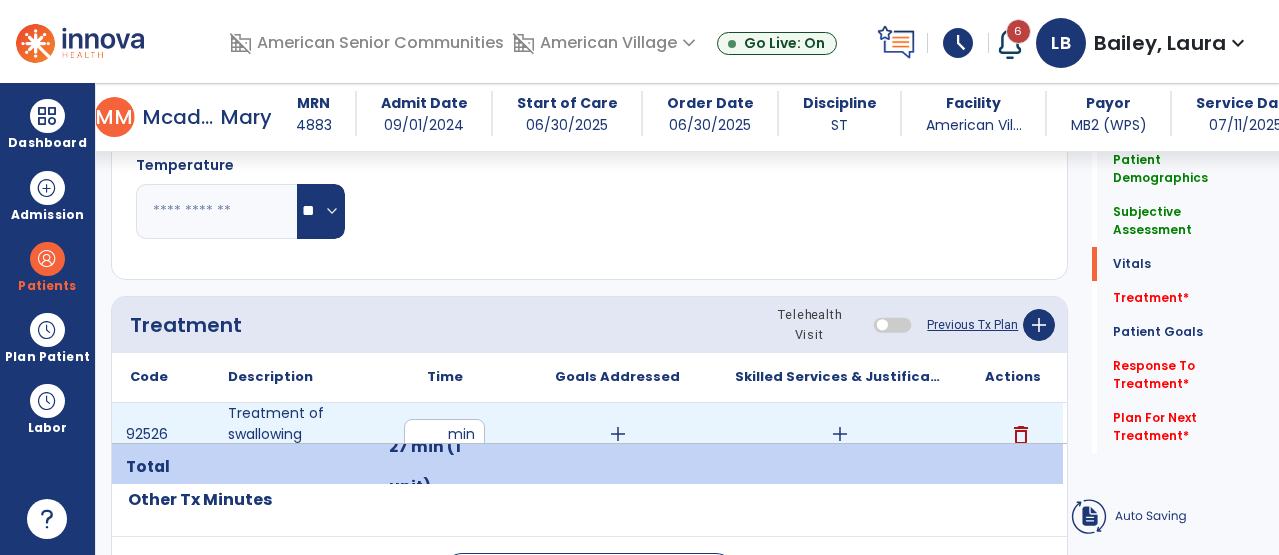 click on "add" at bounding box center [618, 434] 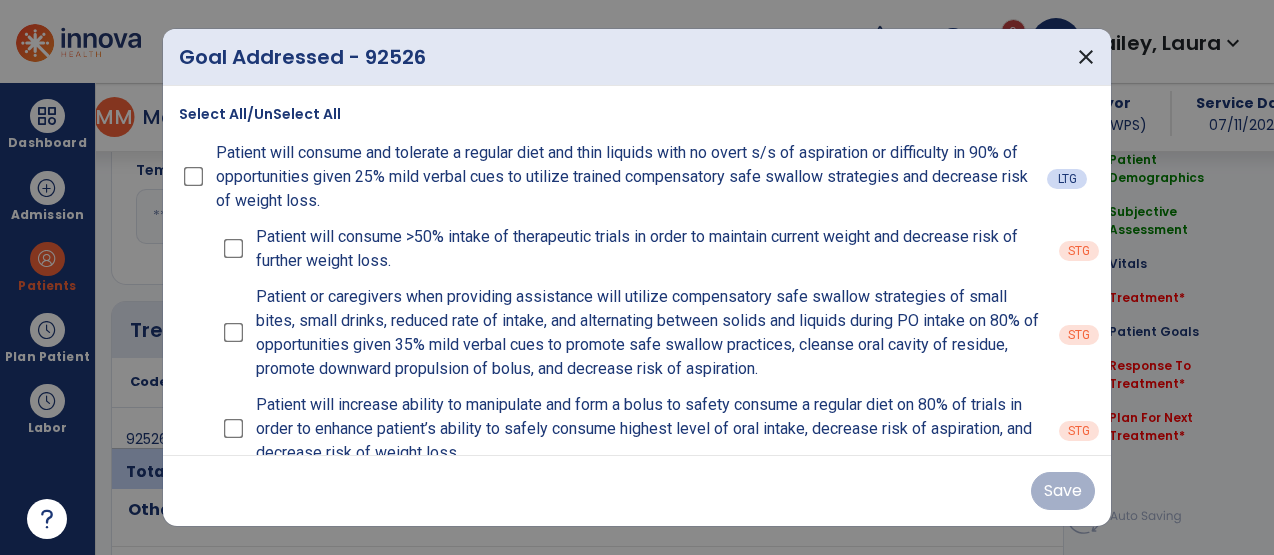 scroll, scrollTop: 993, scrollLeft: 0, axis: vertical 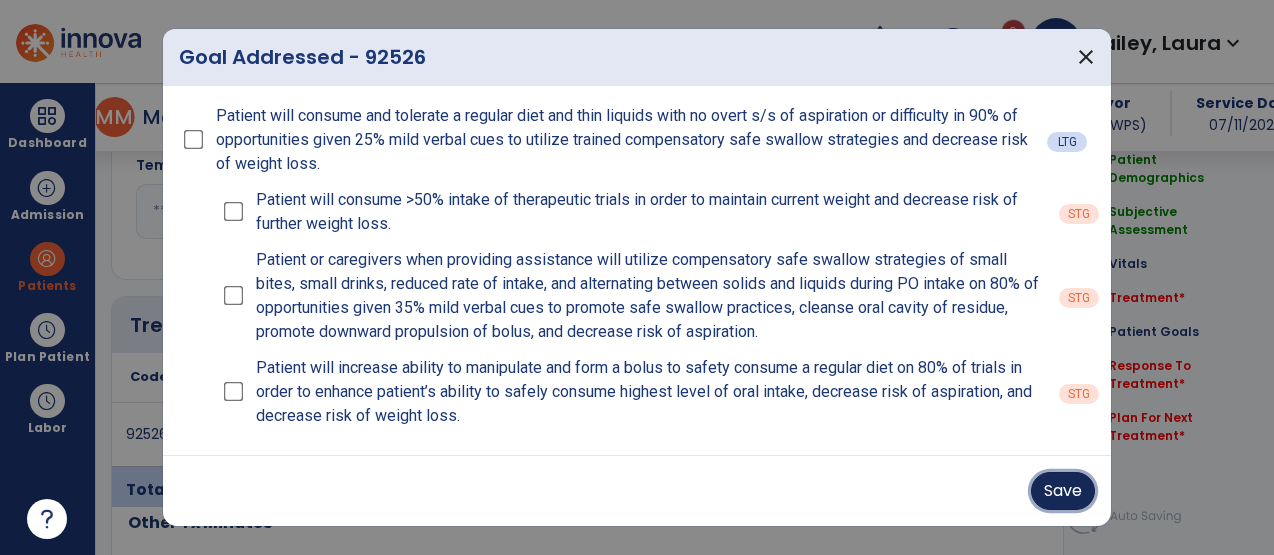 click on "Save" at bounding box center (1063, 491) 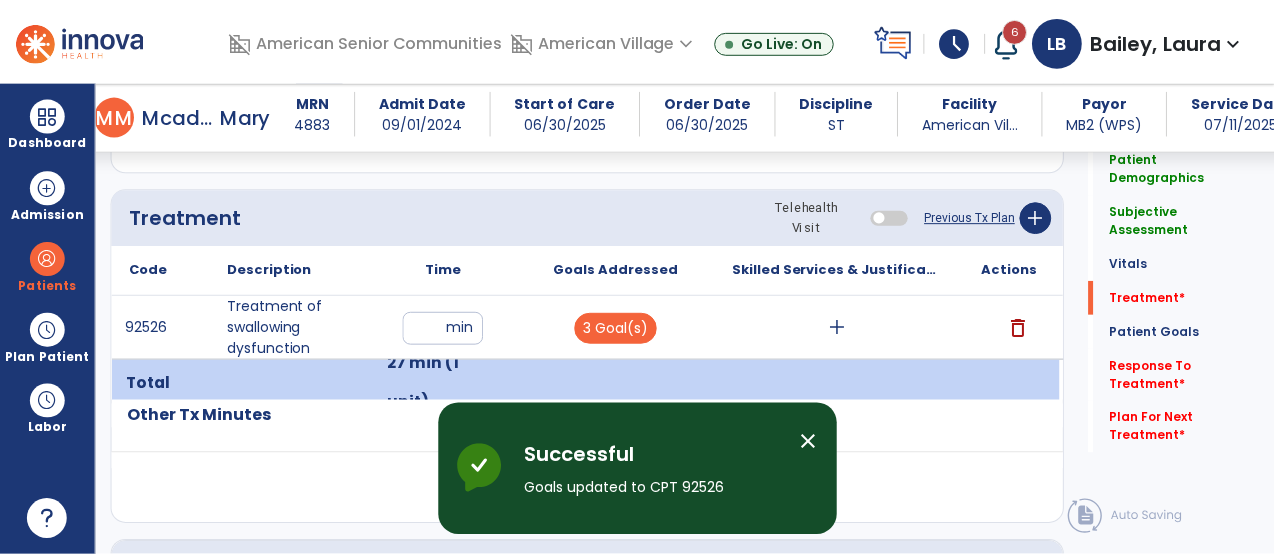 scroll, scrollTop: 1106, scrollLeft: 0, axis: vertical 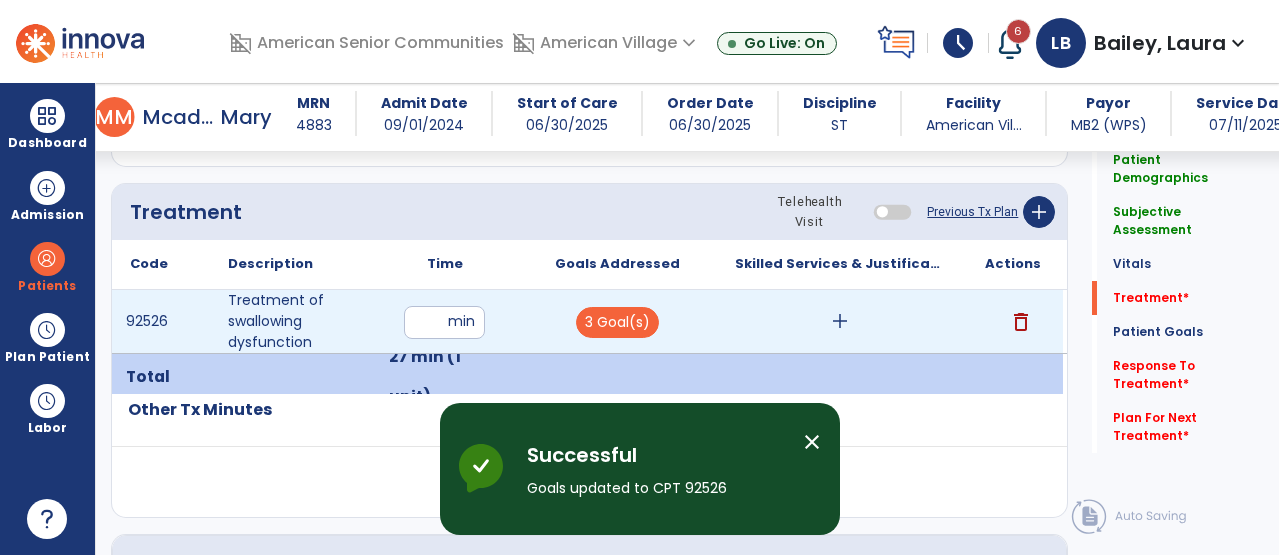 click on "add" at bounding box center [840, 321] 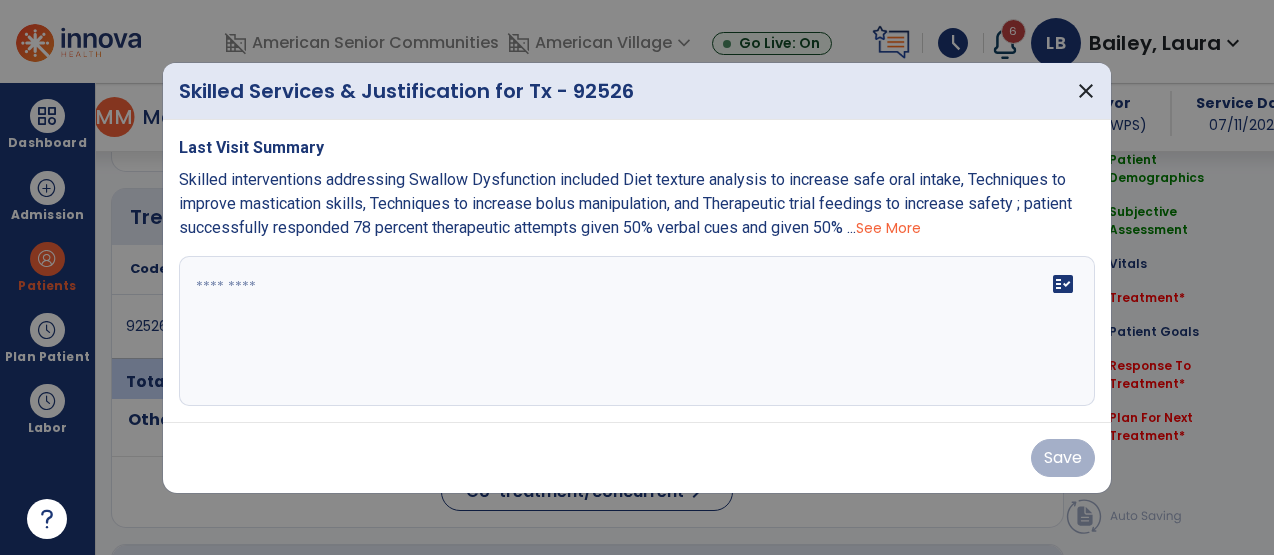 scroll, scrollTop: 1106, scrollLeft: 0, axis: vertical 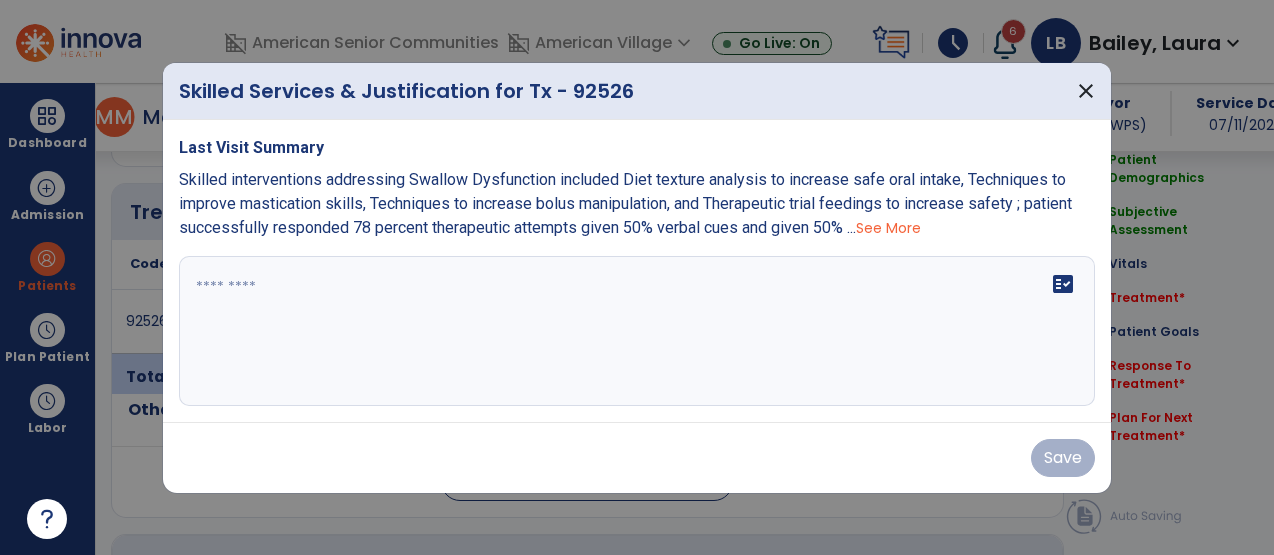 click on "fact_check" at bounding box center [637, 331] 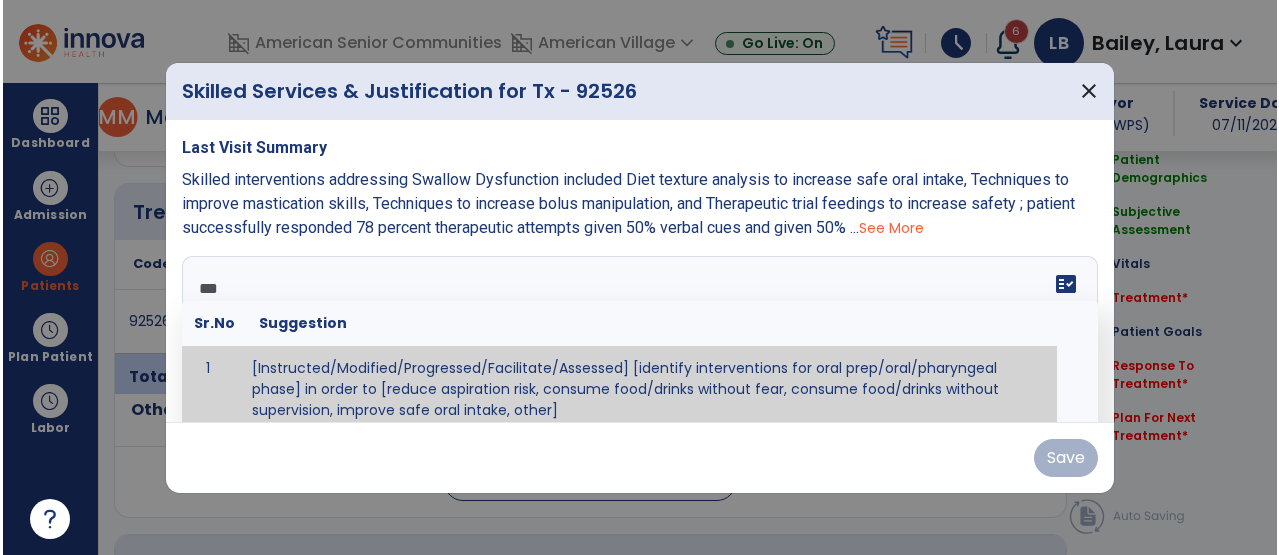scroll, scrollTop: 0, scrollLeft: 0, axis: both 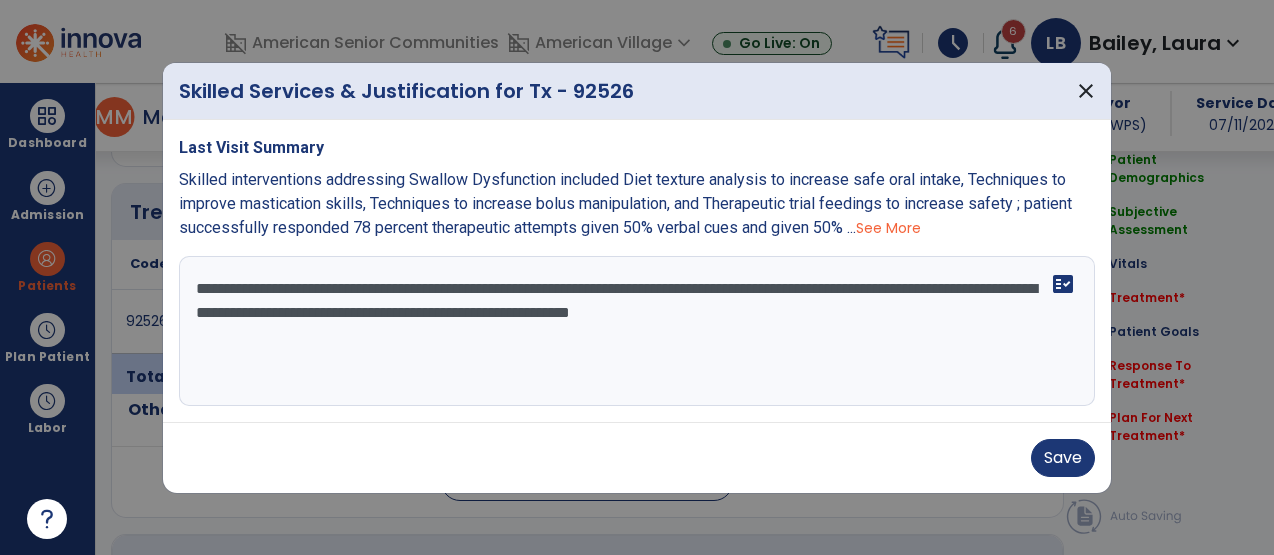click on "**********" at bounding box center (637, 331) 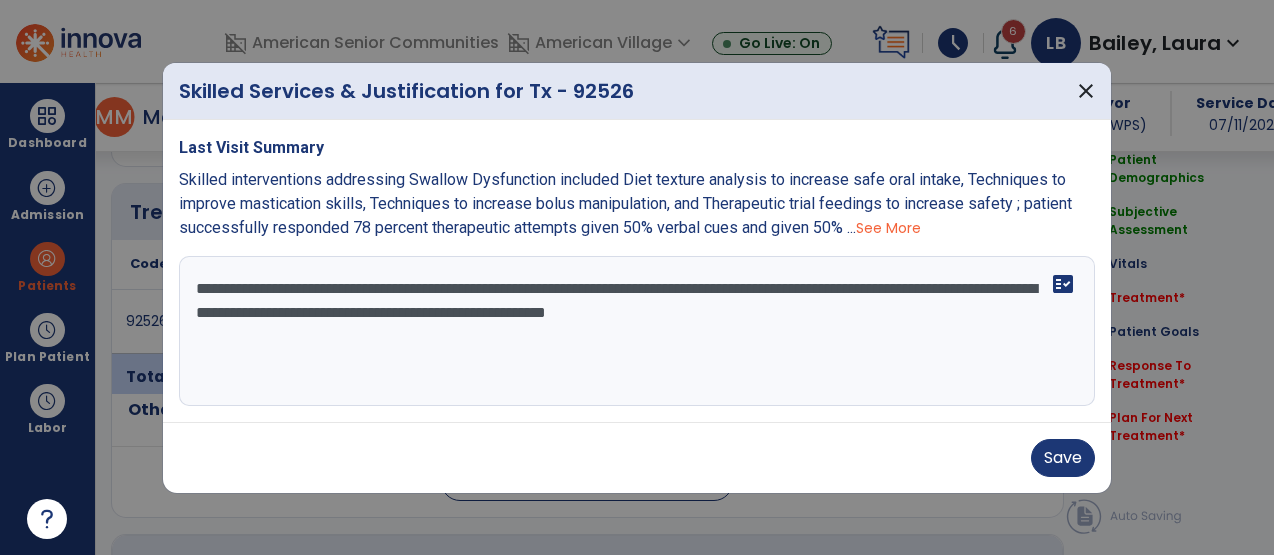 click on "**********" at bounding box center (637, 331) 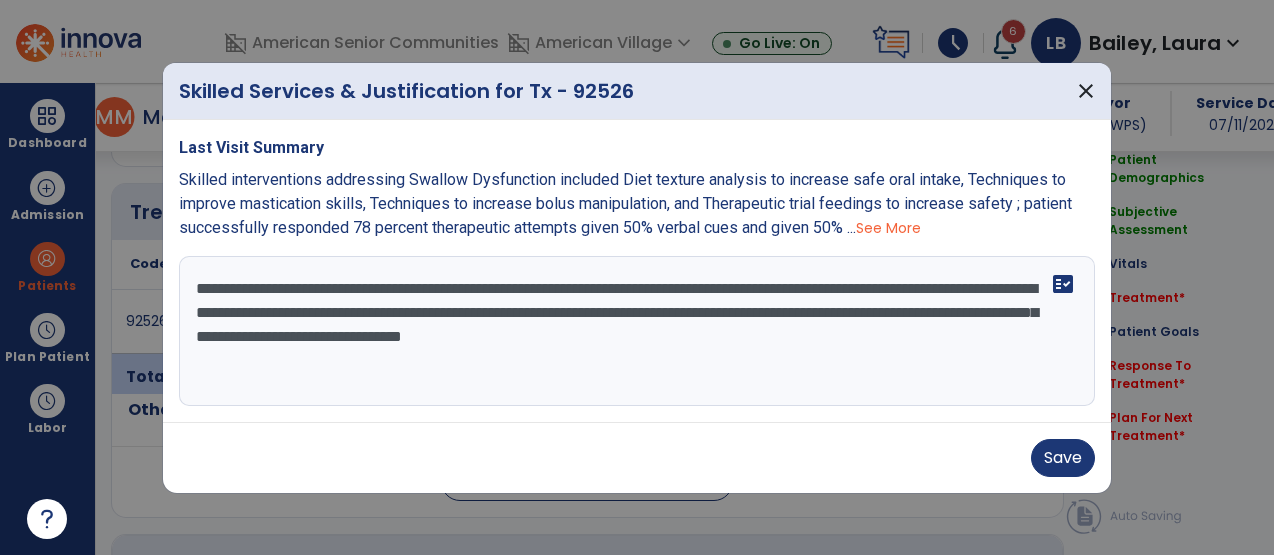 click on "**********" at bounding box center (637, 331) 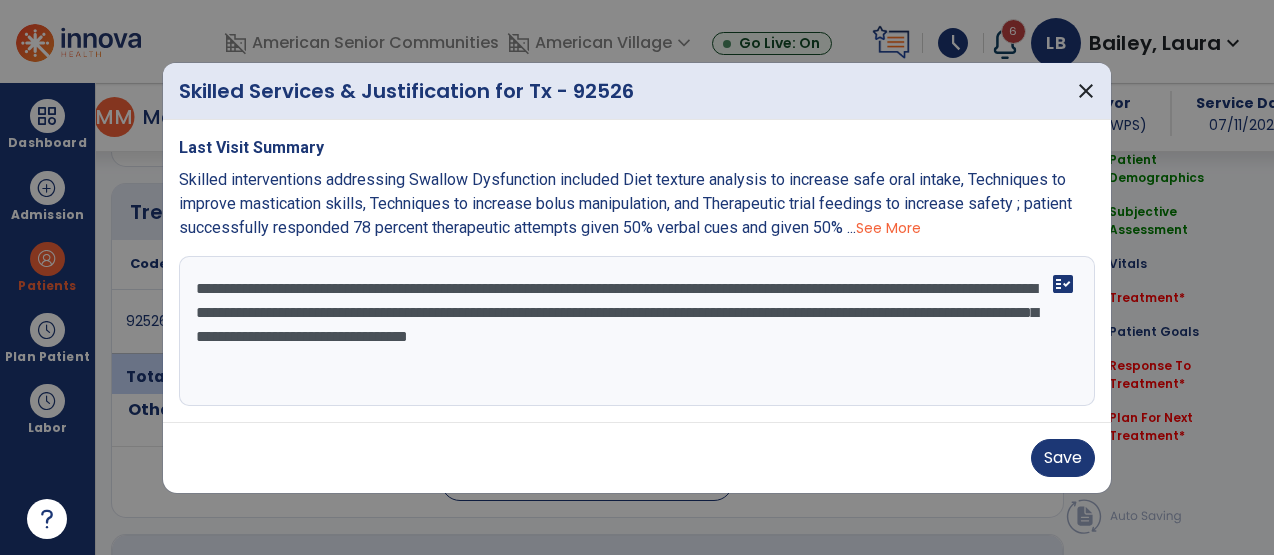 click on "**********" at bounding box center [637, 331] 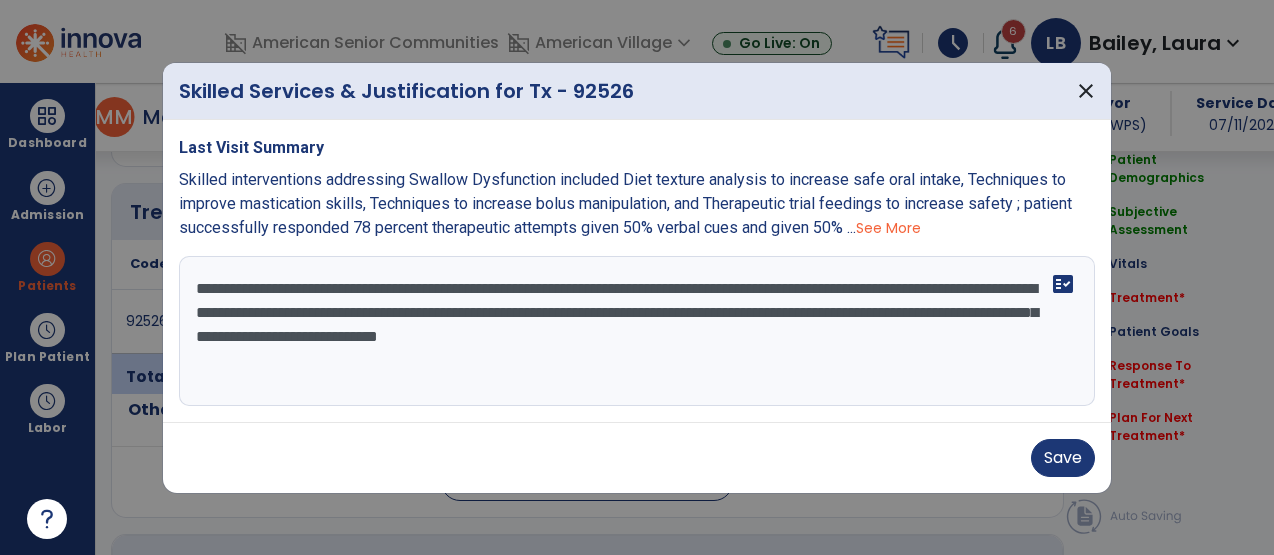 click on "**********" at bounding box center [637, 331] 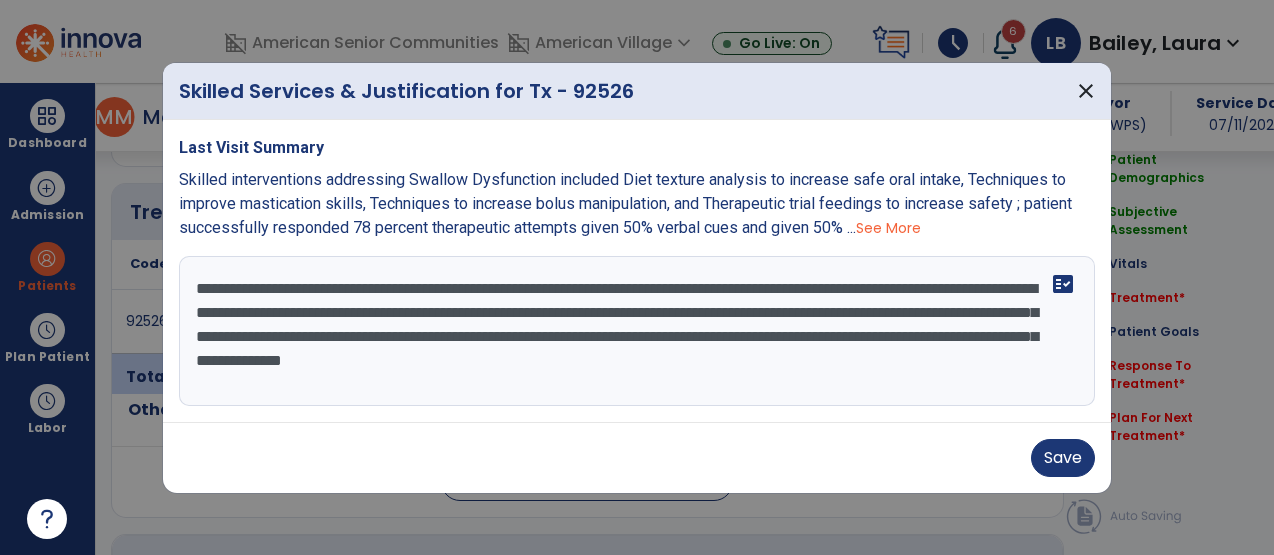 click on "**********" at bounding box center (637, 331) 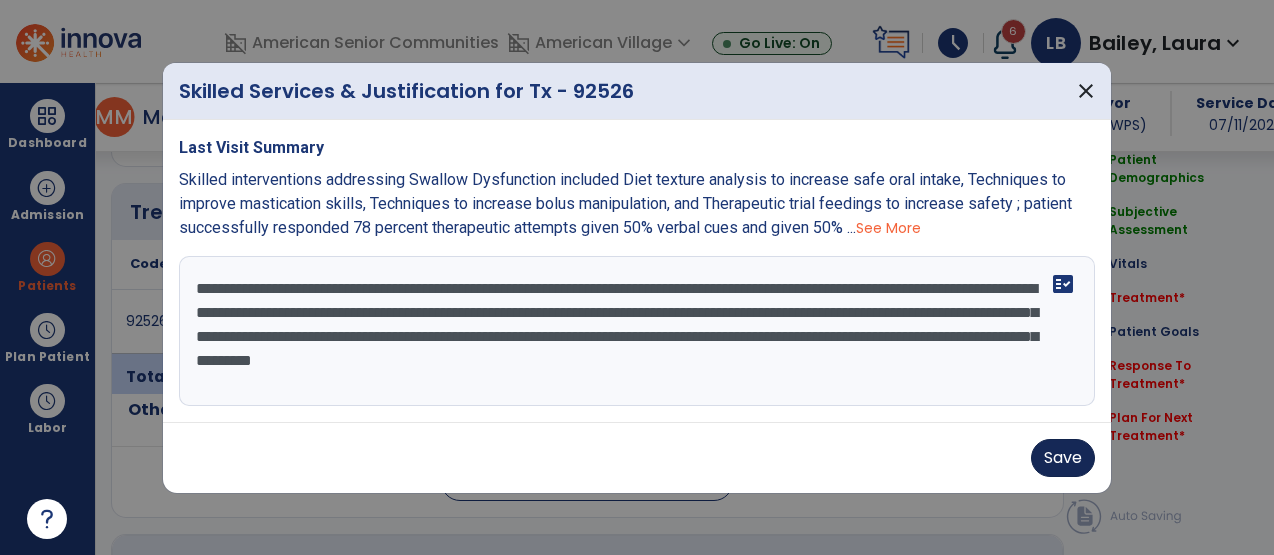 type on "**********" 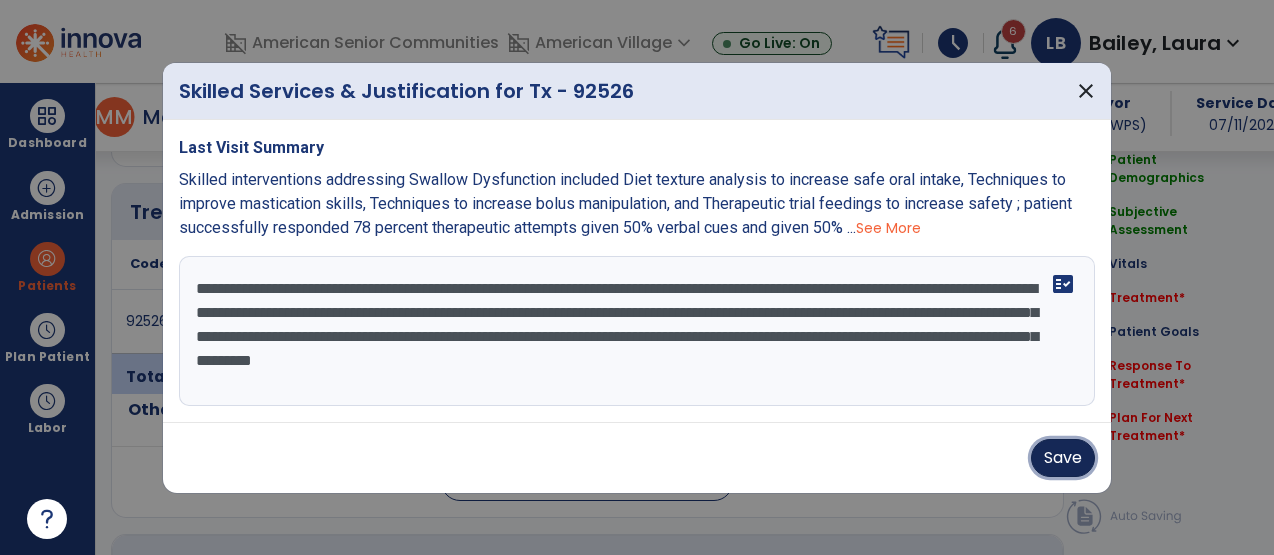 click on "Save" at bounding box center [1063, 458] 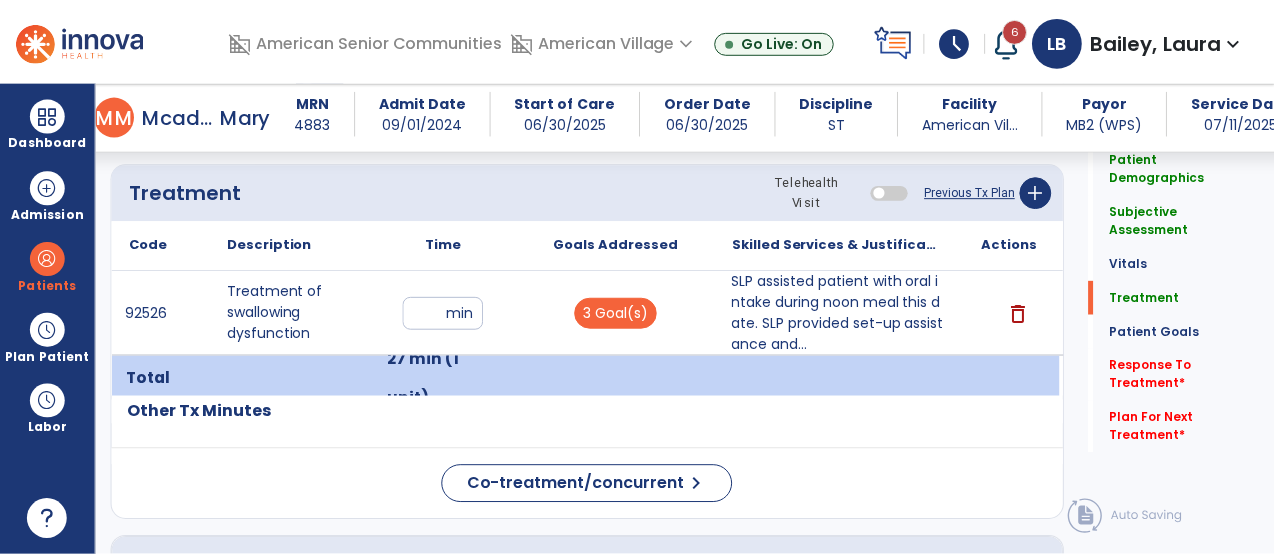 scroll, scrollTop: 1123, scrollLeft: 0, axis: vertical 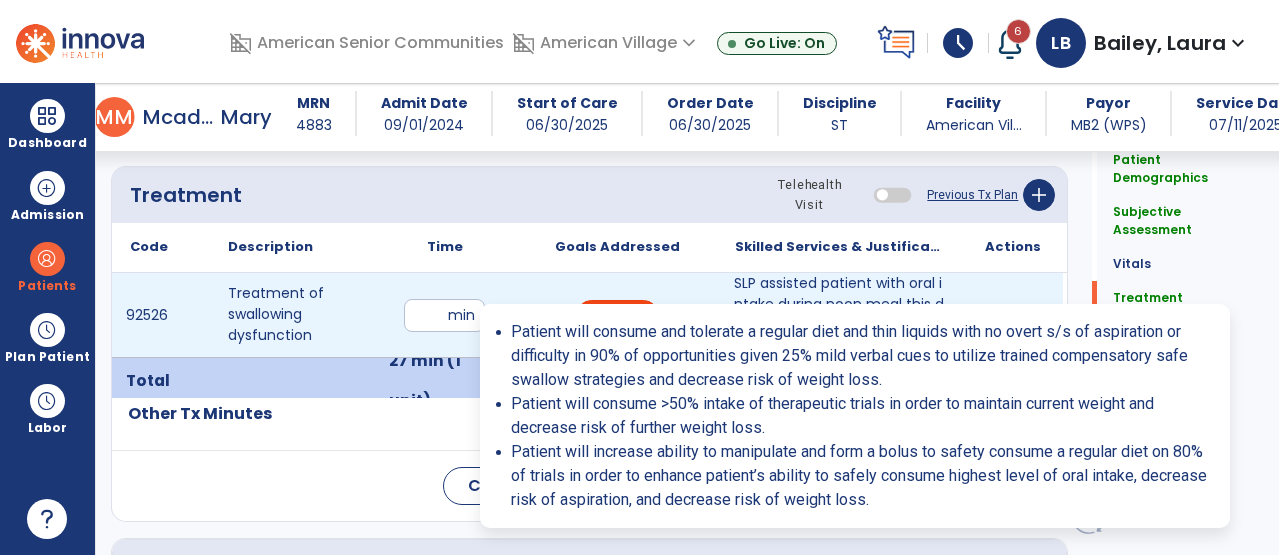 click on "3 Goal(s)" at bounding box center (617, 315) 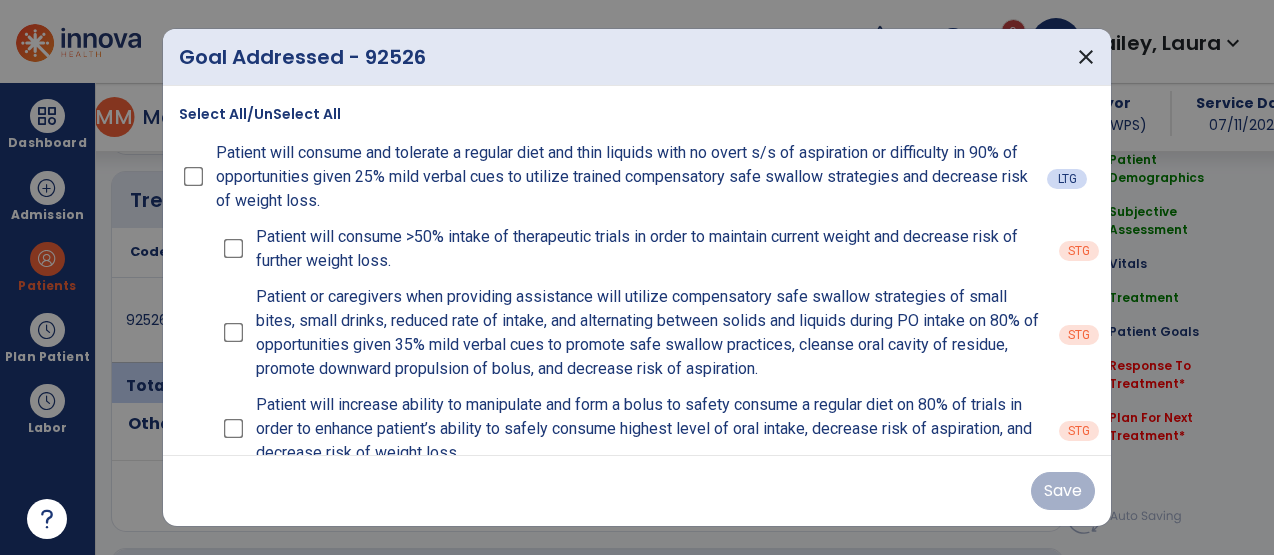 scroll, scrollTop: 1123, scrollLeft: 0, axis: vertical 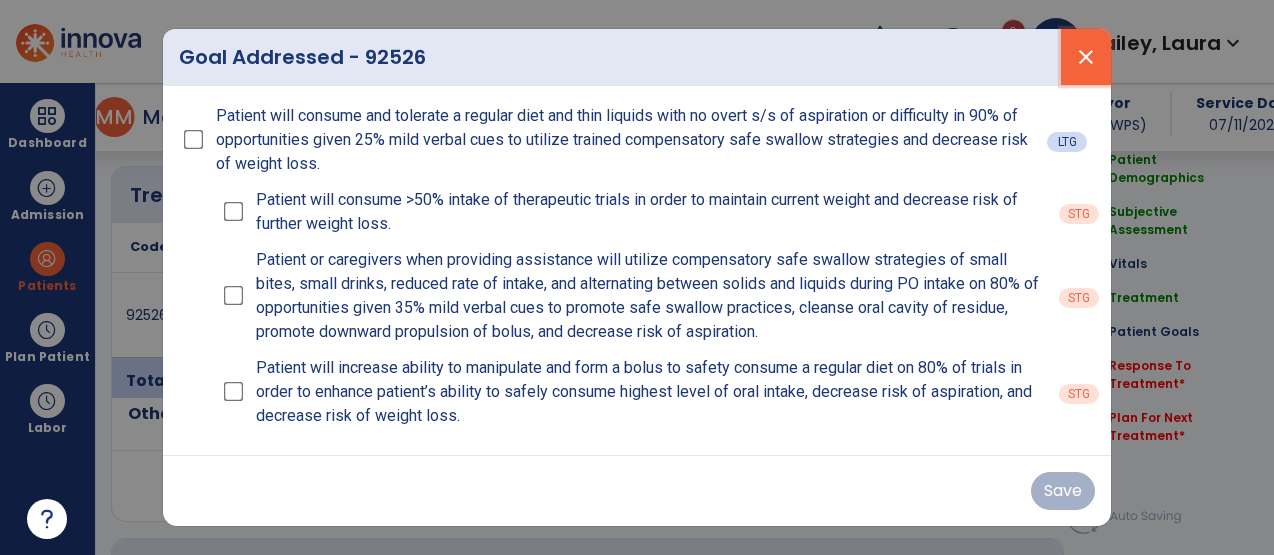 click on "close" at bounding box center (1086, 57) 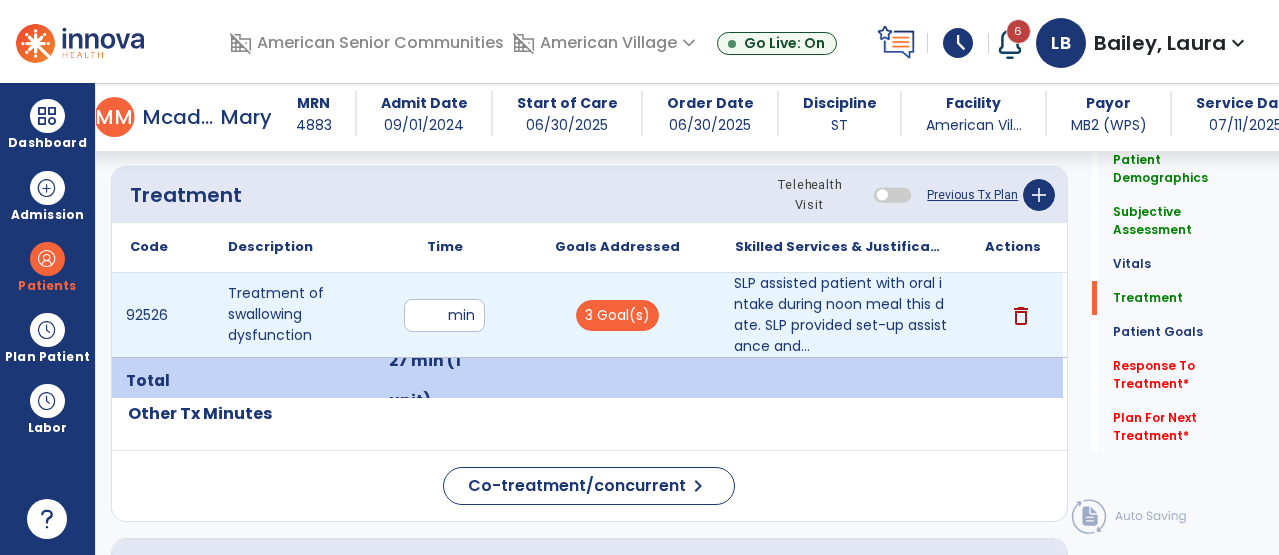 click on "SLP assisted patient with oral intake during noon meal this date. SLP provided set-up assistance and..." at bounding box center [840, 315] 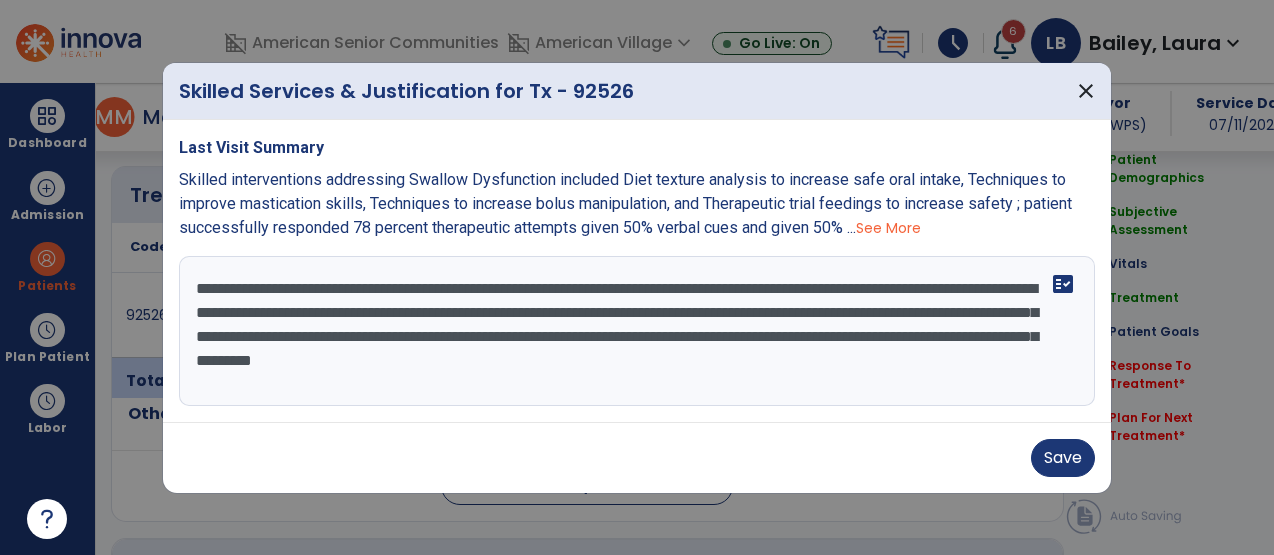 scroll, scrollTop: 1123, scrollLeft: 0, axis: vertical 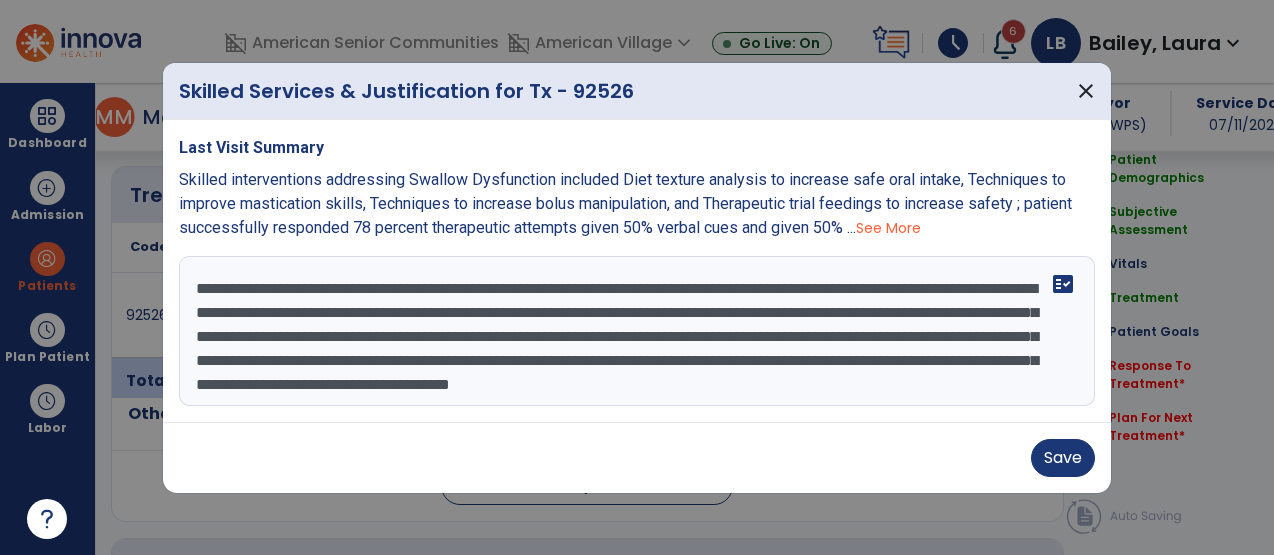 type on "**********" 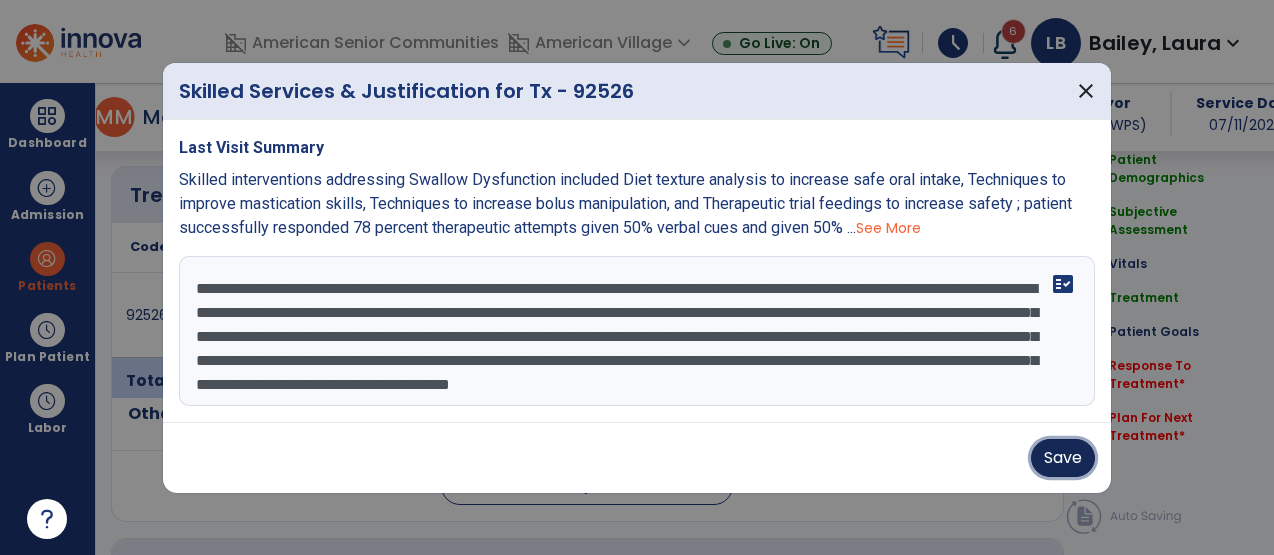 click on "Save" at bounding box center [1063, 458] 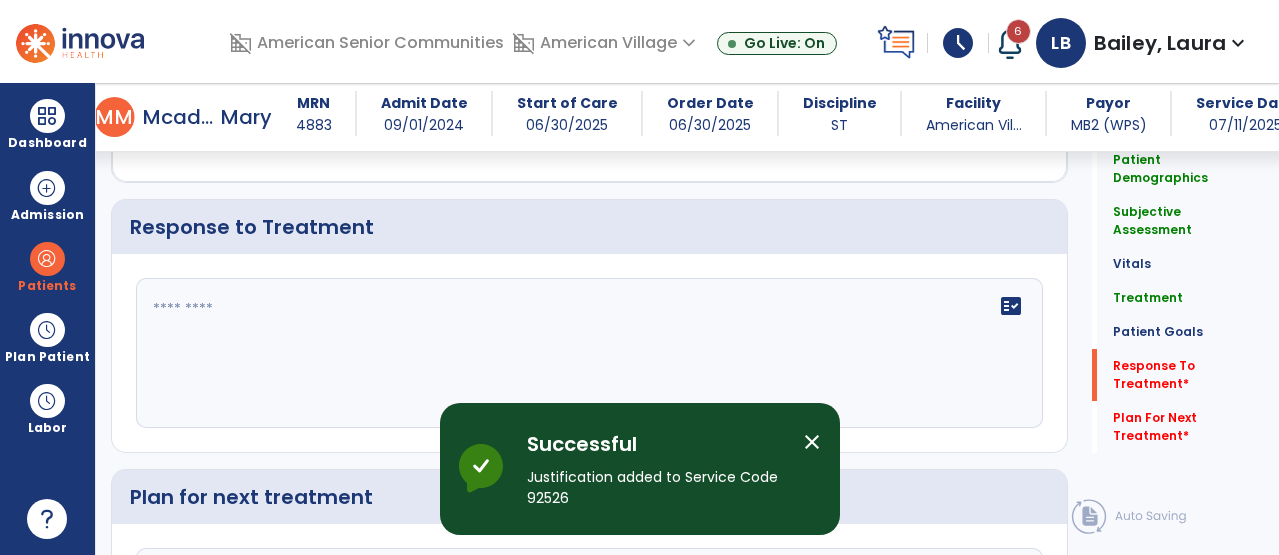scroll, scrollTop: 2977, scrollLeft: 0, axis: vertical 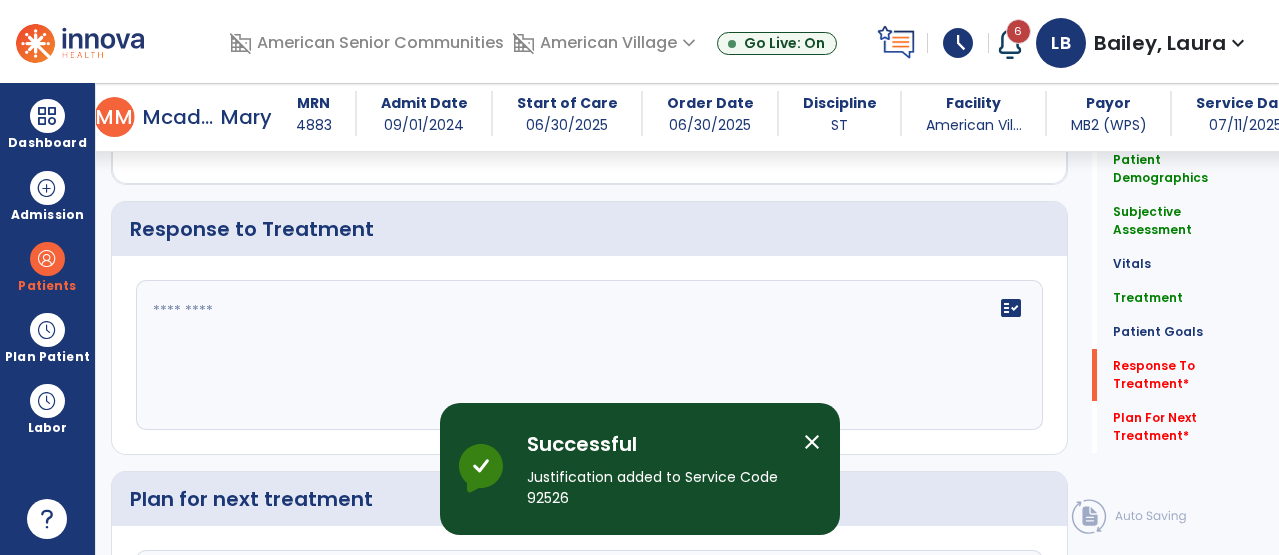 click on "fact_check" 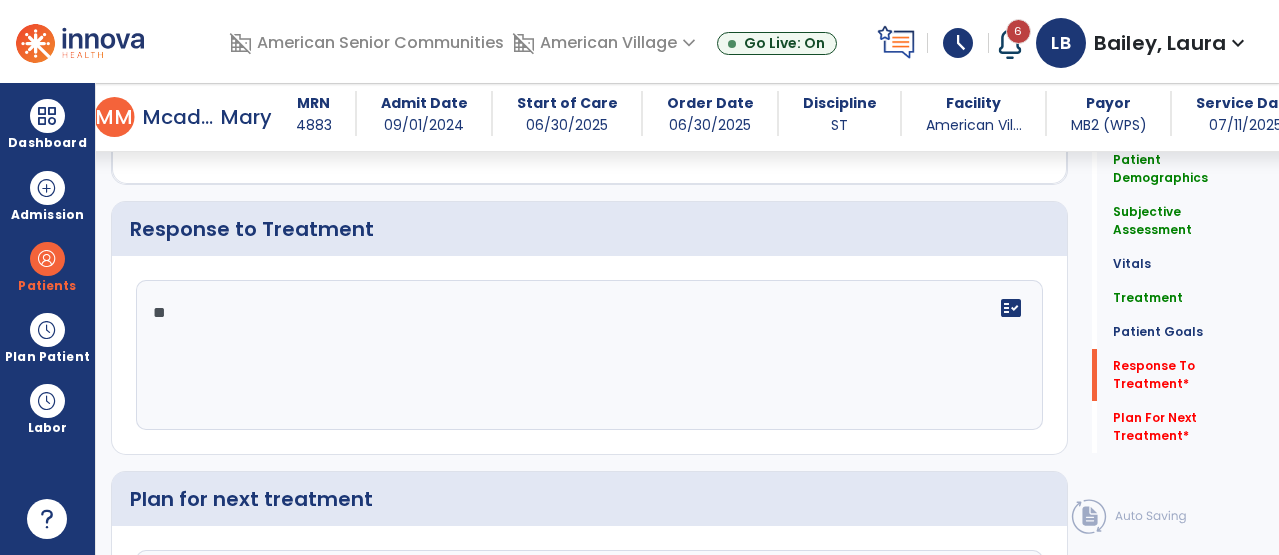 type on "*" 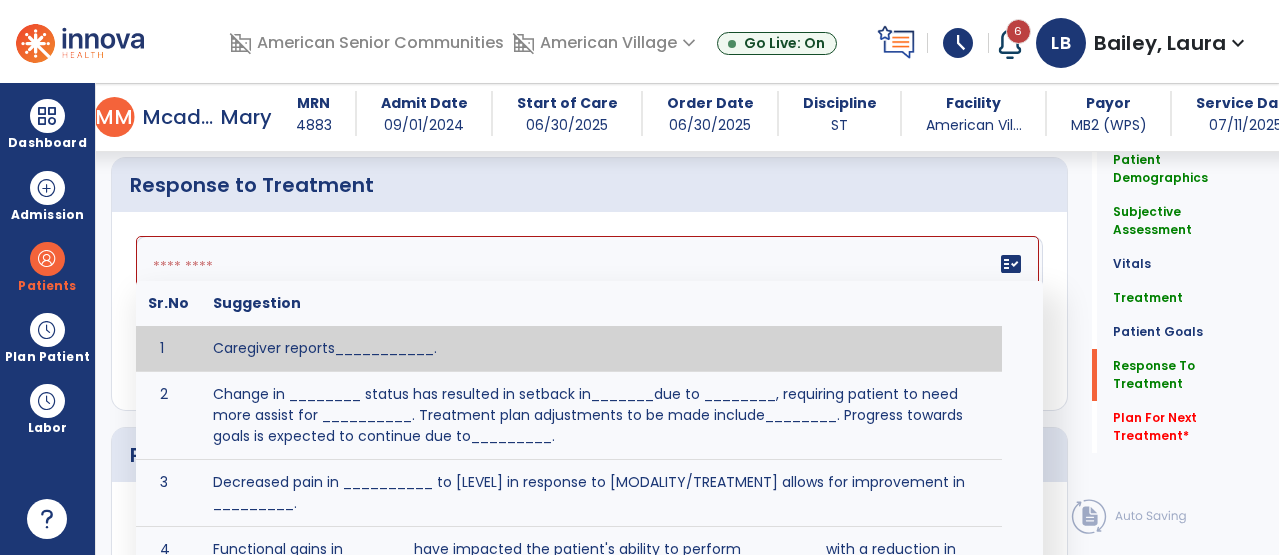 scroll, scrollTop: 2933, scrollLeft: 0, axis: vertical 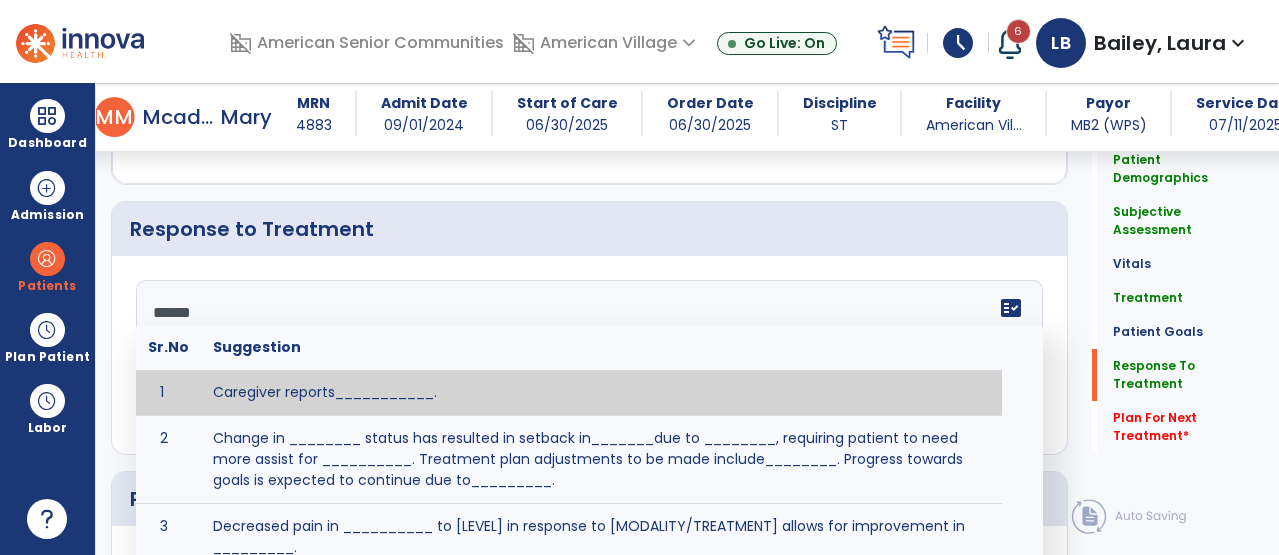 type on "*******" 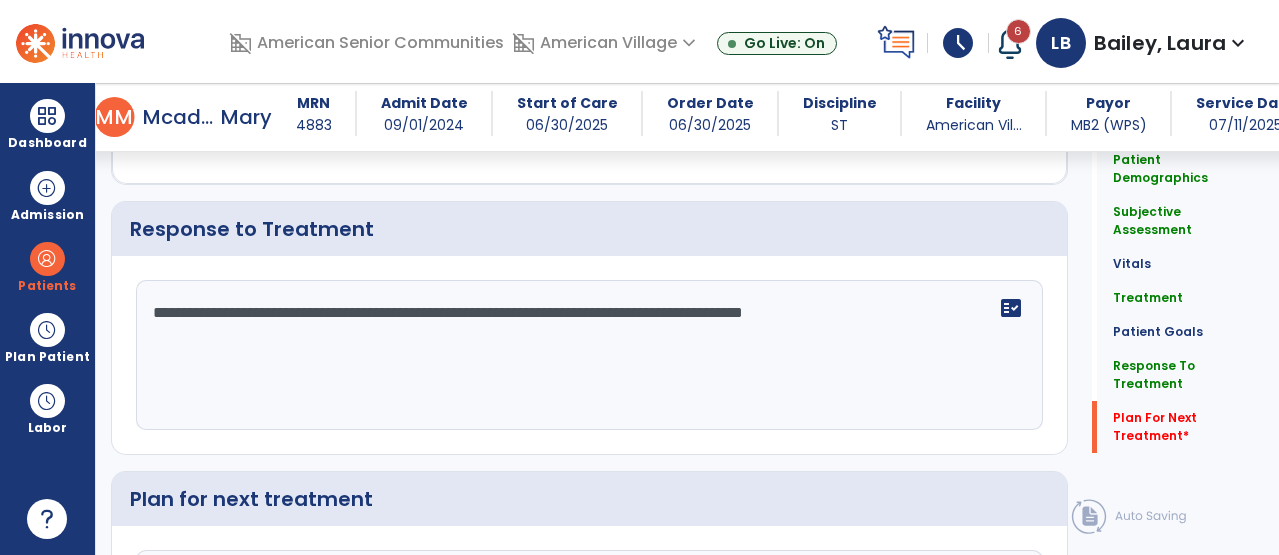 scroll, scrollTop: 3192, scrollLeft: 0, axis: vertical 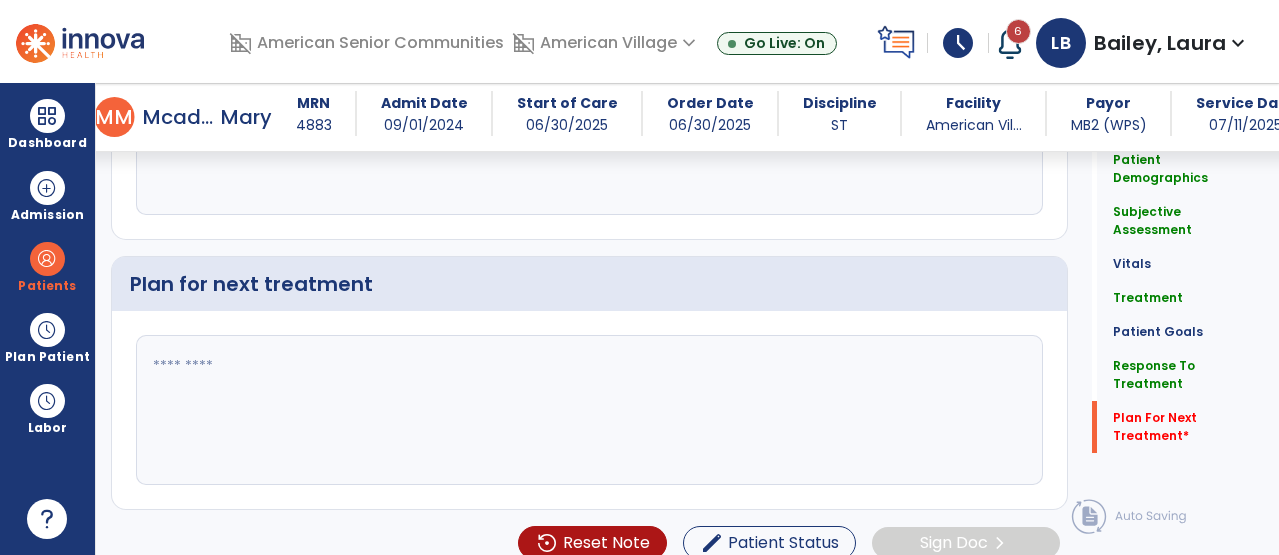 type on "**********" 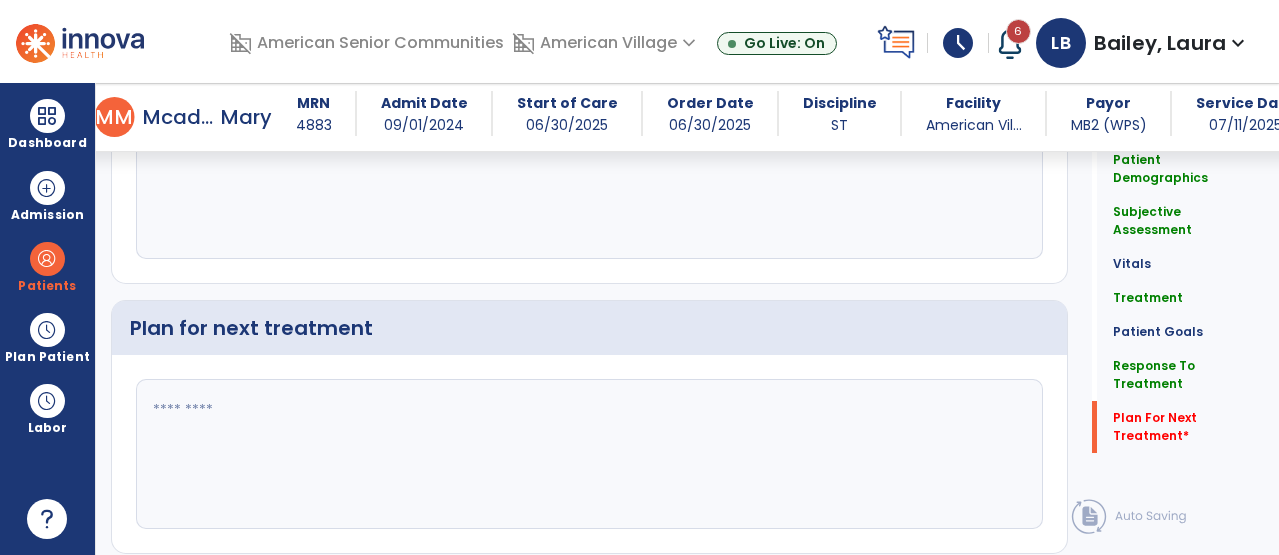 scroll, scrollTop: 3192, scrollLeft: 0, axis: vertical 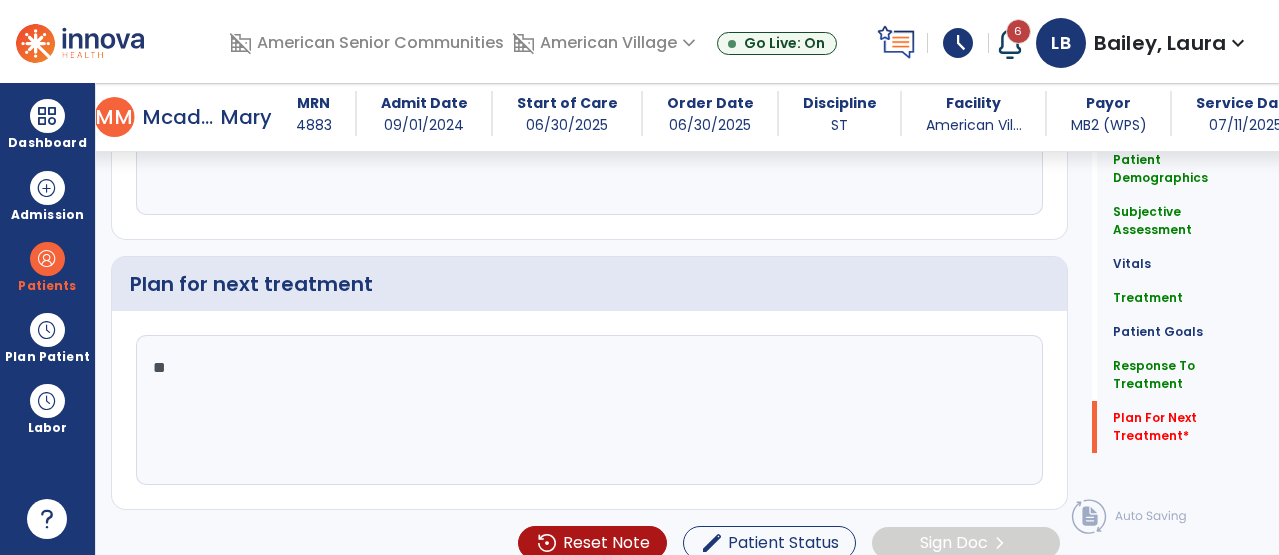 type on "*" 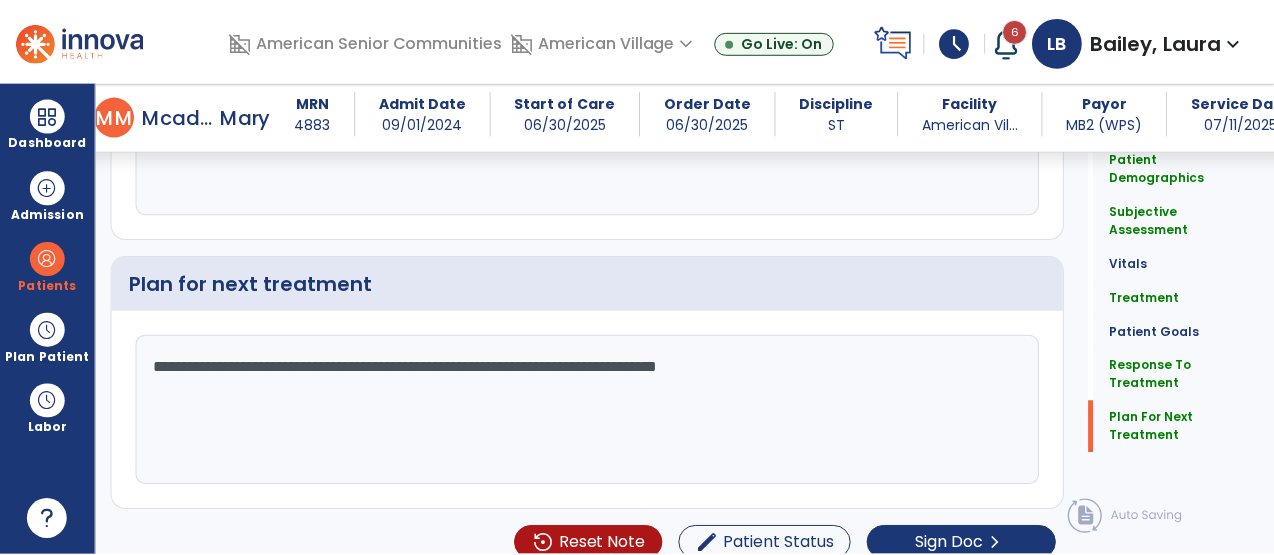 scroll, scrollTop: 3192, scrollLeft: 0, axis: vertical 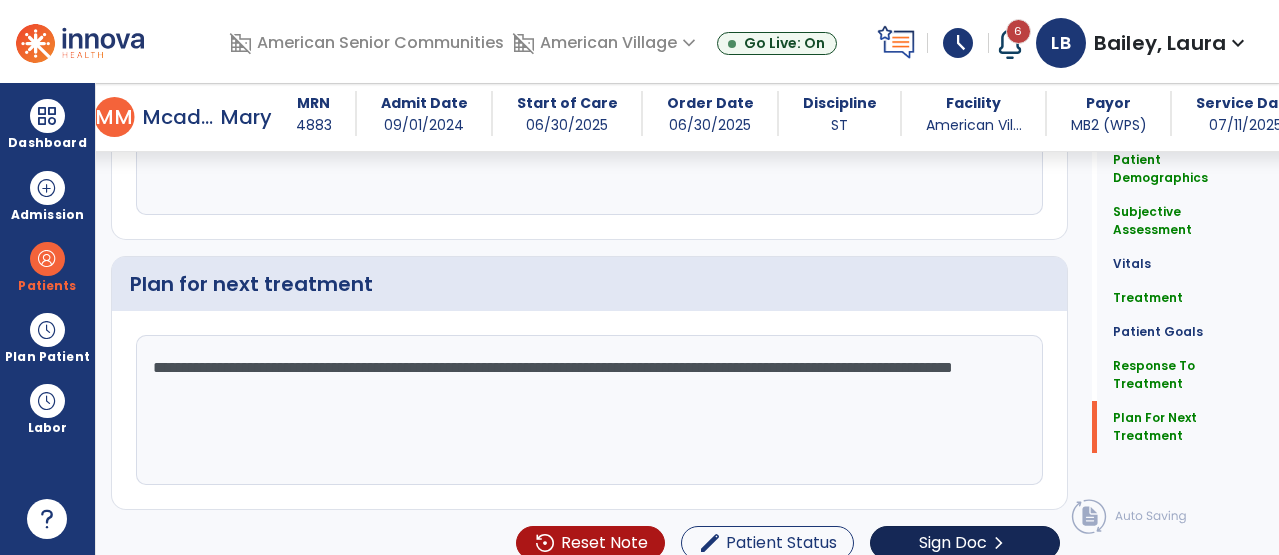 type on "**********" 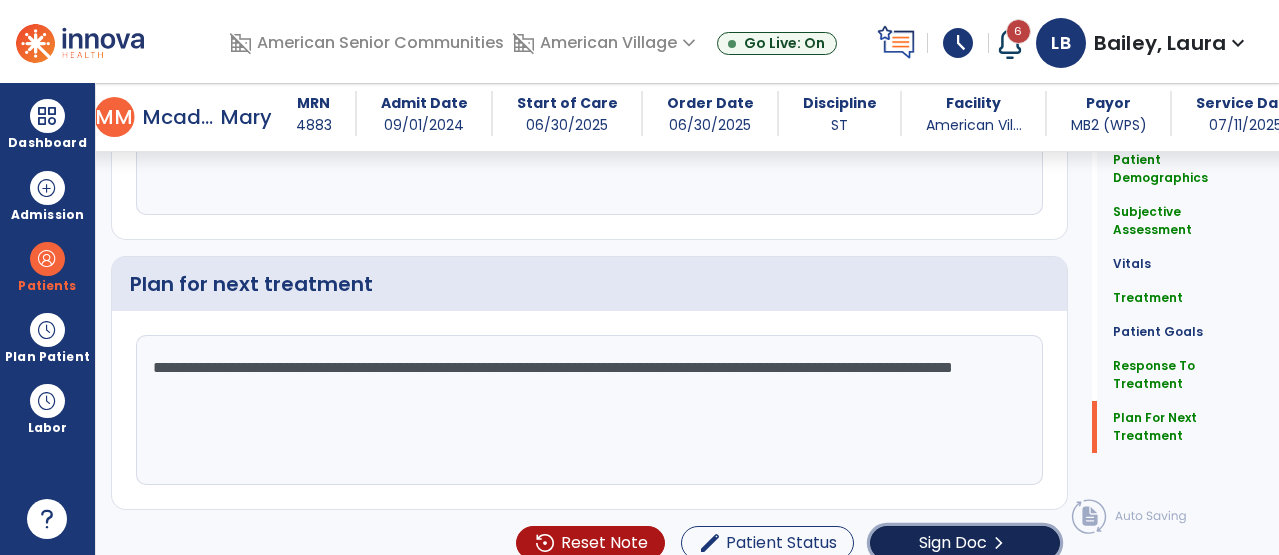 click on "Sign Doc" 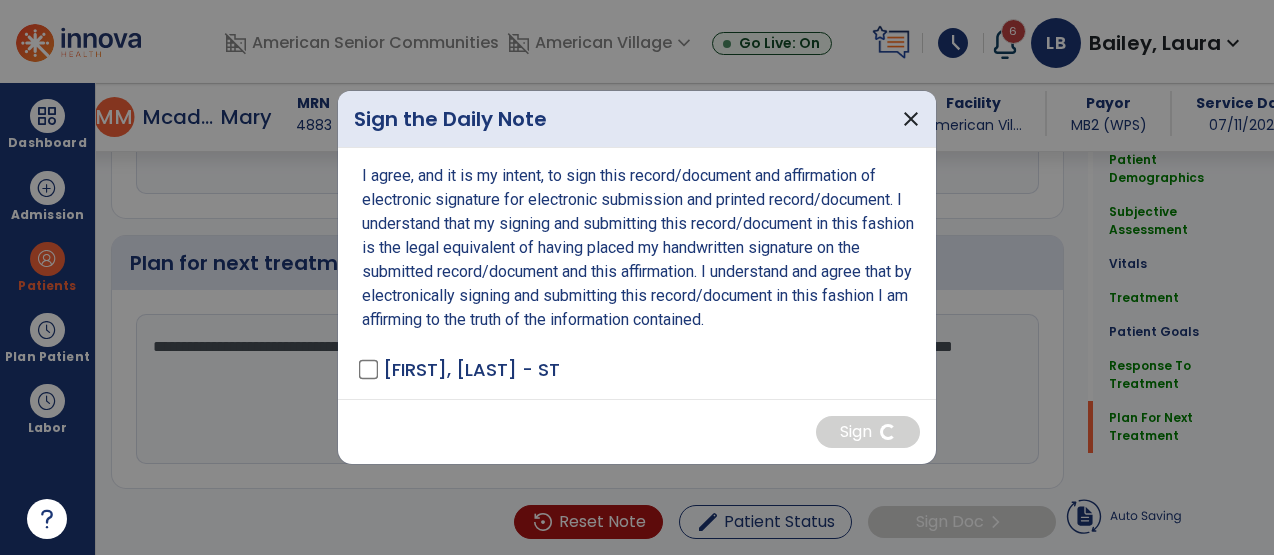 scroll, scrollTop: 3153, scrollLeft: 0, axis: vertical 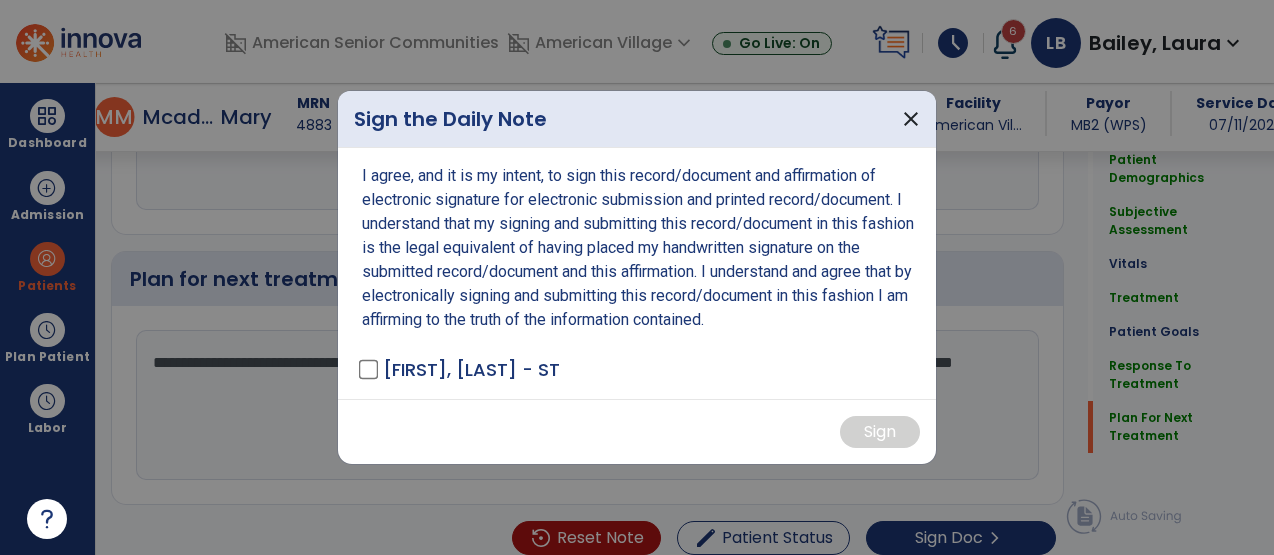 click on "[FIRST], [LAST]  - ST" at bounding box center (461, 369) 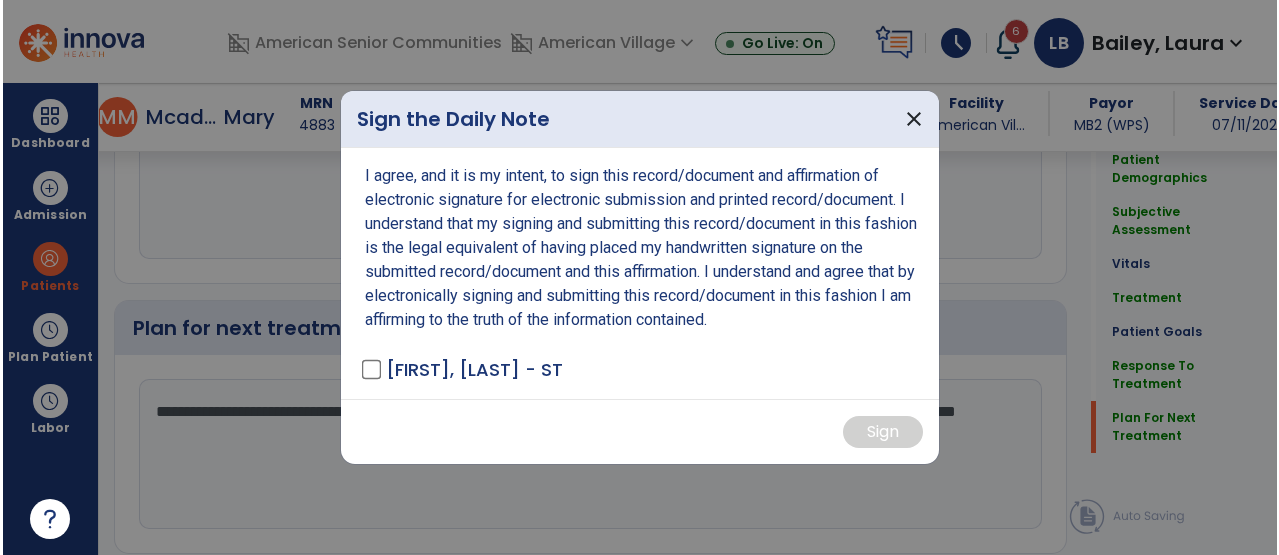 scroll, scrollTop: 3192, scrollLeft: 0, axis: vertical 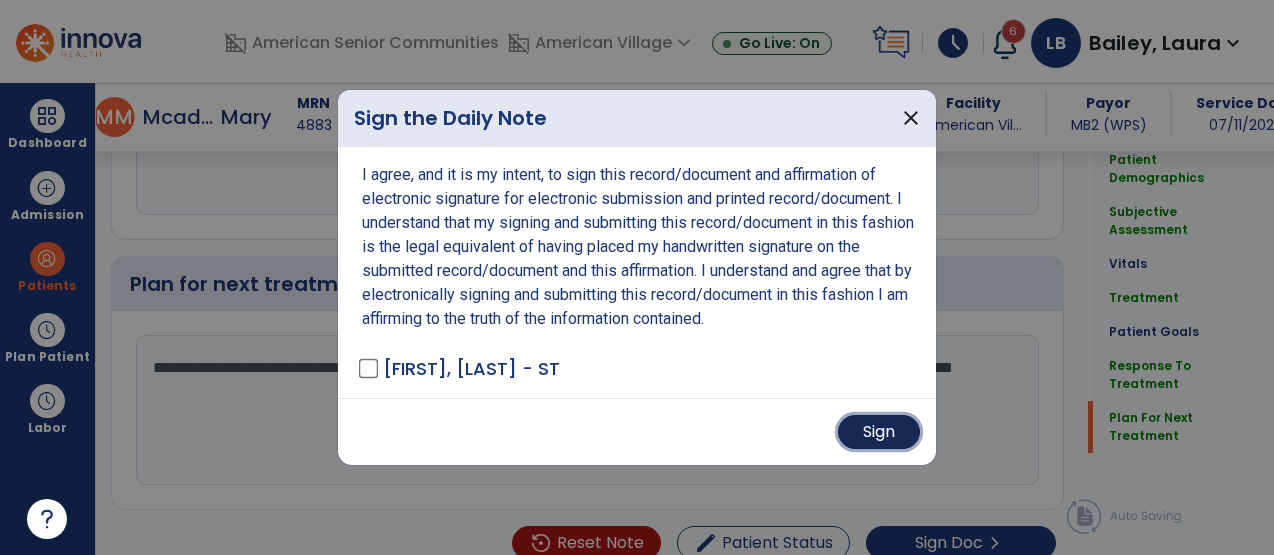 click on "Sign" at bounding box center (879, 432) 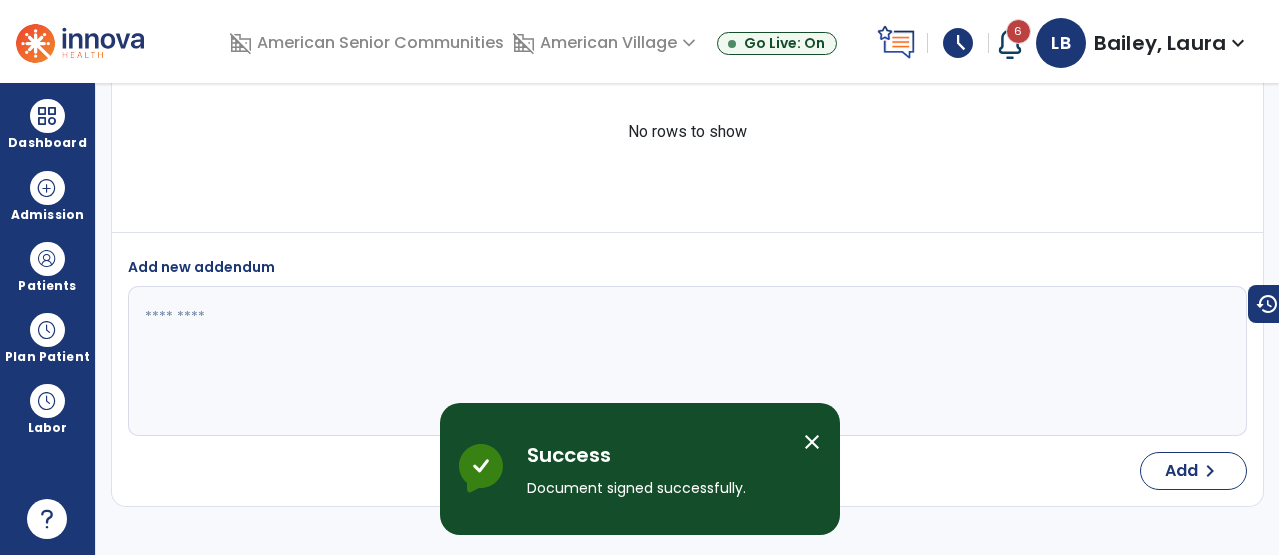 scroll, scrollTop: 0, scrollLeft: 0, axis: both 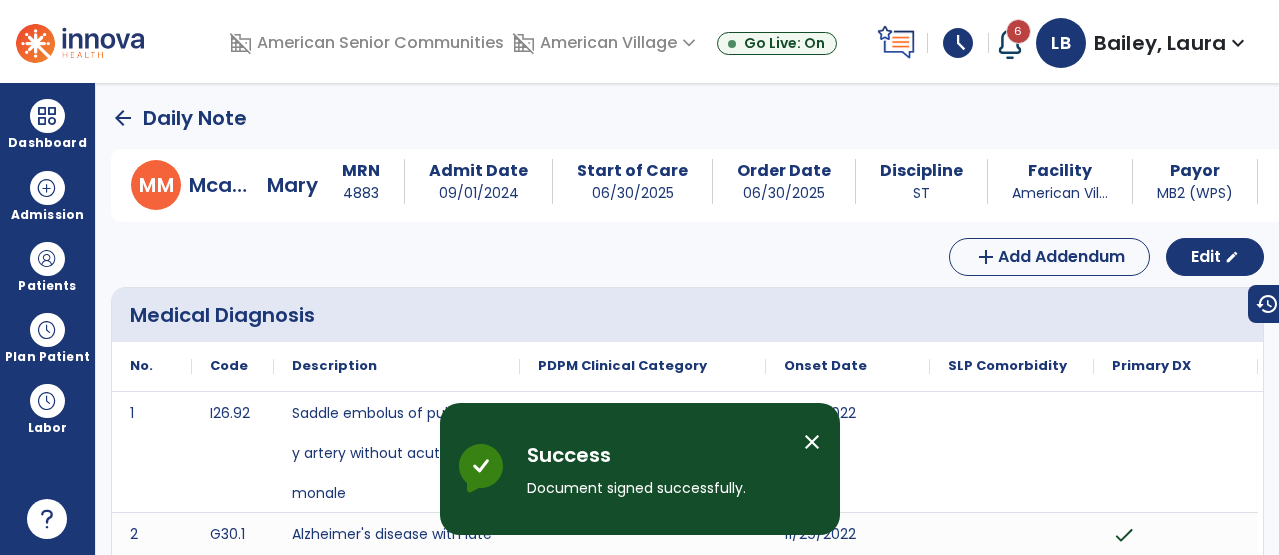click on "arrow_back" 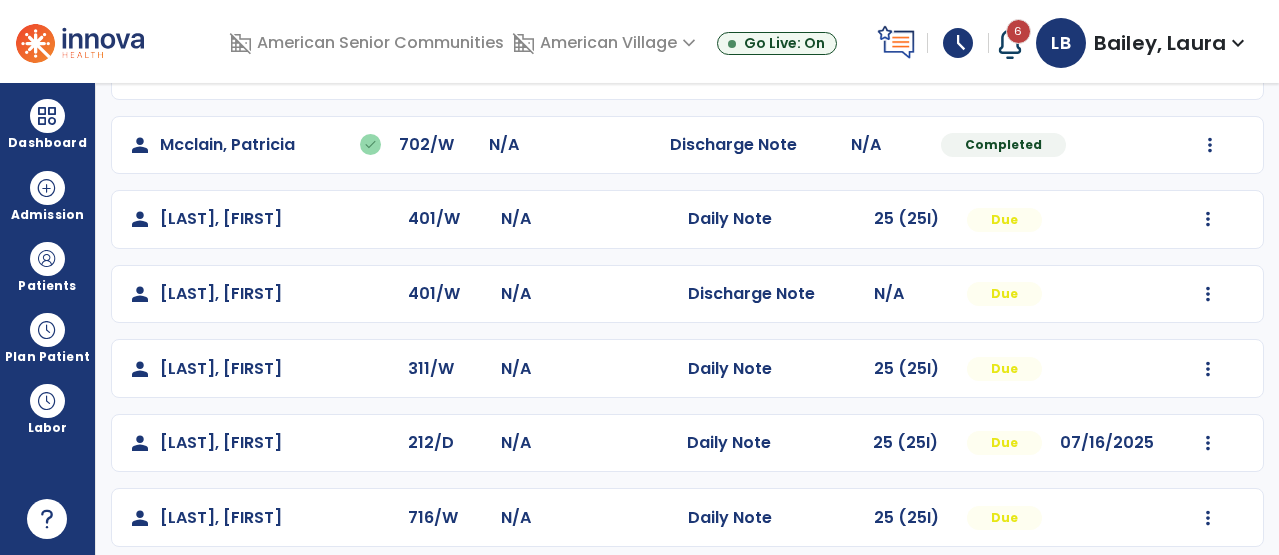 scroll, scrollTop: 1176, scrollLeft: 0, axis: vertical 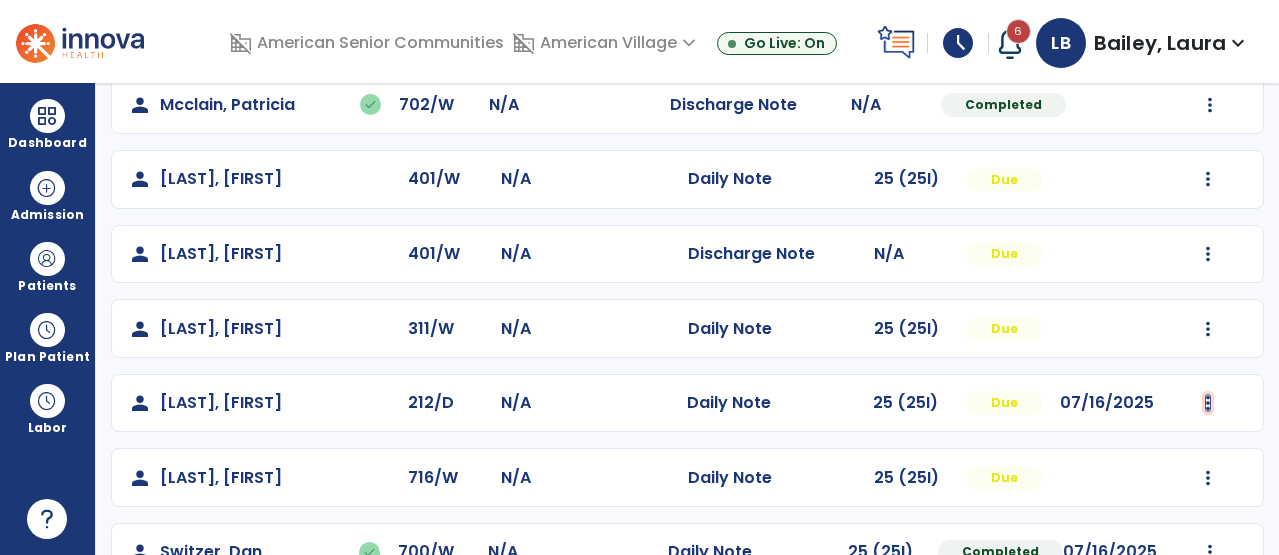 click at bounding box center [1210, -864] 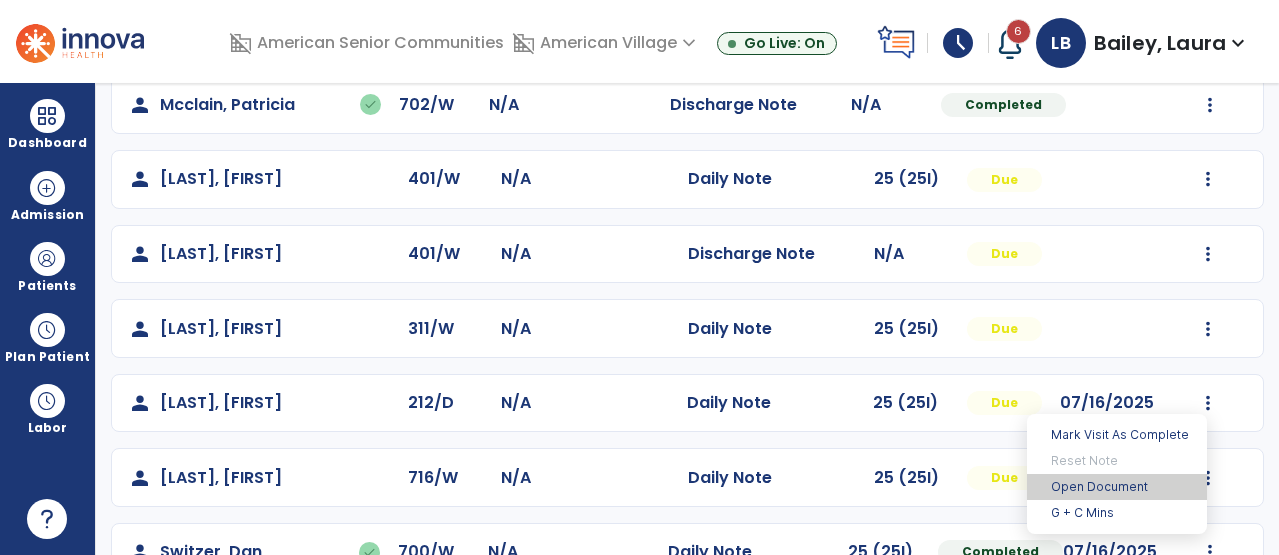 click on "Open Document" at bounding box center (1117, 487) 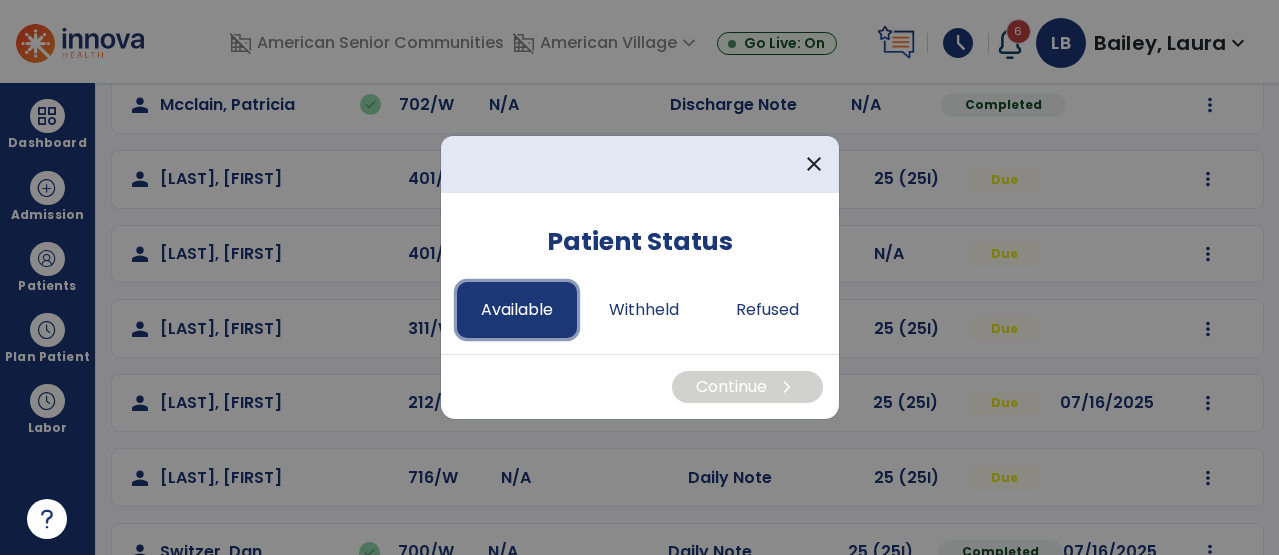 click on "Available" at bounding box center (517, 310) 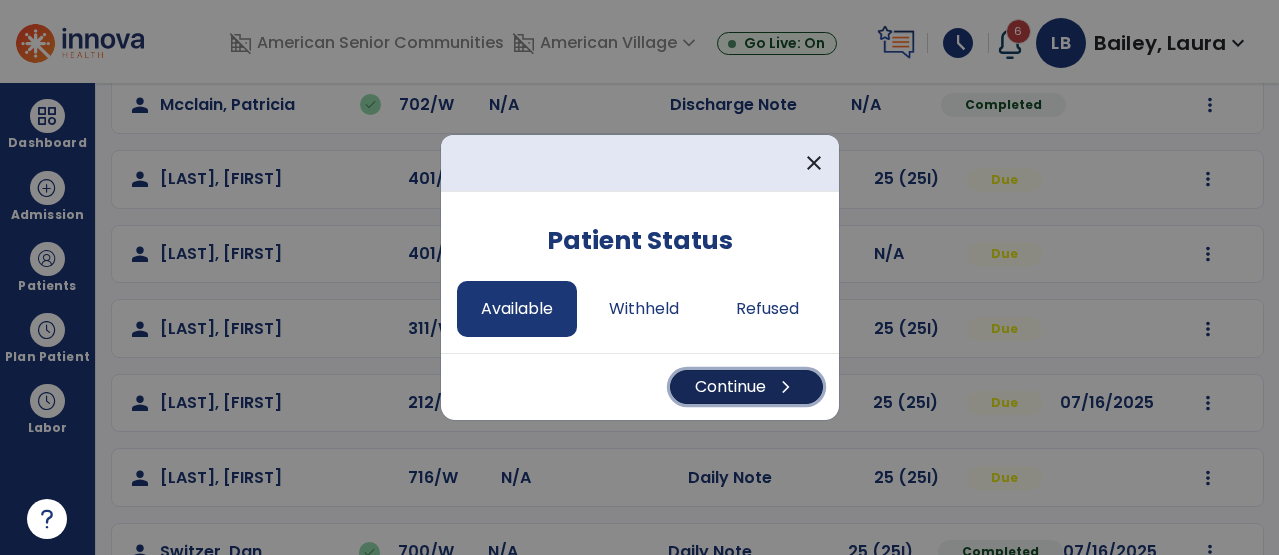click on "Continue   chevron_right" at bounding box center (746, 387) 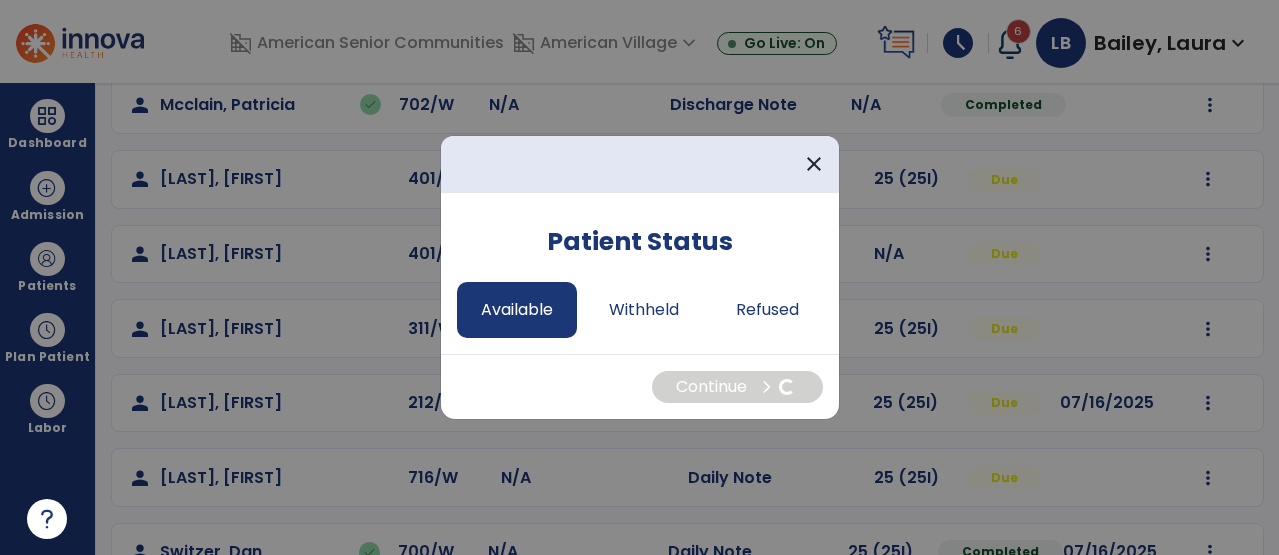 select on "*" 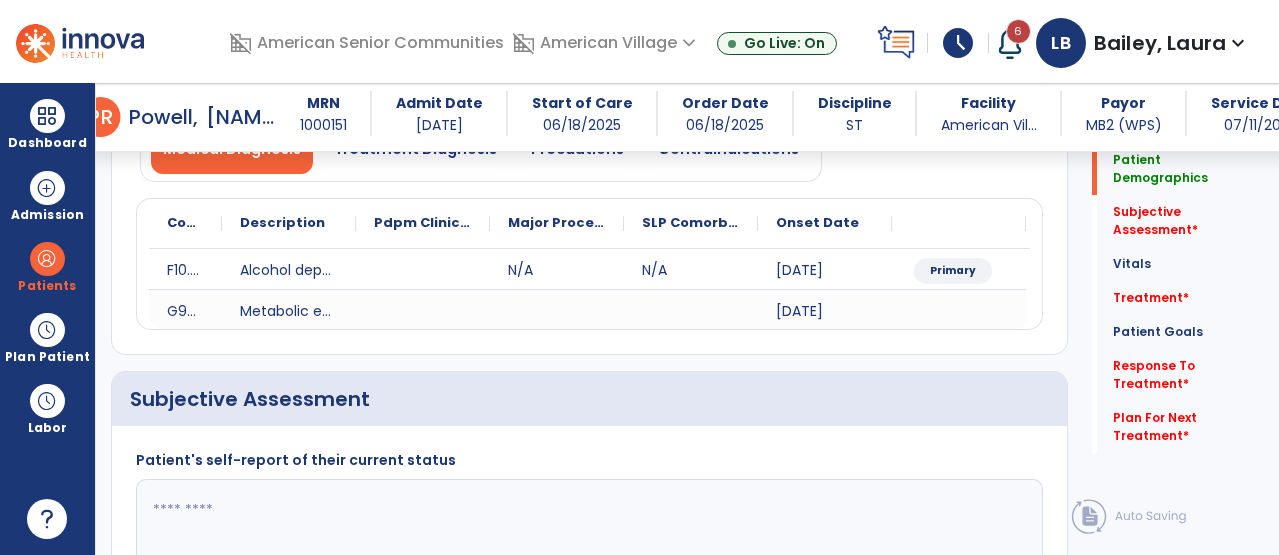 scroll, scrollTop: 191, scrollLeft: 0, axis: vertical 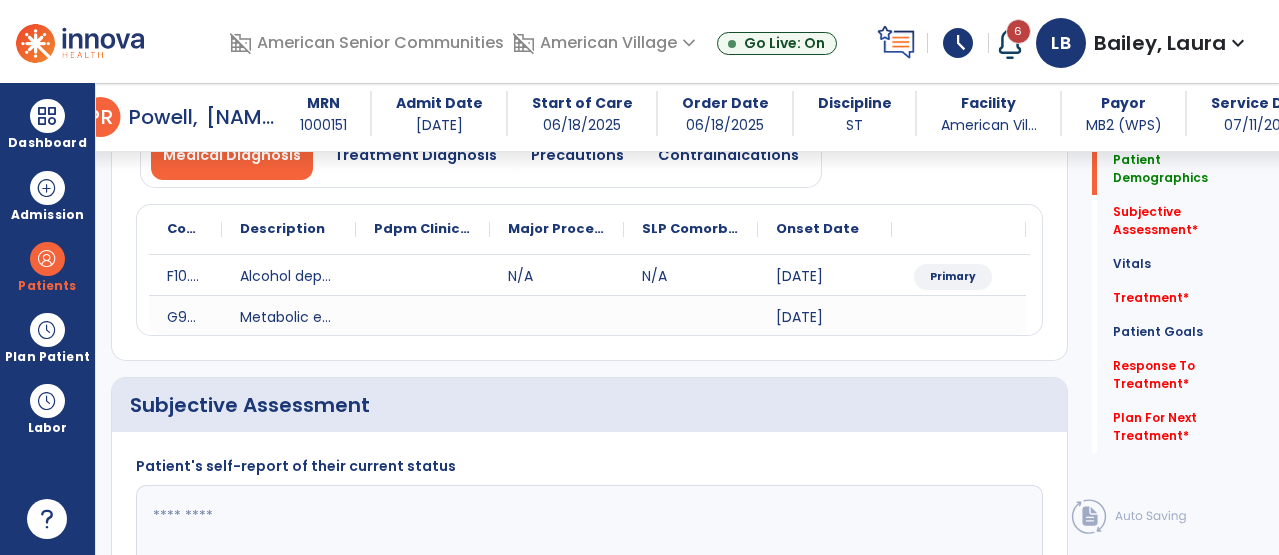 click 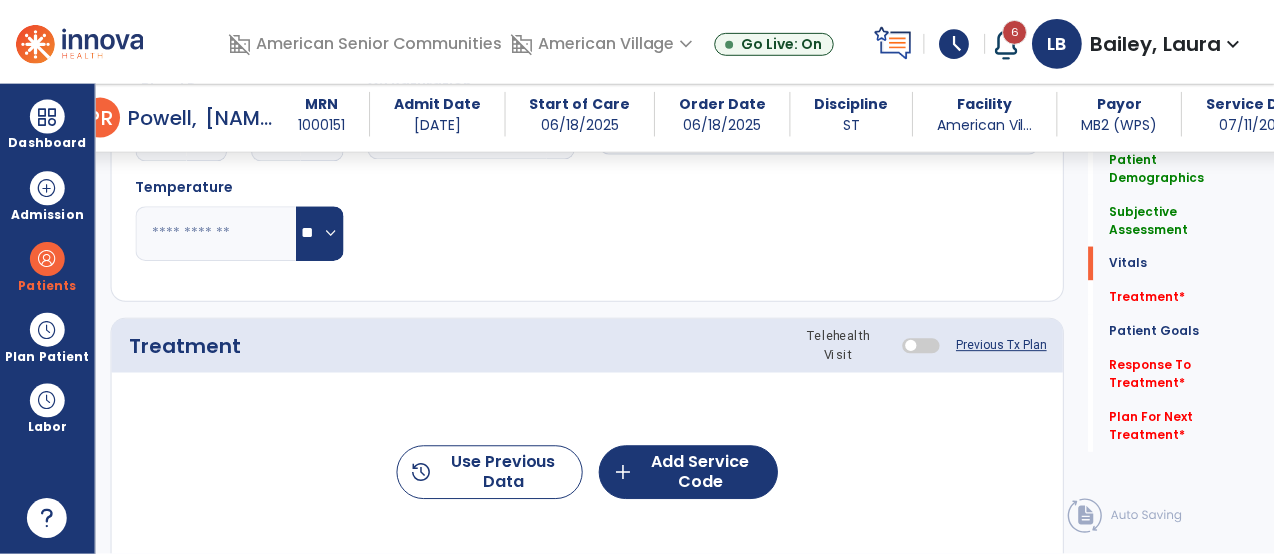 scroll, scrollTop: 988, scrollLeft: 0, axis: vertical 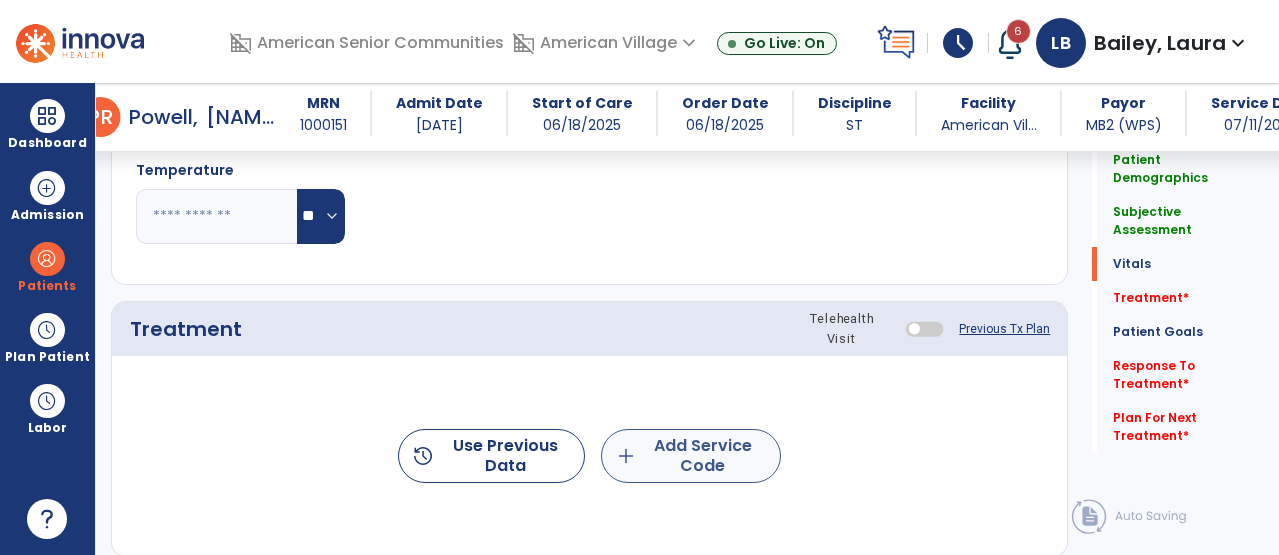 type on "**********" 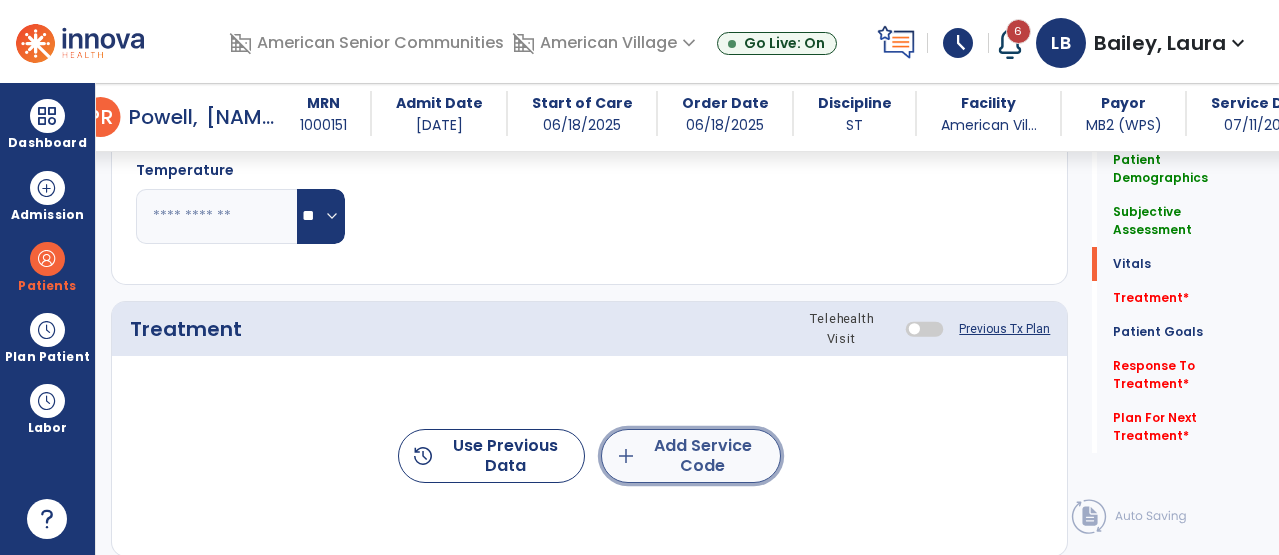 click on "add  Add Service Code" 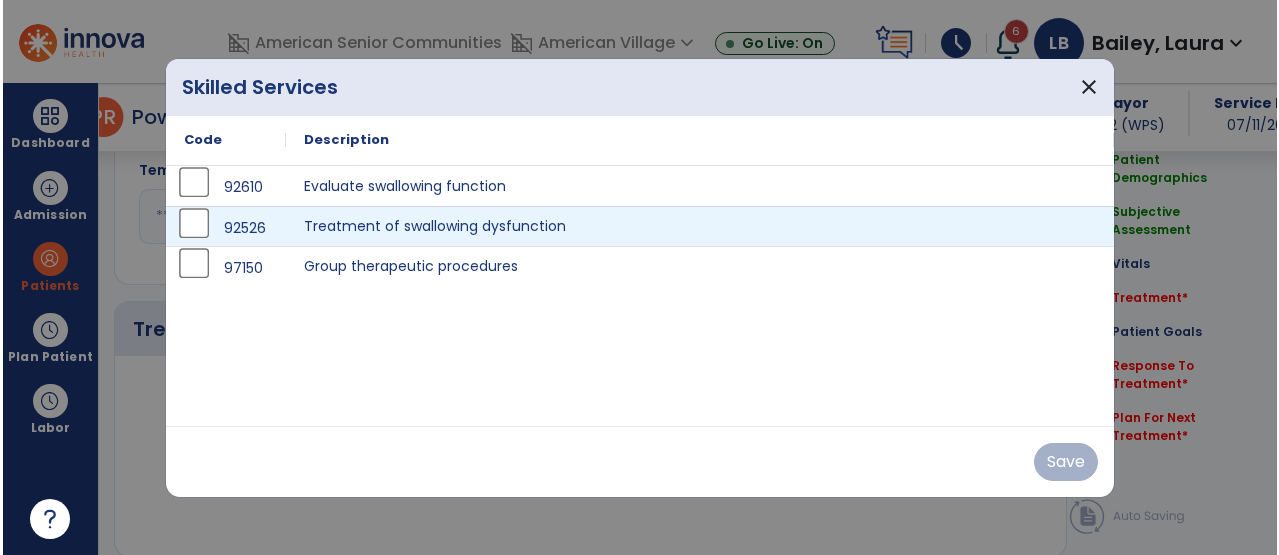 scroll, scrollTop: 988, scrollLeft: 0, axis: vertical 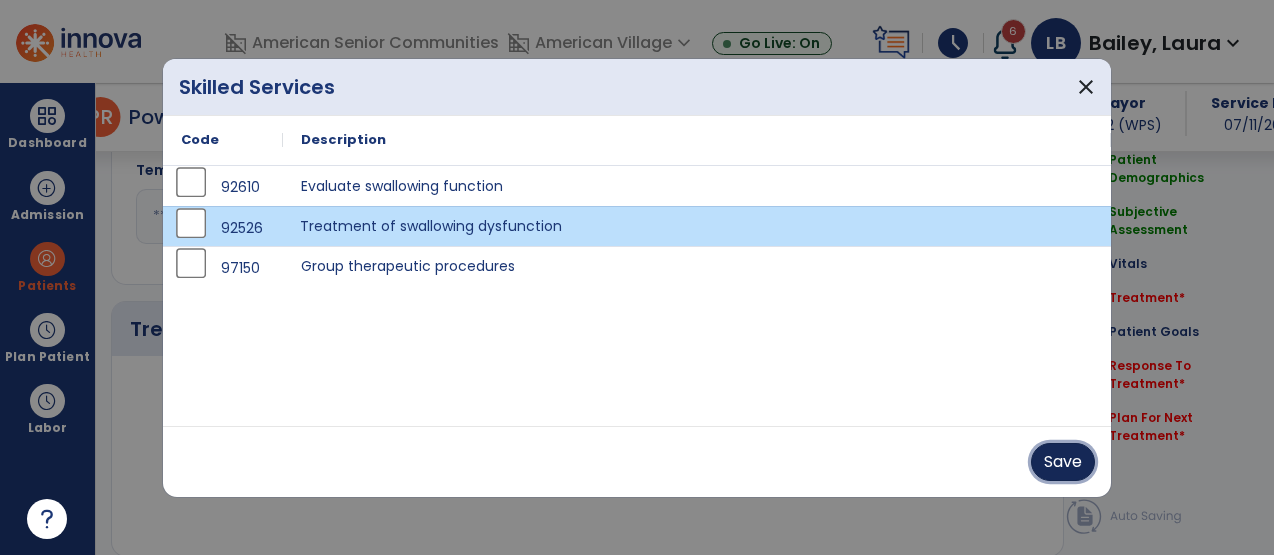 click on "Save" at bounding box center (1063, 462) 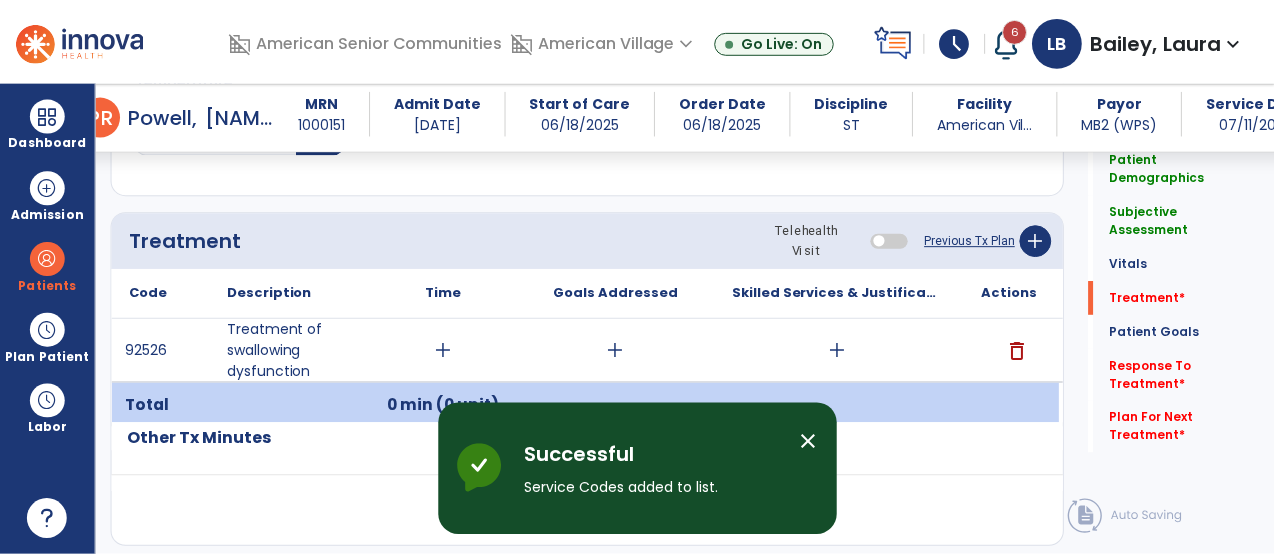 scroll, scrollTop: 1091, scrollLeft: 0, axis: vertical 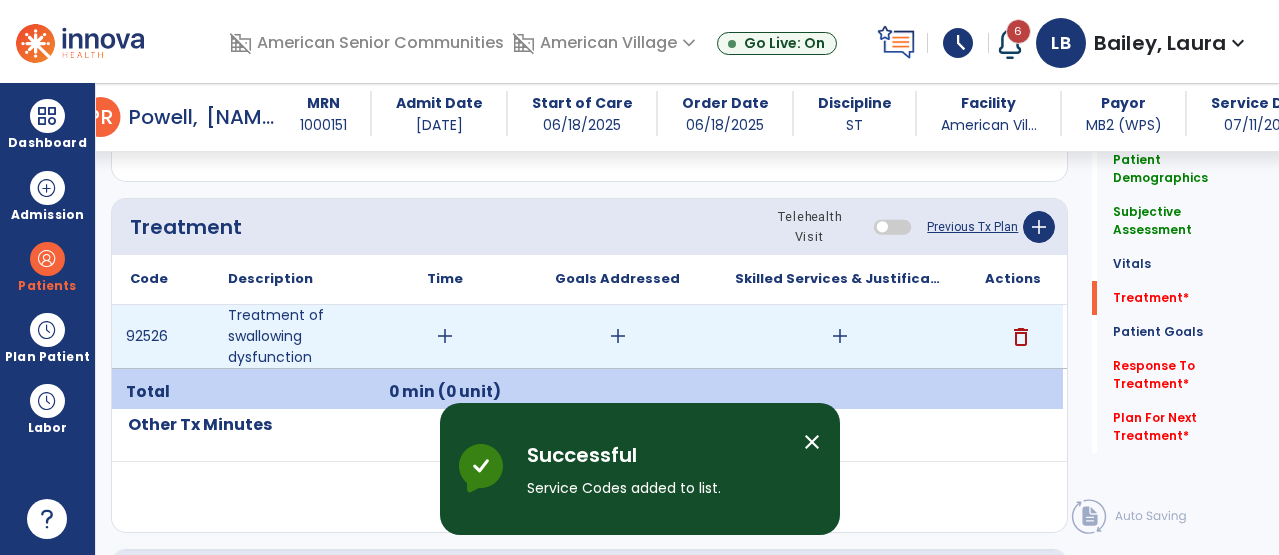 click on "add" at bounding box center (618, 336) 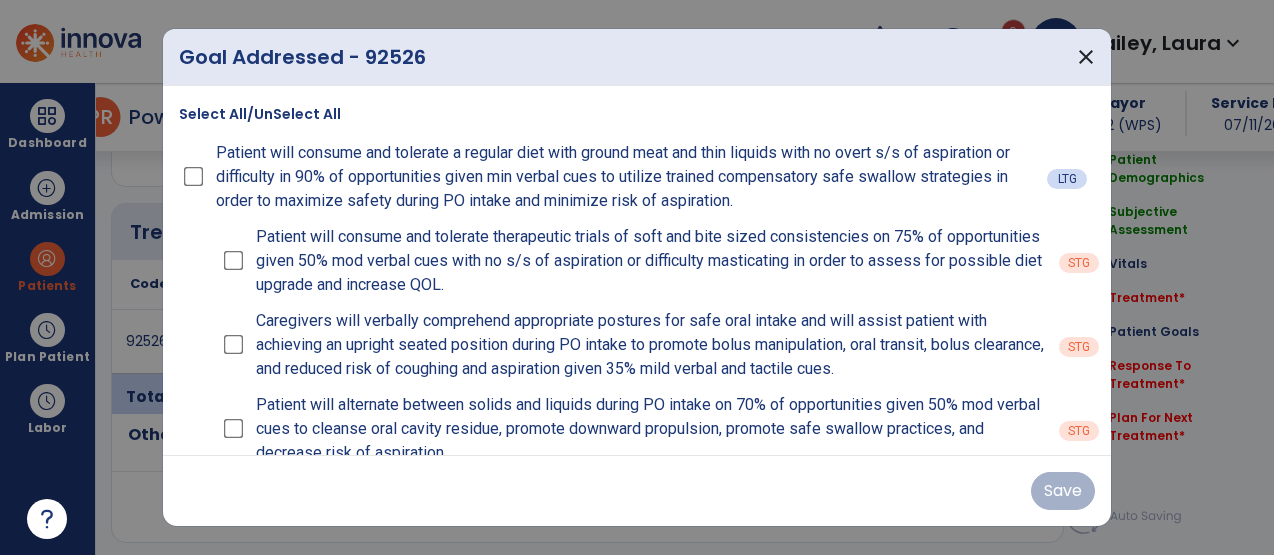 scroll, scrollTop: 1091, scrollLeft: 0, axis: vertical 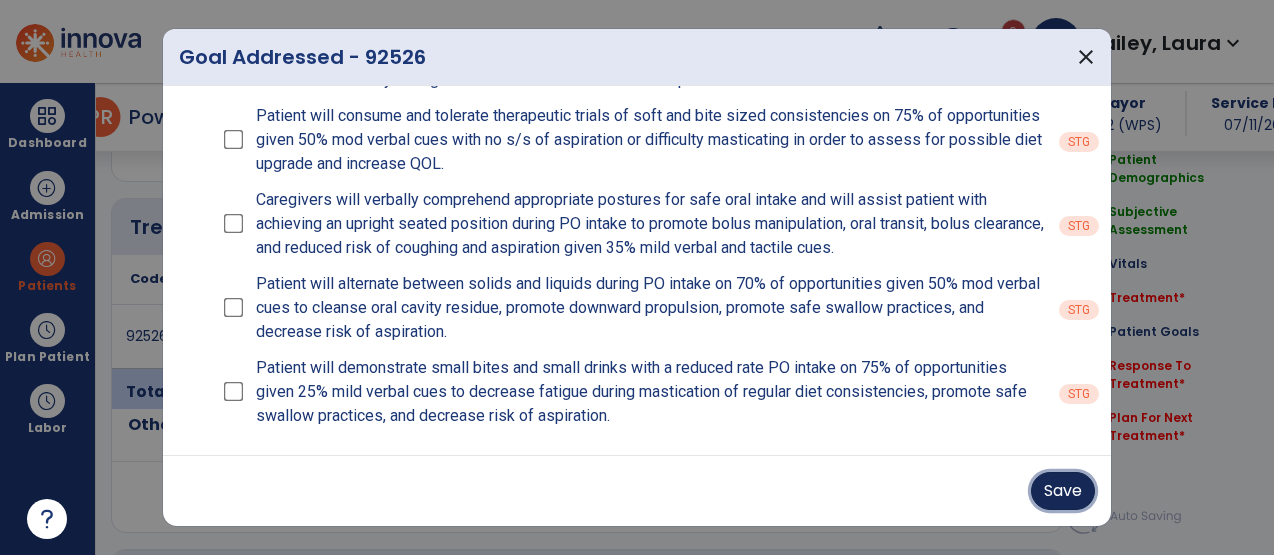 click on "Save" at bounding box center (1063, 491) 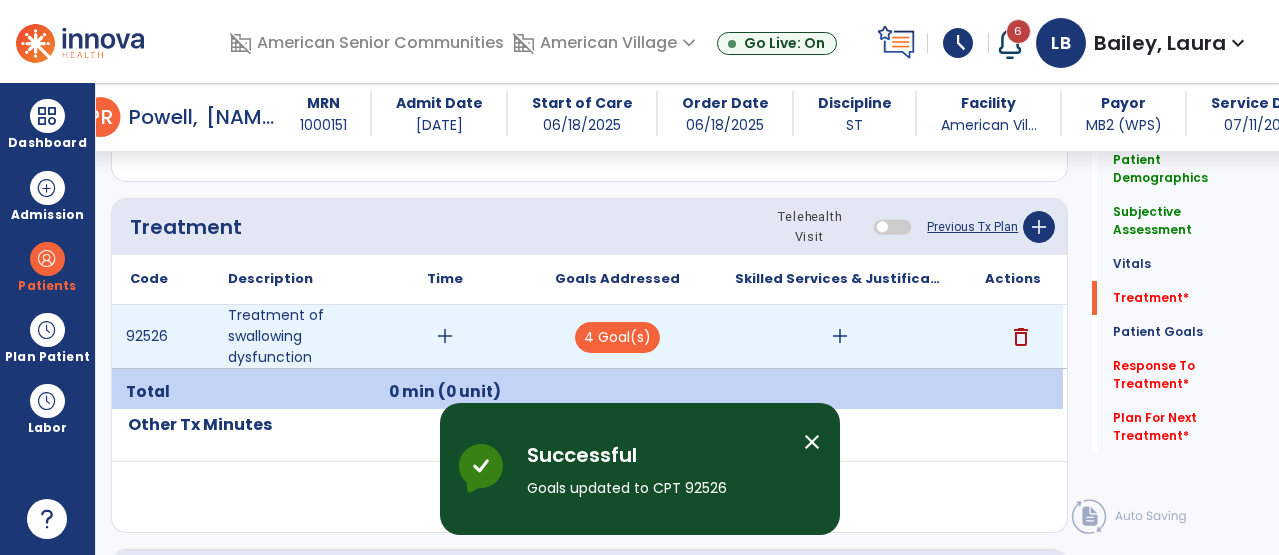 click on "add" at bounding box center (840, 336) 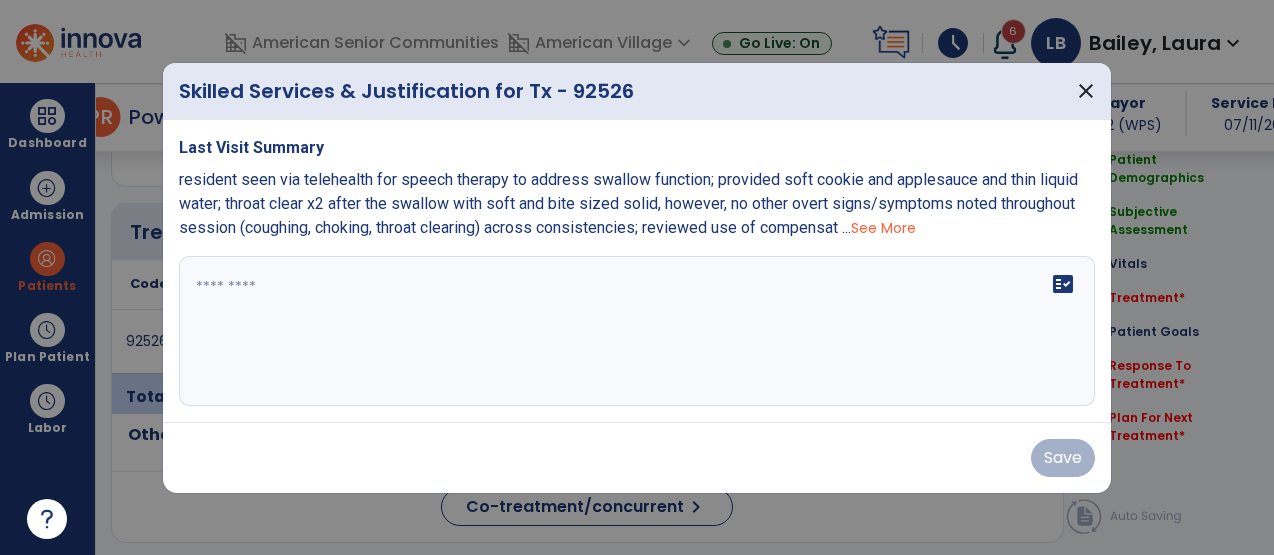 scroll, scrollTop: 1091, scrollLeft: 0, axis: vertical 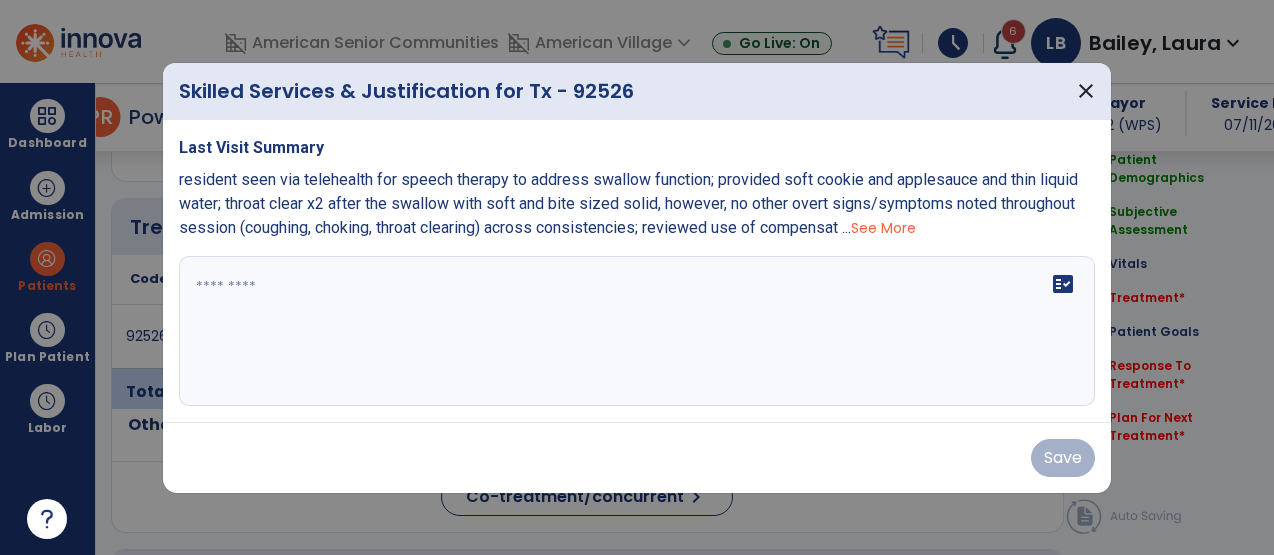 click on "fact_check" at bounding box center (637, 331) 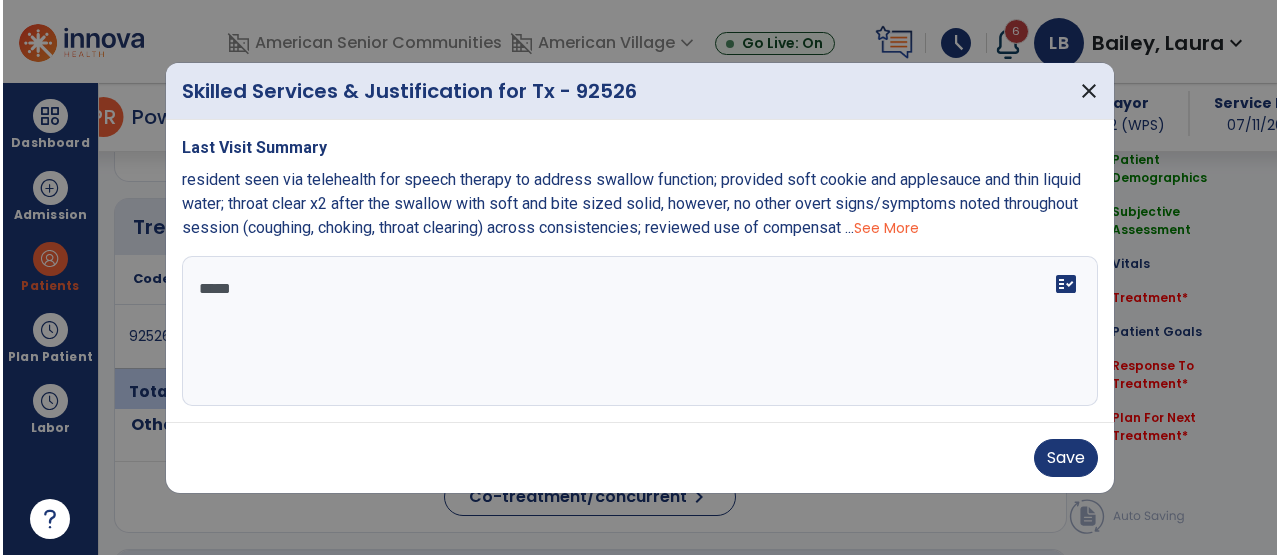 scroll, scrollTop: 0, scrollLeft: 0, axis: both 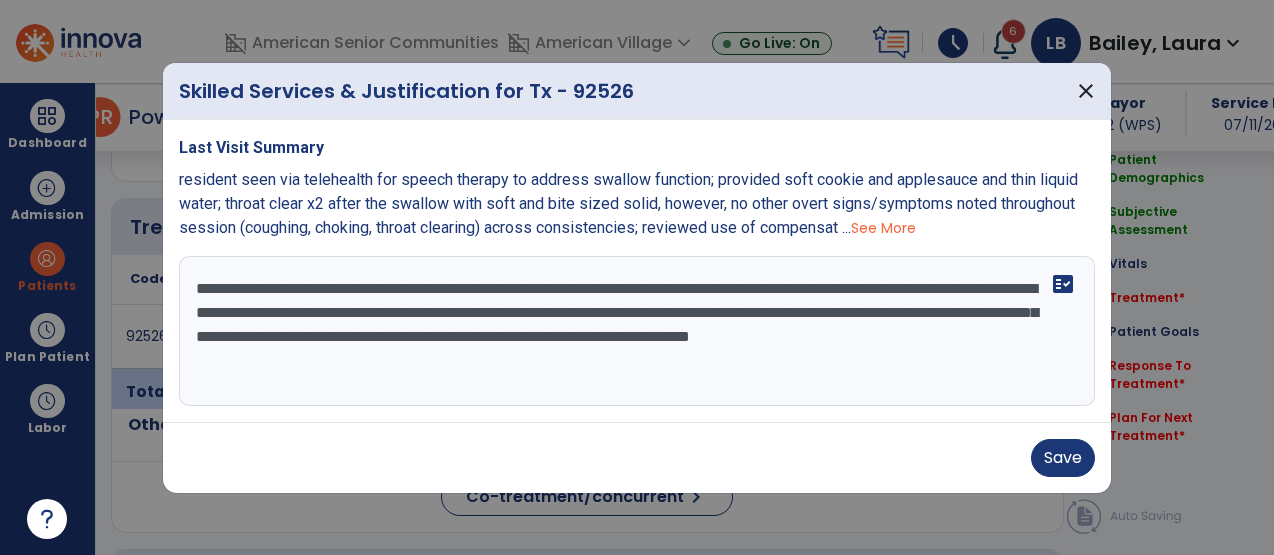 type on "**********" 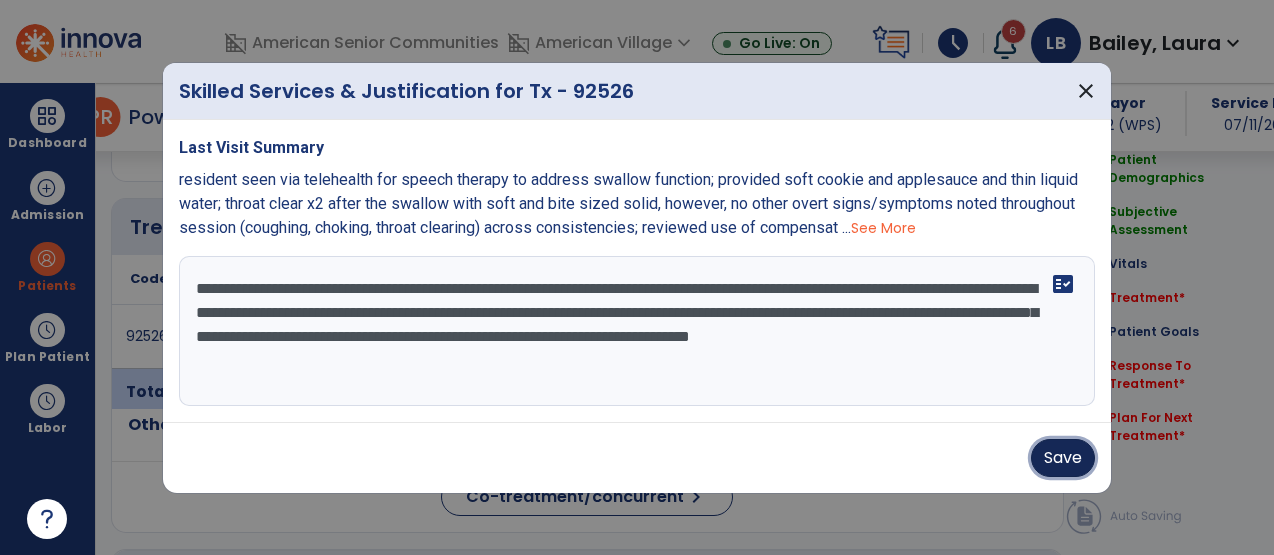click on "Save" at bounding box center (1063, 458) 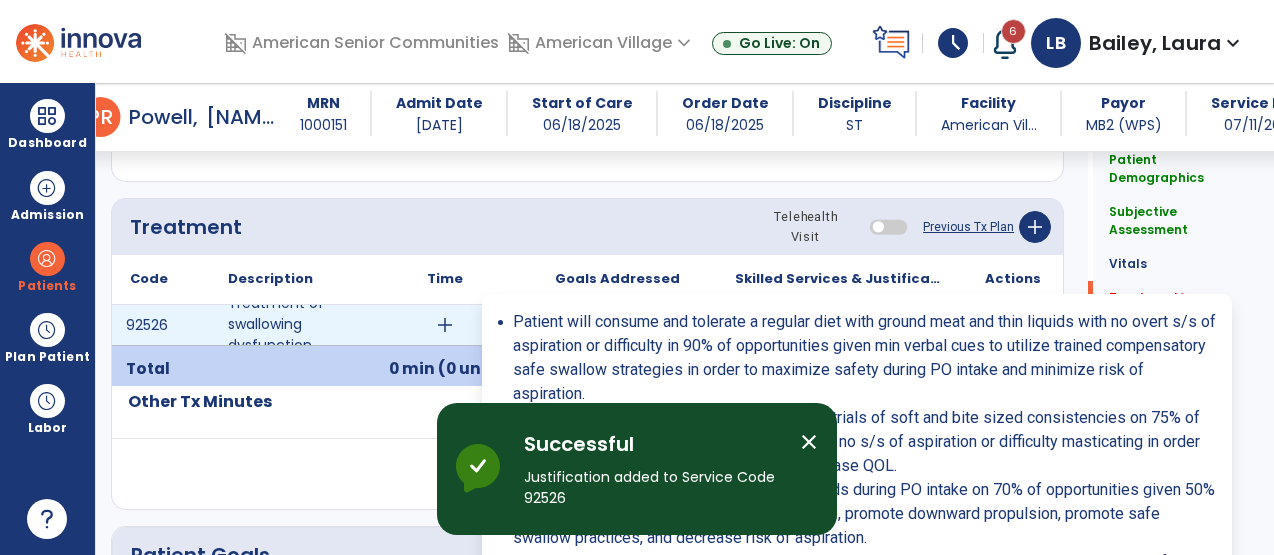 scroll, scrollTop: 1150, scrollLeft: 0, axis: vertical 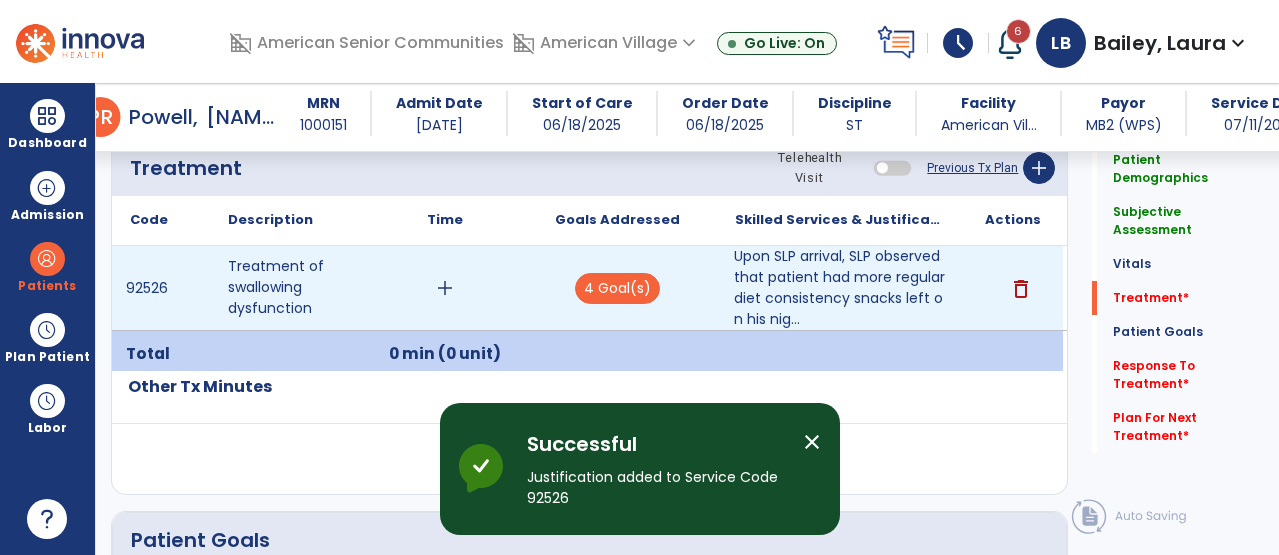 click on "4 Goal(s)" at bounding box center [618, 288] 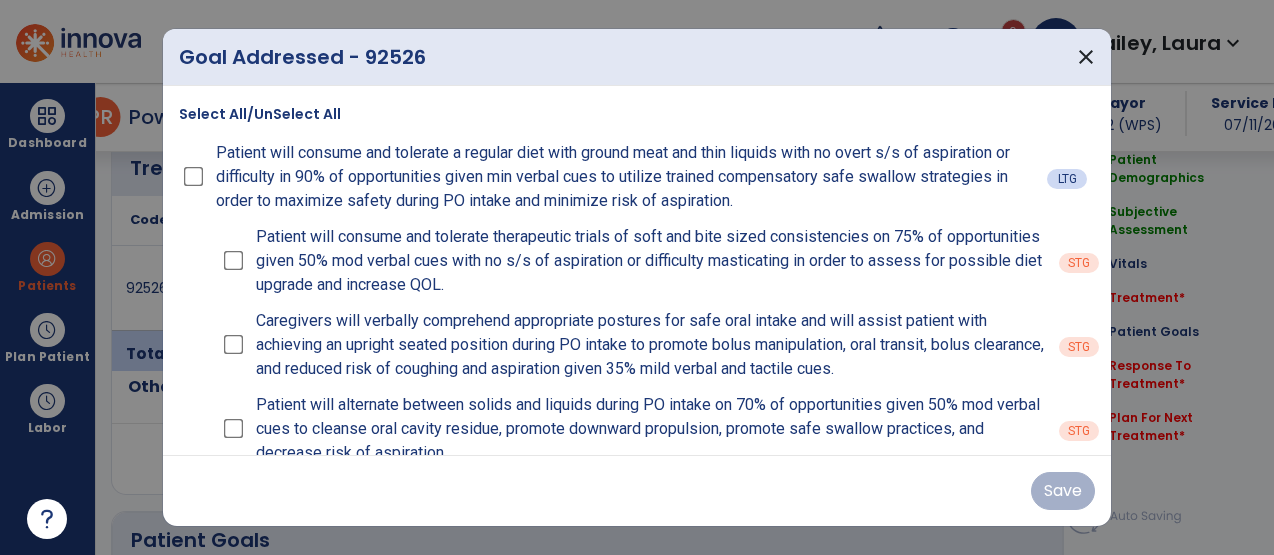 scroll, scrollTop: 1150, scrollLeft: 0, axis: vertical 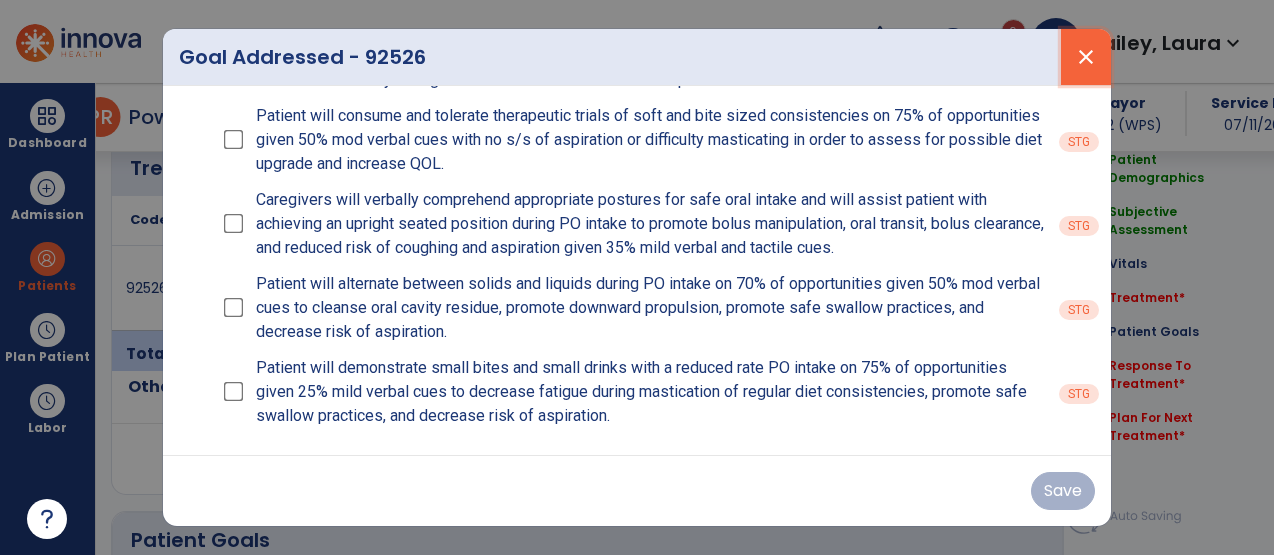 click on "close" at bounding box center [1086, 57] 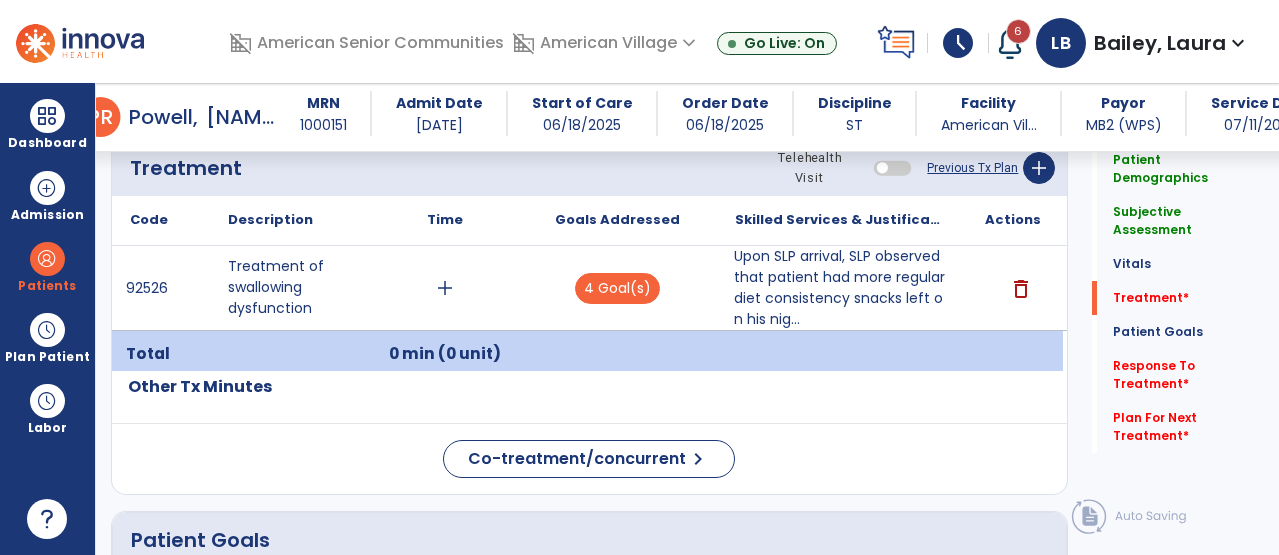 click on "Upon SLP arrival, SLP observed that patient had more regular diet consistency snacks left on his nig..." at bounding box center (840, 288) 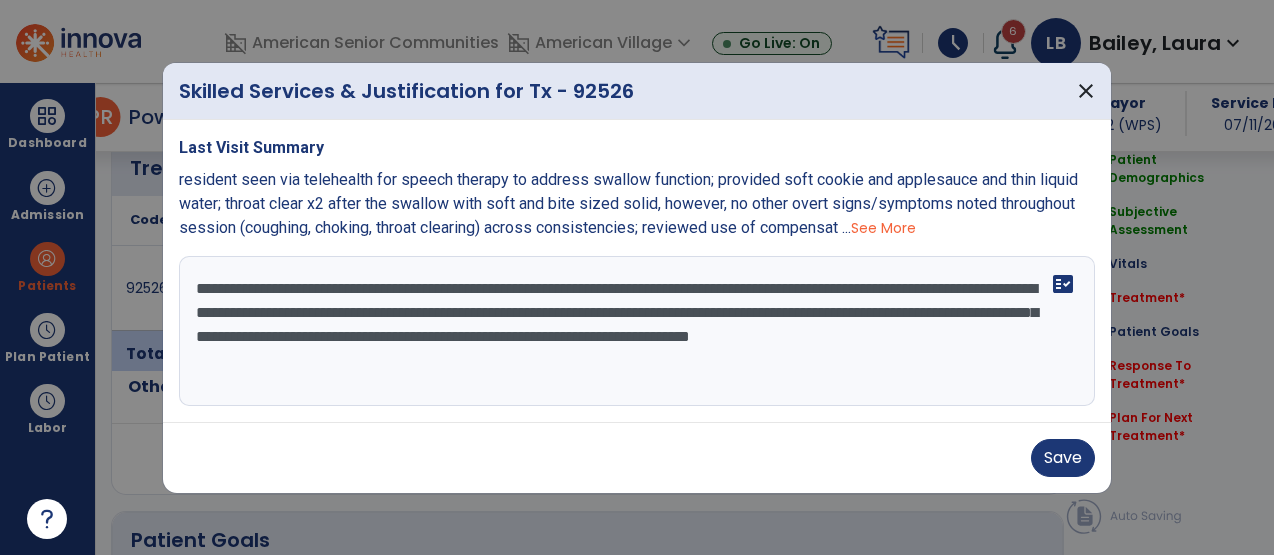 scroll, scrollTop: 1150, scrollLeft: 0, axis: vertical 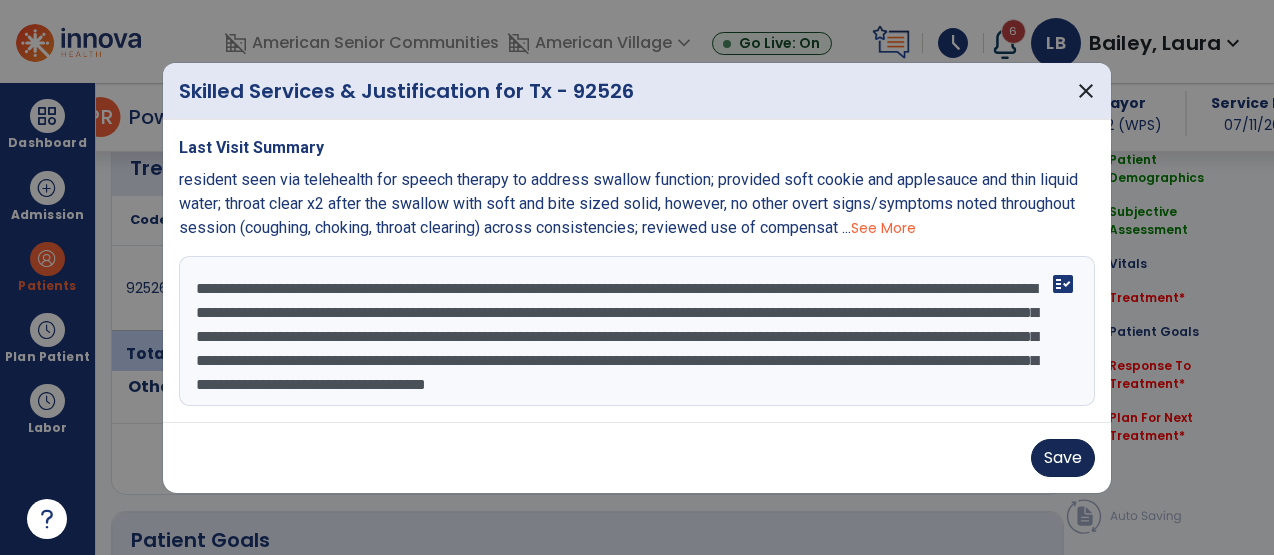 type on "**********" 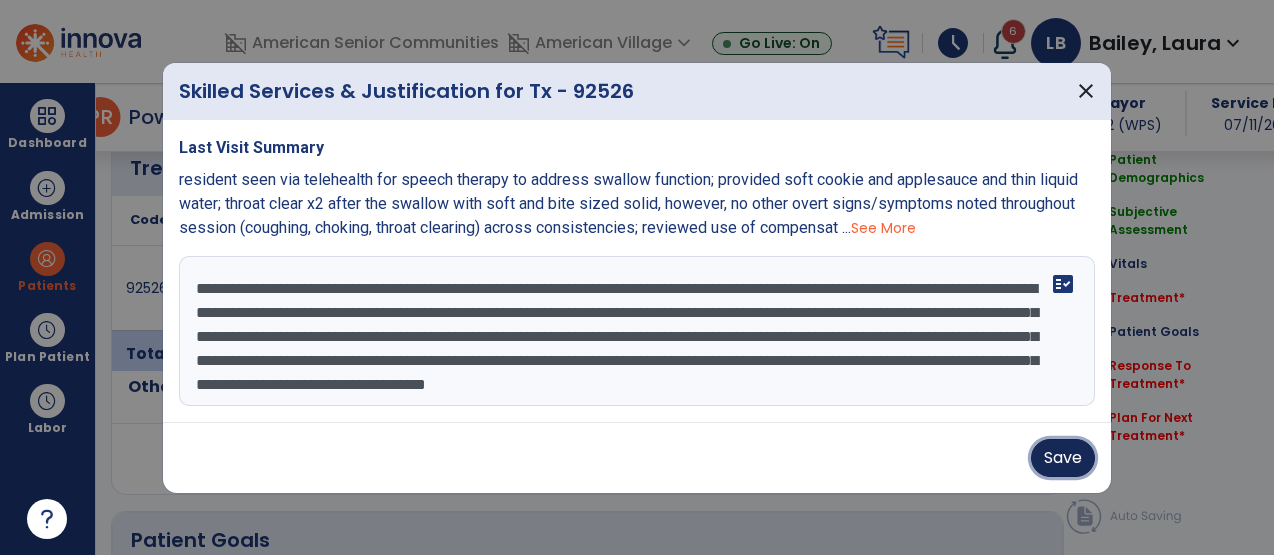 click on "Save" at bounding box center (1063, 458) 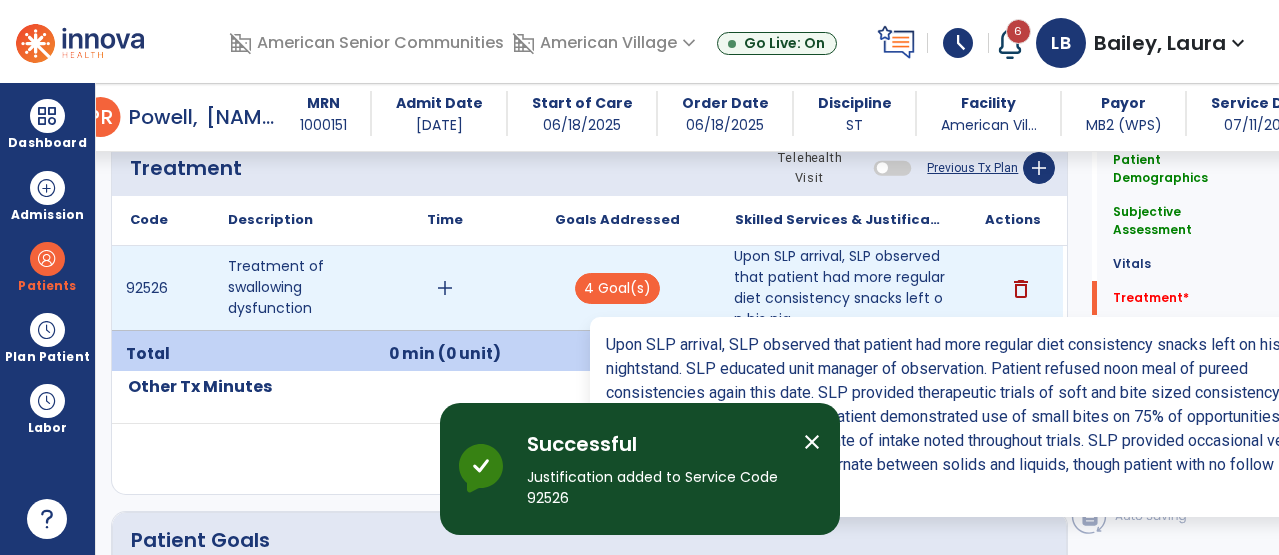 click on "Upon SLP arrival, SLP observed that patient had more regular diet consistency snacks left on his nig..." at bounding box center [840, 288] 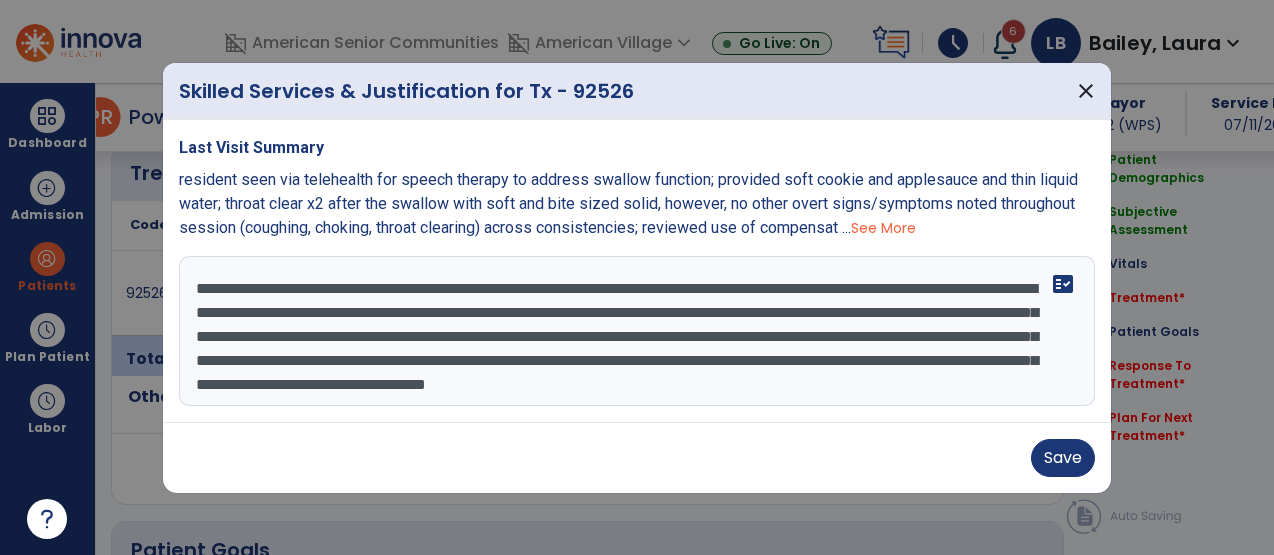 click on "**********" at bounding box center (637, 331) 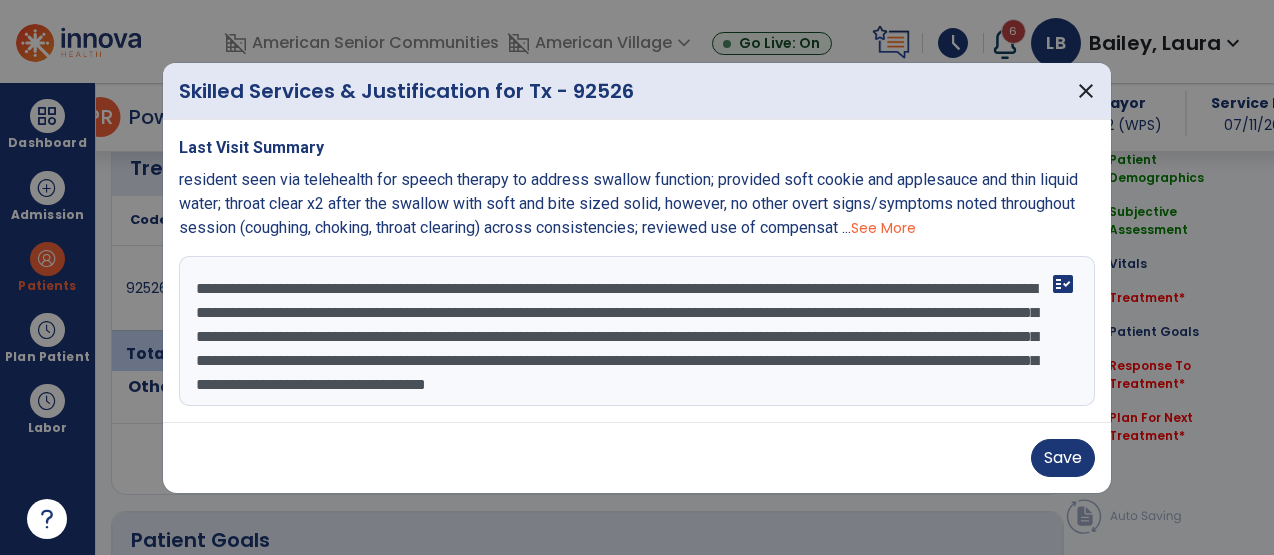 scroll, scrollTop: 24, scrollLeft: 0, axis: vertical 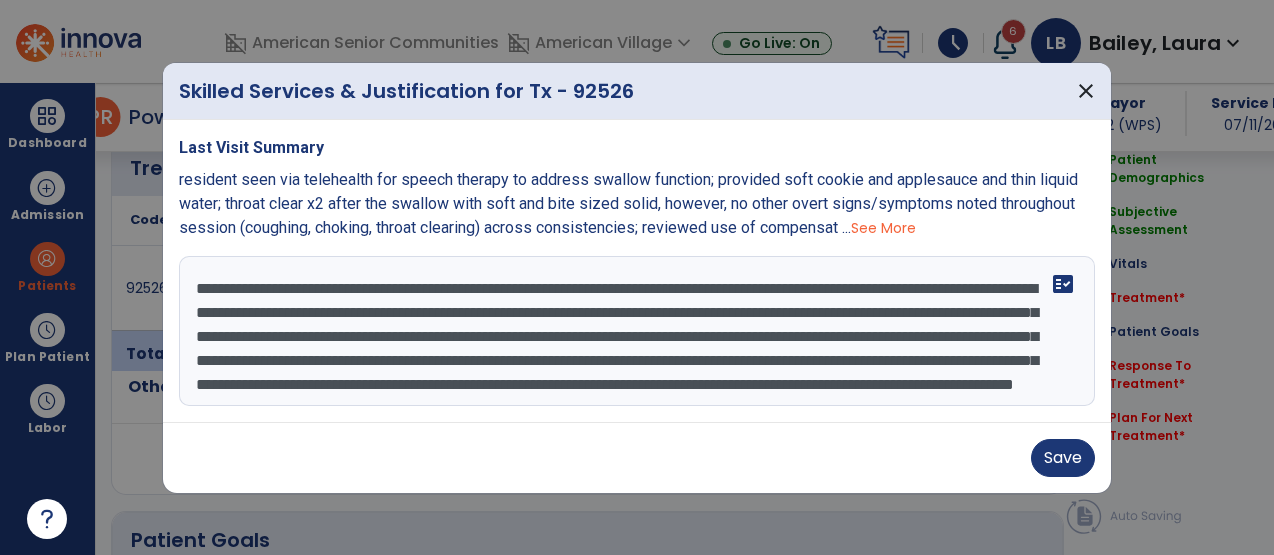click on "**********" at bounding box center [637, 331] 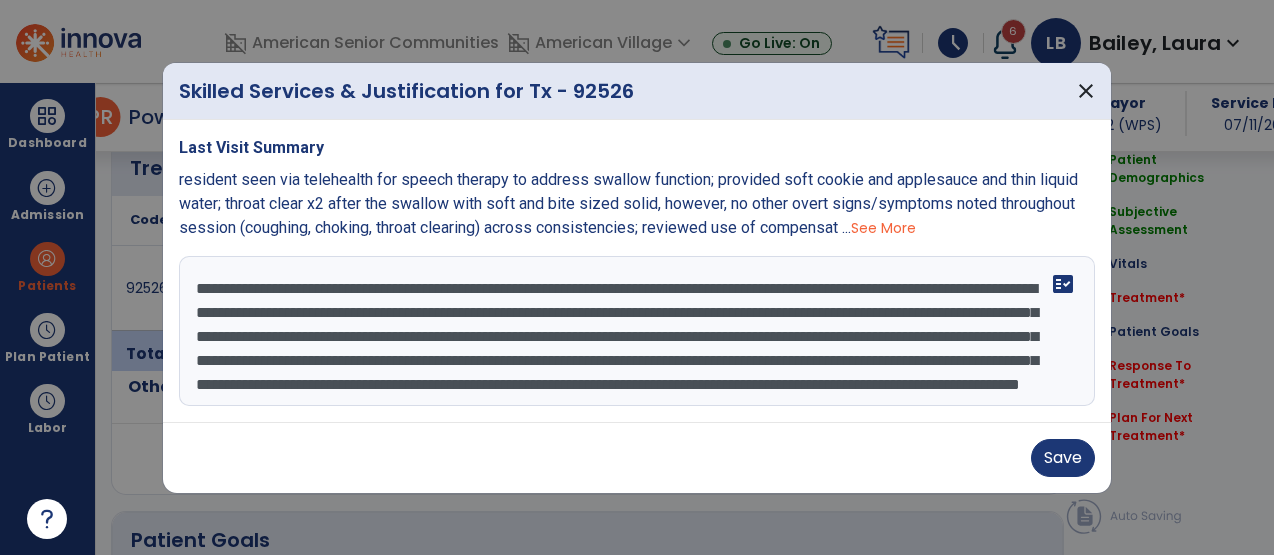 scroll, scrollTop: 48, scrollLeft: 0, axis: vertical 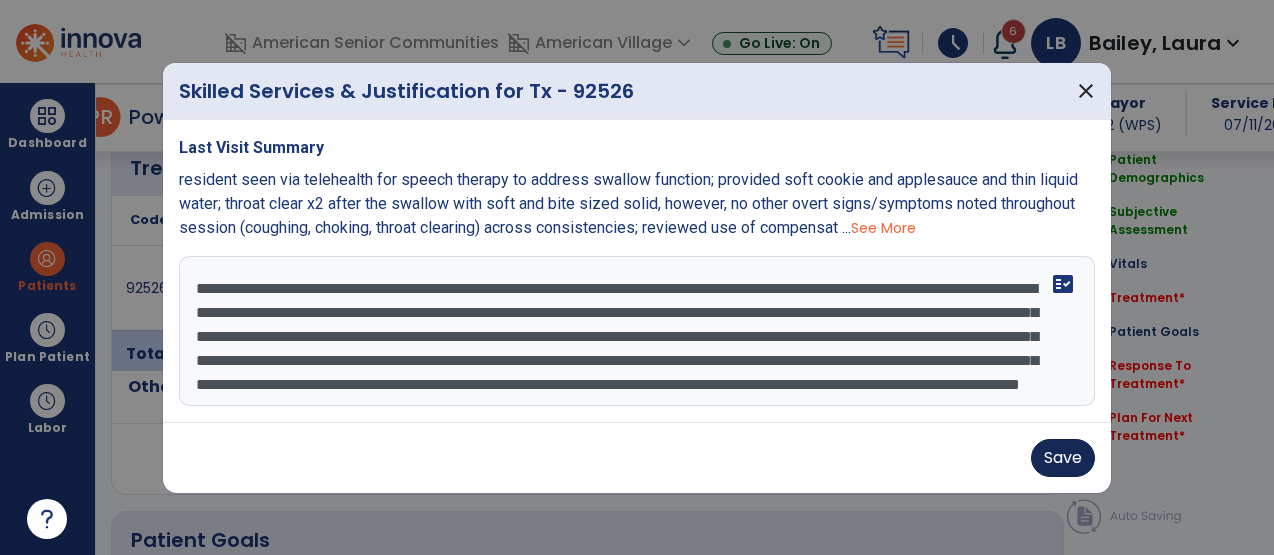 type on "**********" 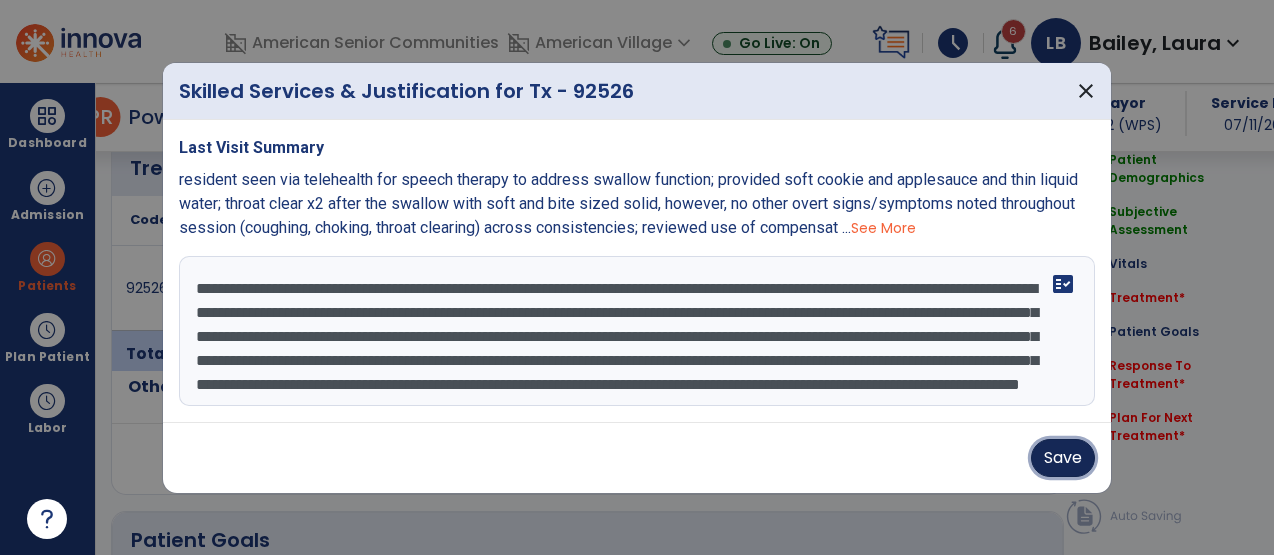 click on "Save" at bounding box center (1063, 458) 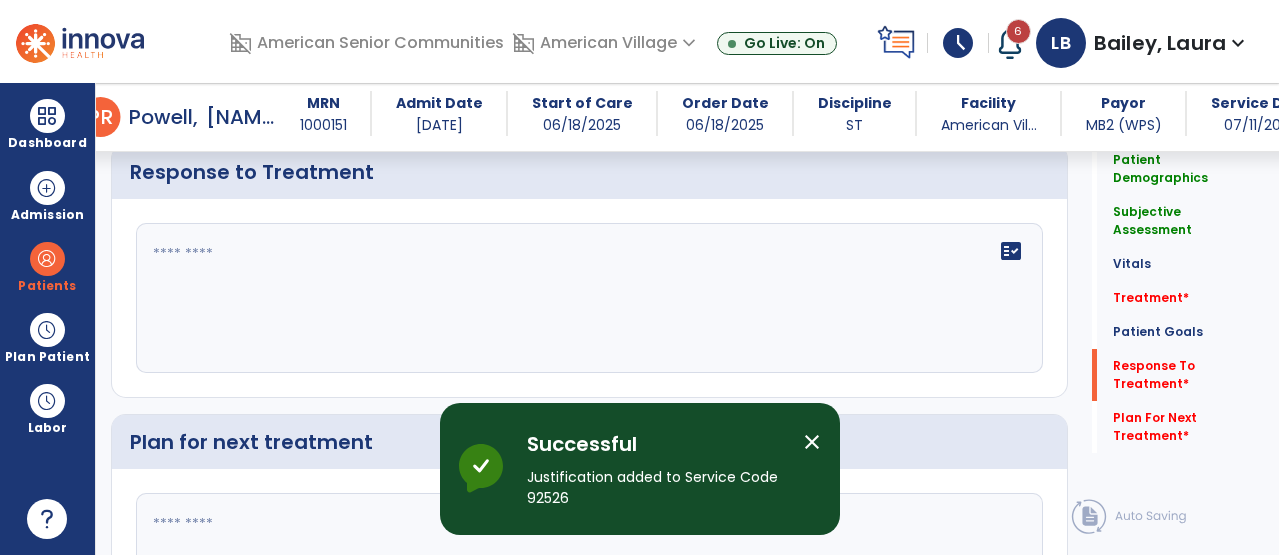 scroll, scrollTop: 3409, scrollLeft: 0, axis: vertical 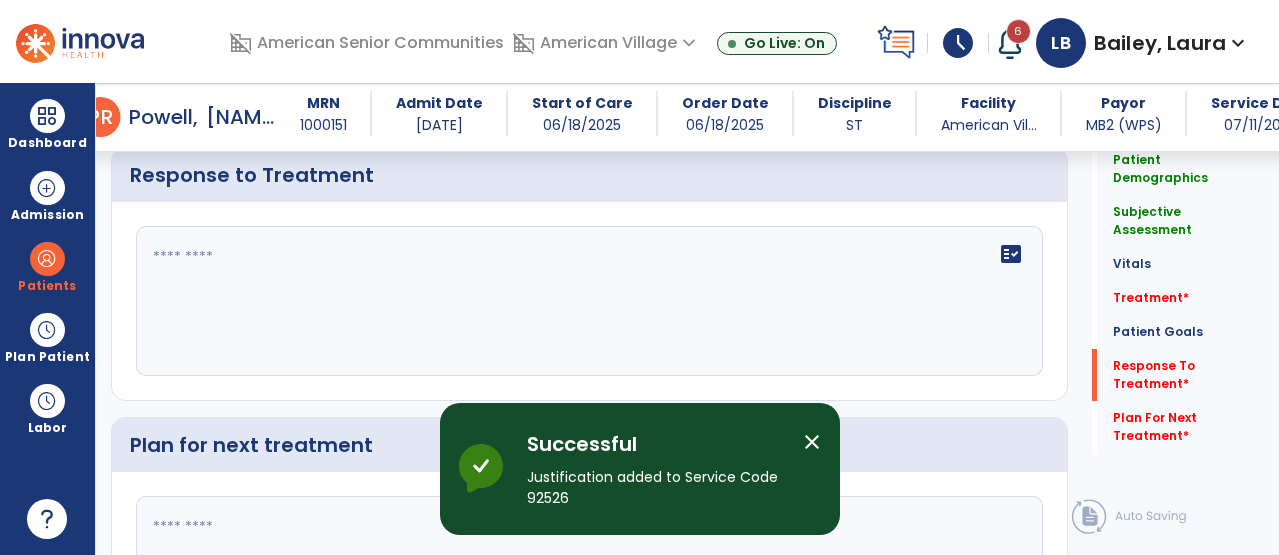 click on "fact_check" 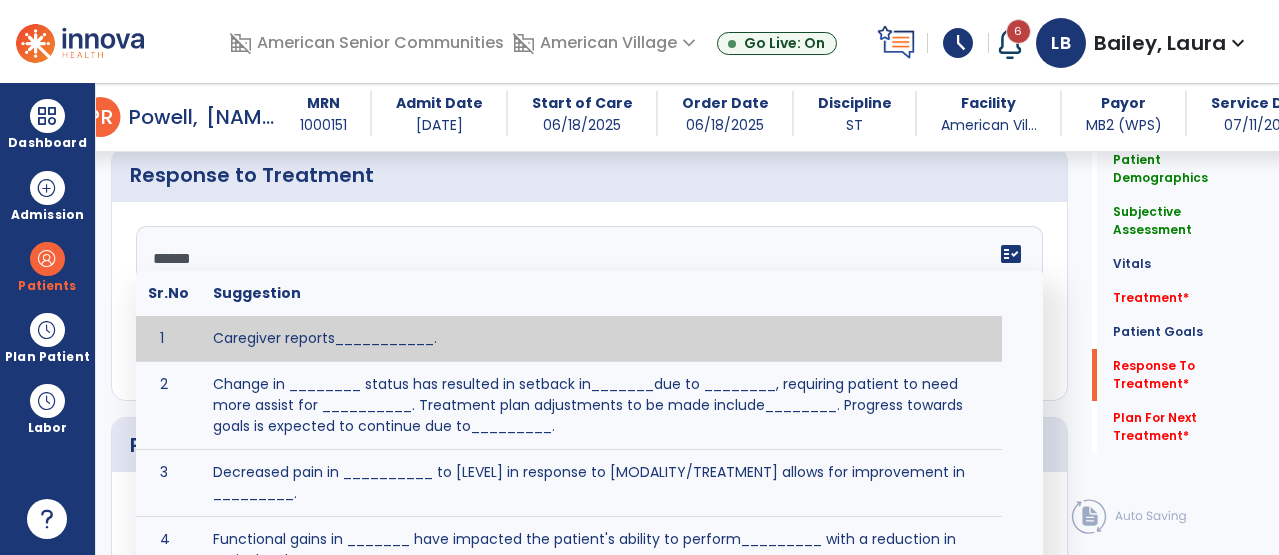 type on "*******" 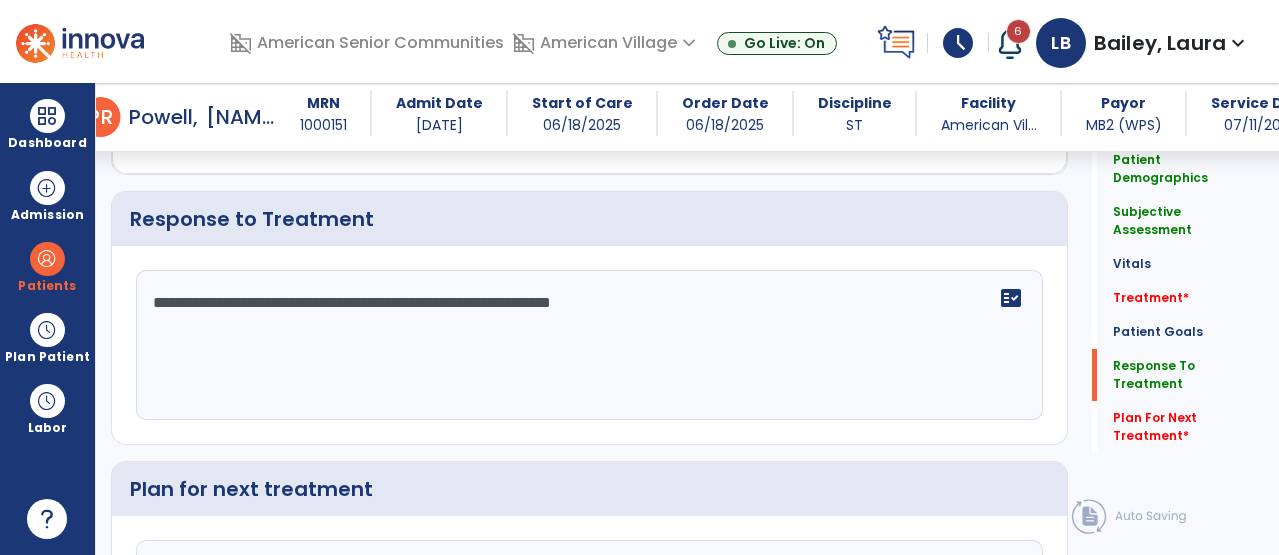 scroll, scrollTop: 3409, scrollLeft: 0, axis: vertical 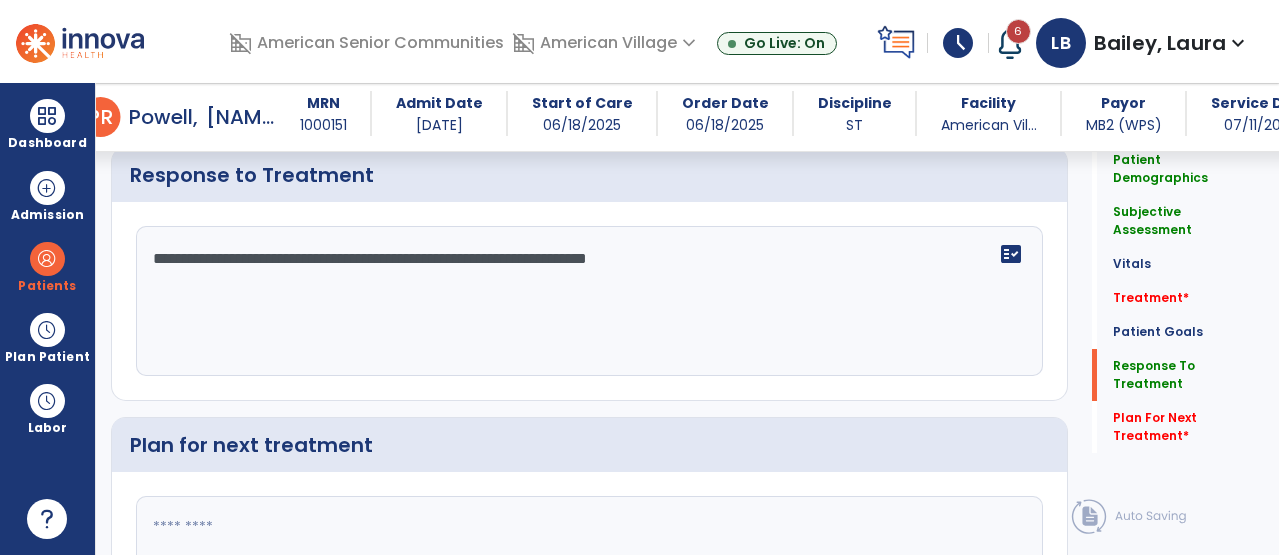 type on "**********" 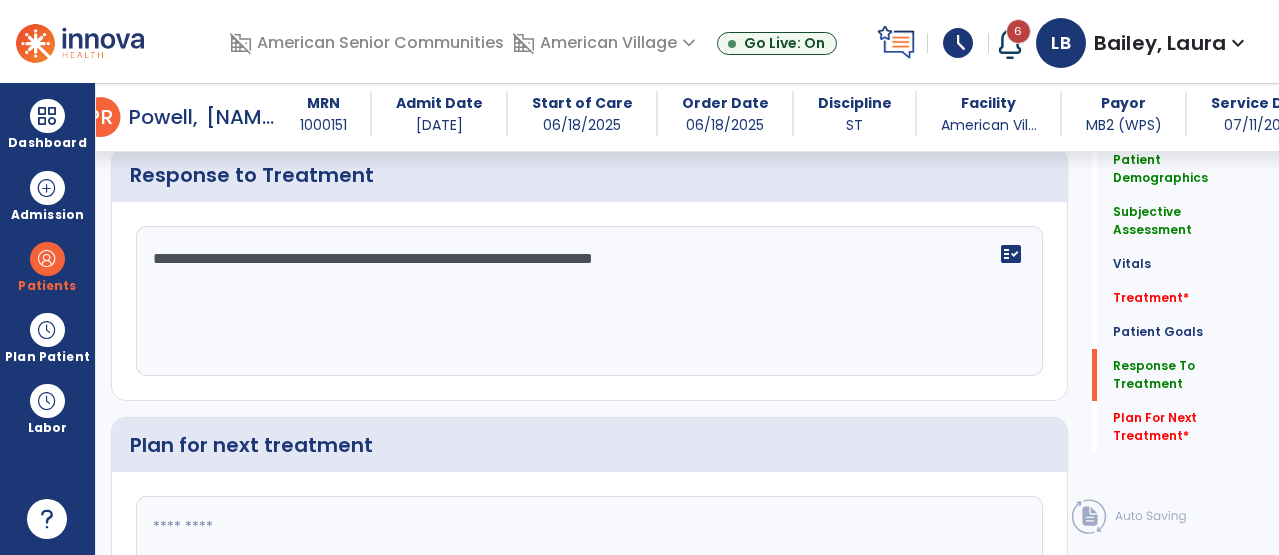 click on "**********" 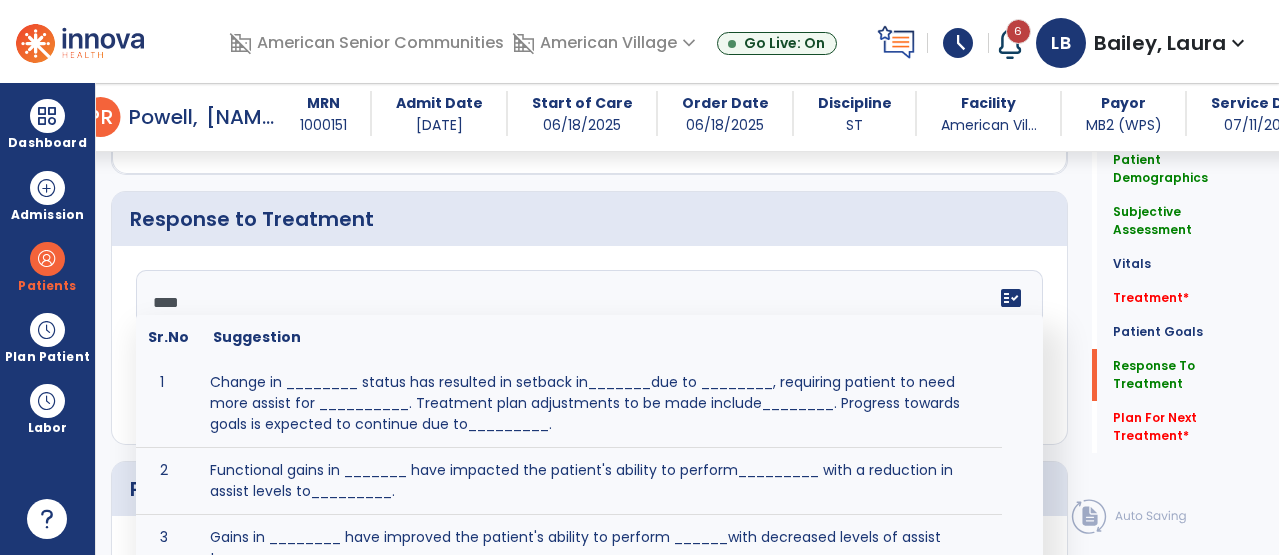 scroll, scrollTop: 3409, scrollLeft: 0, axis: vertical 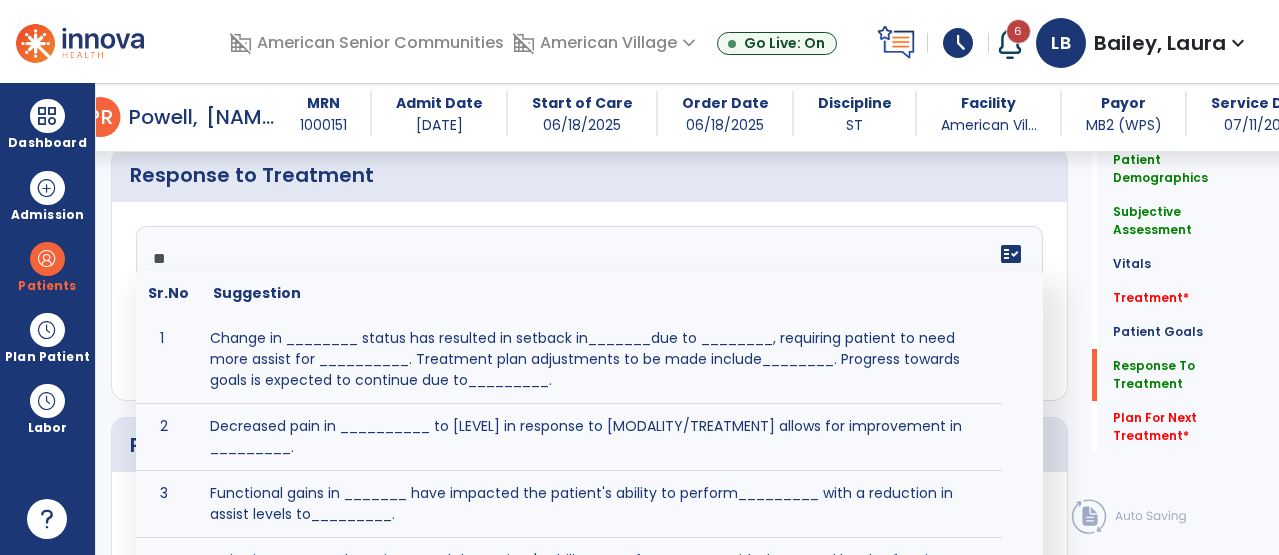 type on "*" 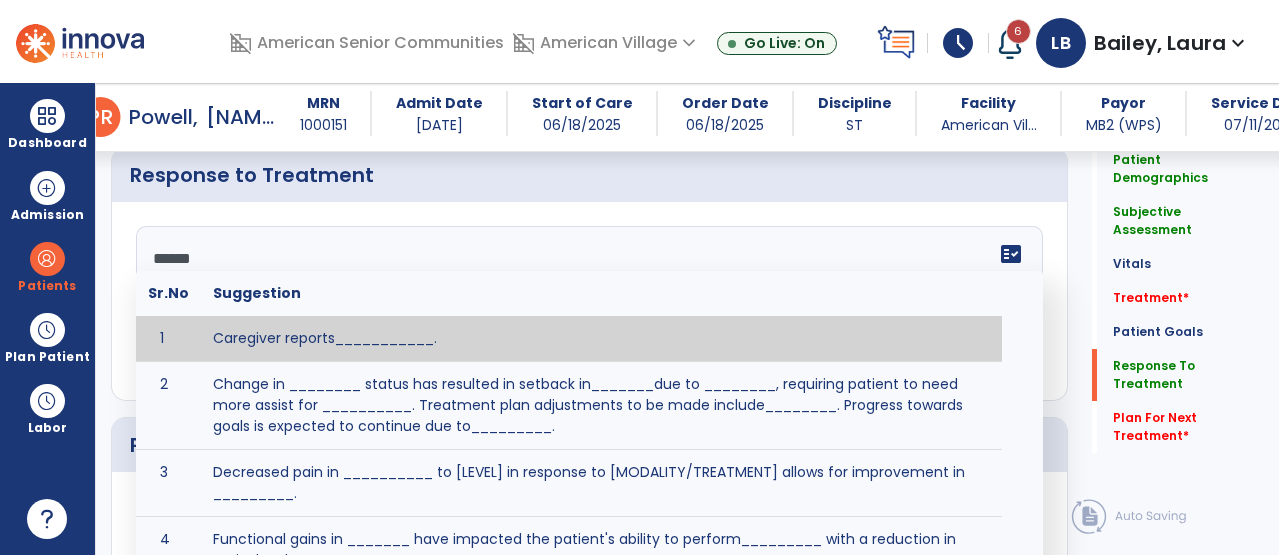 type on "*******" 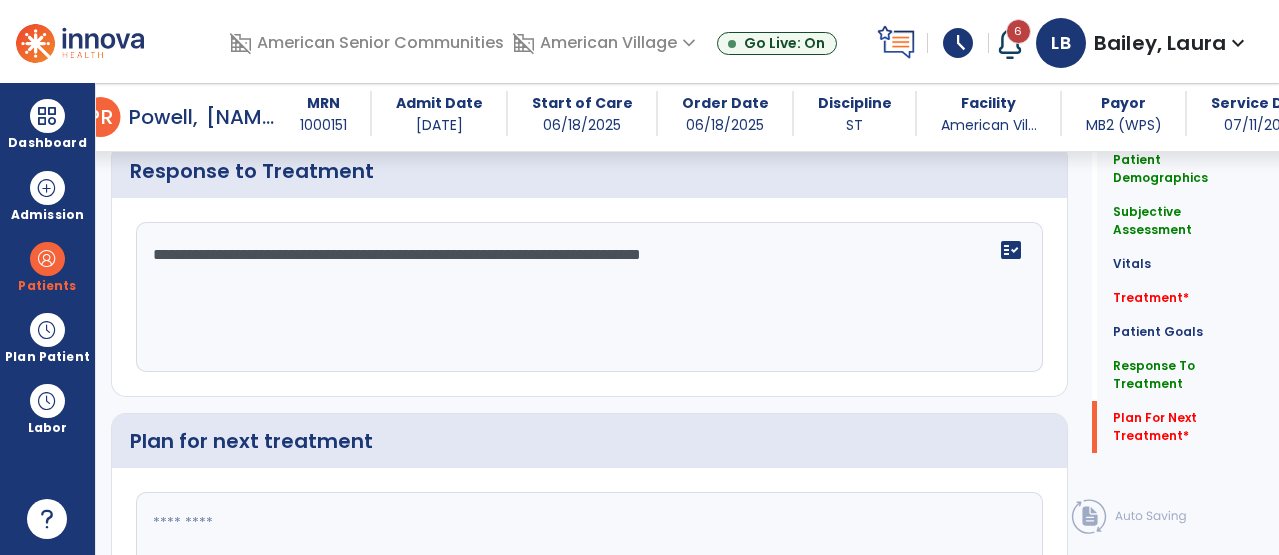 scroll, scrollTop: 3591, scrollLeft: 0, axis: vertical 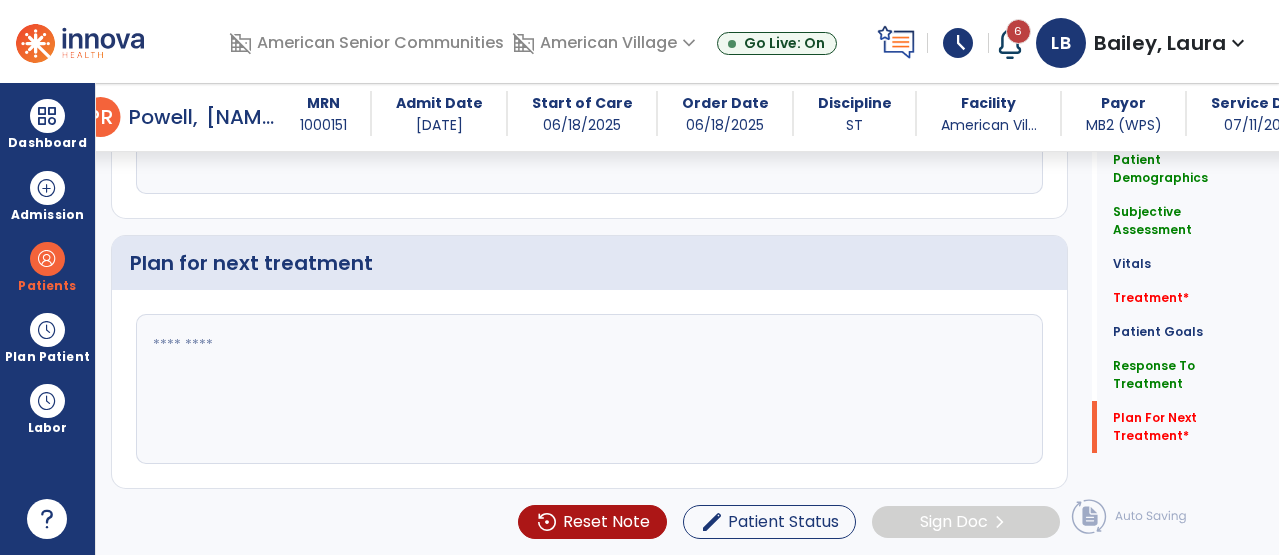 type on "**********" 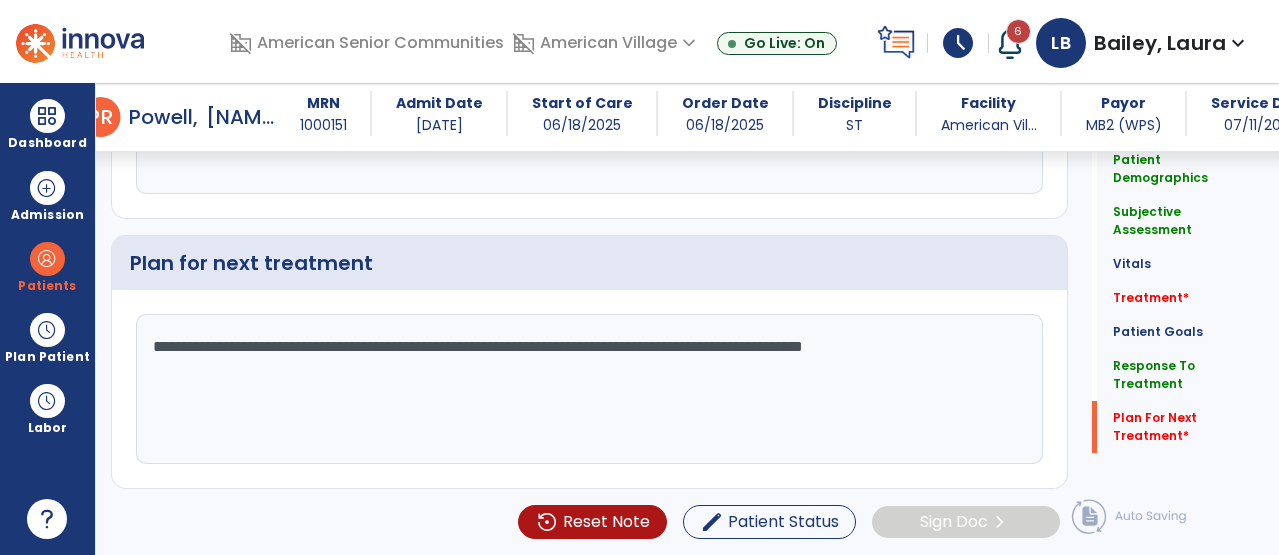 type on "**********" 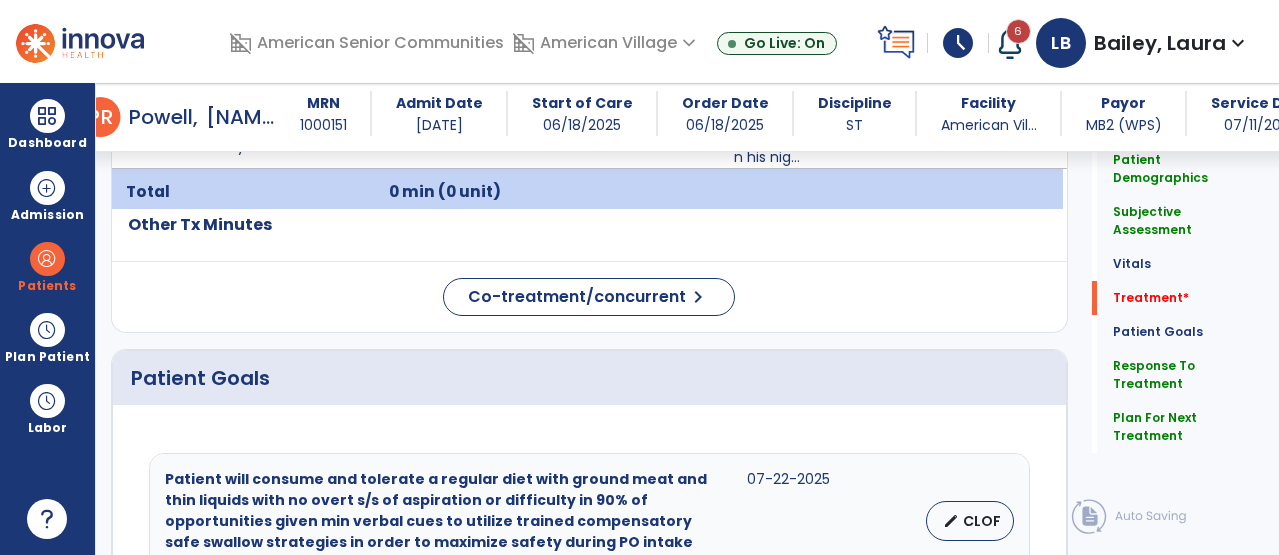 scroll, scrollTop: 0, scrollLeft: 0, axis: both 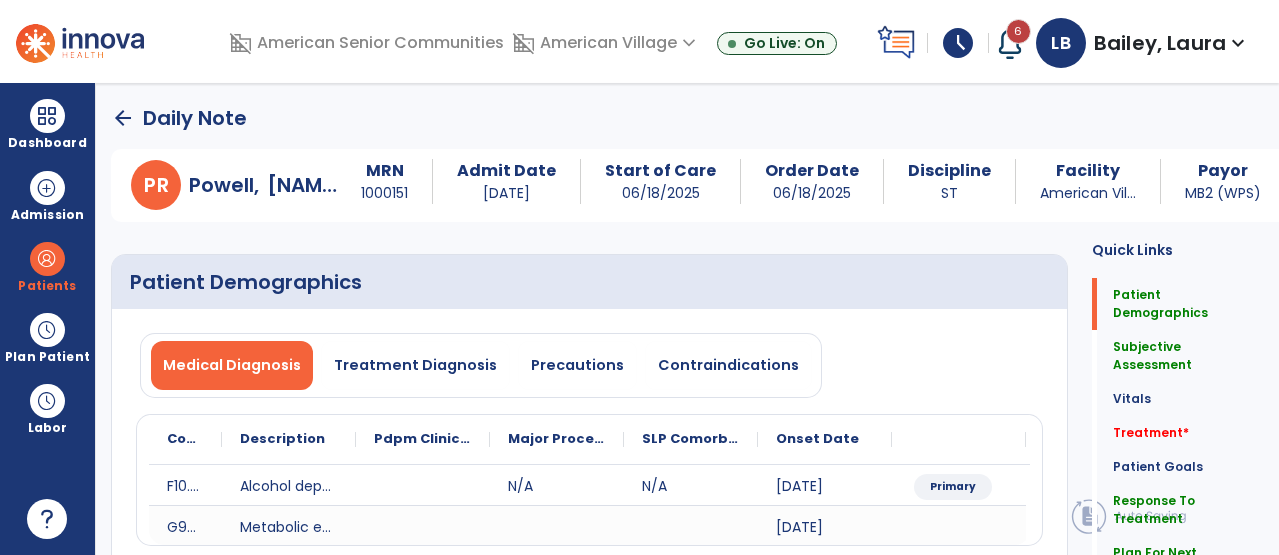 click on "arrow_back" 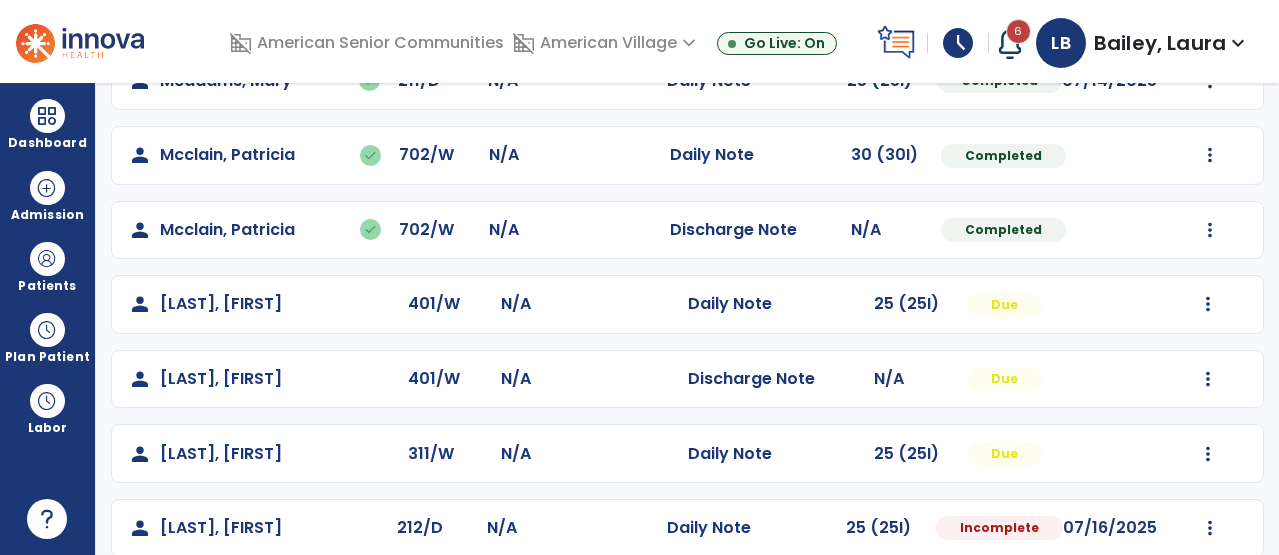 scroll, scrollTop: 1126, scrollLeft: 0, axis: vertical 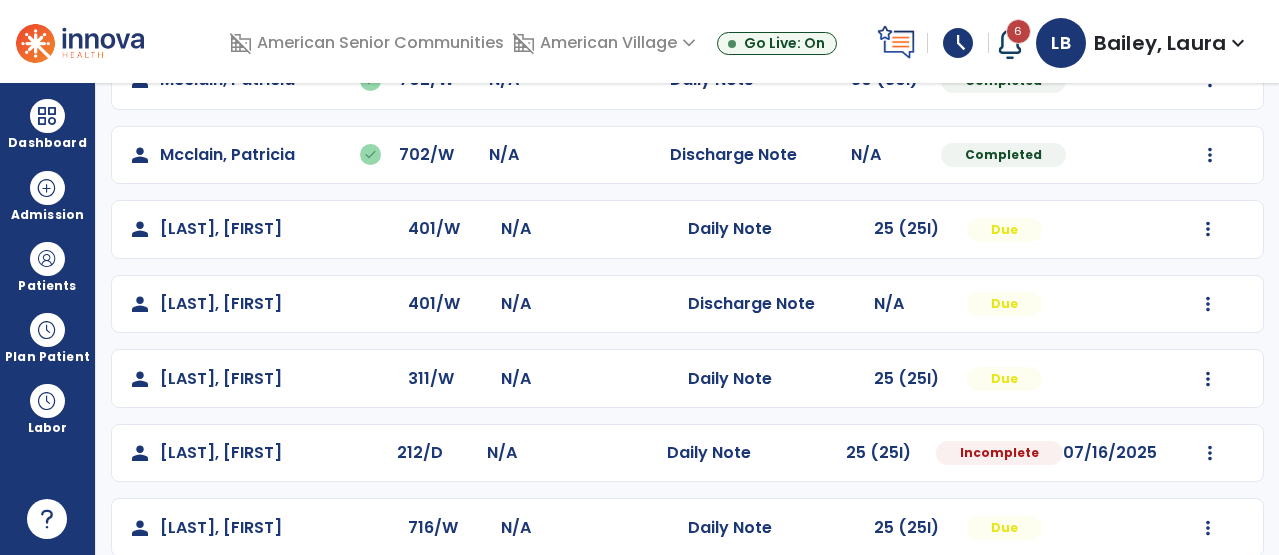 click on "Mark Visit As Complete   Reset Note   Open Document   G + C Mins" 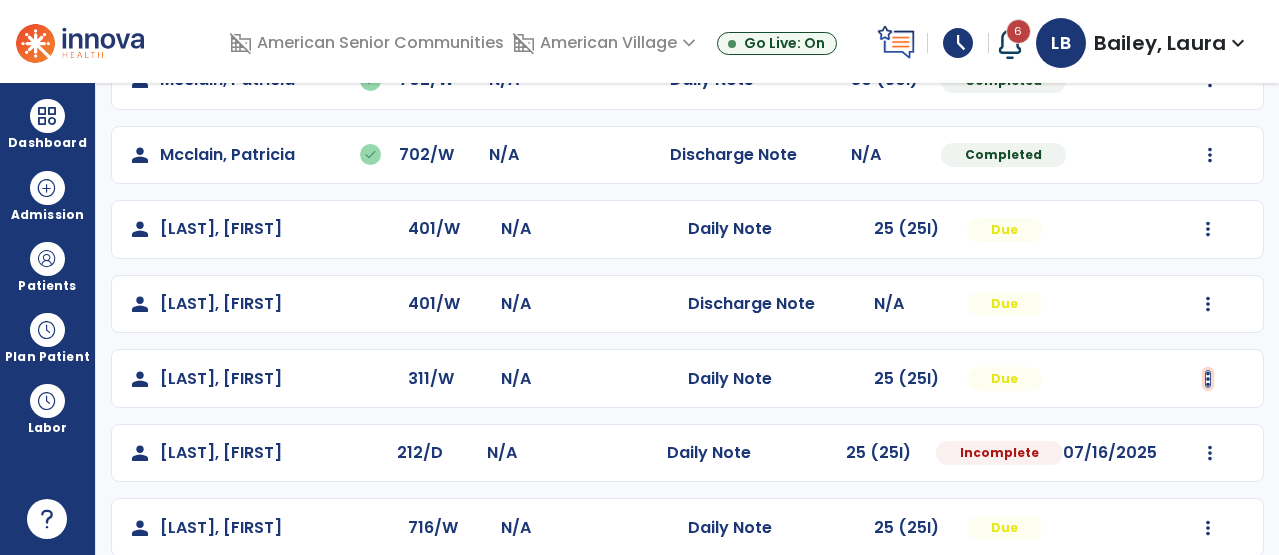click at bounding box center (1210, -814) 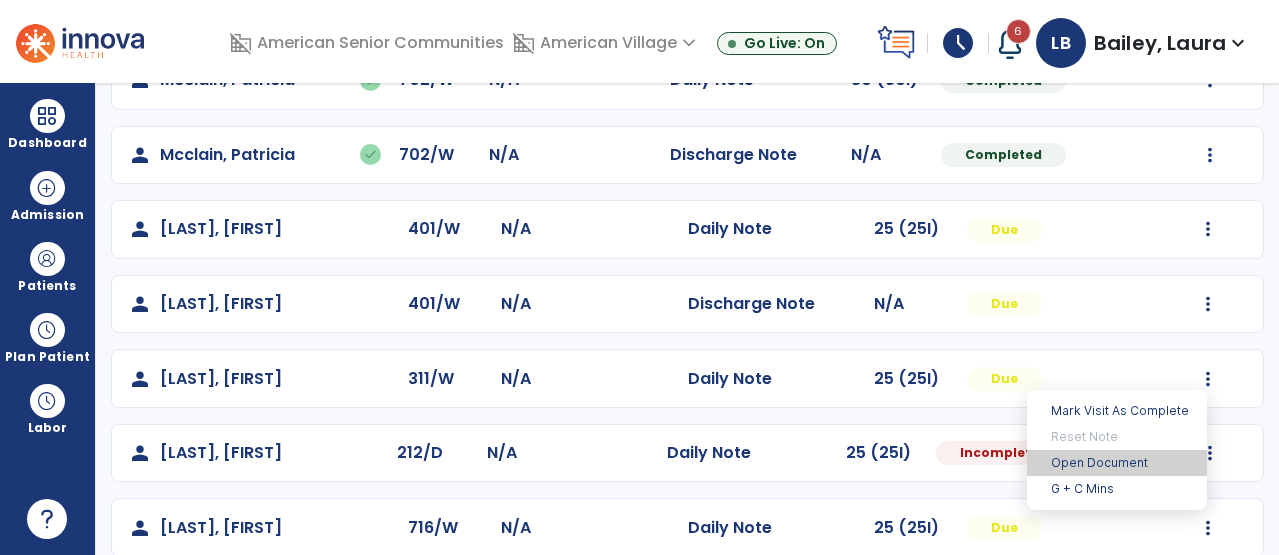 click on "Open Document" at bounding box center (1117, 463) 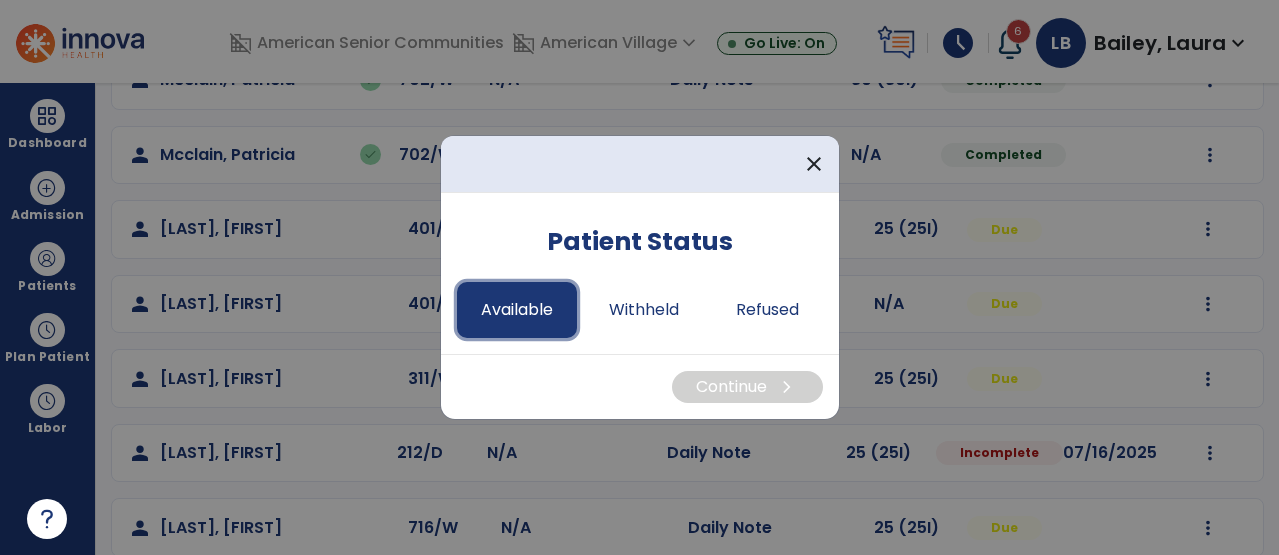 click on "Available" at bounding box center (517, 310) 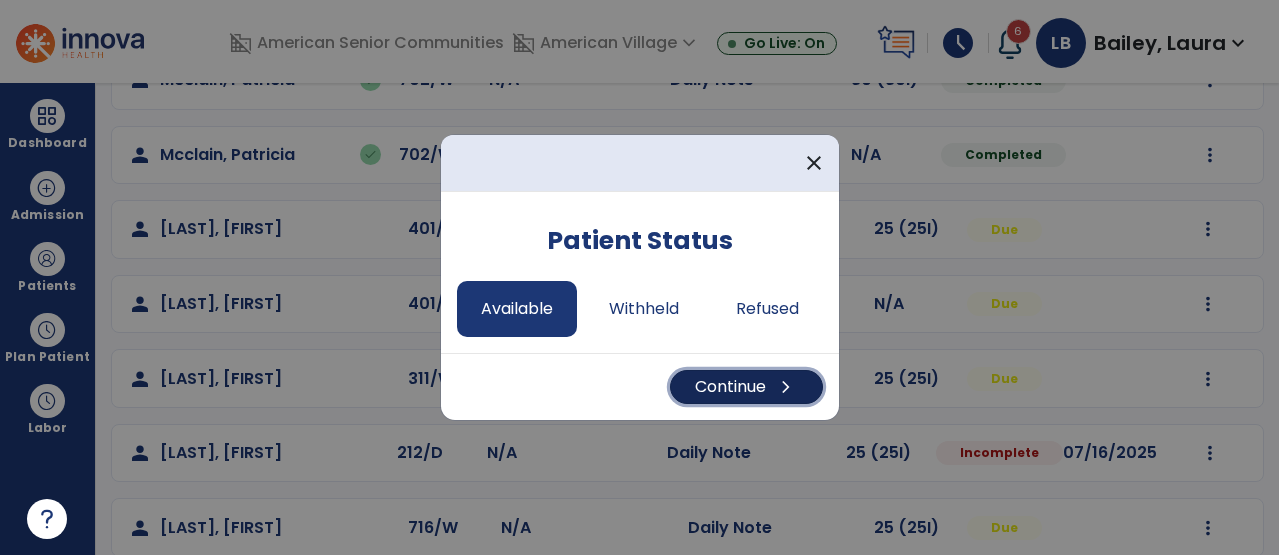 click on "Continue   chevron_right" at bounding box center [746, 387] 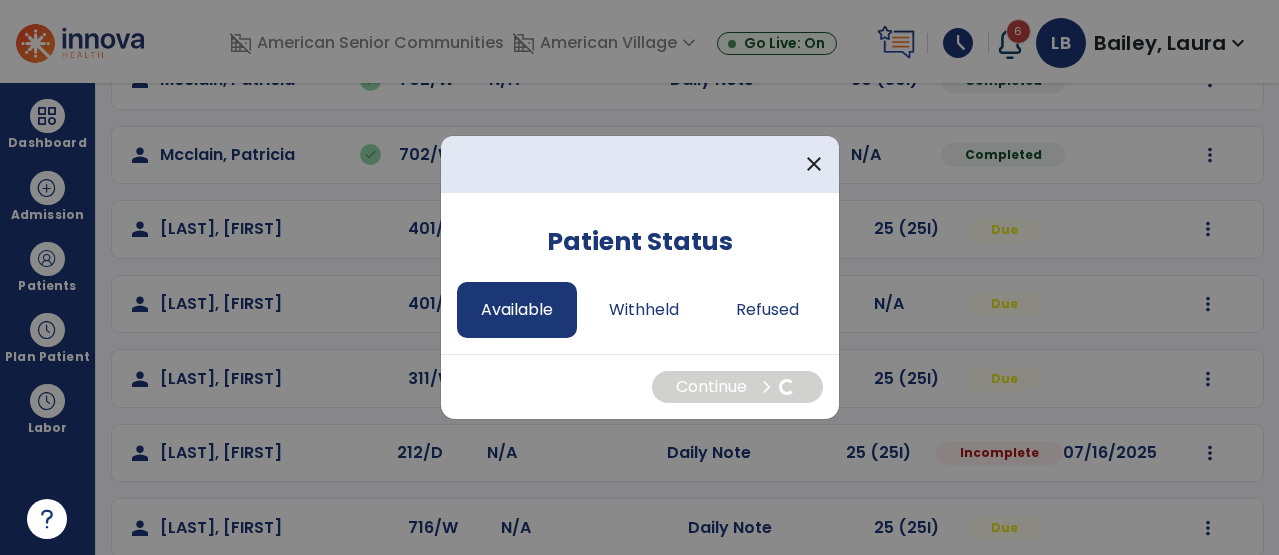 select on "*" 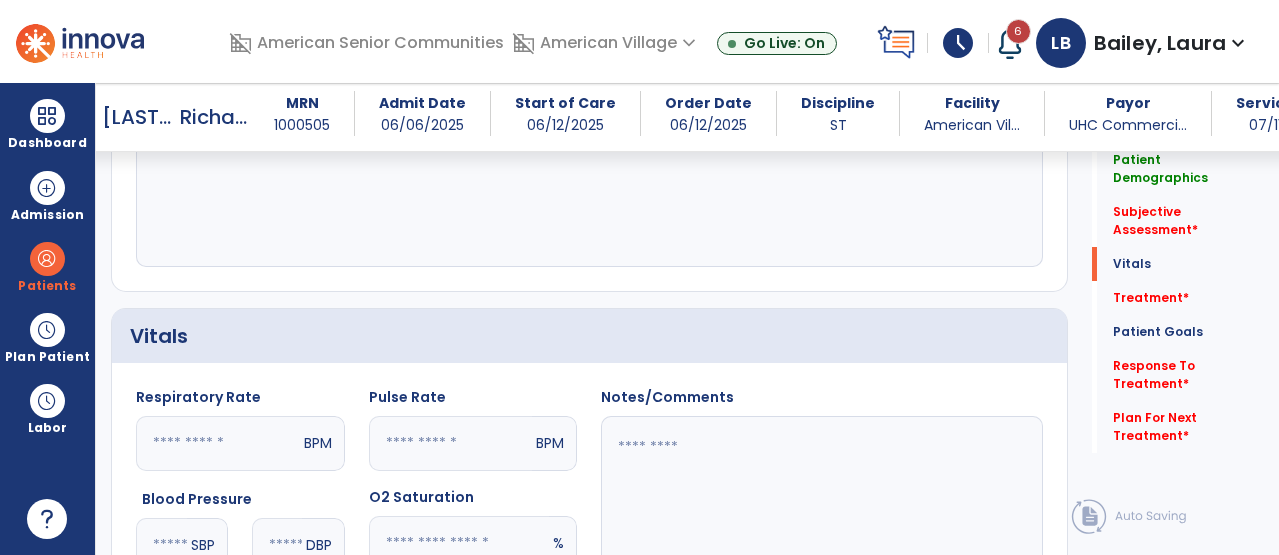 scroll, scrollTop: 593, scrollLeft: 0, axis: vertical 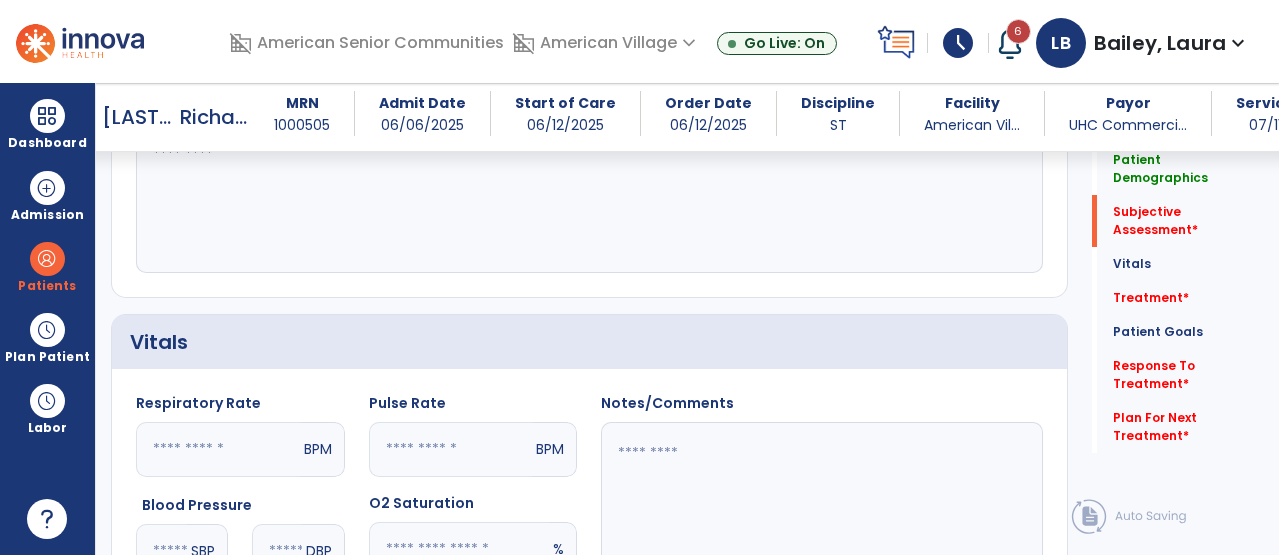 click 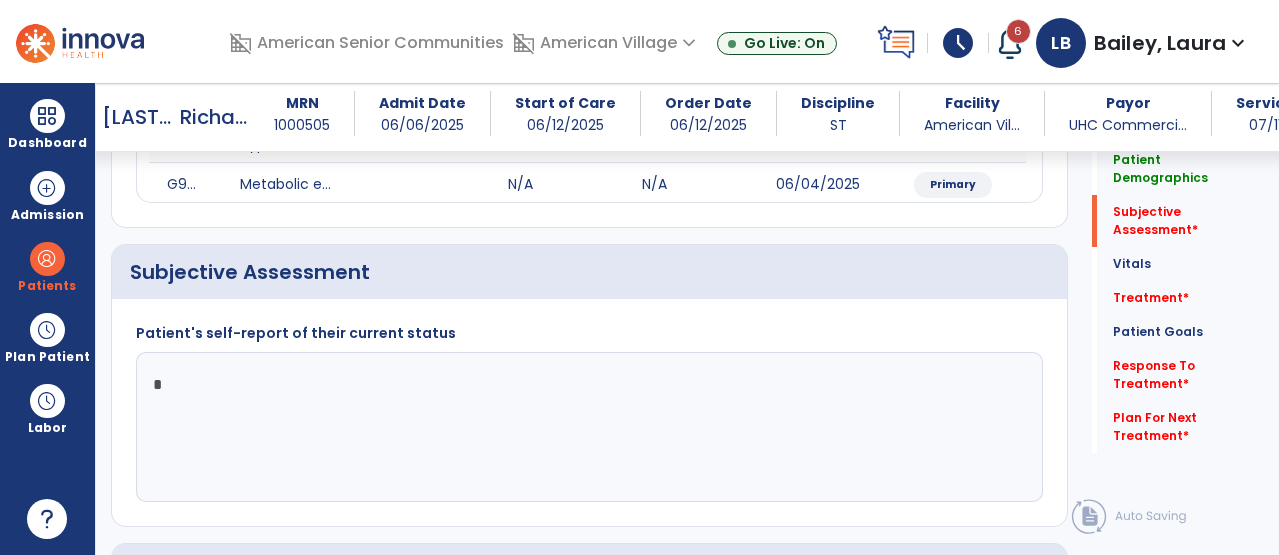 scroll, scrollTop: 344, scrollLeft: 0, axis: vertical 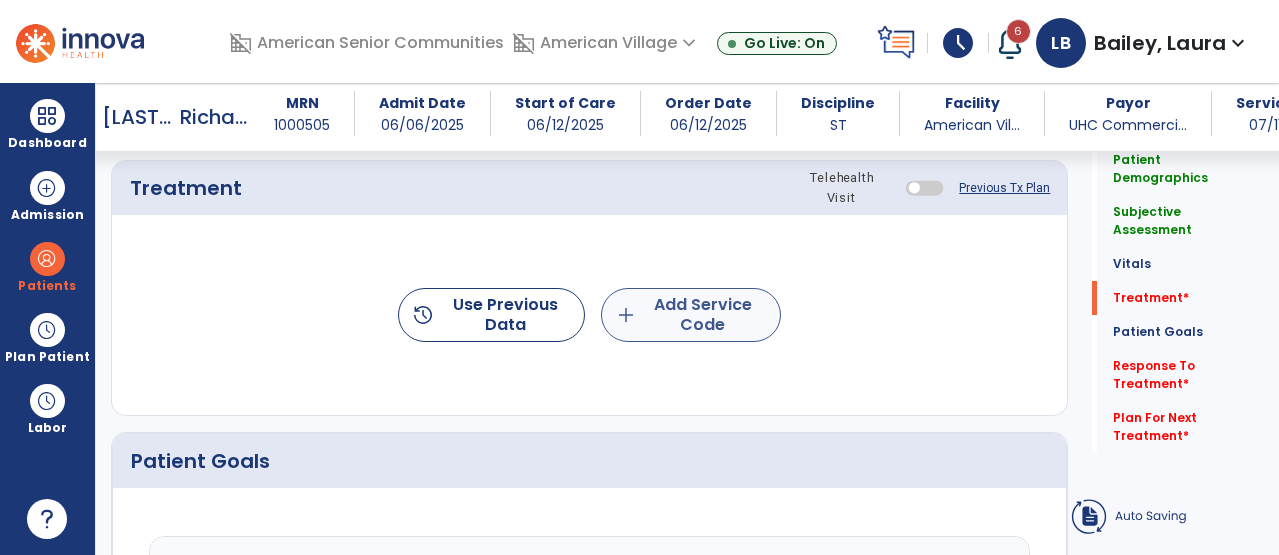 type on "**********" 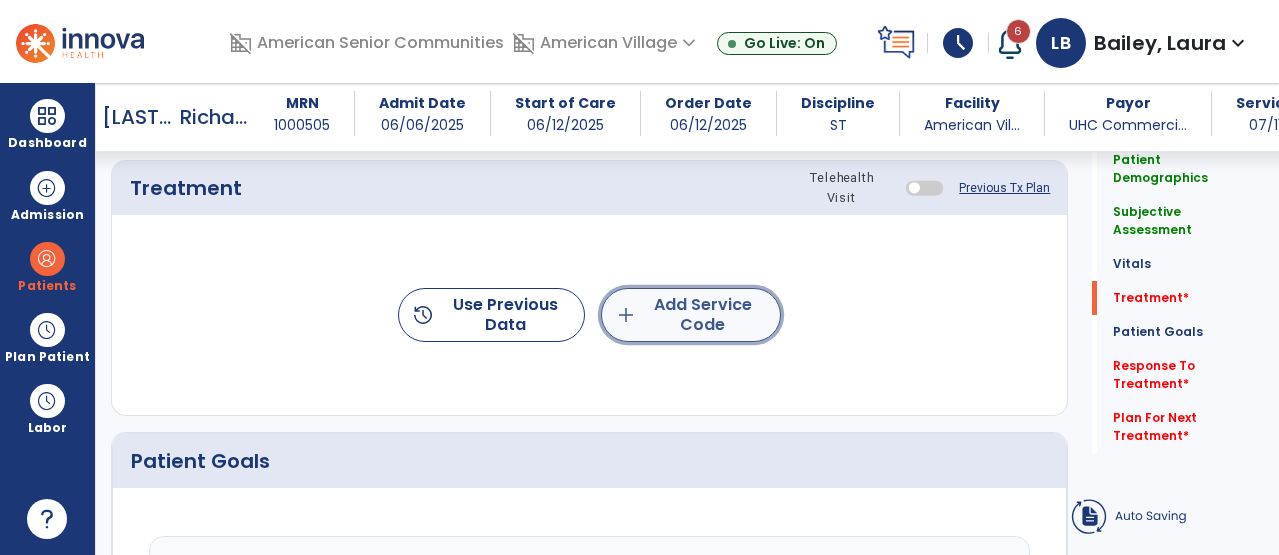 click on "add  Add Service Code" 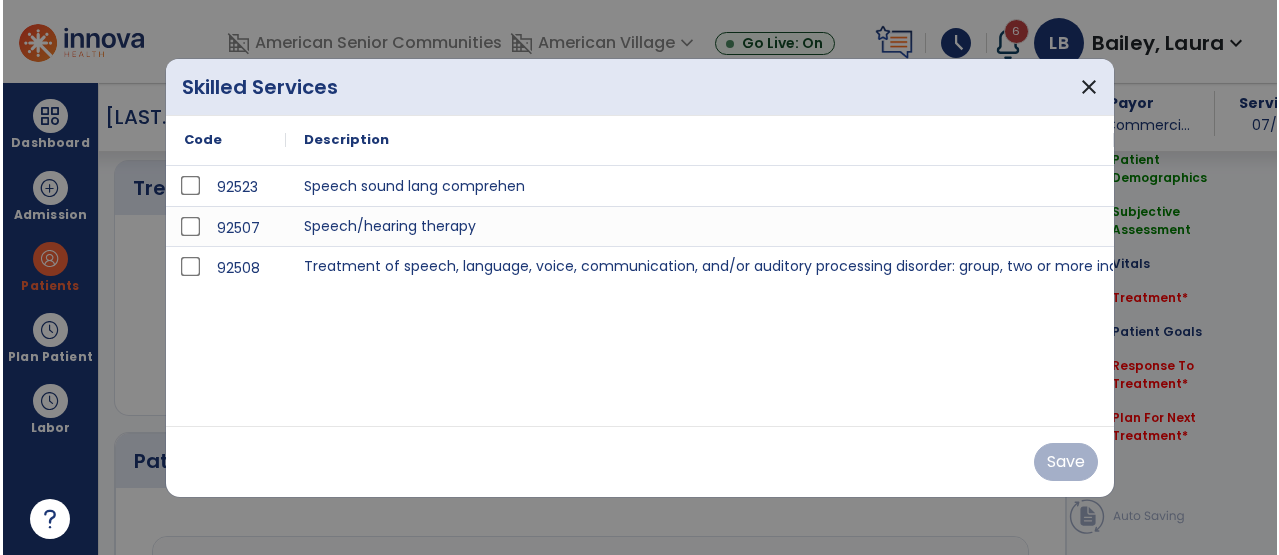 scroll, scrollTop: 1169, scrollLeft: 0, axis: vertical 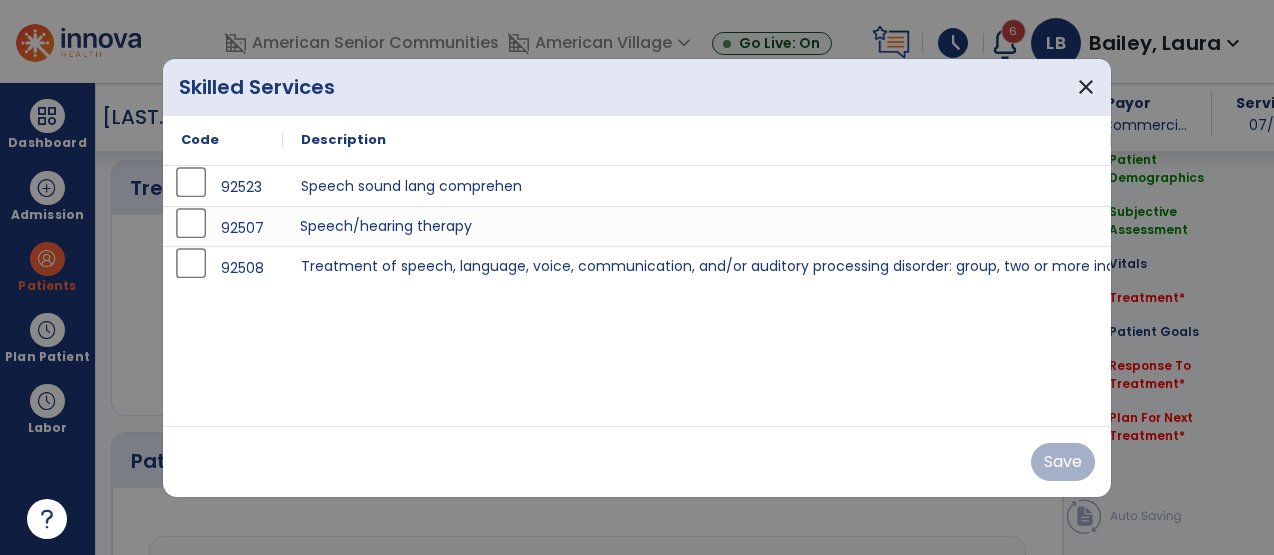click on "Speech/hearing therapy" at bounding box center (697, 226) 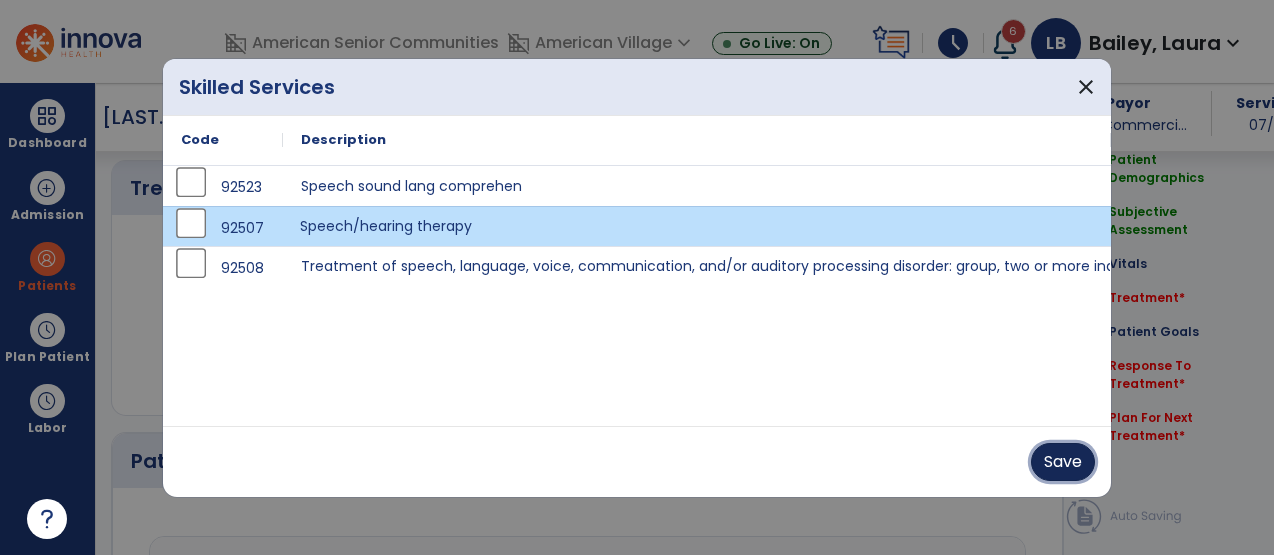 click on "Save" at bounding box center [1063, 462] 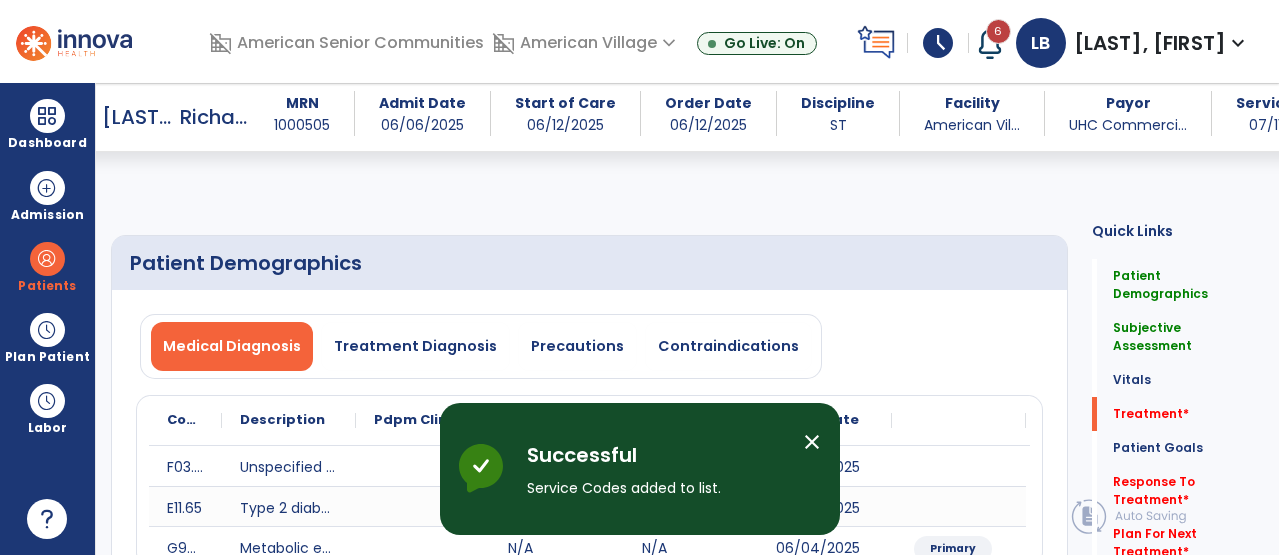 select on "*" 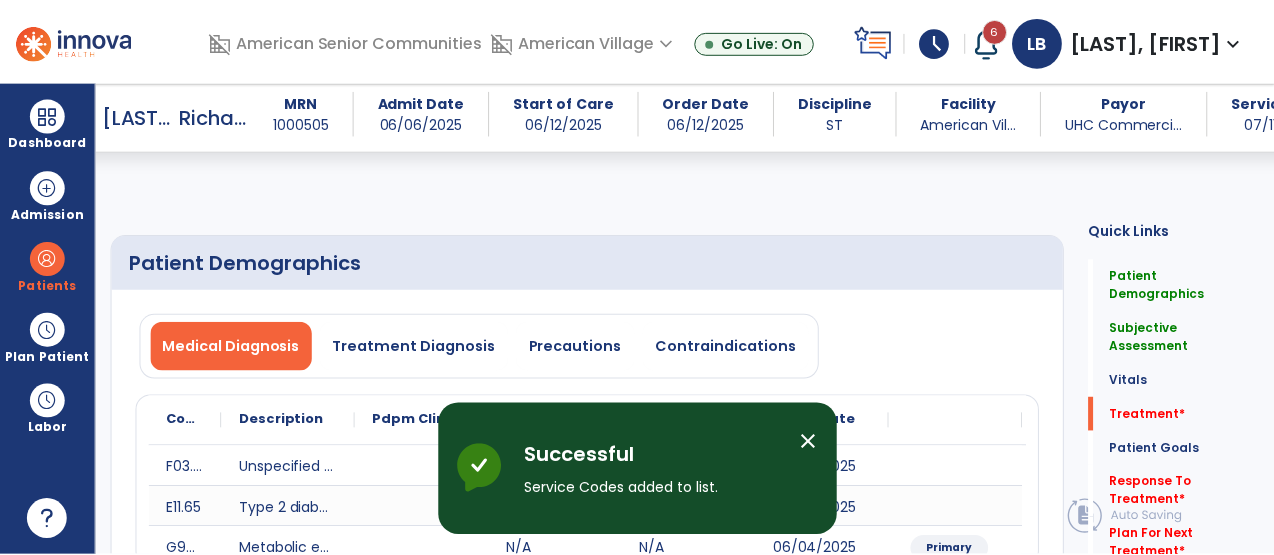 scroll, scrollTop: 1169, scrollLeft: 0, axis: vertical 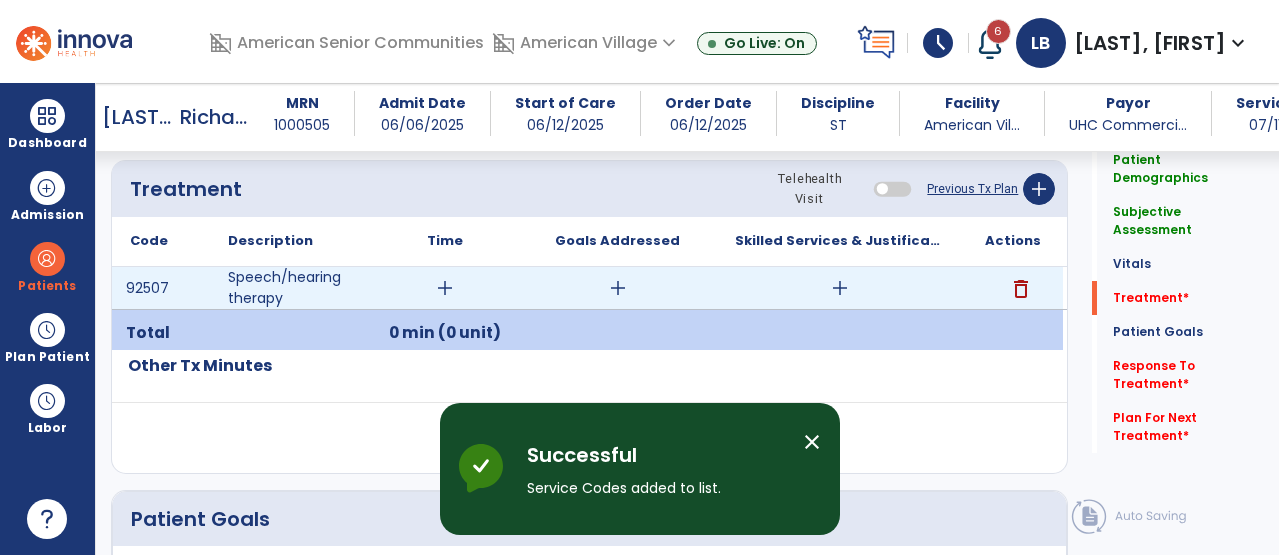 click on "add" at bounding box center [445, 288] 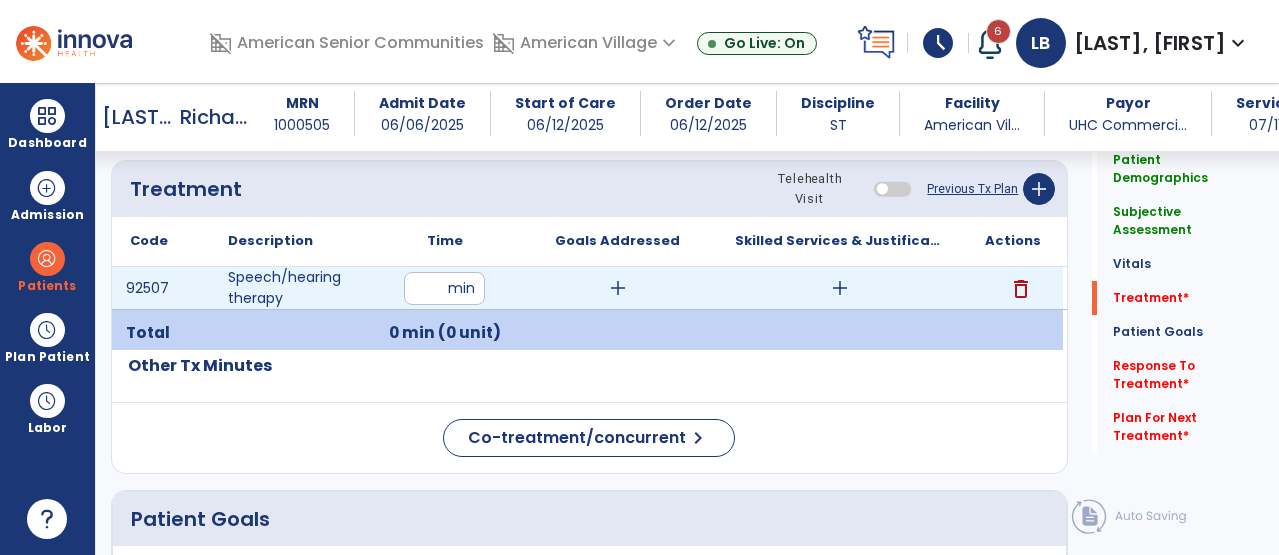 type on "**" 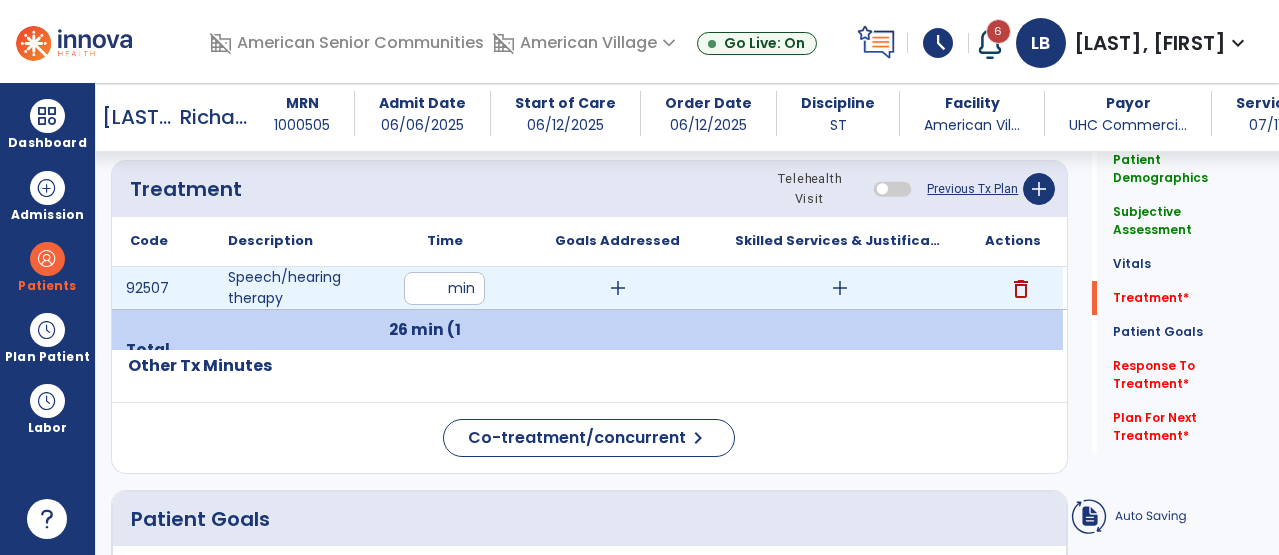 click on "add" at bounding box center [618, 288] 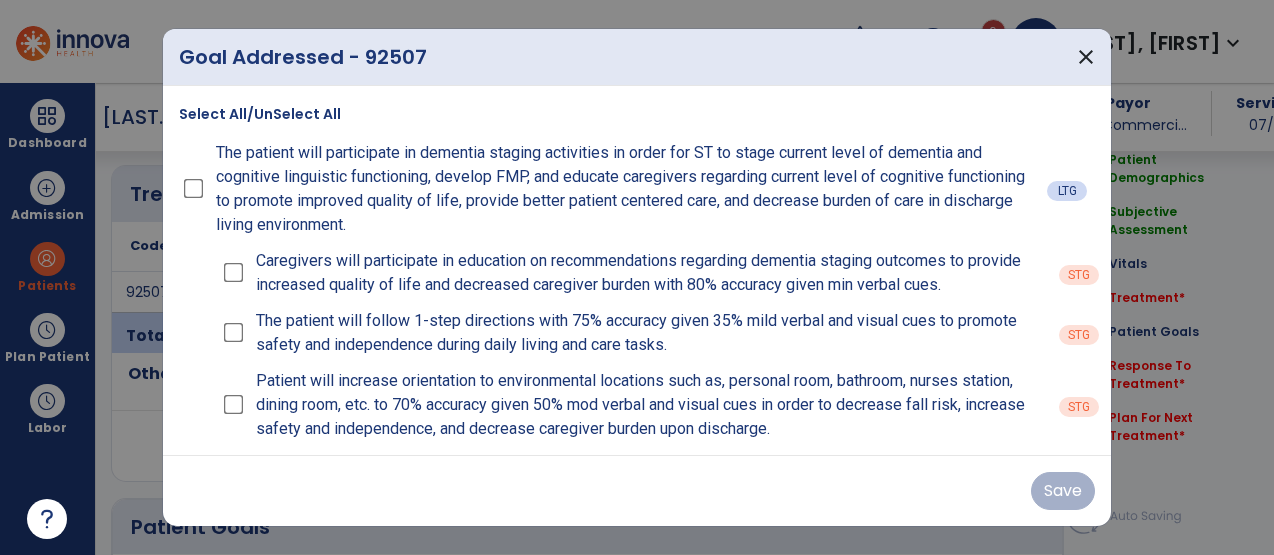 scroll, scrollTop: 1169, scrollLeft: 0, axis: vertical 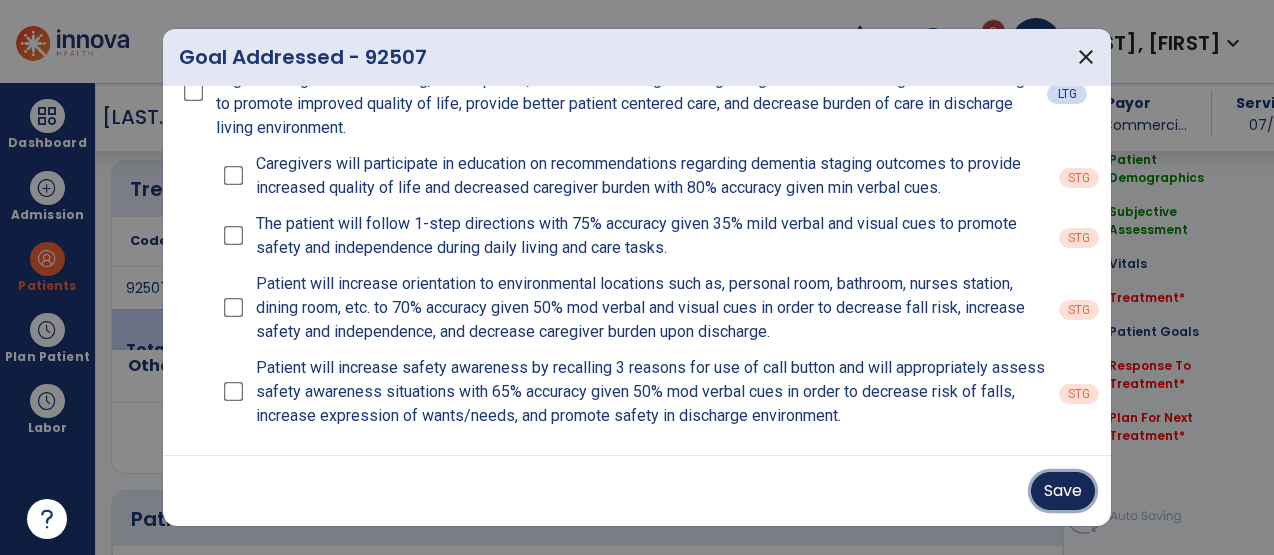 click on "Save" at bounding box center [1063, 491] 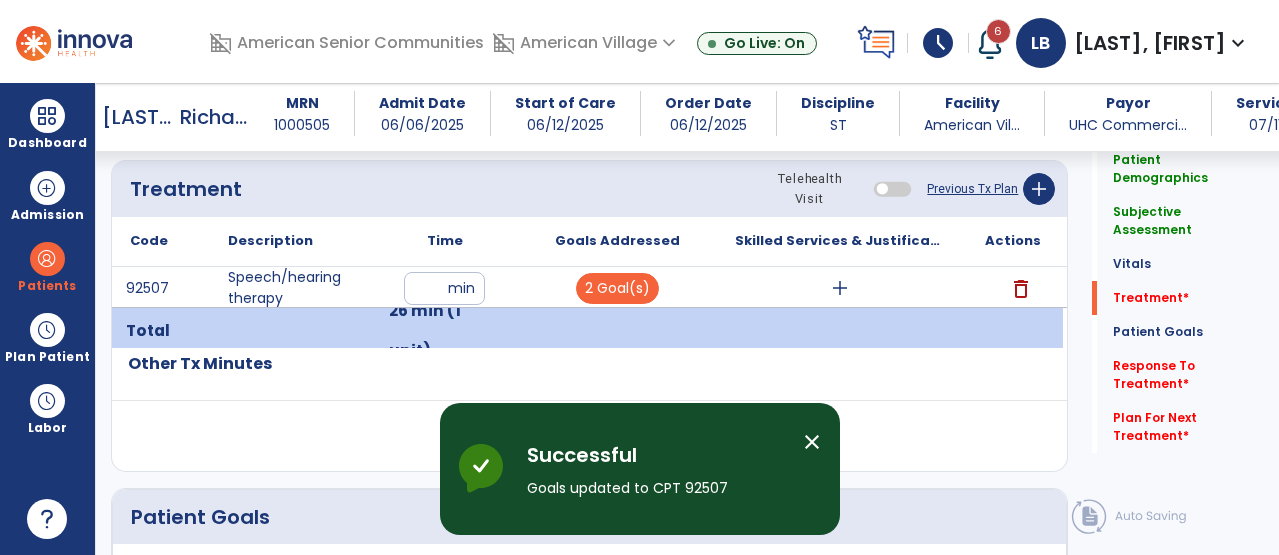 click on "add" at bounding box center (840, 288) 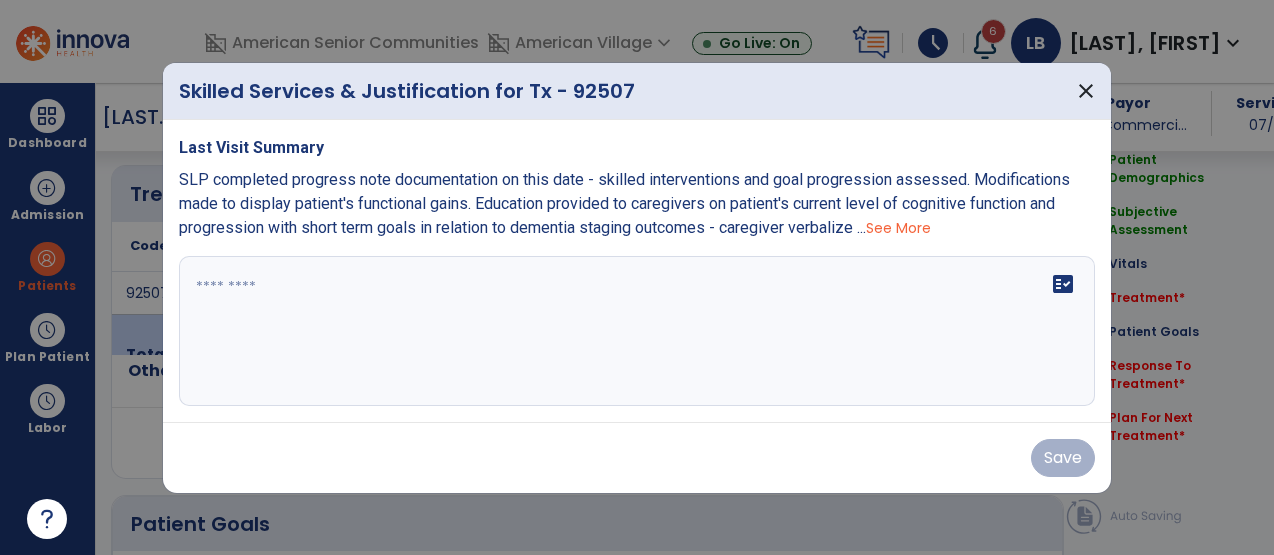 scroll, scrollTop: 1169, scrollLeft: 0, axis: vertical 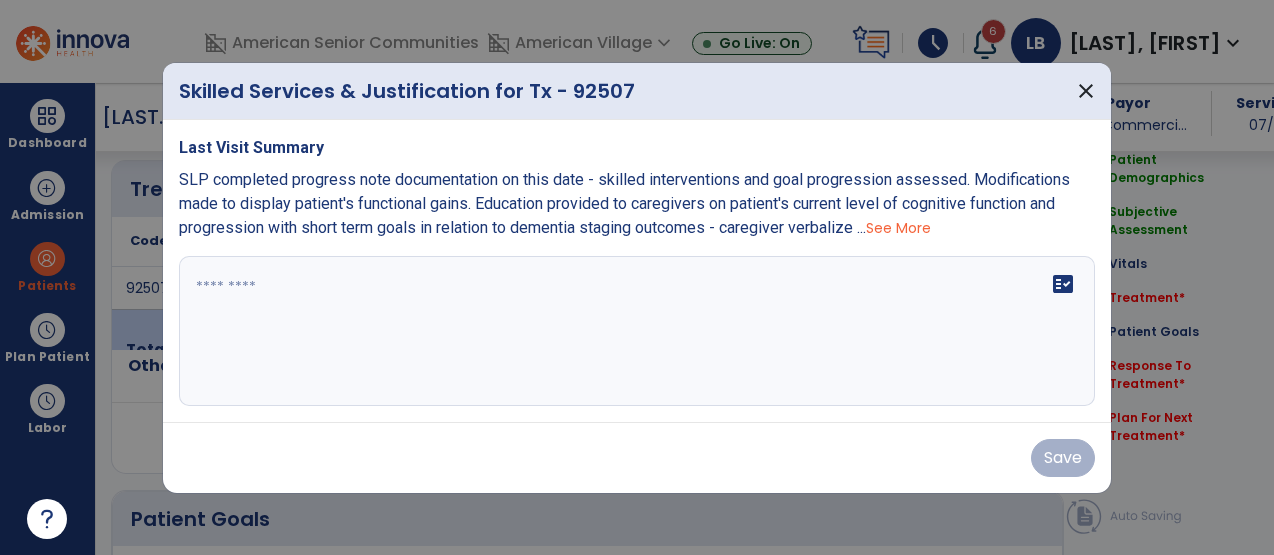 click on "See More" at bounding box center (898, 228) 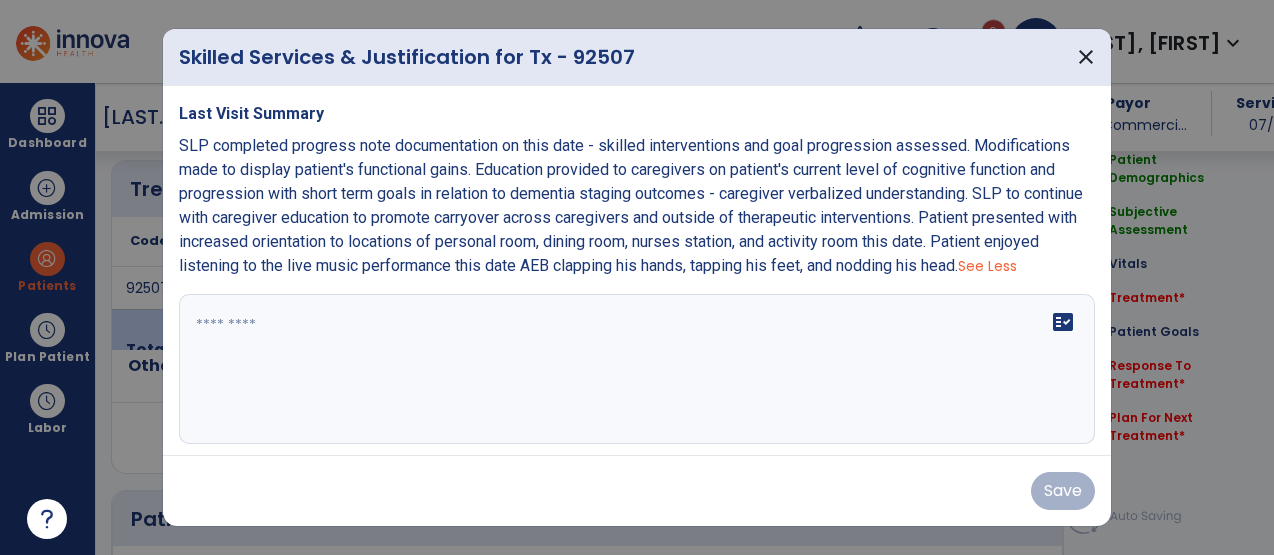 click on "fact_check" at bounding box center [637, 369] 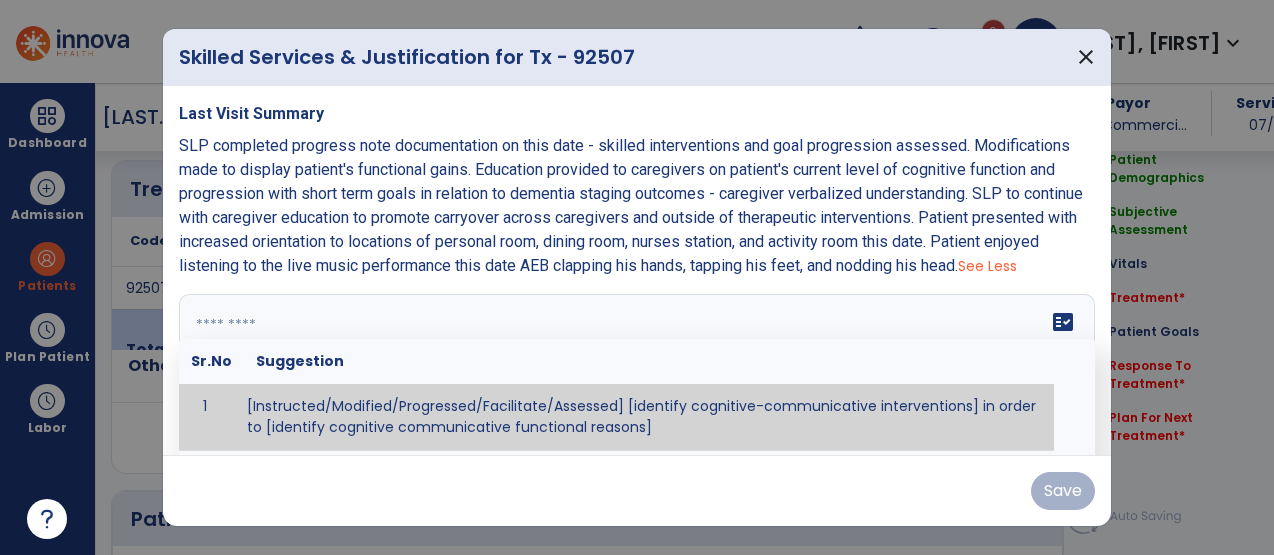 paste on "**********" 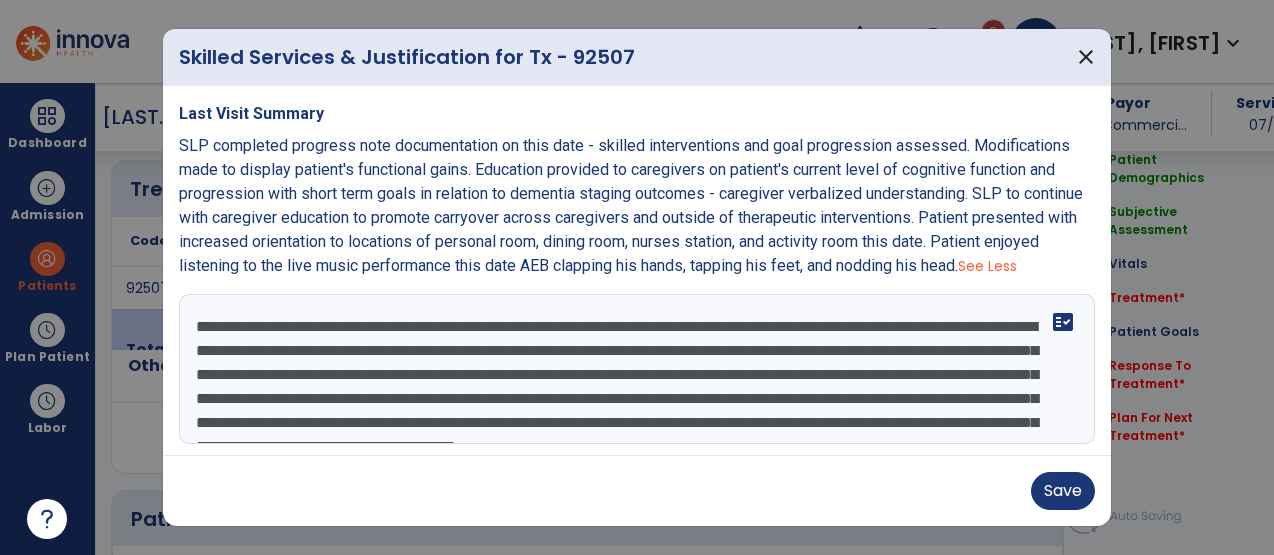 scroll, scrollTop: 28, scrollLeft: 0, axis: vertical 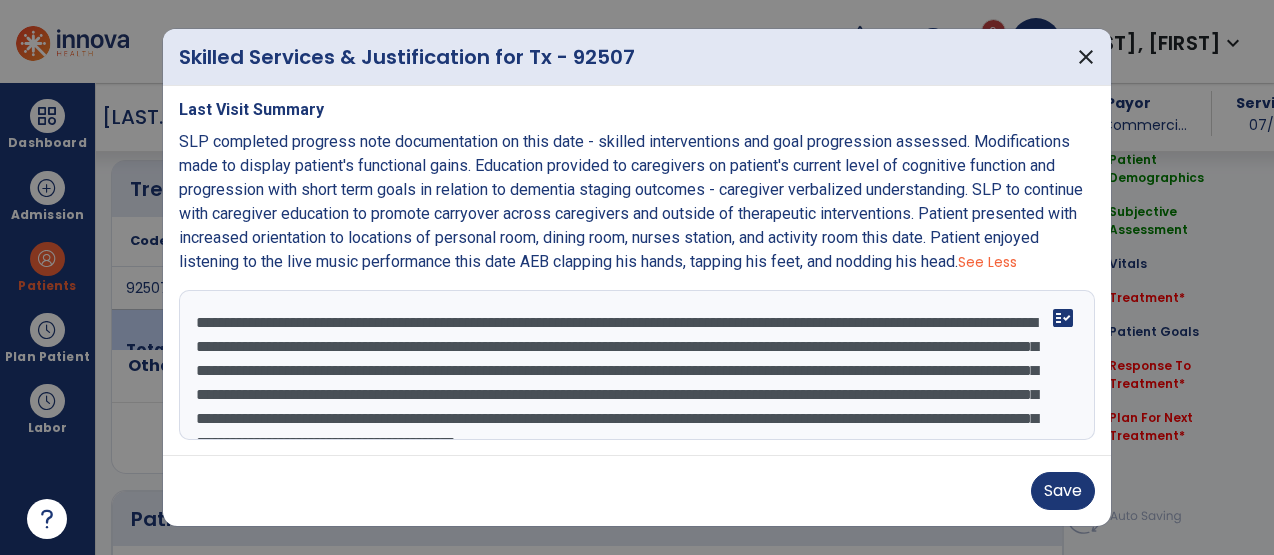 drag, startPoint x: 654, startPoint y: 346, endPoint x: 880, endPoint y: 325, distance: 226.97357 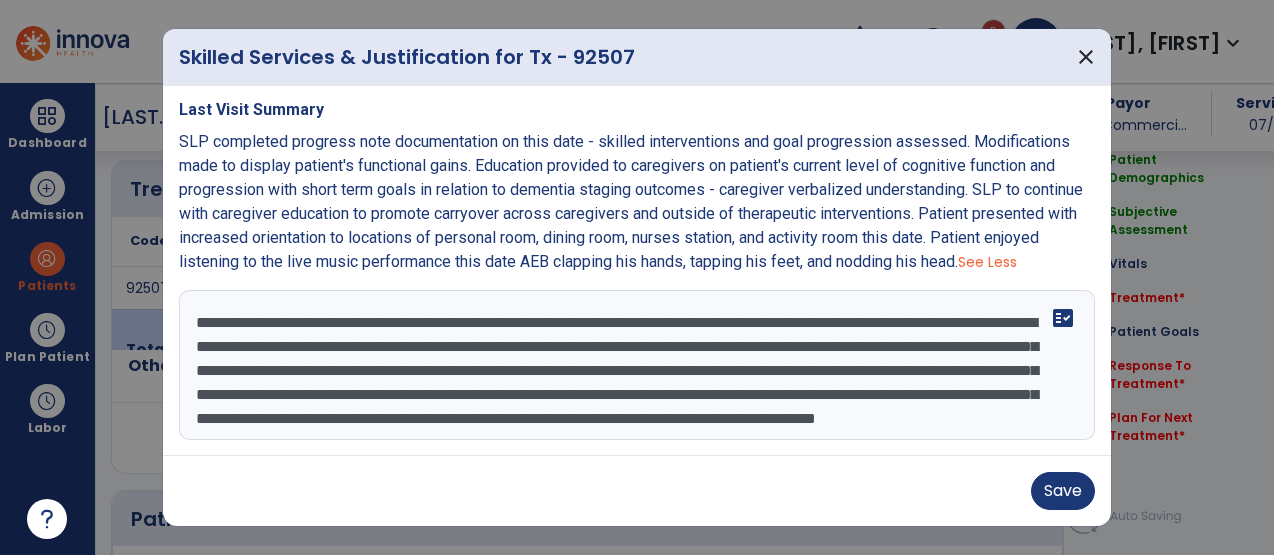 drag, startPoint x: 816, startPoint y: 376, endPoint x: 343, endPoint y: 379, distance: 473.00952 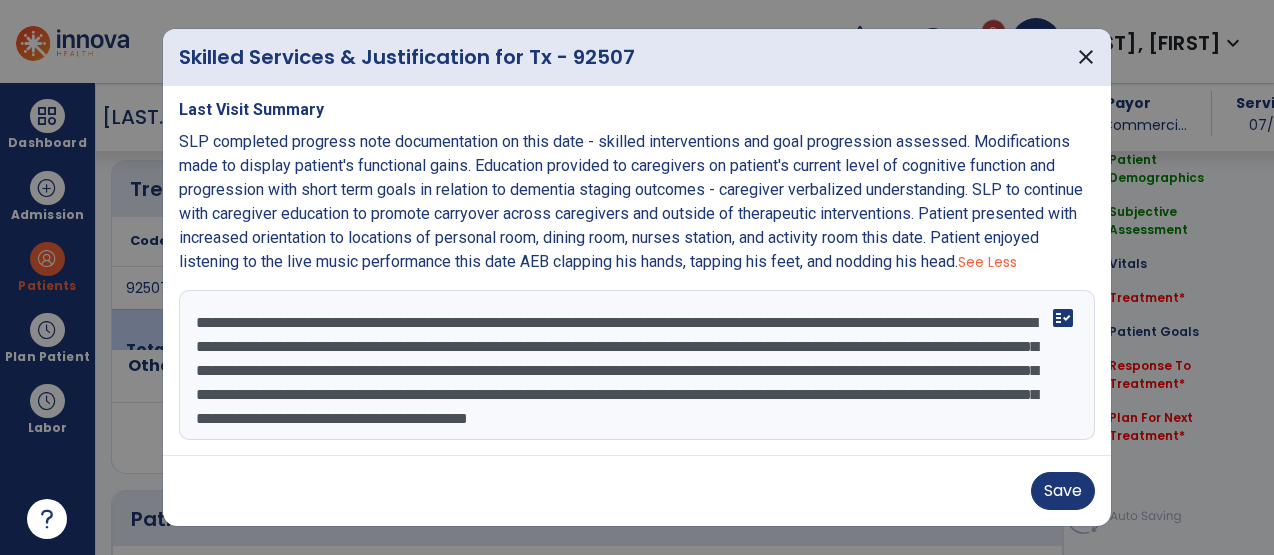 drag, startPoint x: 462, startPoint y: 400, endPoint x: 342, endPoint y: 367, distance: 124.45481 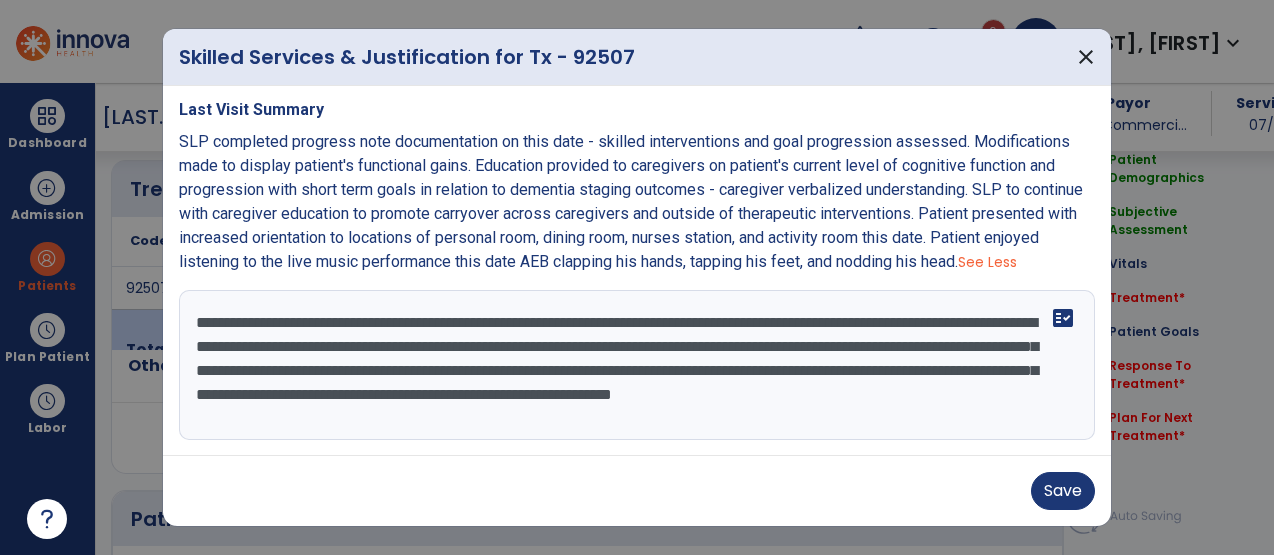 click on "**********" at bounding box center (634, 365) 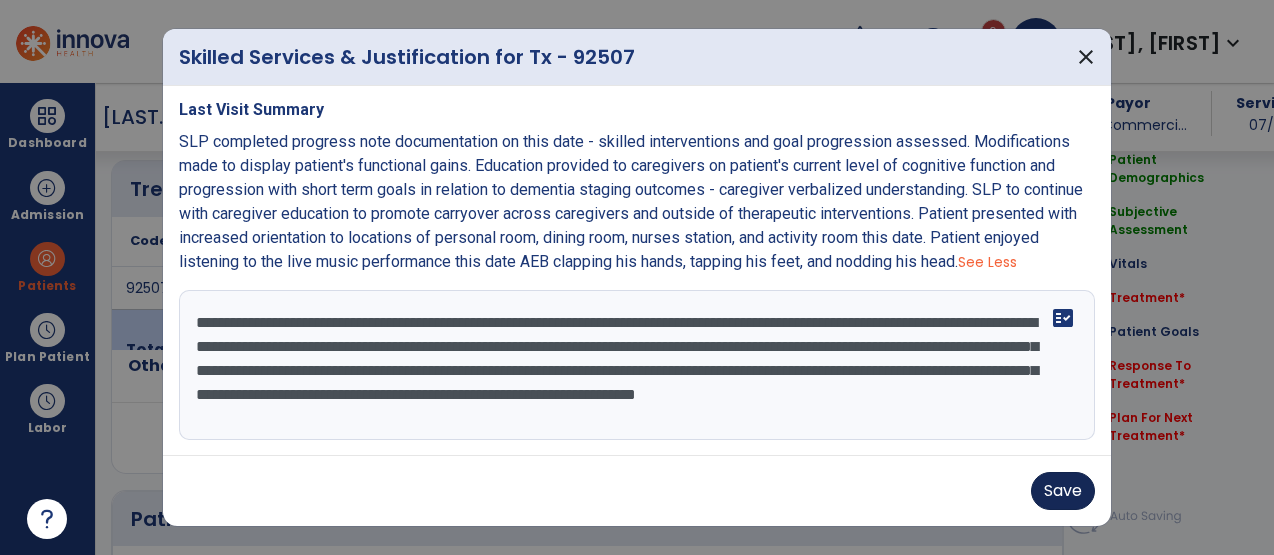 type on "**********" 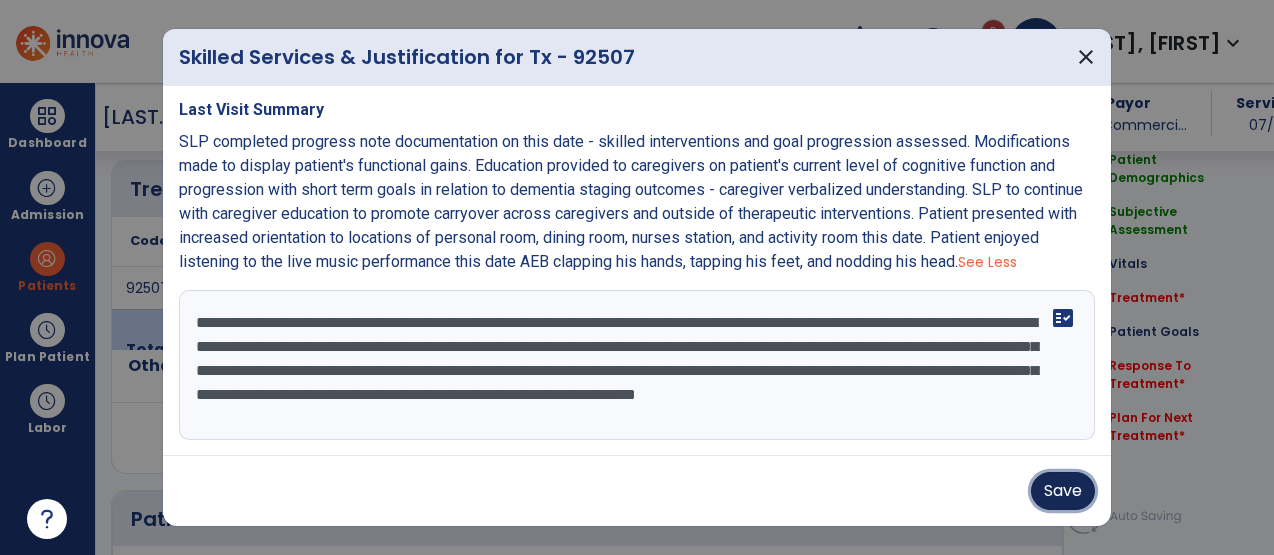 click on "Save" at bounding box center (1063, 491) 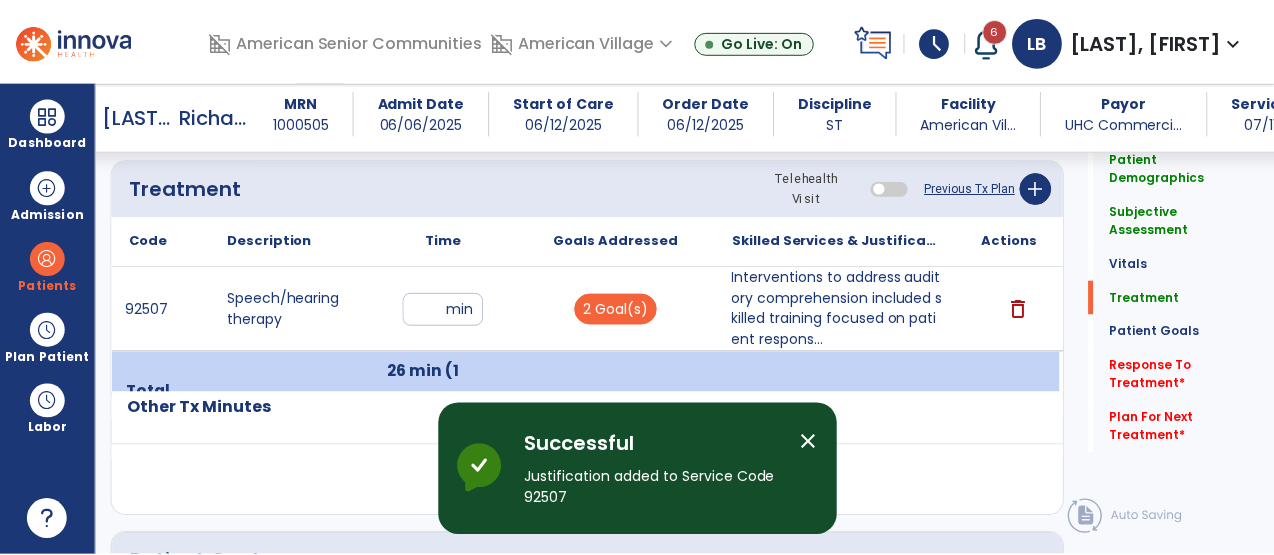 scroll, scrollTop: 1242, scrollLeft: 0, axis: vertical 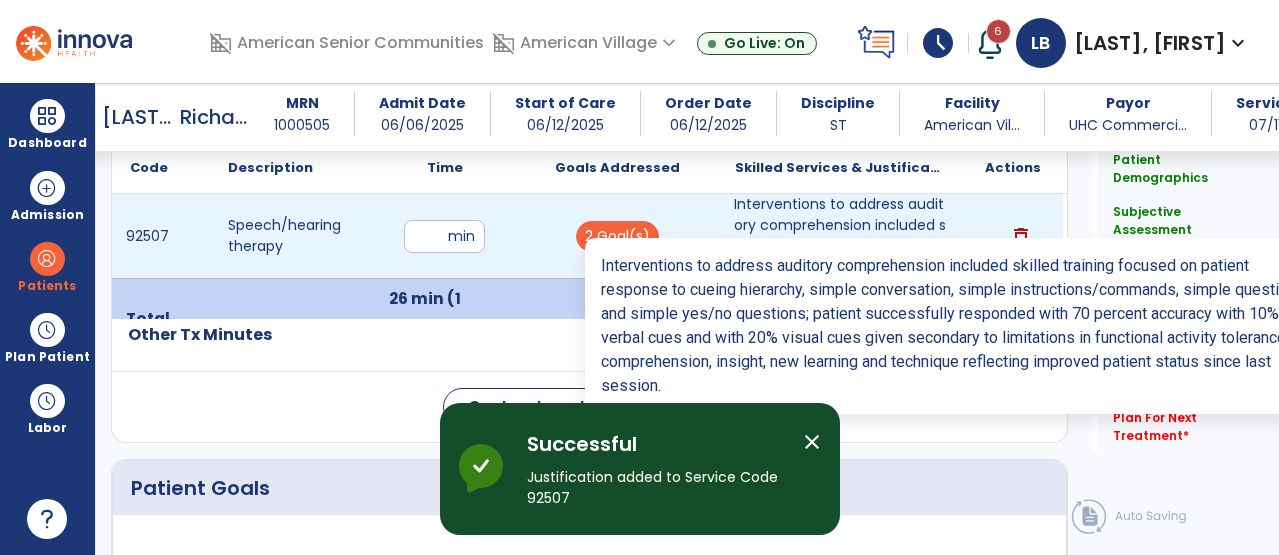 click on "Interventions to address auditory comprehension included skilled training focused on patient respons..." at bounding box center (840, 236) 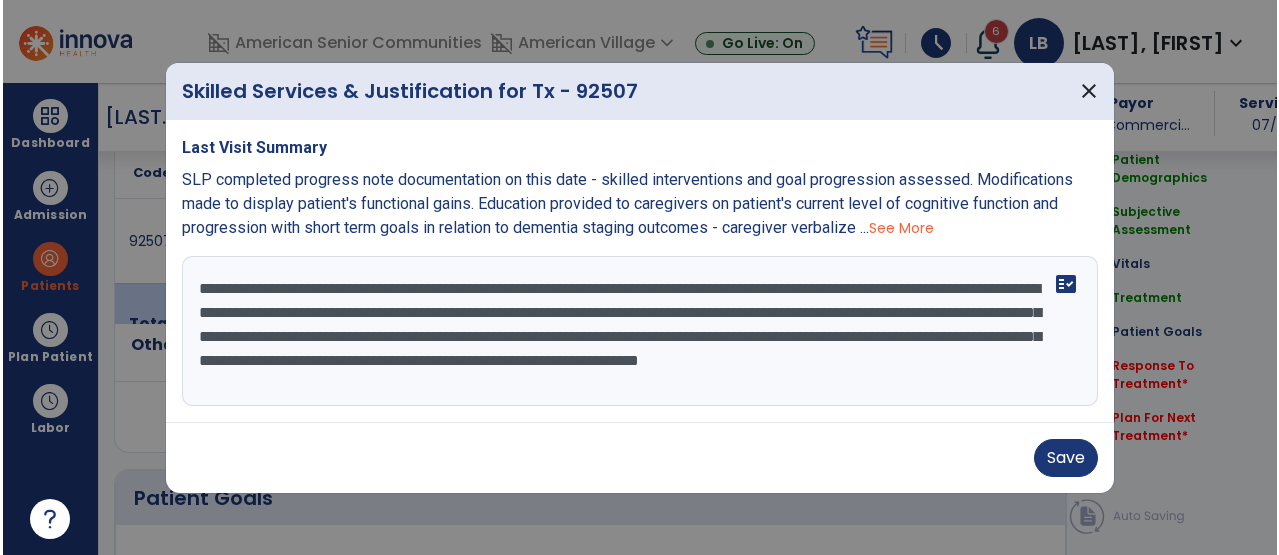 scroll, scrollTop: 1242, scrollLeft: 0, axis: vertical 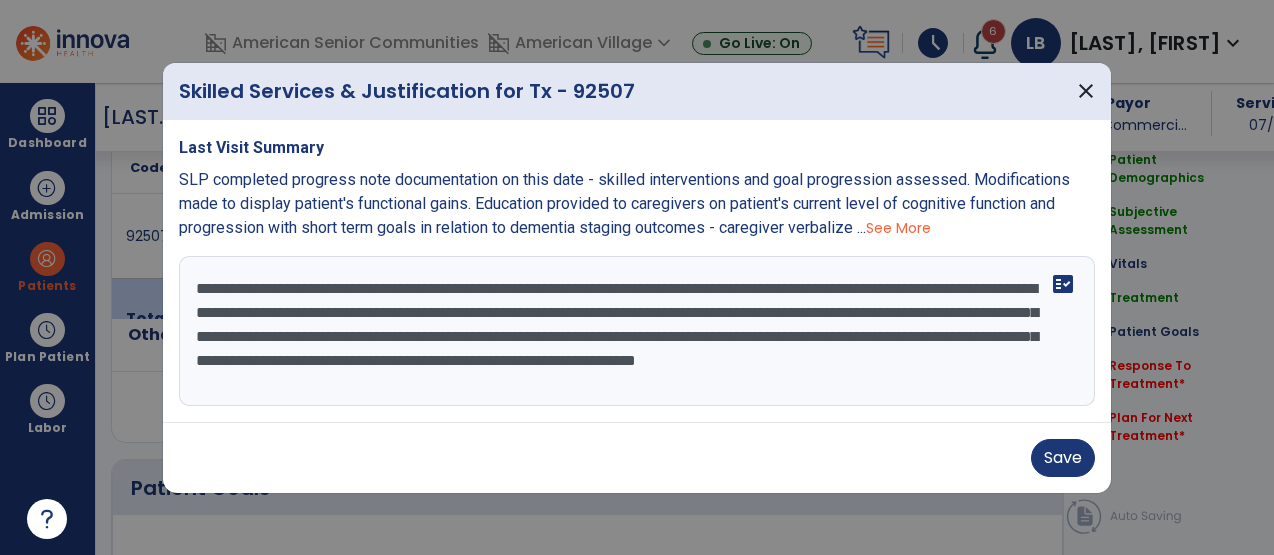 click on "**********" at bounding box center (637, 331) 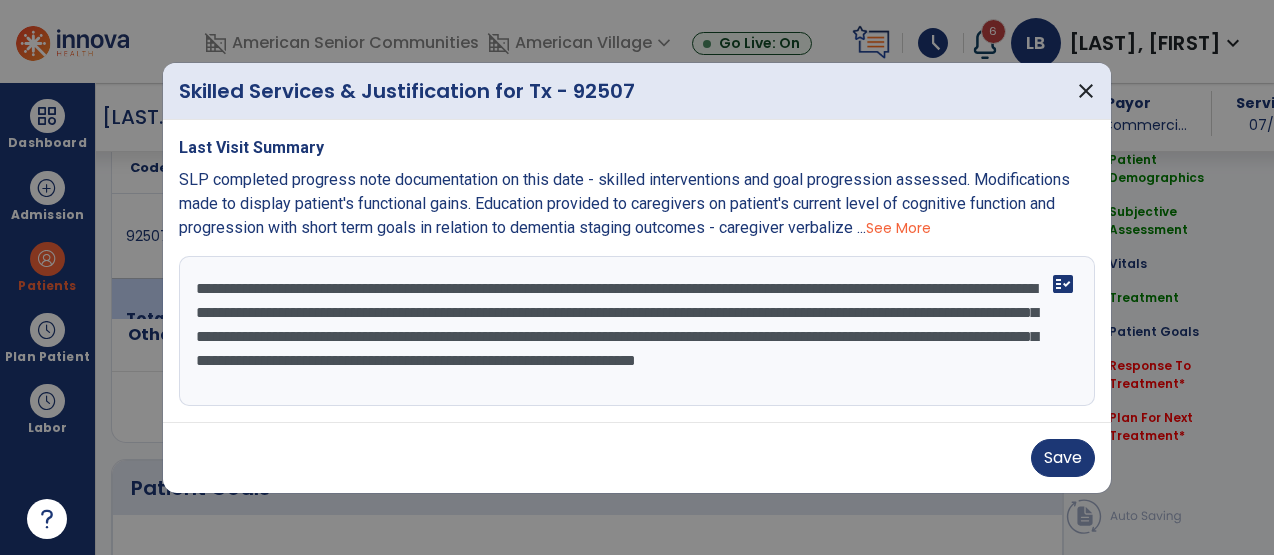 click on "**********" at bounding box center (637, 331) 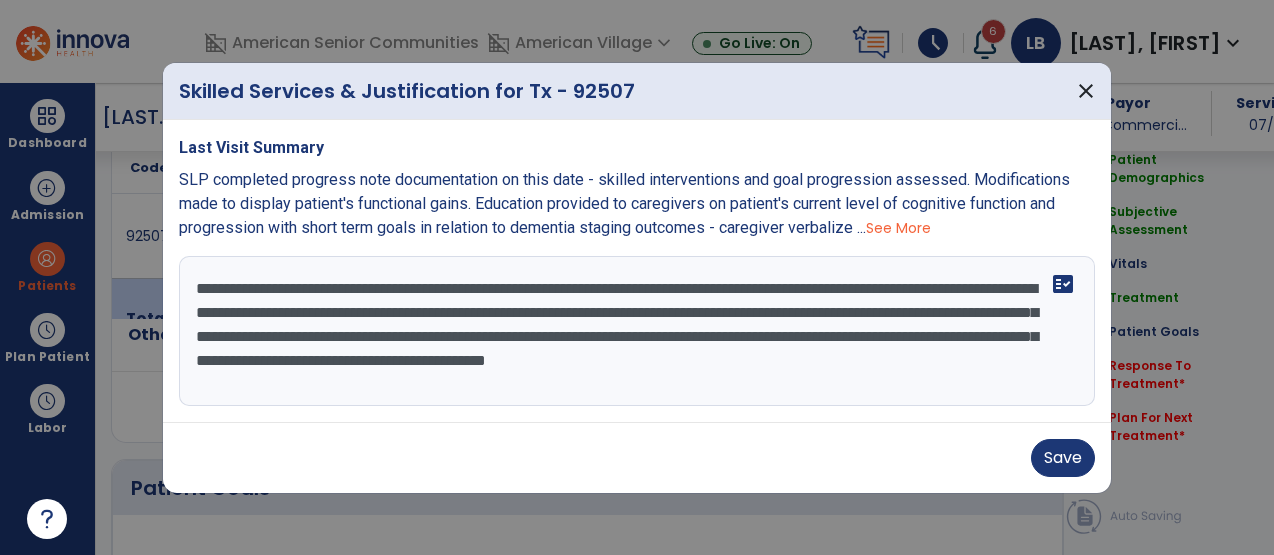 click on "**********" at bounding box center [637, 331] 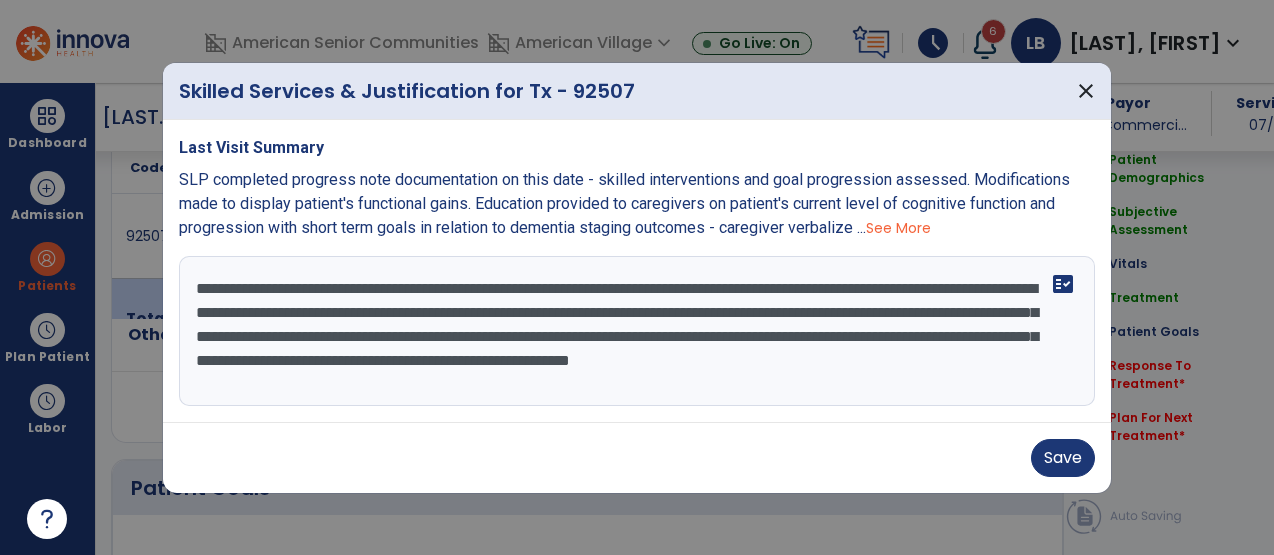 click on "**********" at bounding box center [637, 331] 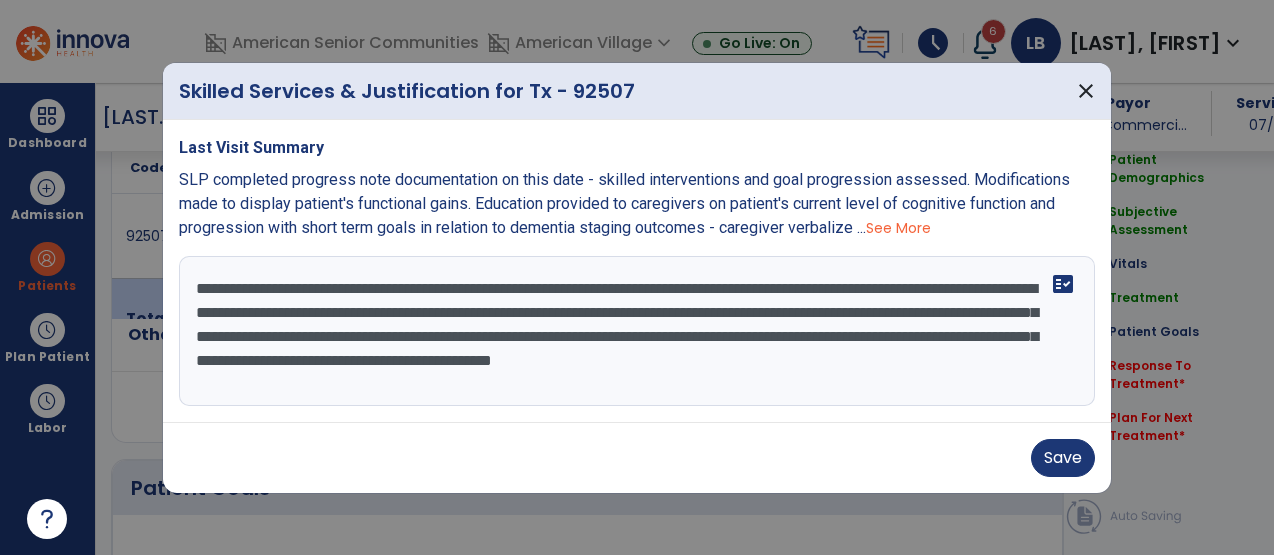 click on "**********" at bounding box center (637, 331) 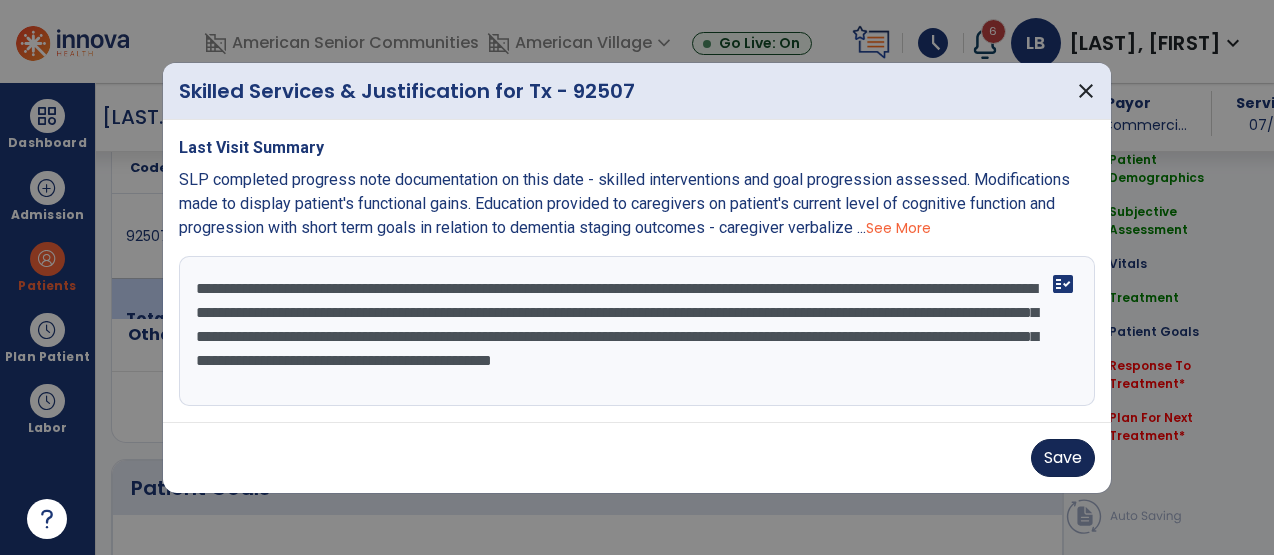 type on "**********" 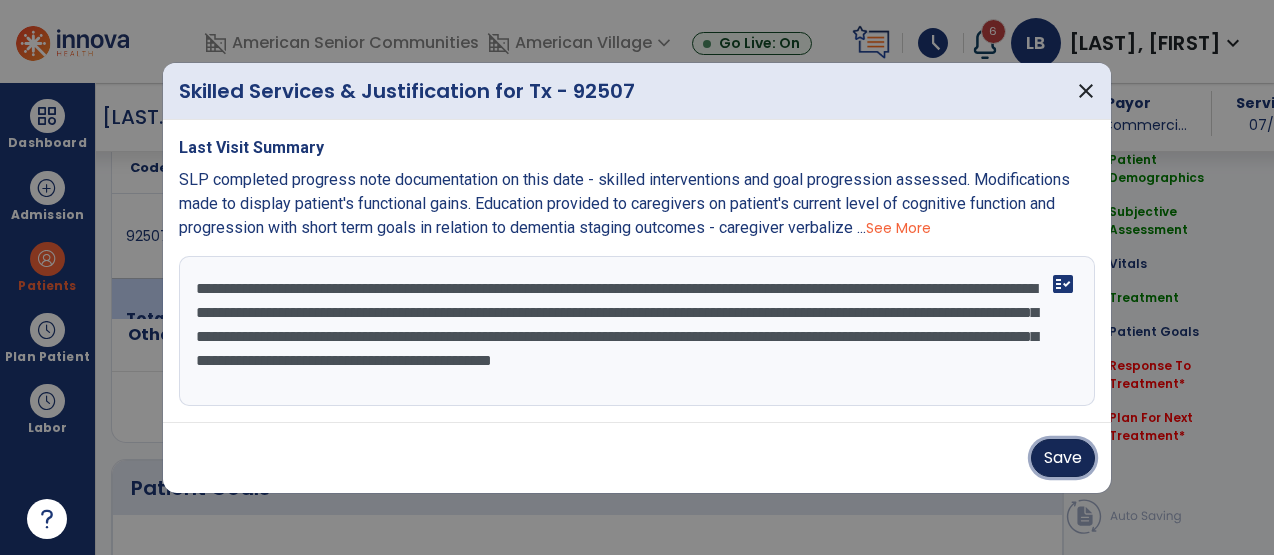 click on "Save" at bounding box center [1063, 458] 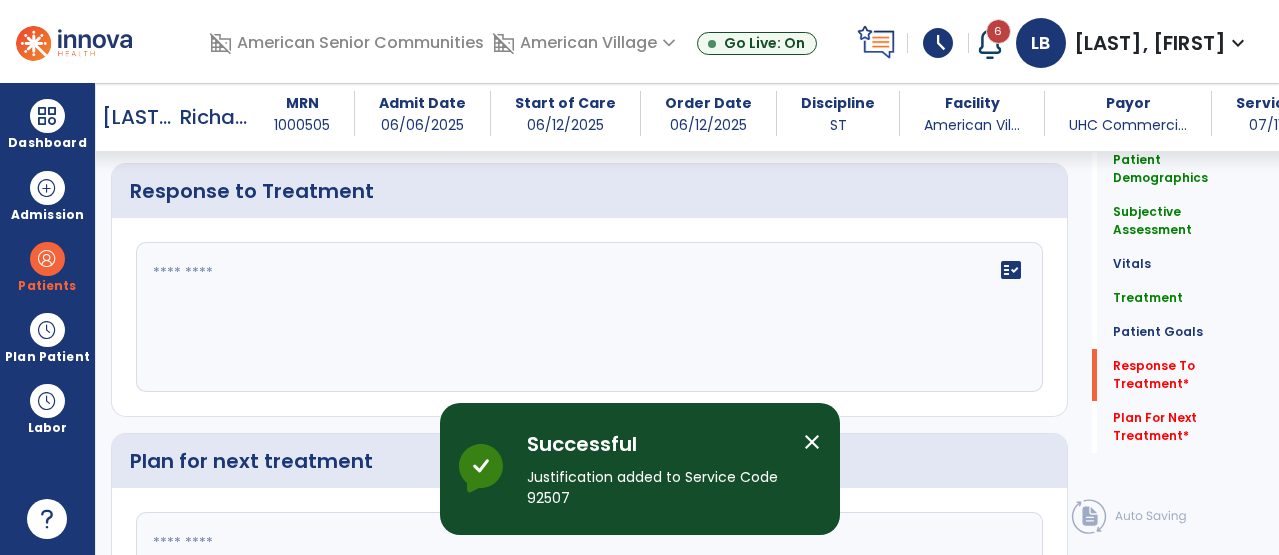 scroll, scrollTop: 3429, scrollLeft: 0, axis: vertical 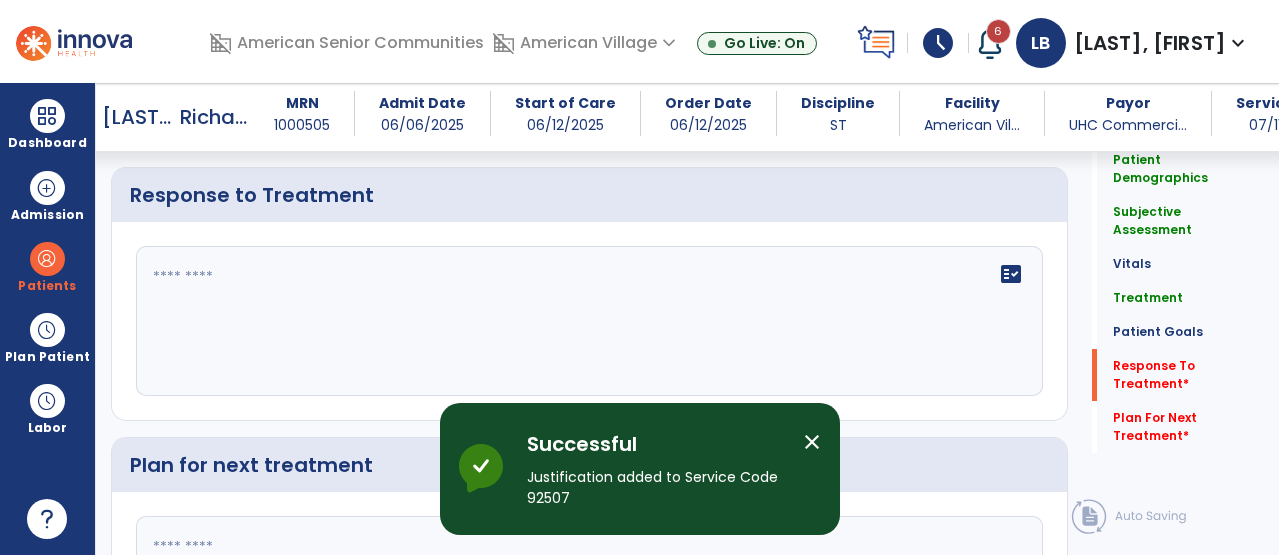 click on "fact_check" 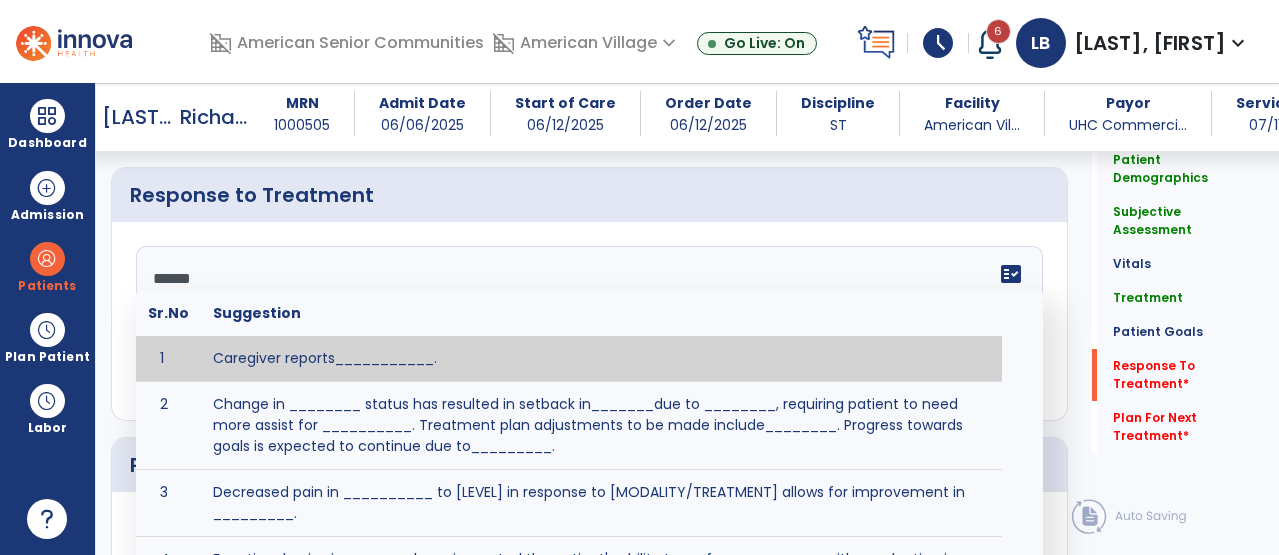 type on "*******" 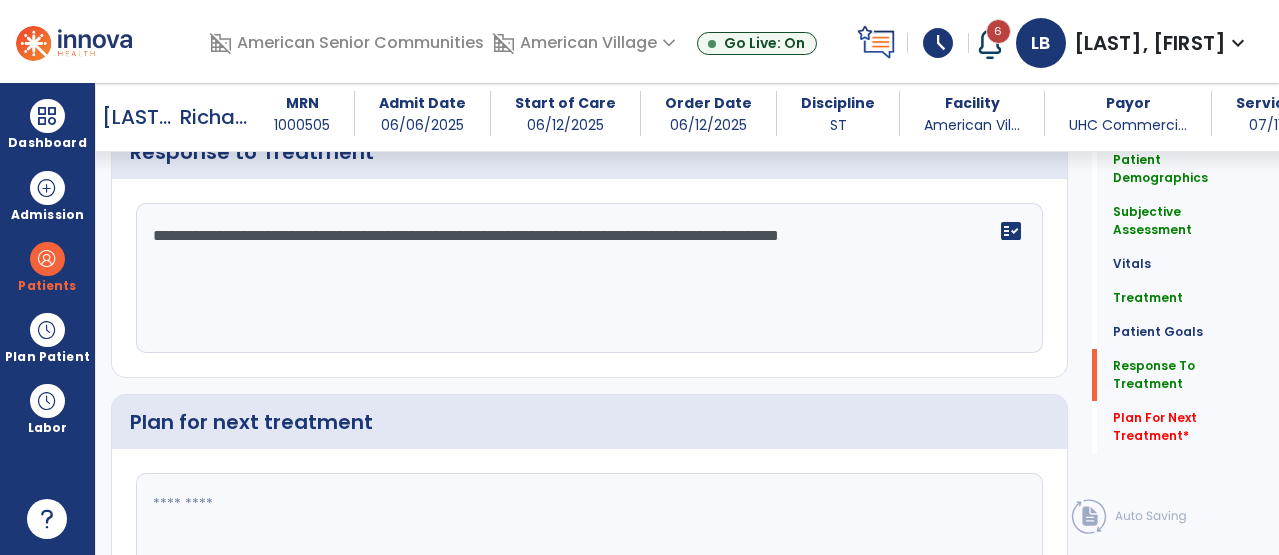 scroll, scrollTop: 3589, scrollLeft: 0, axis: vertical 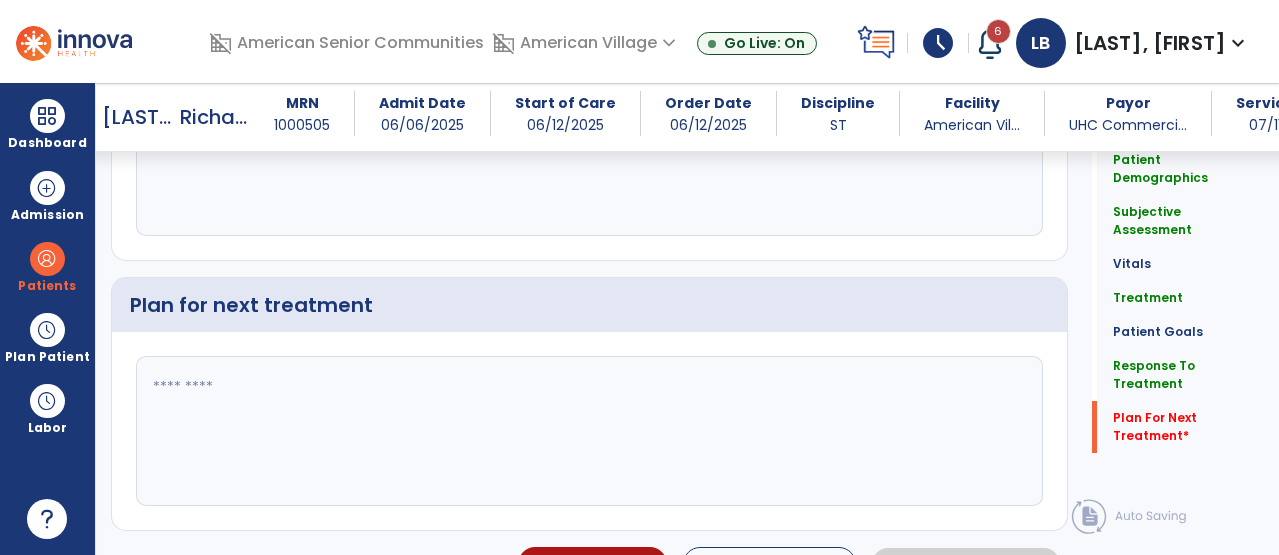 type on "**********" 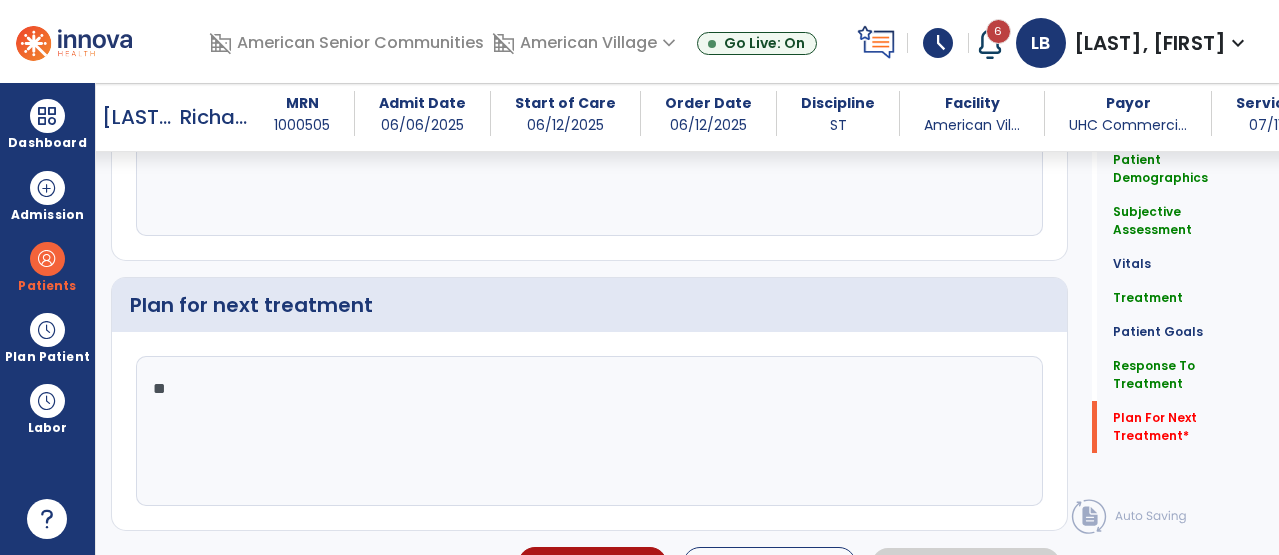 type on "*" 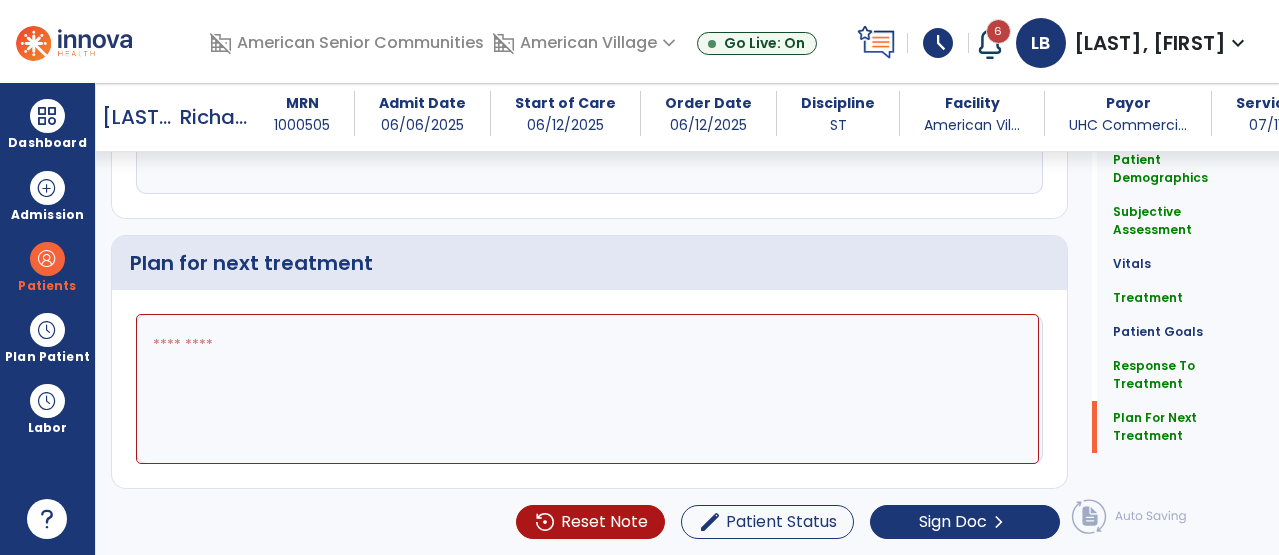 scroll, scrollTop: 3545, scrollLeft: 0, axis: vertical 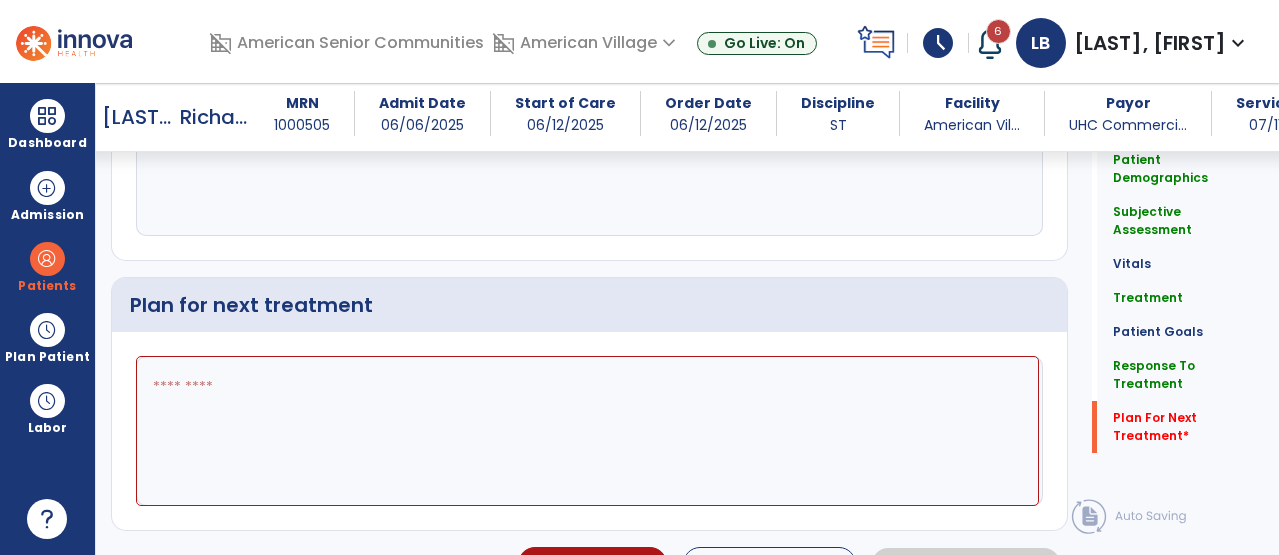 paste on "**********" 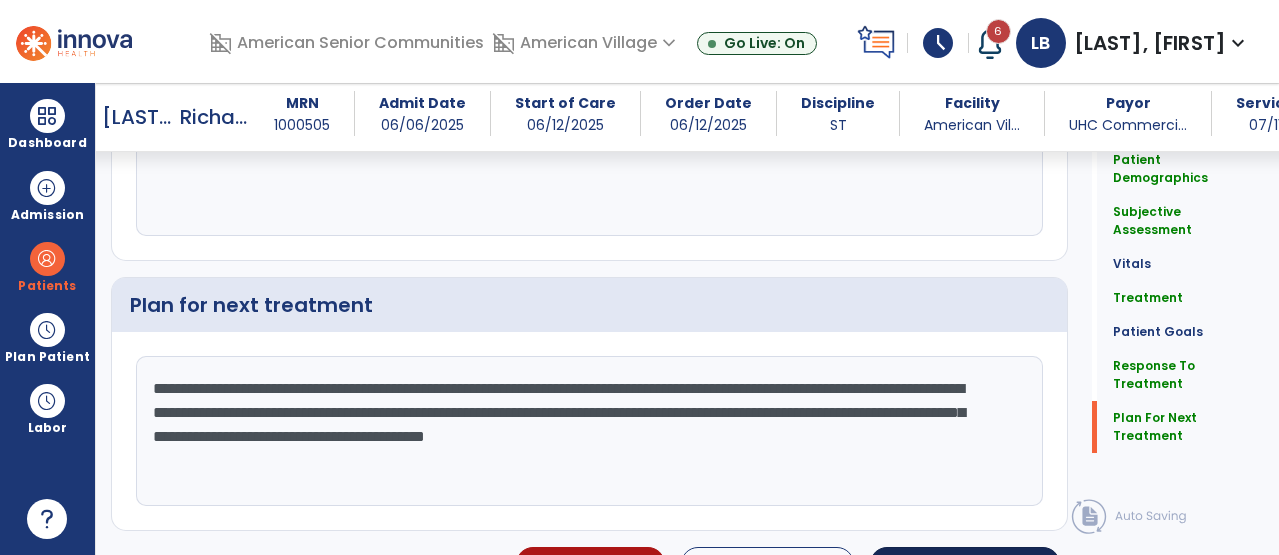 type on "**********" 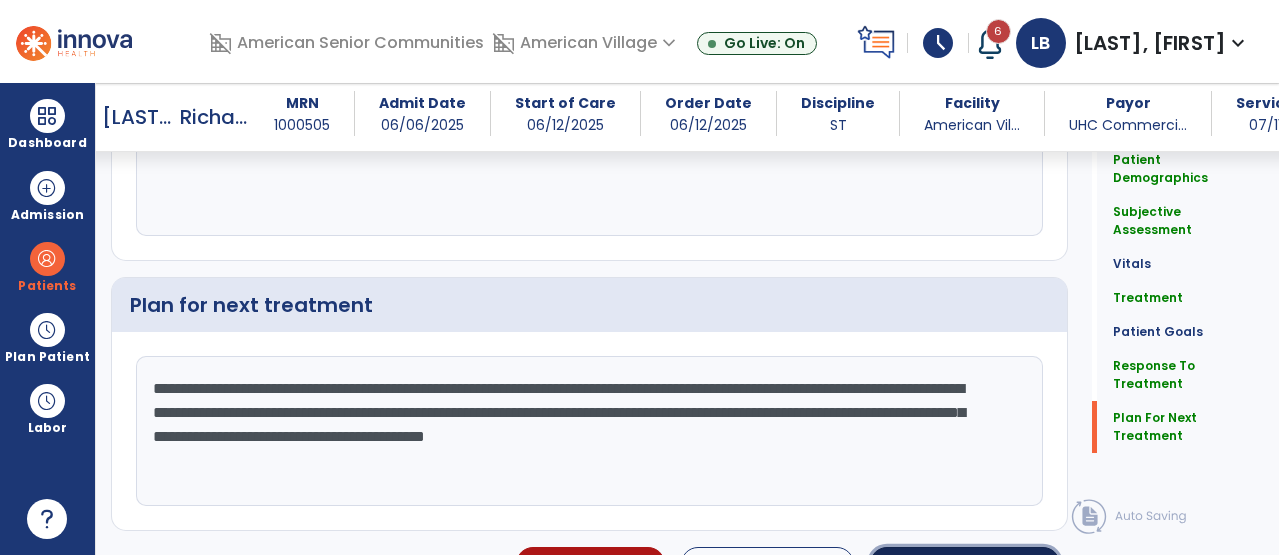 click on "chevron_right" 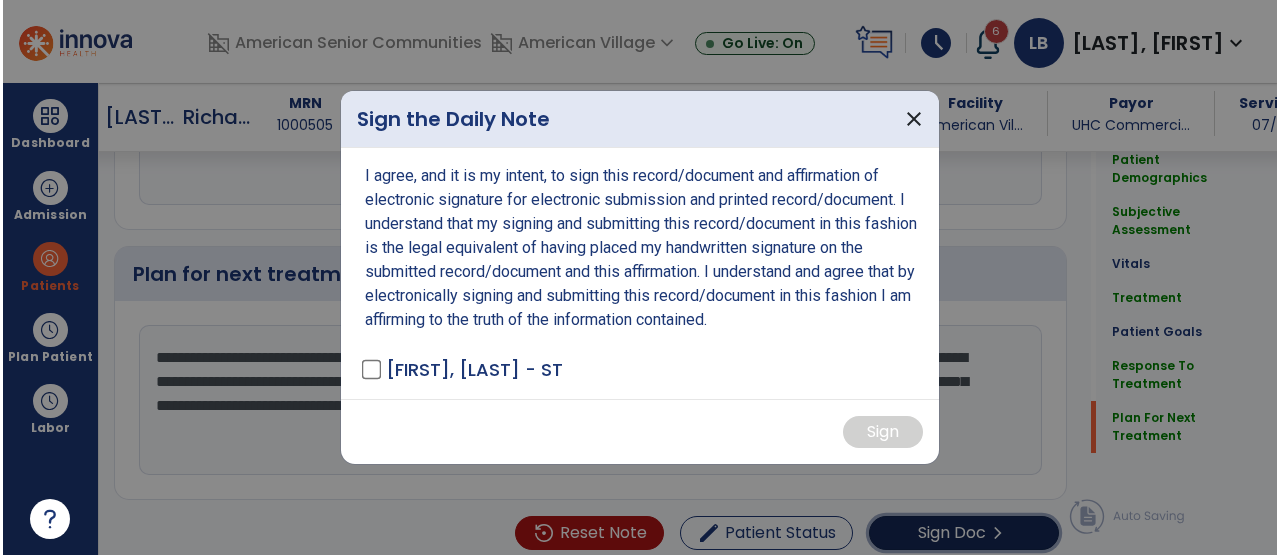scroll, scrollTop: 3610, scrollLeft: 0, axis: vertical 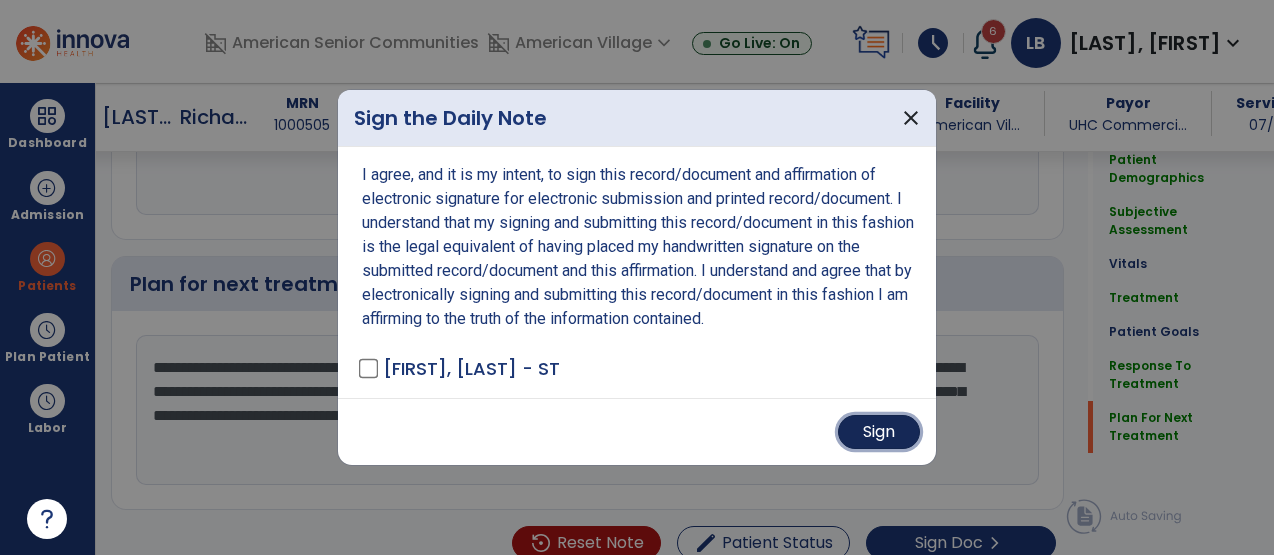 click on "Sign" at bounding box center [879, 432] 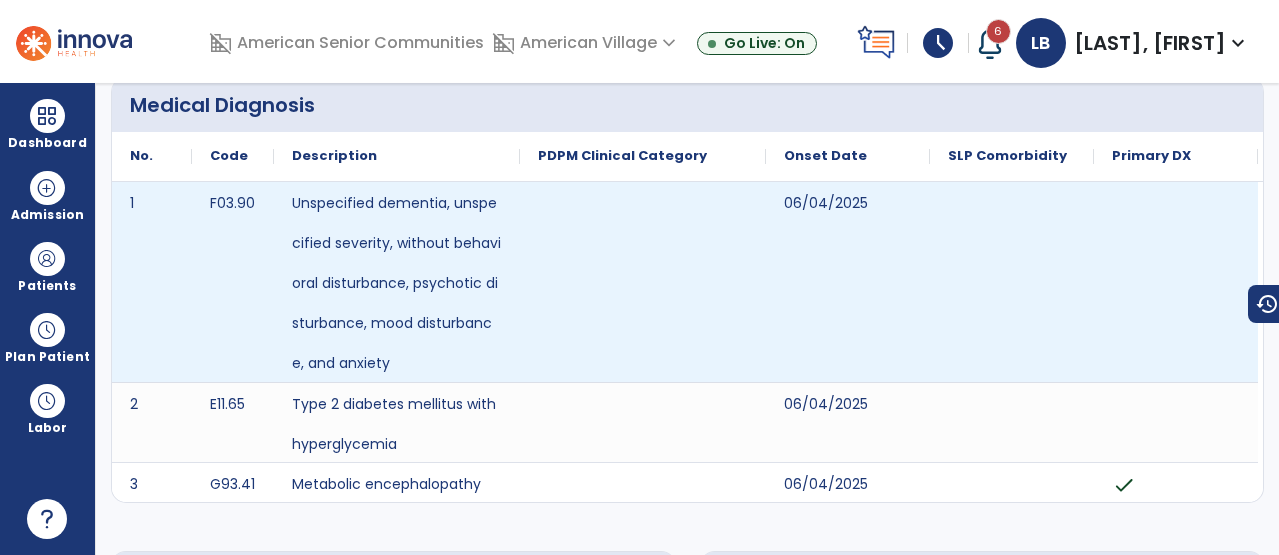 scroll, scrollTop: 0, scrollLeft: 0, axis: both 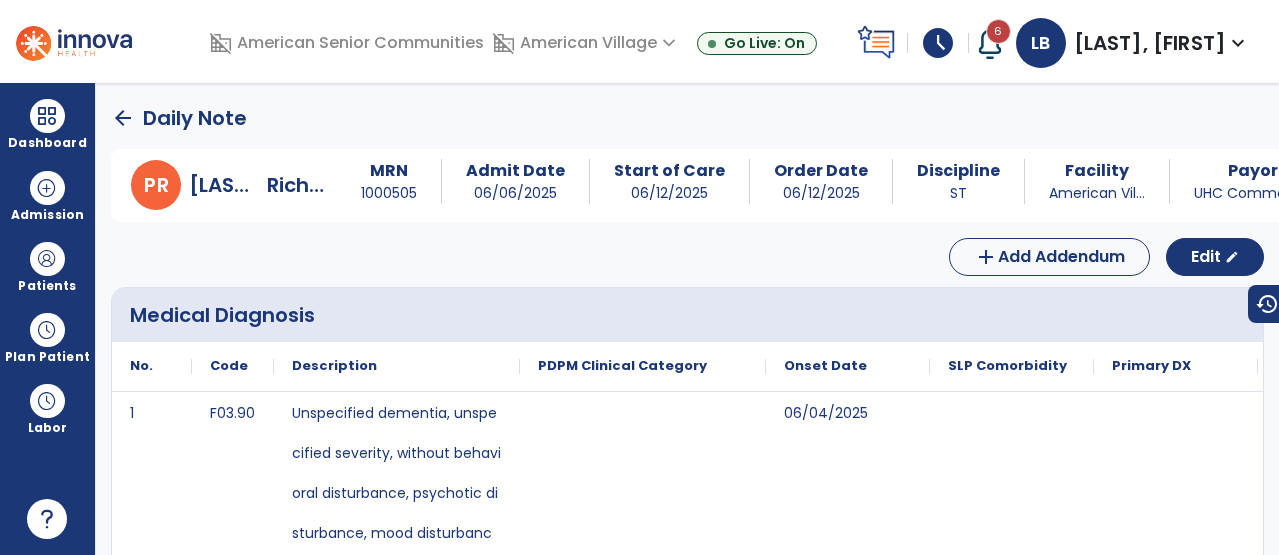 click on "arrow_back" 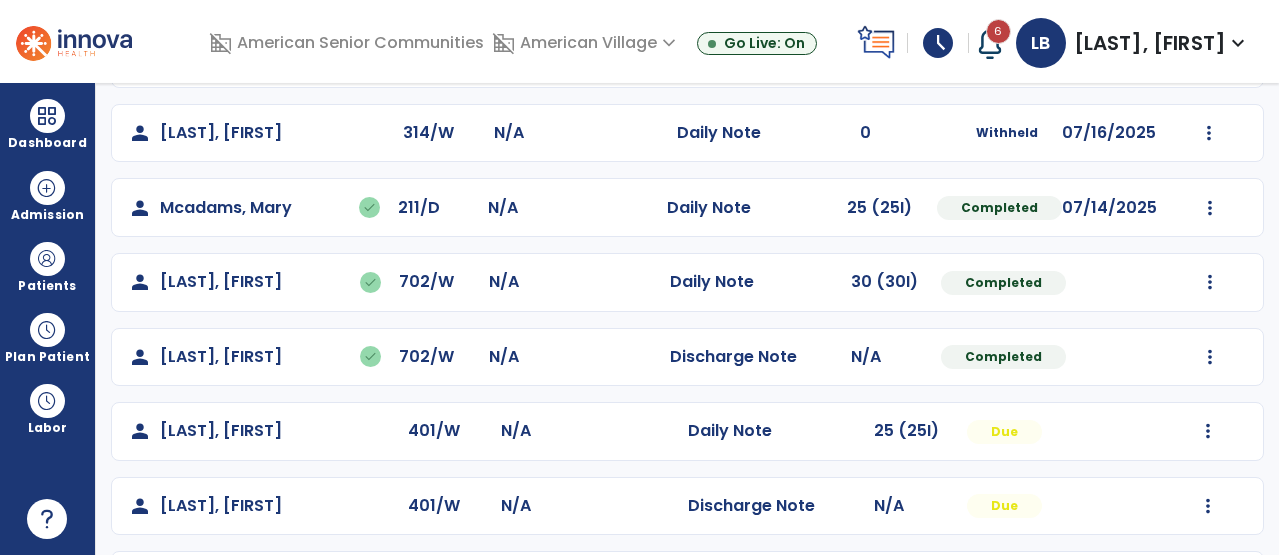 scroll, scrollTop: 1525, scrollLeft: 0, axis: vertical 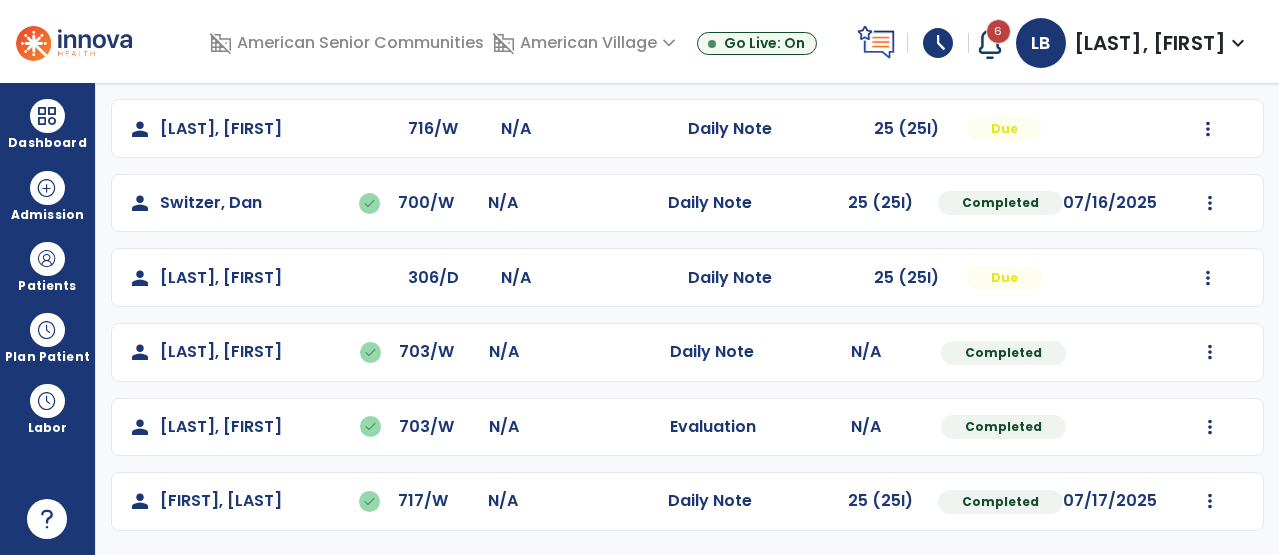 click on "Mark Visit As Complete   Reset Note   Open Document   G + C Mins" 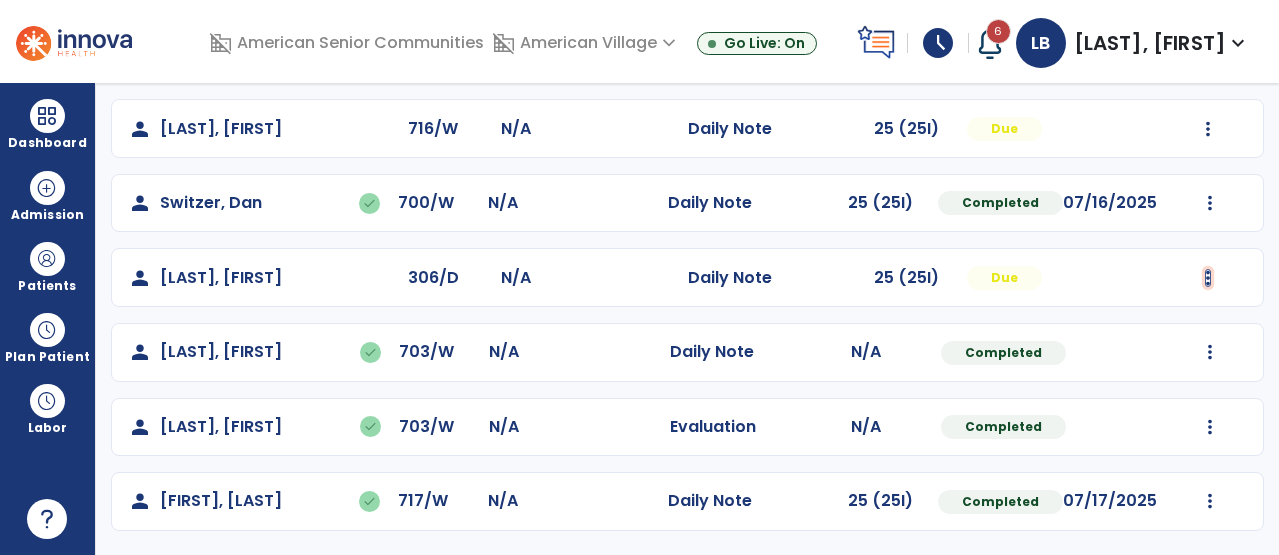 click at bounding box center (1210, -1213) 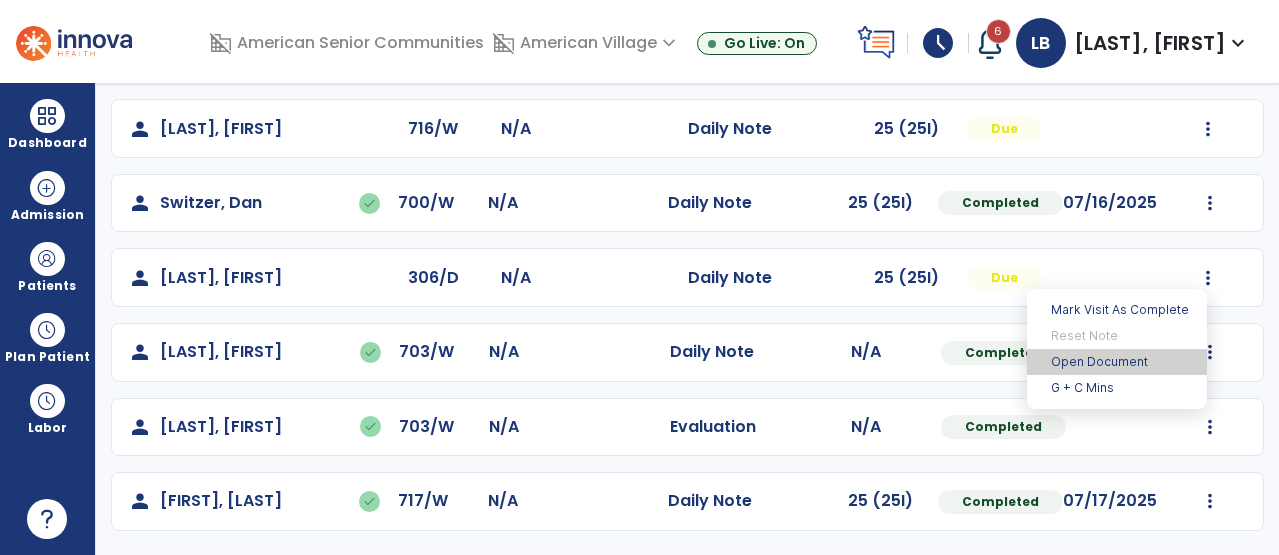 click on "Open Document" at bounding box center [1117, 362] 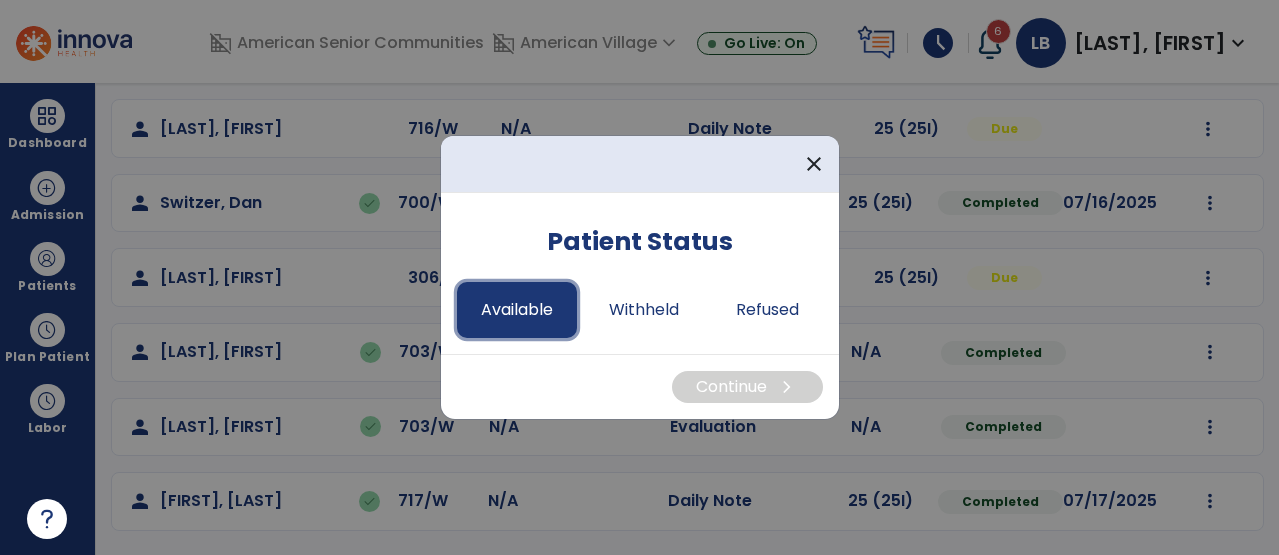 click on "Available" at bounding box center (517, 310) 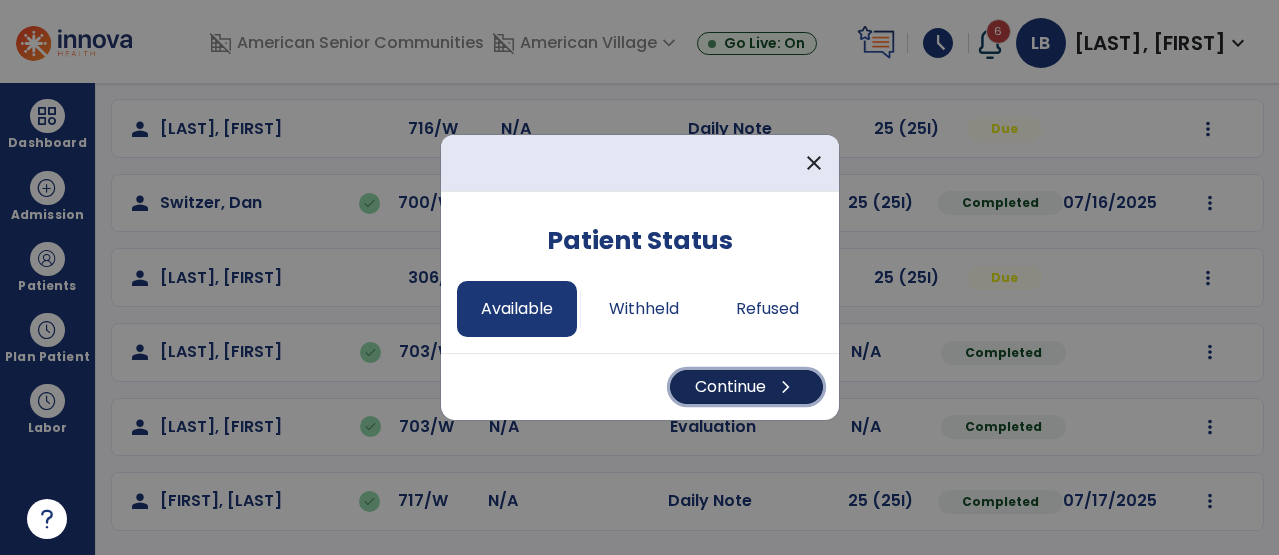 click on "Continue   chevron_right" at bounding box center [746, 387] 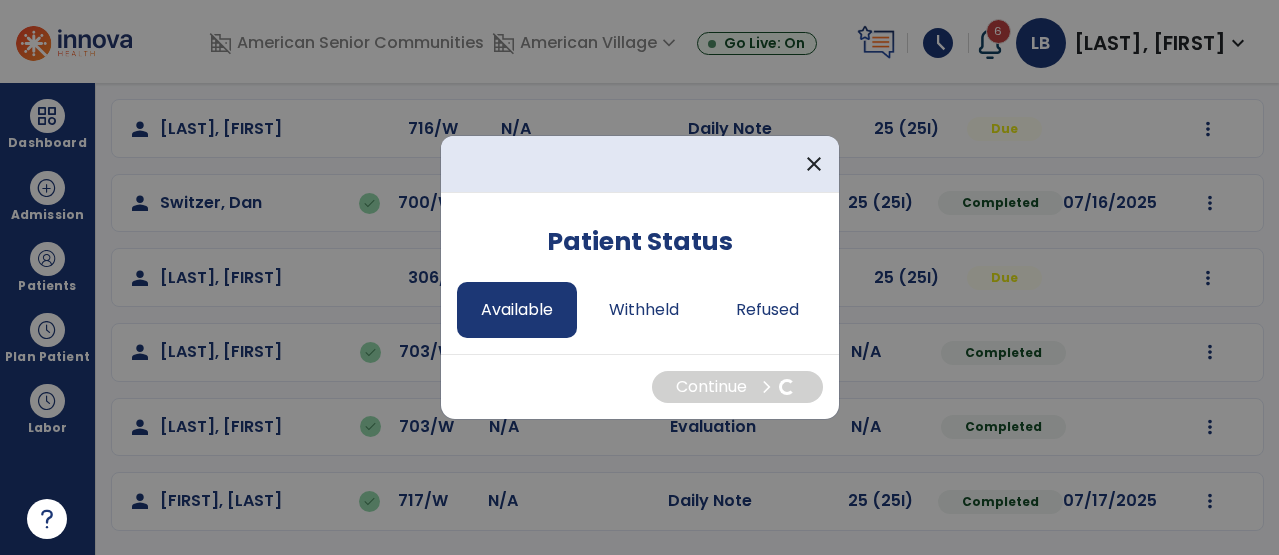 select on "*" 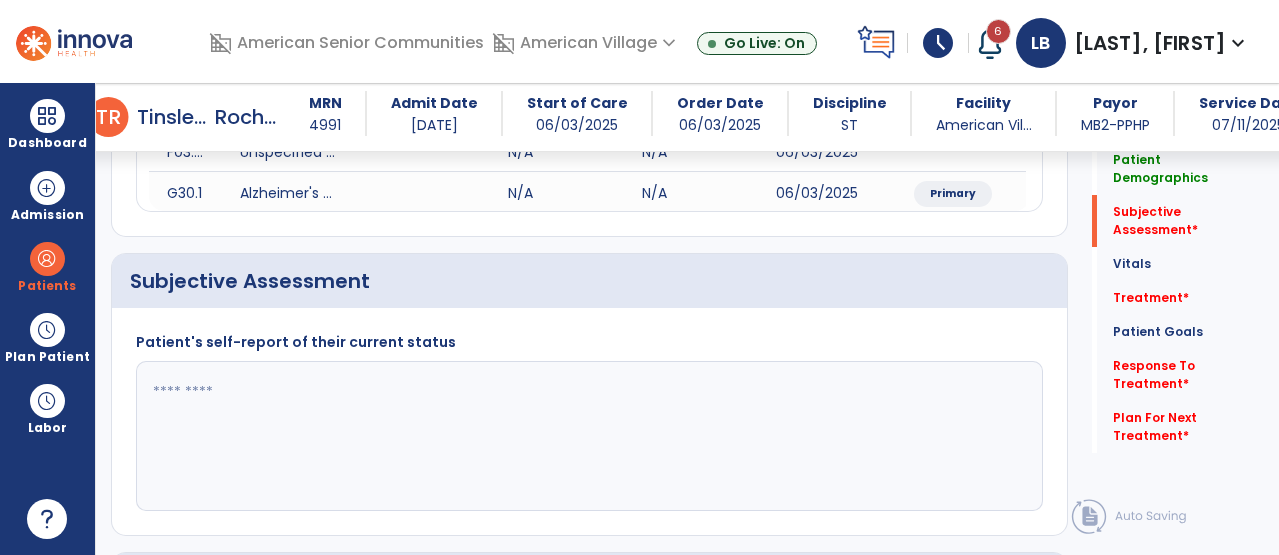 scroll, scrollTop: 358, scrollLeft: 0, axis: vertical 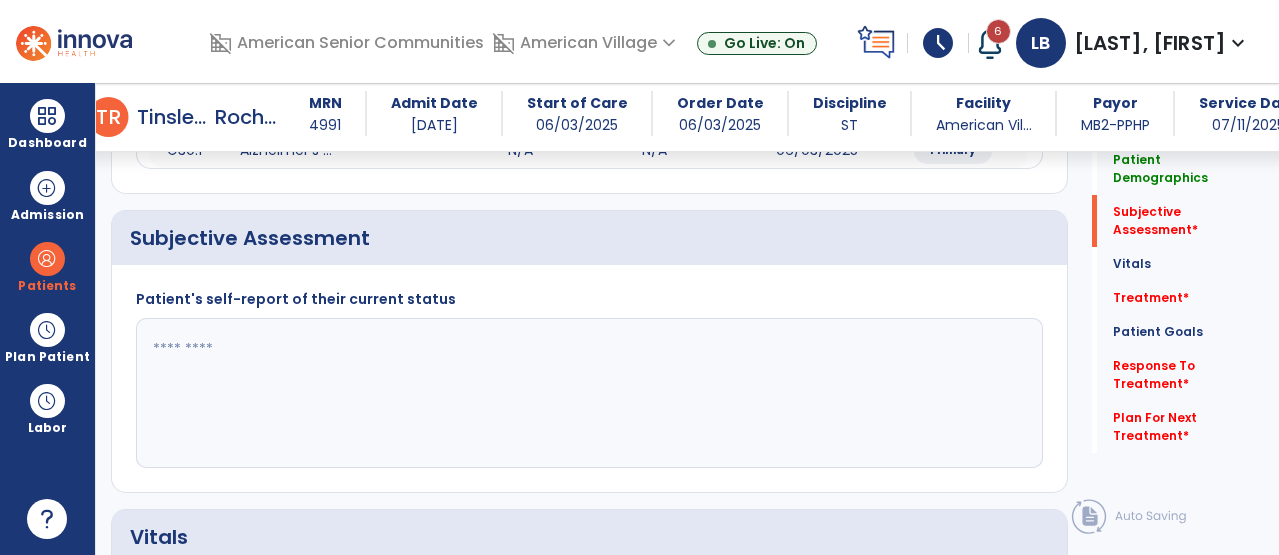 click 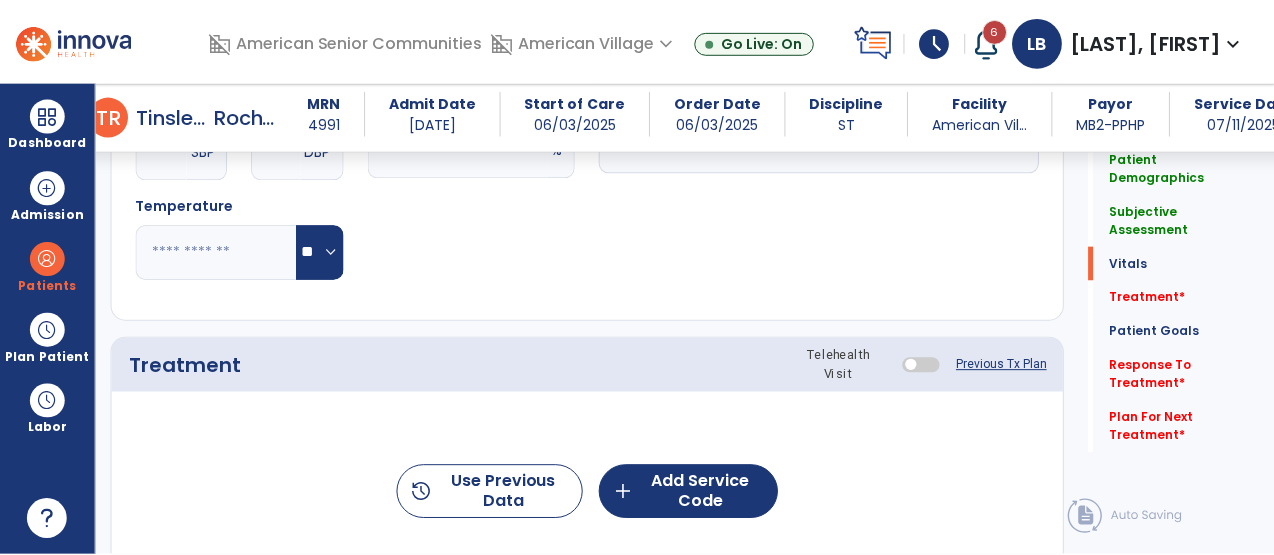 scroll, scrollTop: 1056, scrollLeft: 0, axis: vertical 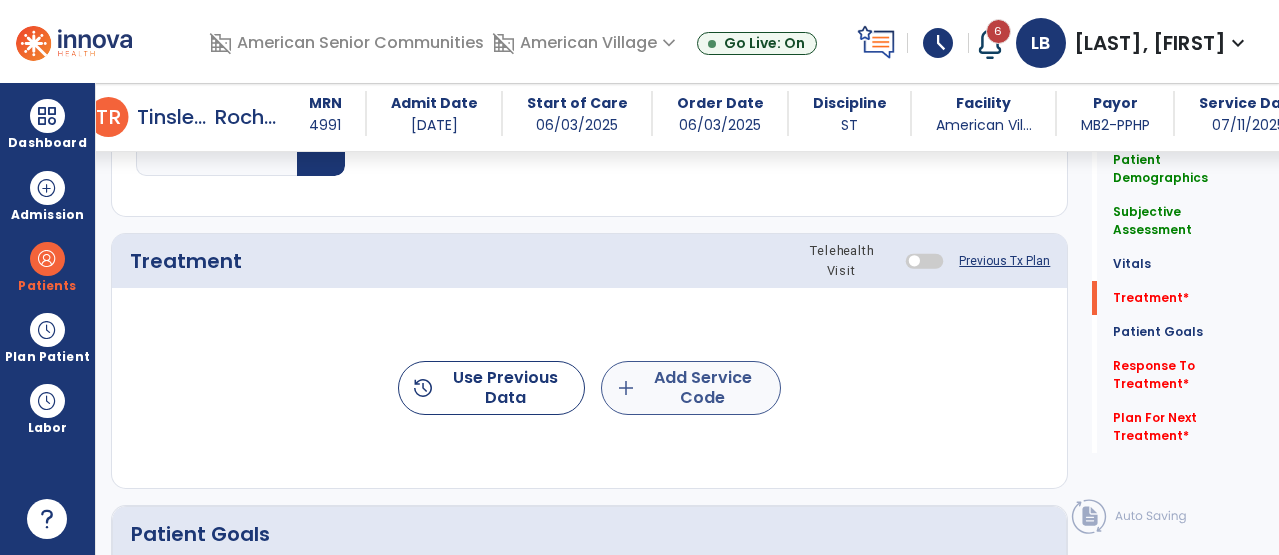 type on "**********" 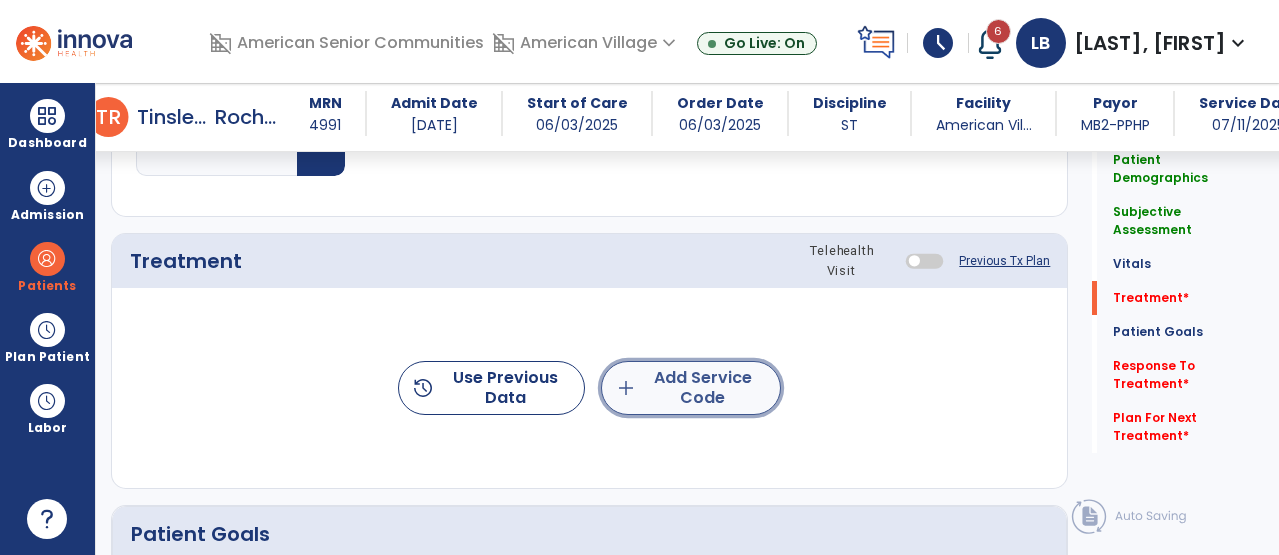 click on "add  Add Service Code" 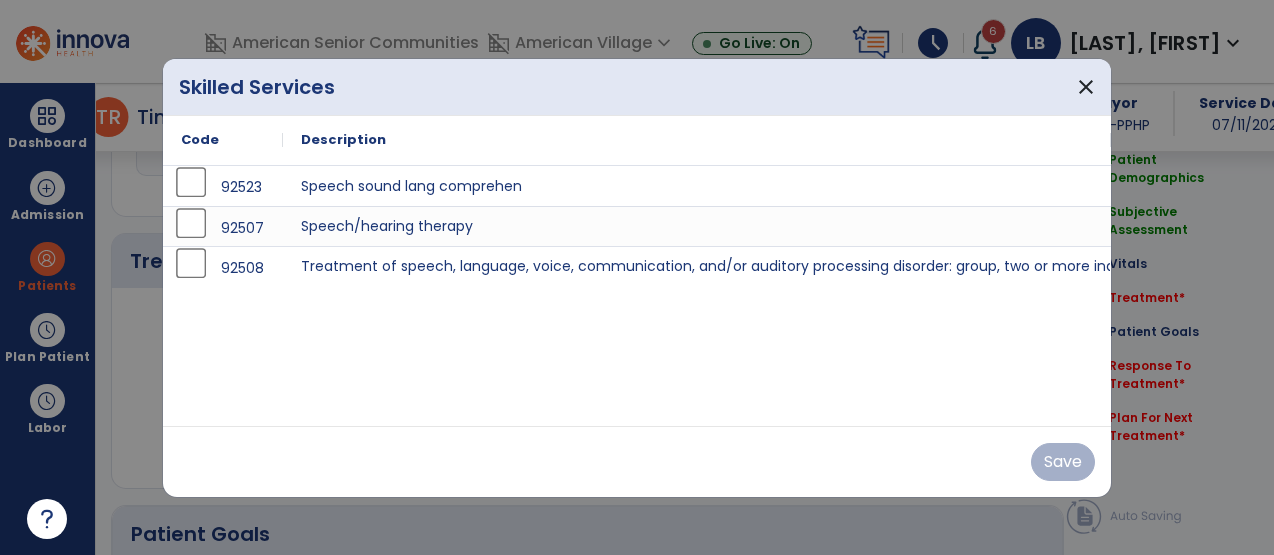 scroll, scrollTop: 1056, scrollLeft: 0, axis: vertical 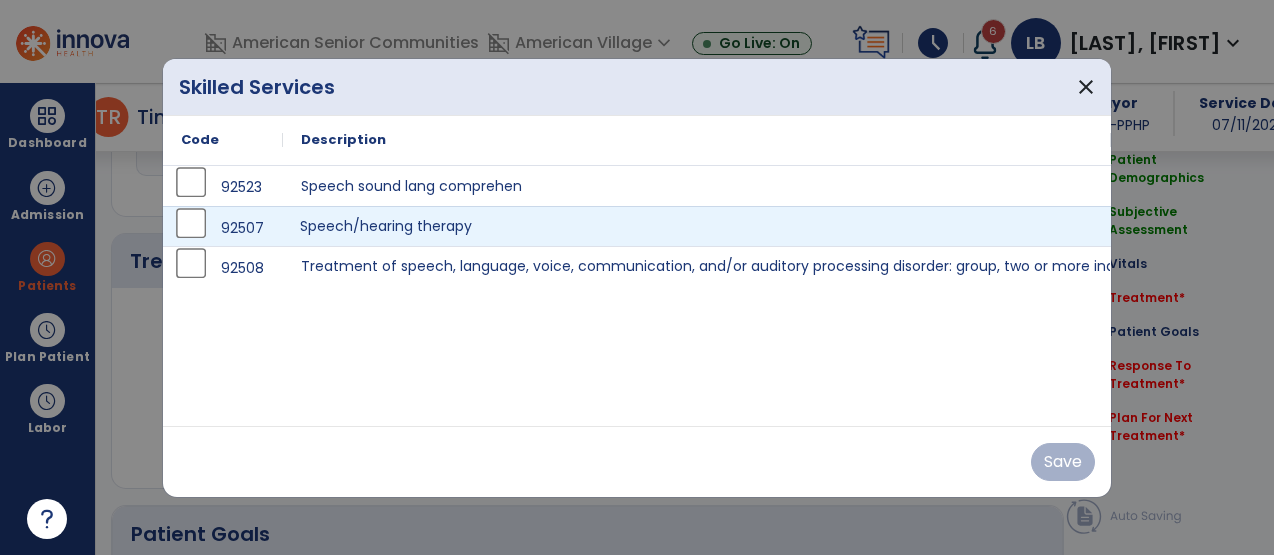 click on "Speech/hearing therapy" at bounding box center [697, 226] 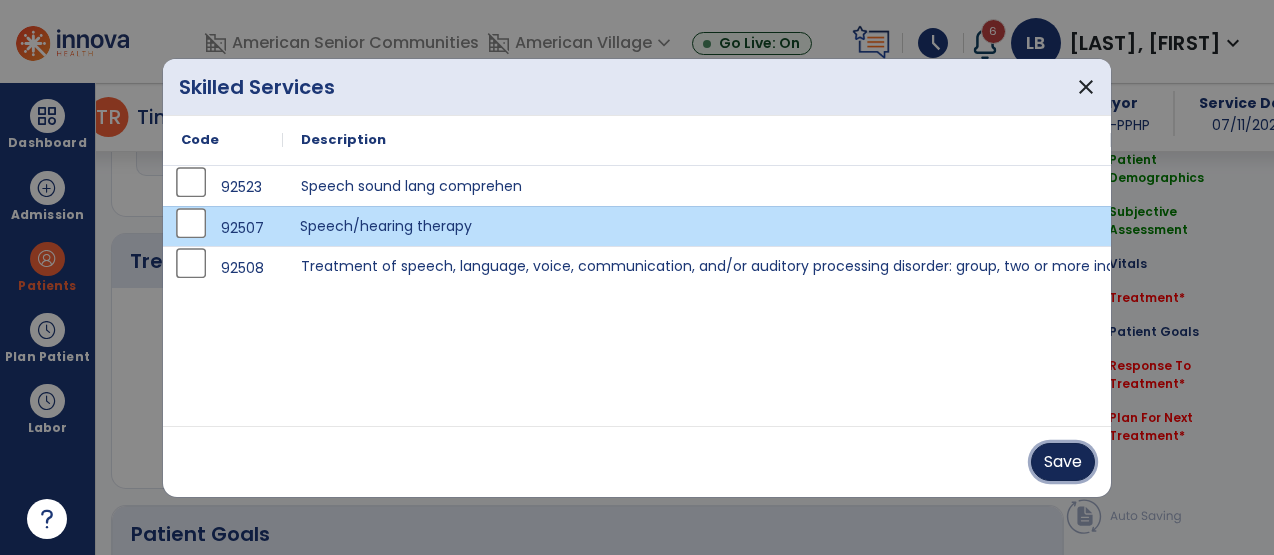 click on "Save" at bounding box center (1063, 462) 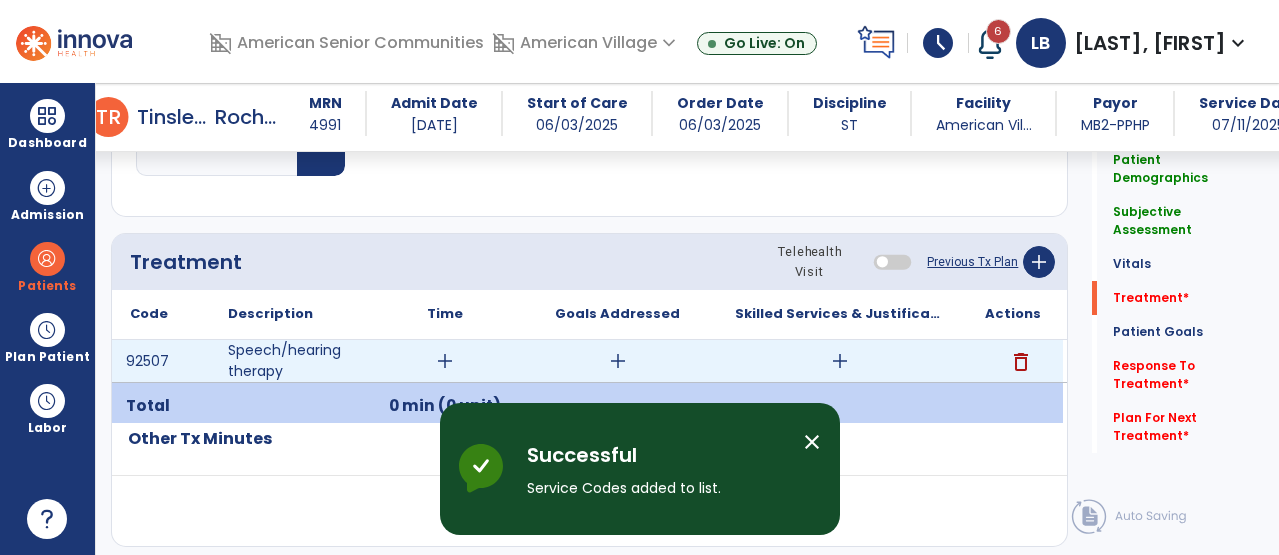 click on "add" at bounding box center (445, 361) 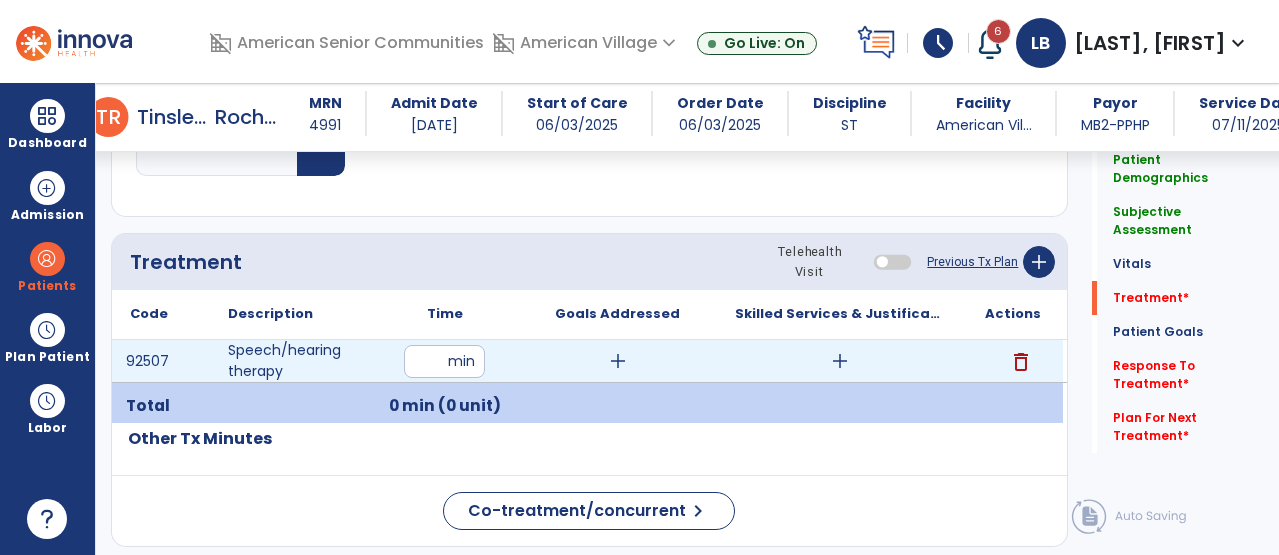 type on "**" 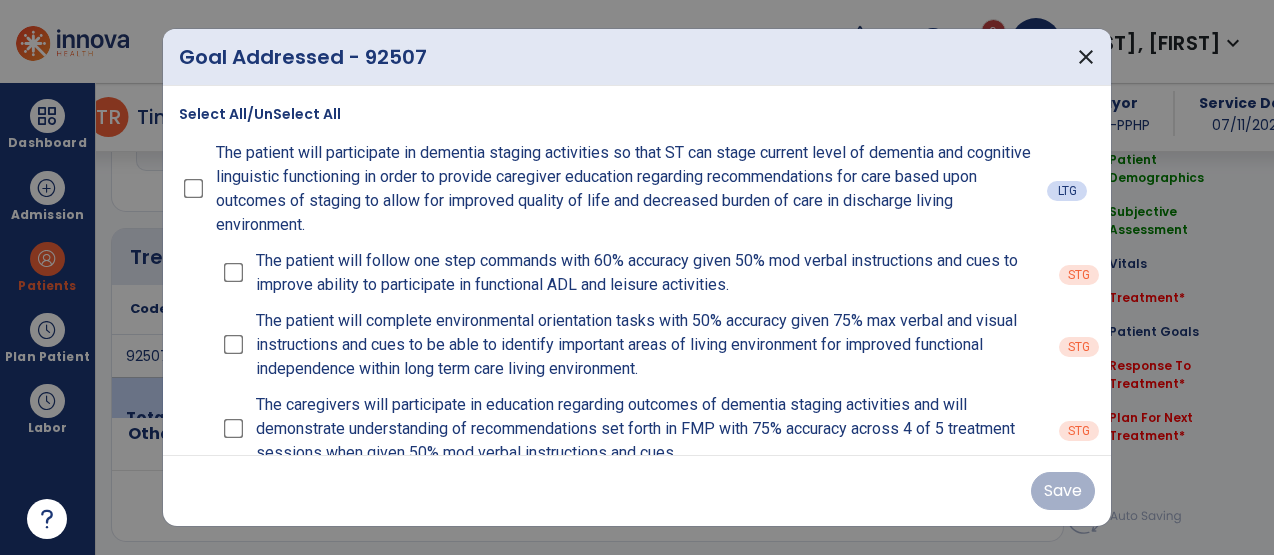 scroll, scrollTop: 1056, scrollLeft: 0, axis: vertical 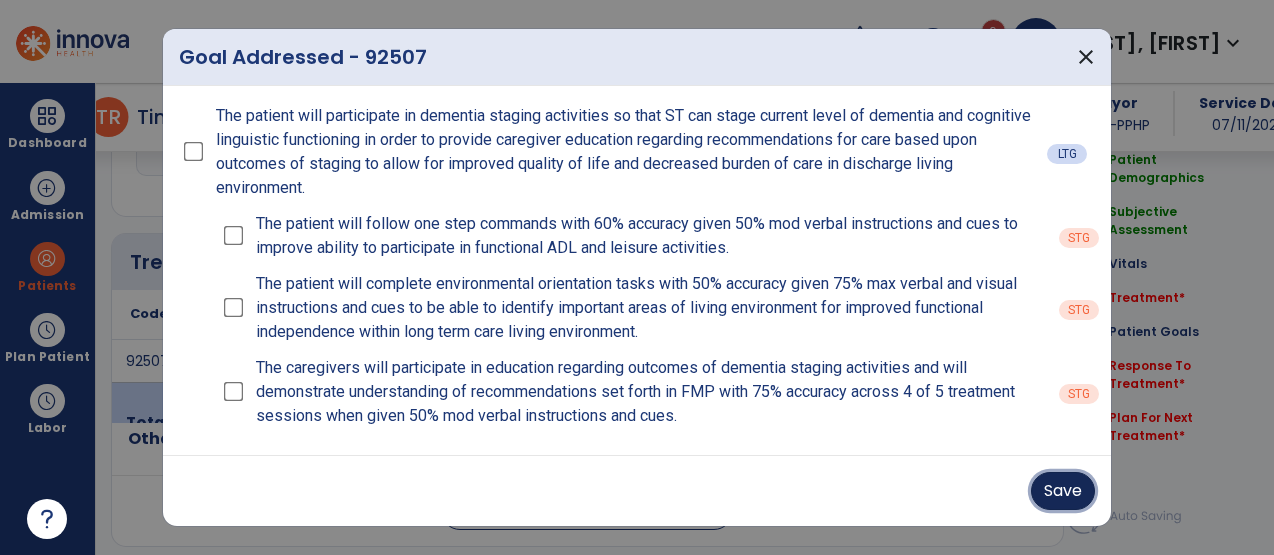 click on "Save" at bounding box center (1063, 491) 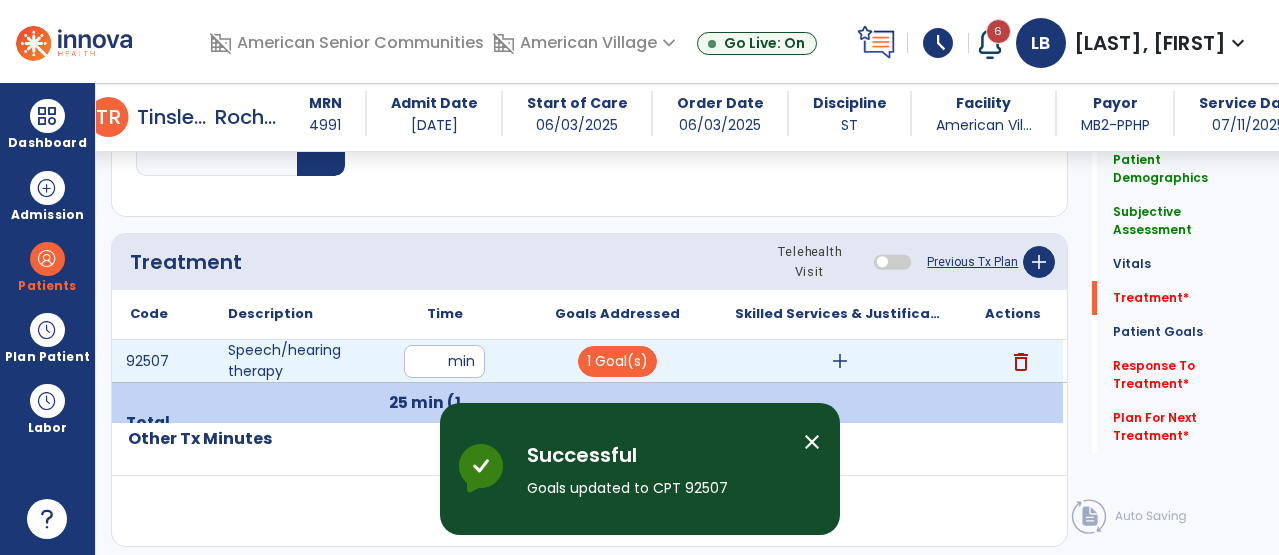 click on "add" at bounding box center [840, 361] 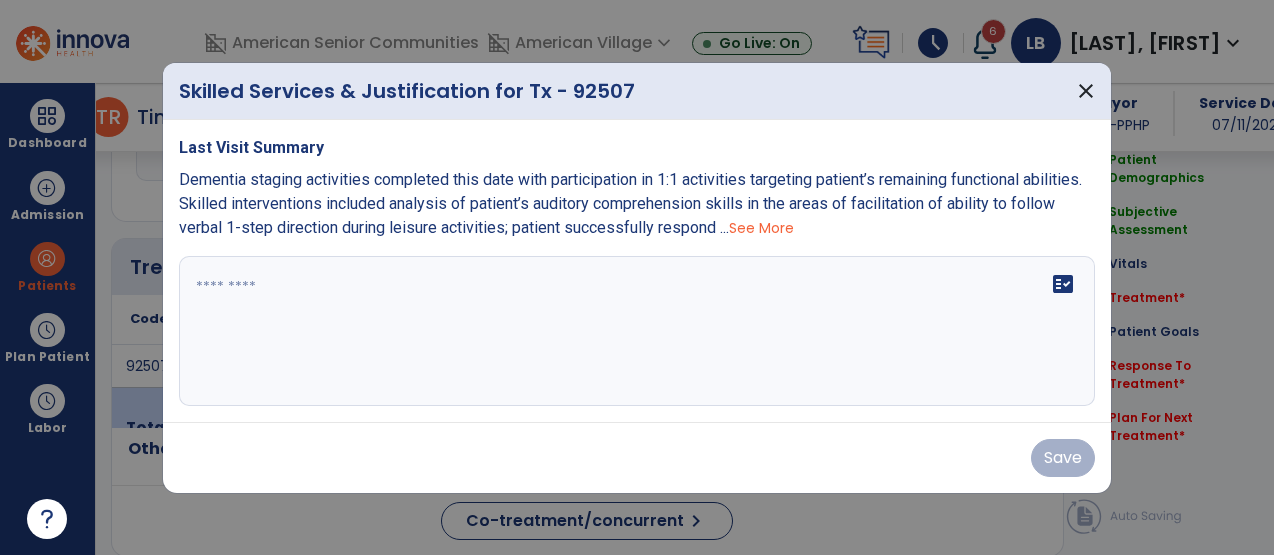 scroll, scrollTop: 1056, scrollLeft: 0, axis: vertical 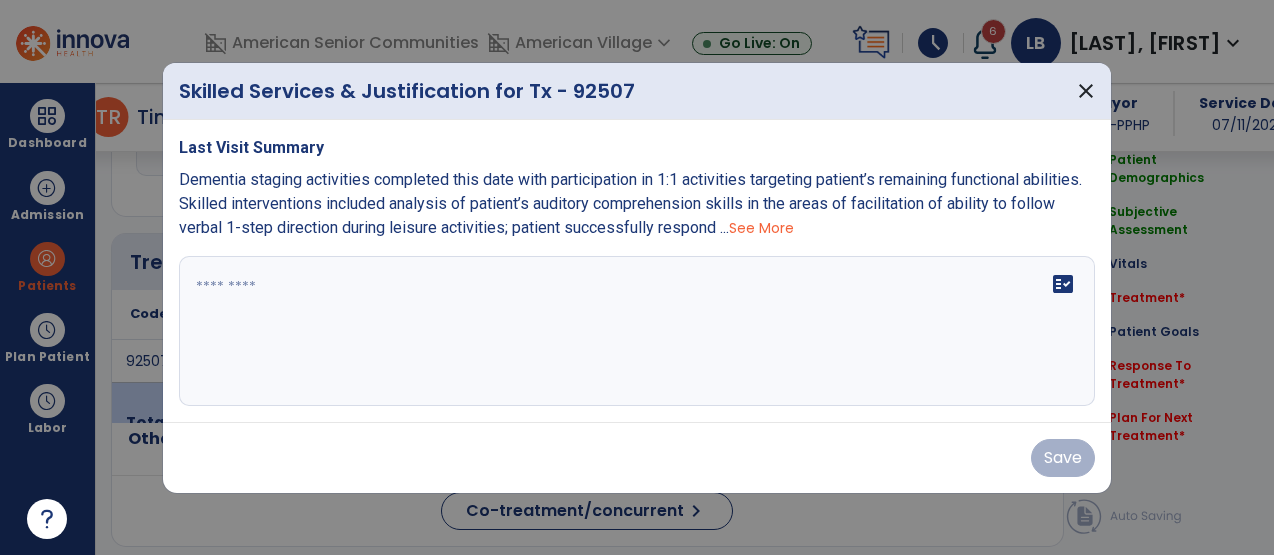 click on "See More" at bounding box center (761, 228) 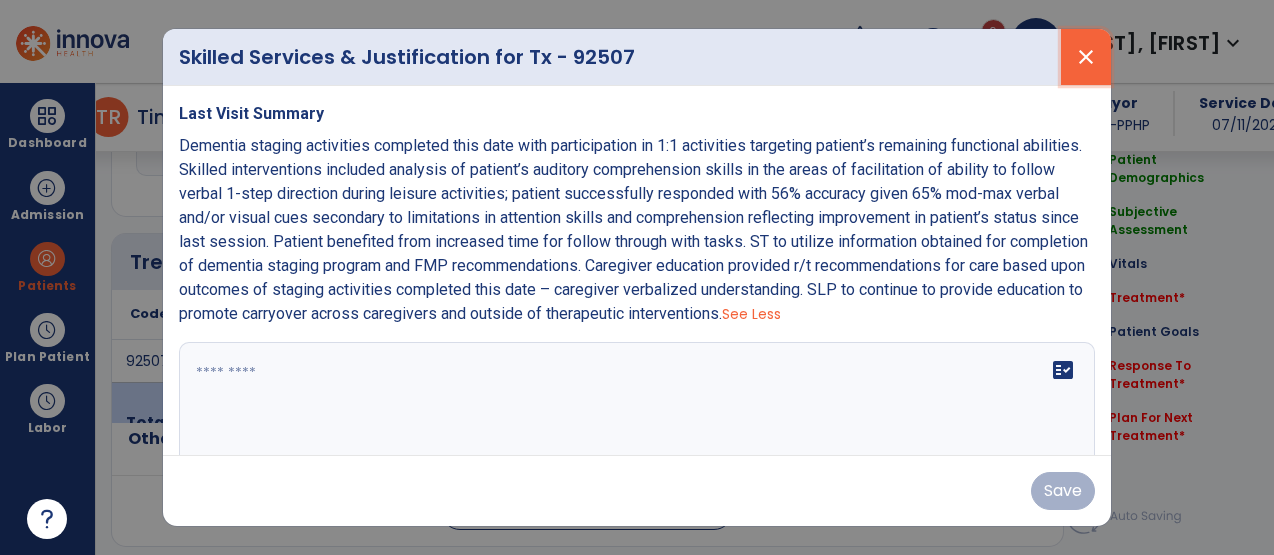 click on "close" at bounding box center (1086, 57) 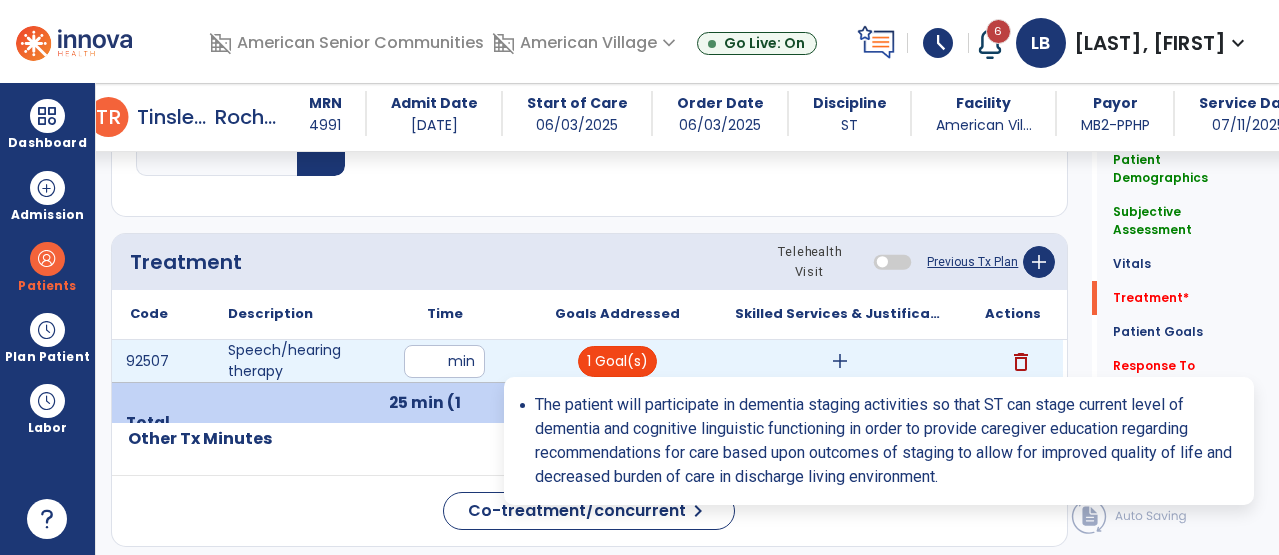 click on "1 Goal(s)" at bounding box center [617, 361] 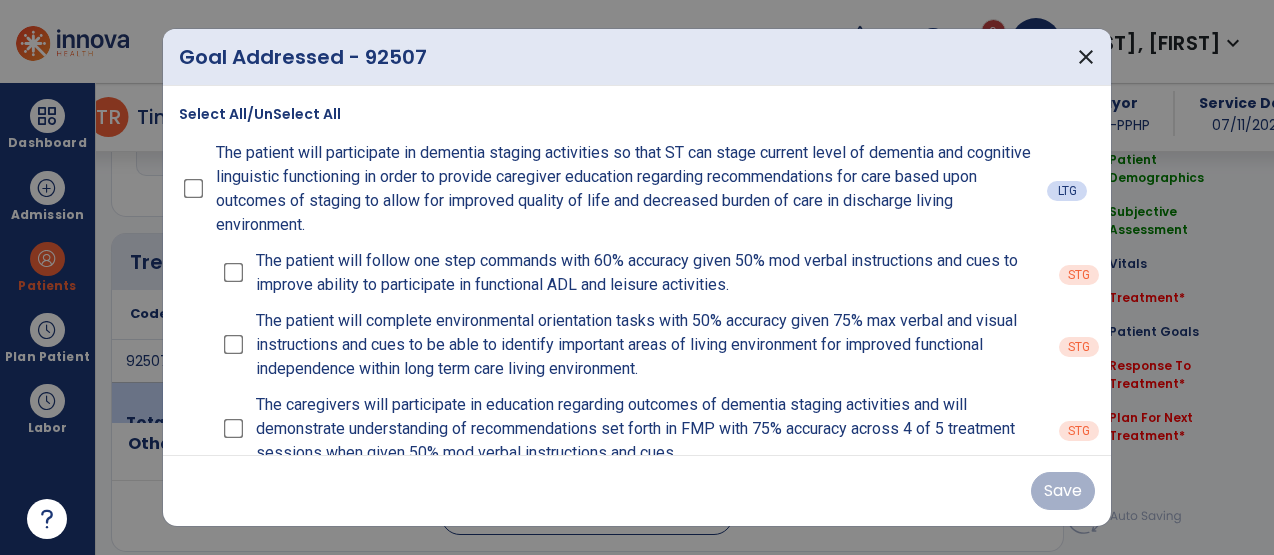 scroll, scrollTop: 1056, scrollLeft: 0, axis: vertical 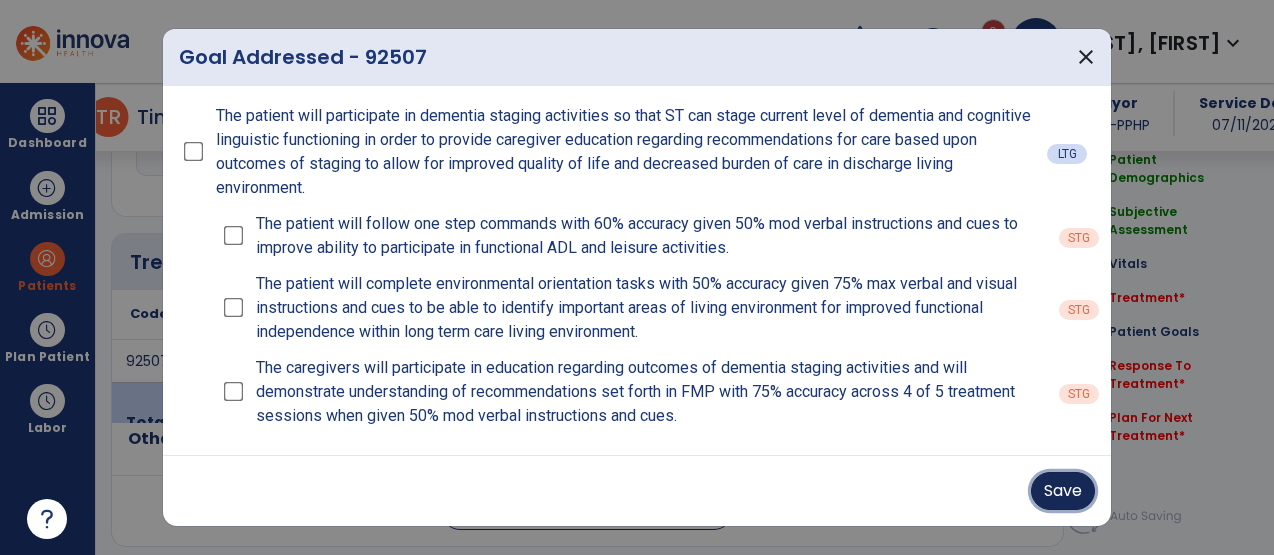 click on "Save" at bounding box center [1063, 491] 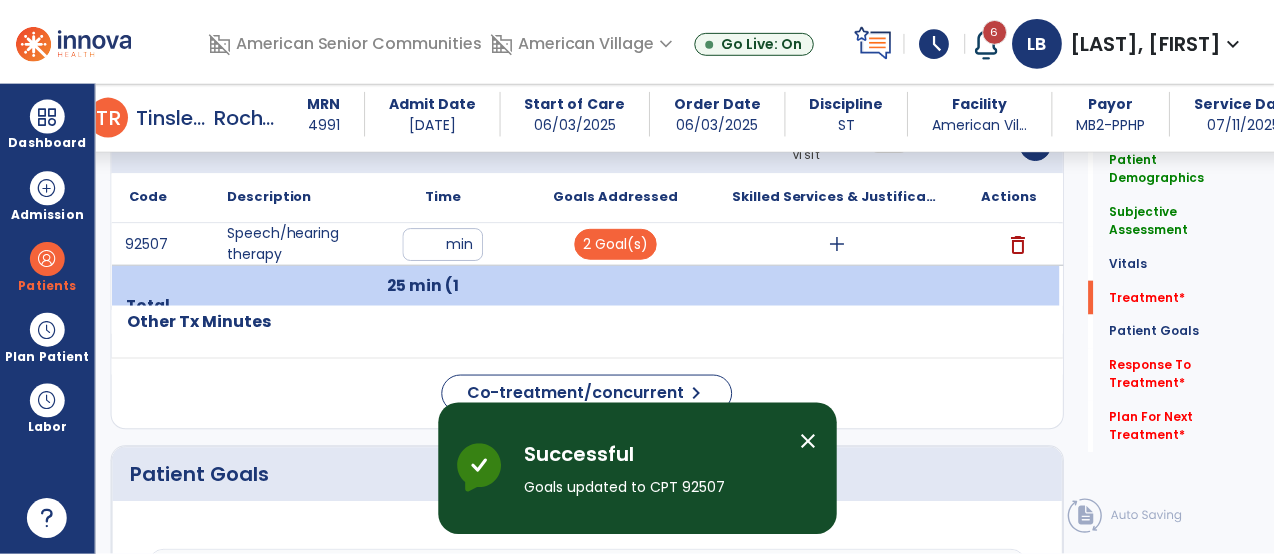 scroll, scrollTop: 1194, scrollLeft: 0, axis: vertical 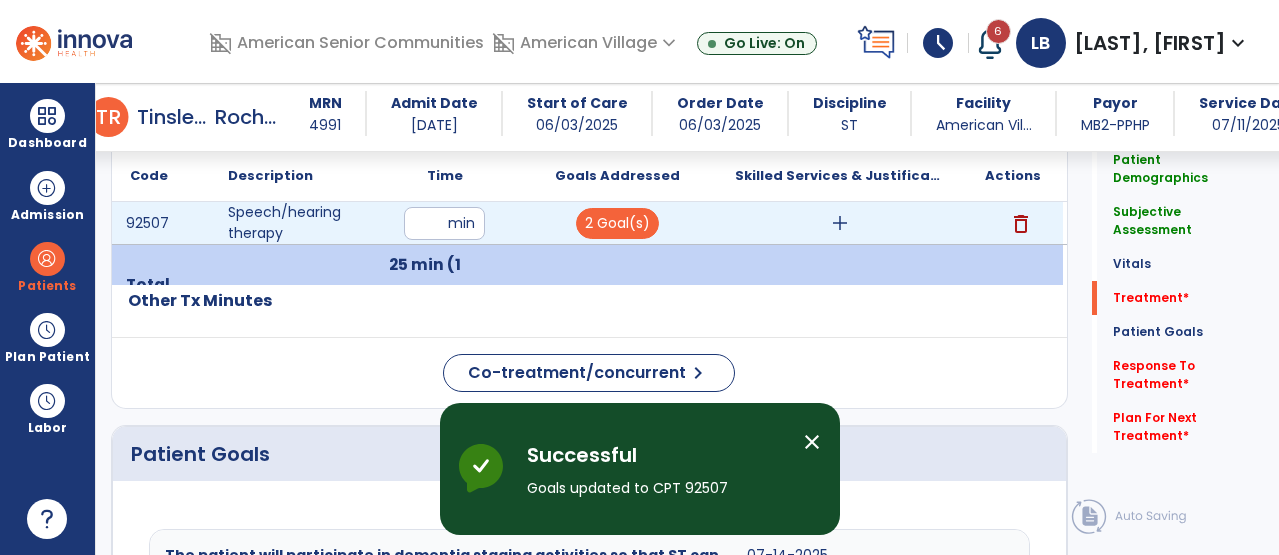 click on "add" at bounding box center [840, 223] 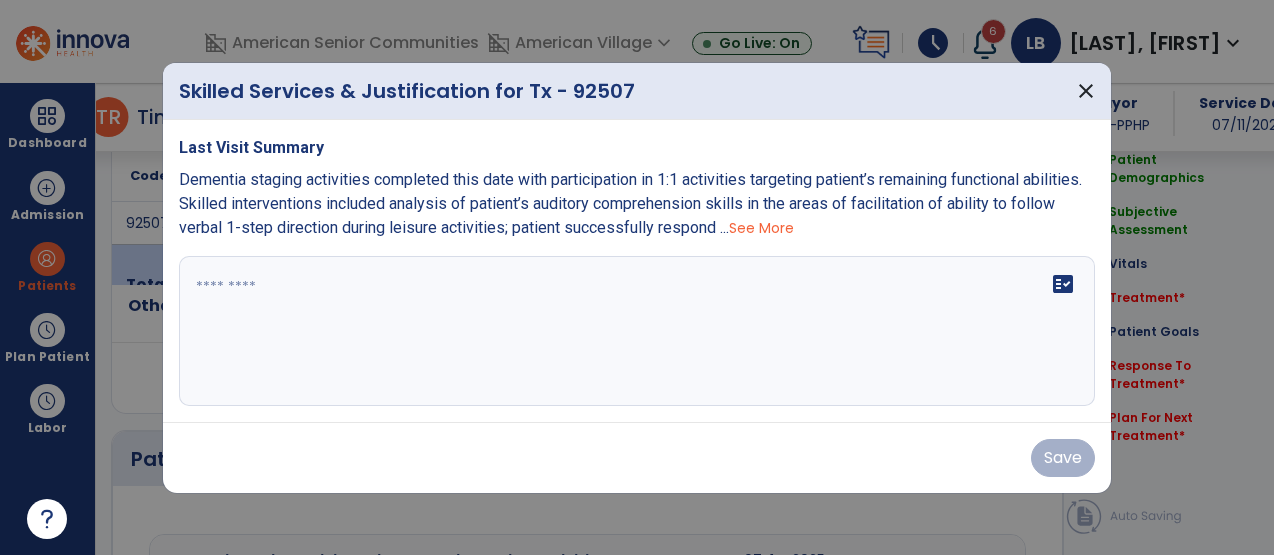 scroll, scrollTop: 1194, scrollLeft: 0, axis: vertical 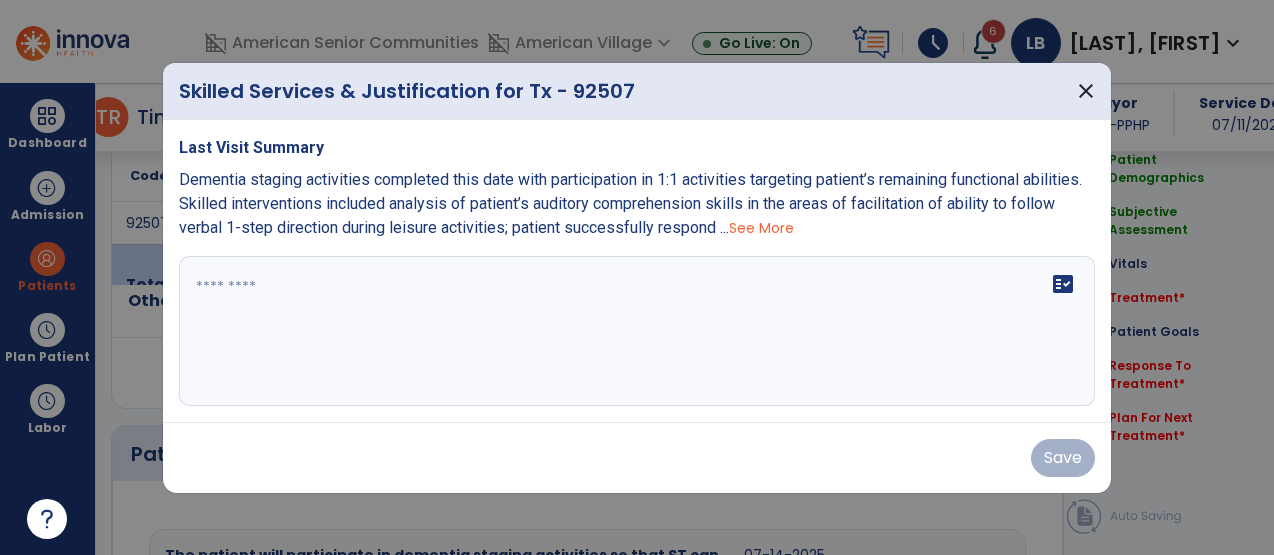 click on "fact_check" at bounding box center [637, 331] 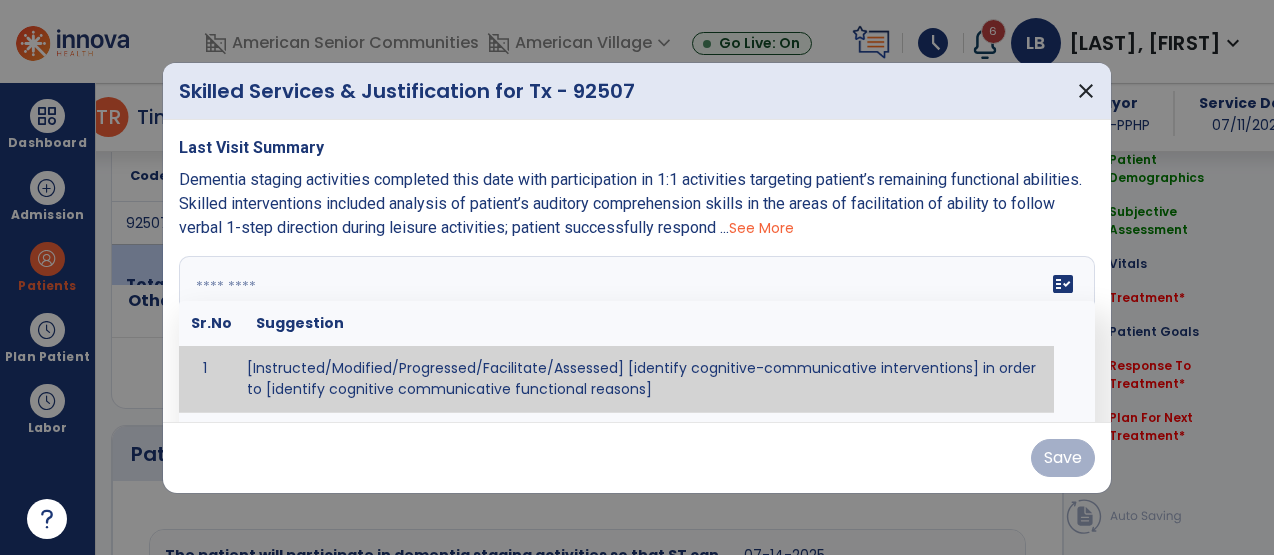 paste on "**********" 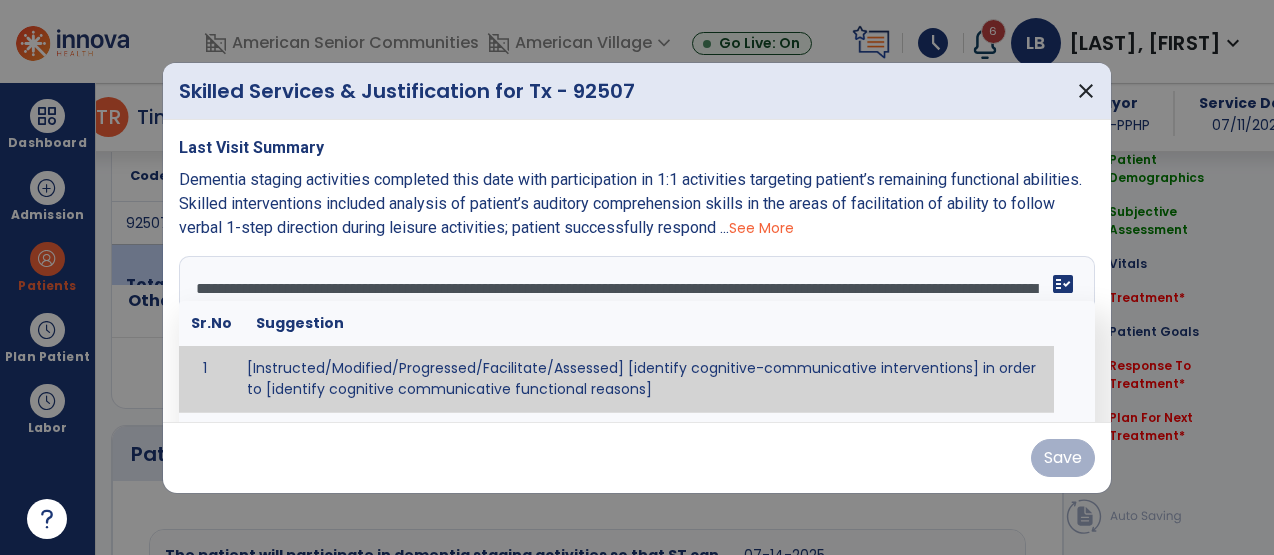scroll, scrollTop: 64, scrollLeft: 0, axis: vertical 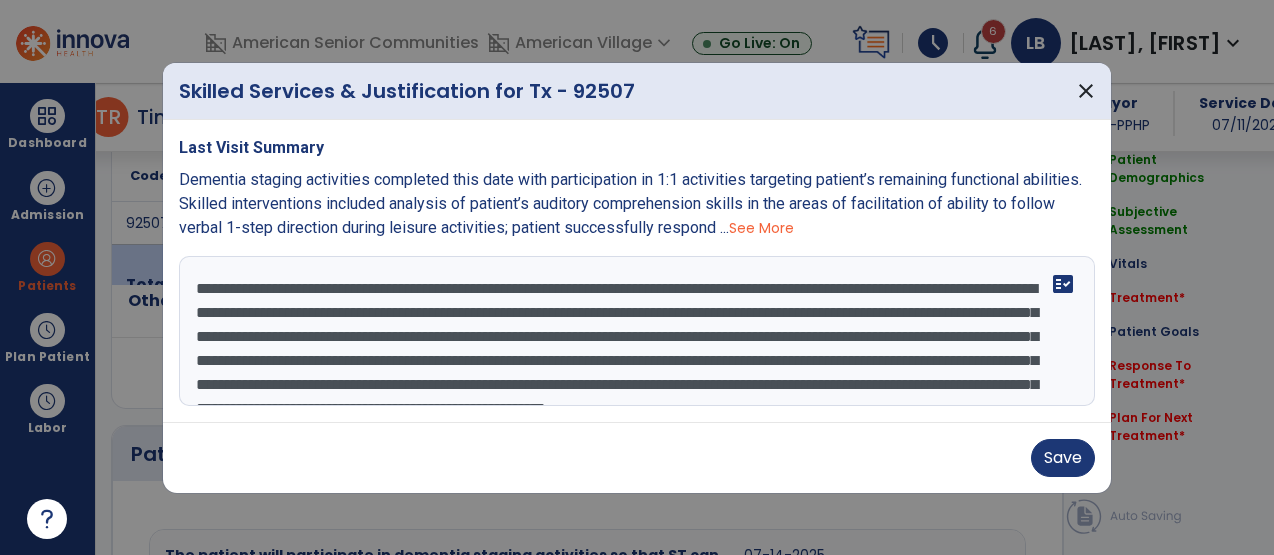 click on "**********" at bounding box center [637, 331] 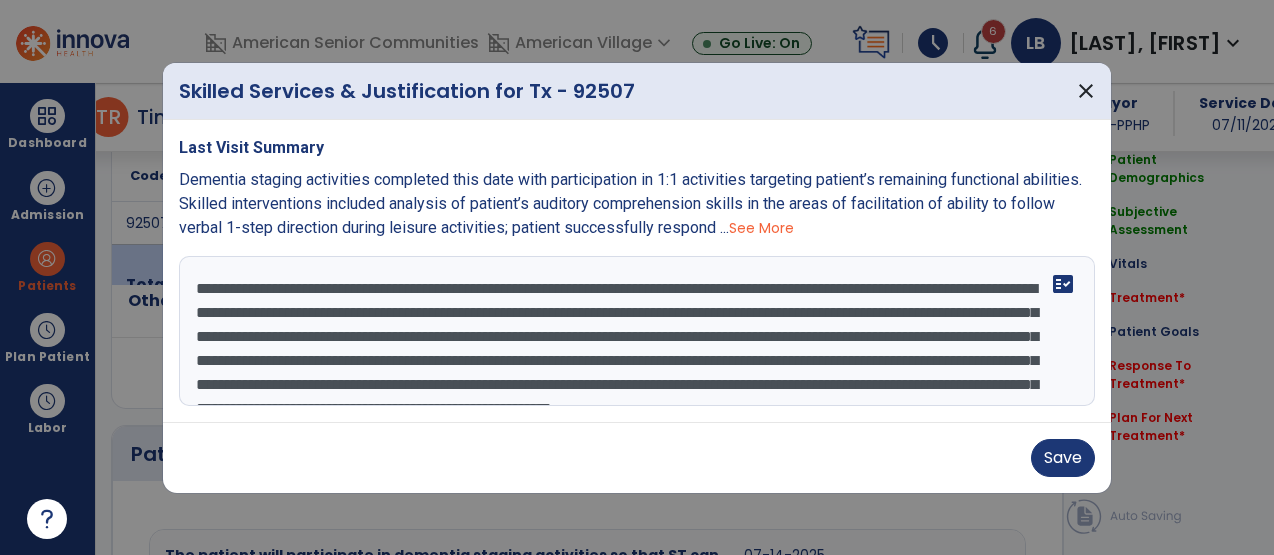 click on "**********" at bounding box center (637, 331) 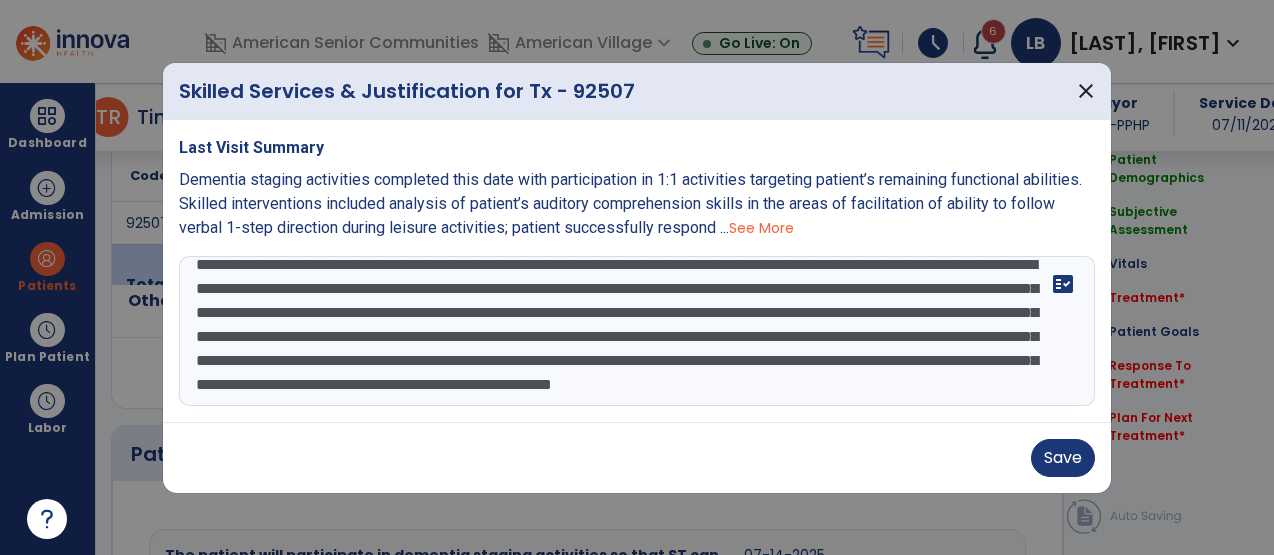 scroll, scrollTop: 28, scrollLeft: 0, axis: vertical 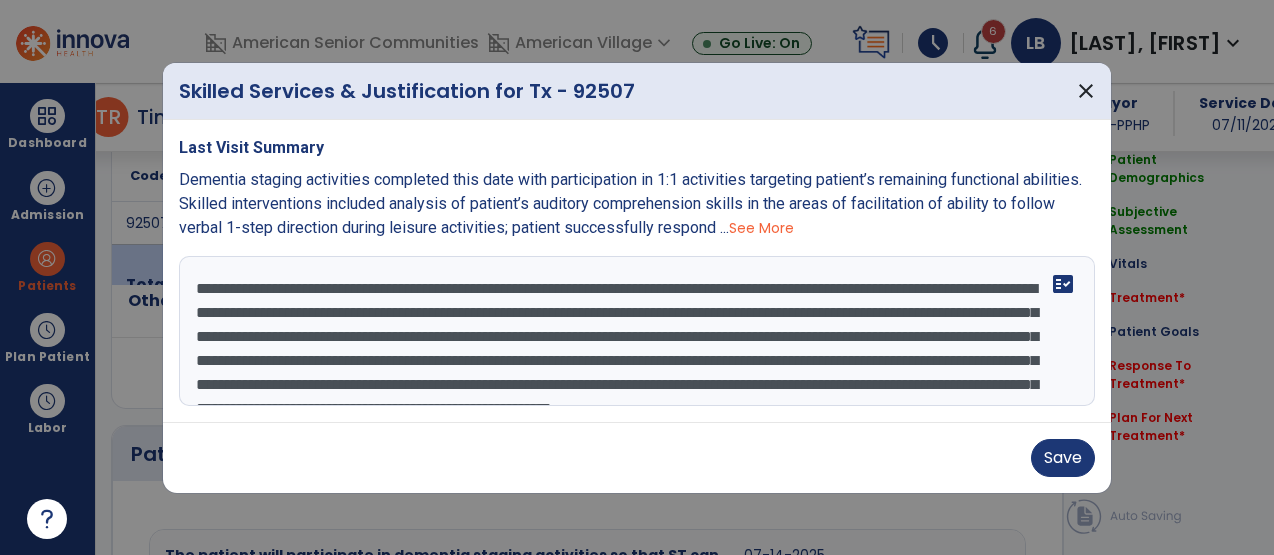 drag, startPoint x: 625, startPoint y: 338, endPoint x: 324, endPoint y: 365, distance: 302.20853 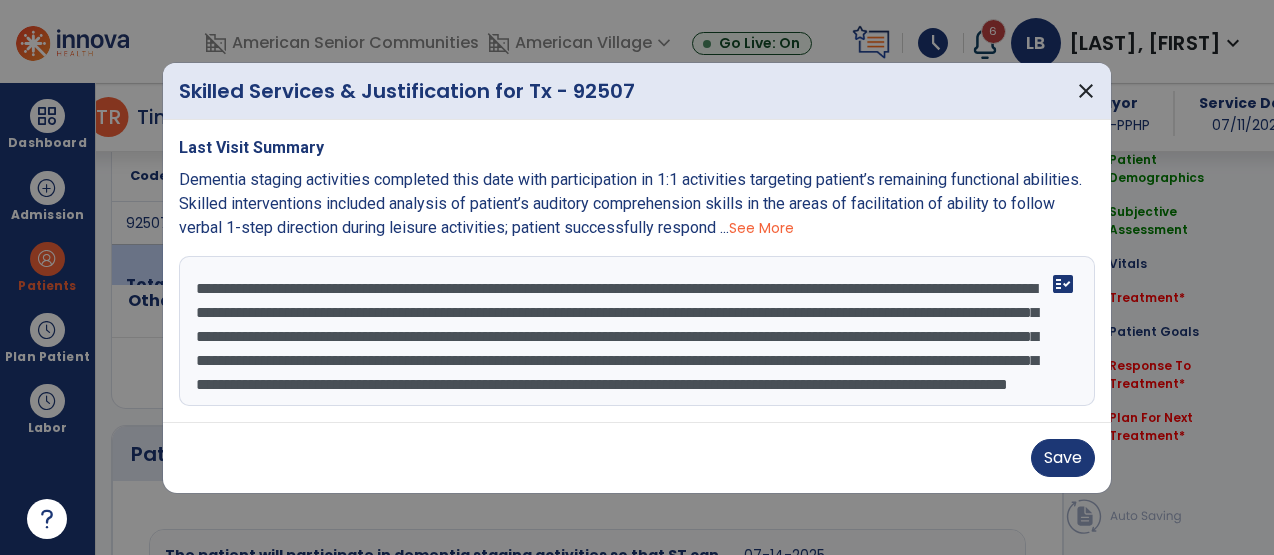drag, startPoint x: 620, startPoint y: 340, endPoint x: 1059, endPoint y: 333, distance: 439.05582 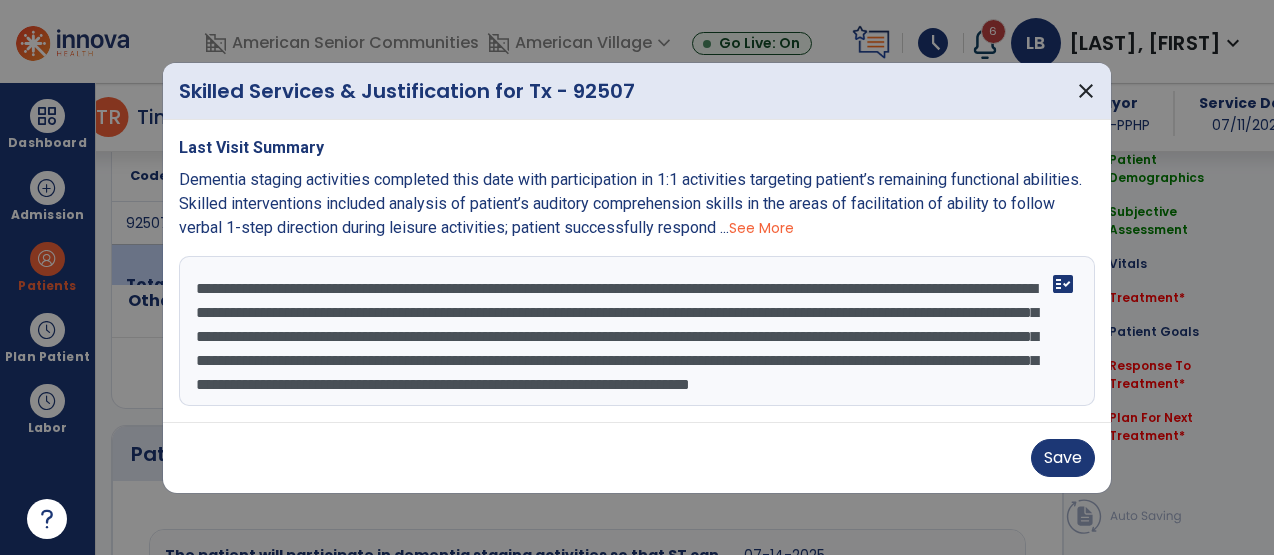 scroll, scrollTop: 11, scrollLeft: 0, axis: vertical 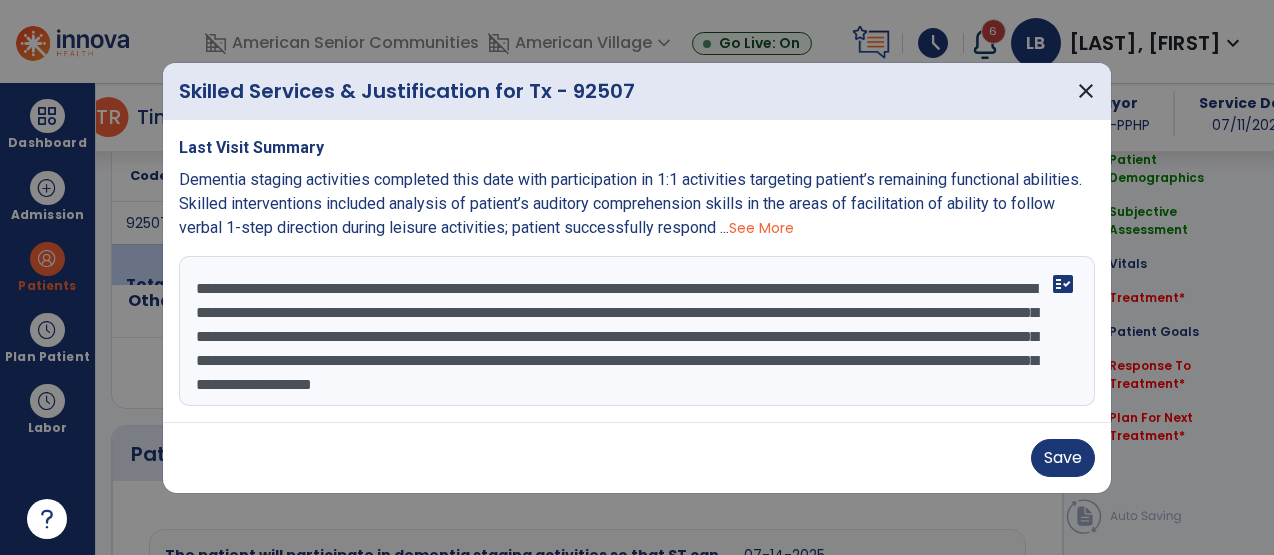 drag, startPoint x: 621, startPoint y: 362, endPoint x: 194, endPoint y: 364, distance: 427.00467 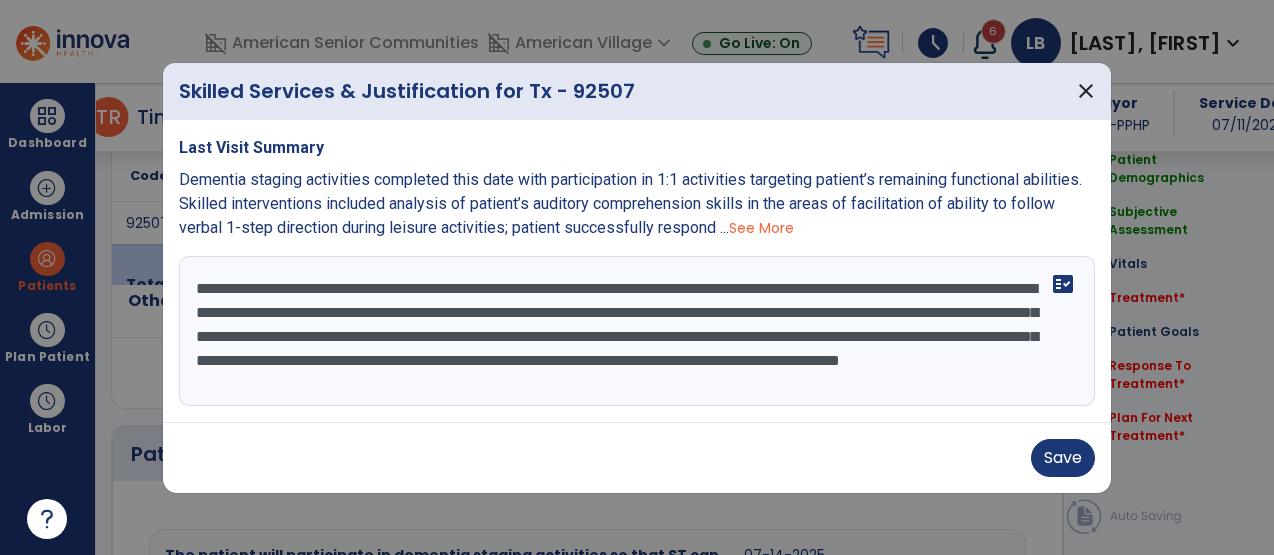 scroll, scrollTop: 0, scrollLeft: 0, axis: both 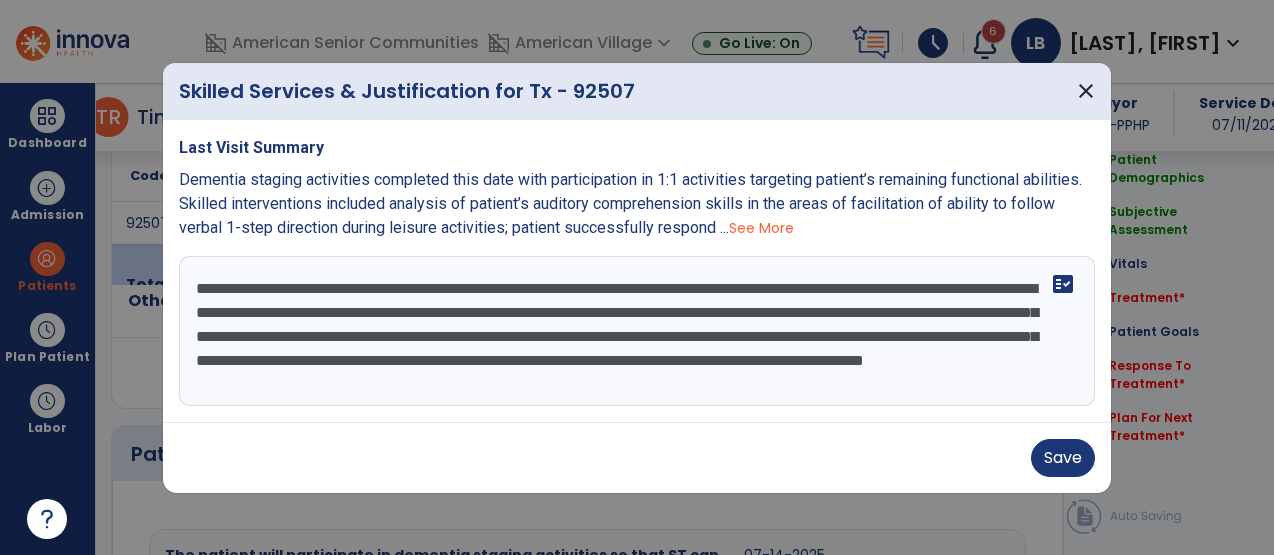 click on "**********" at bounding box center (637, 331) 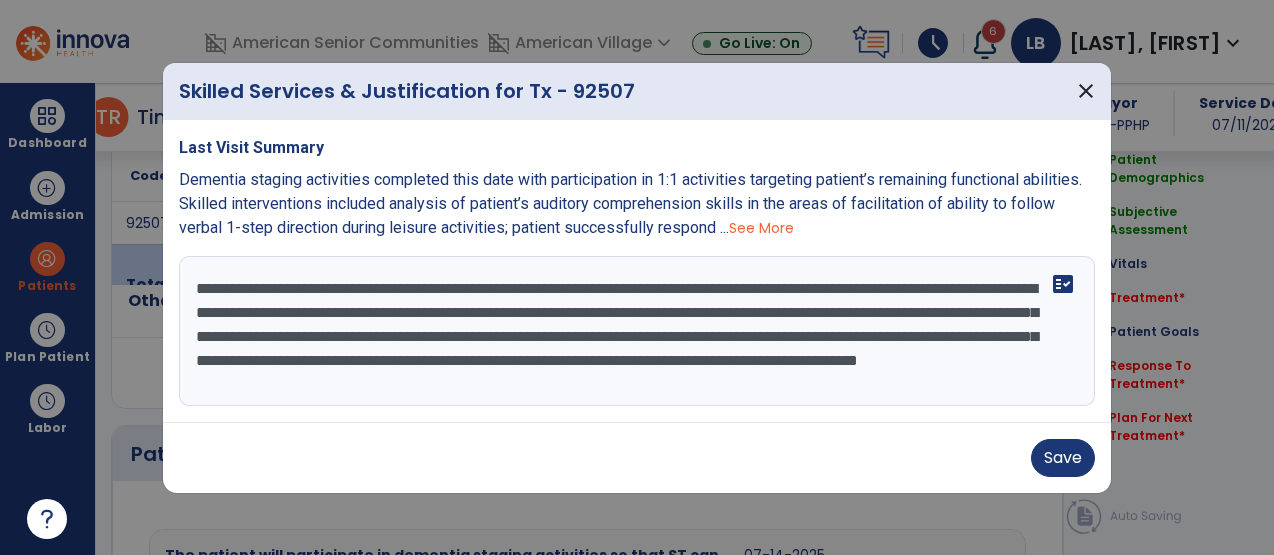 scroll, scrollTop: 13, scrollLeft: 0, axis: vertical 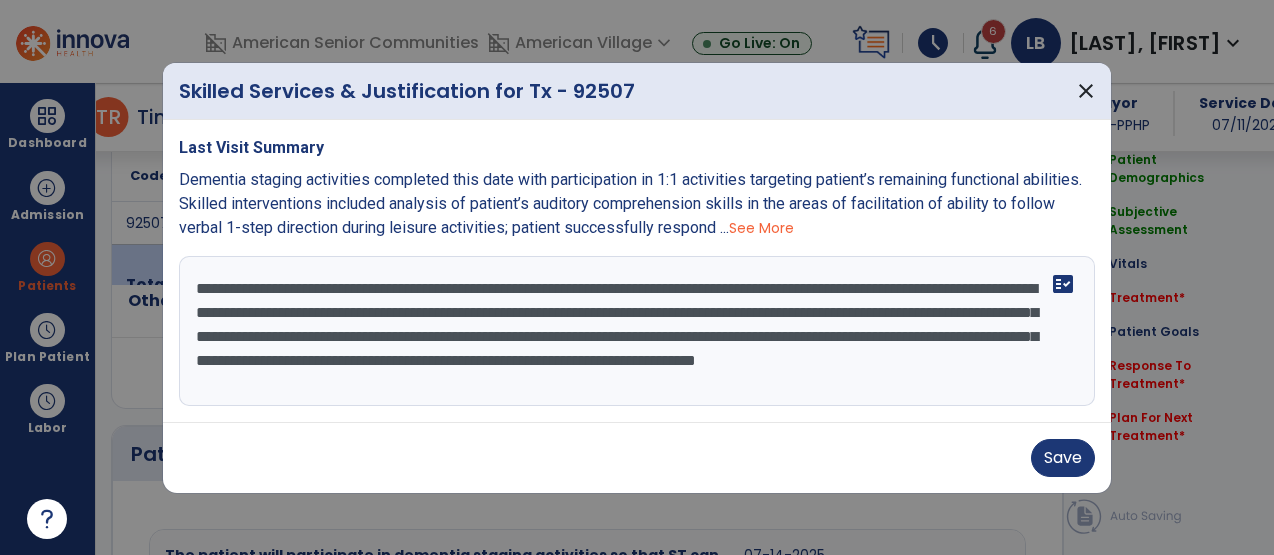 click on "**********" at bounding box center (637, 331) 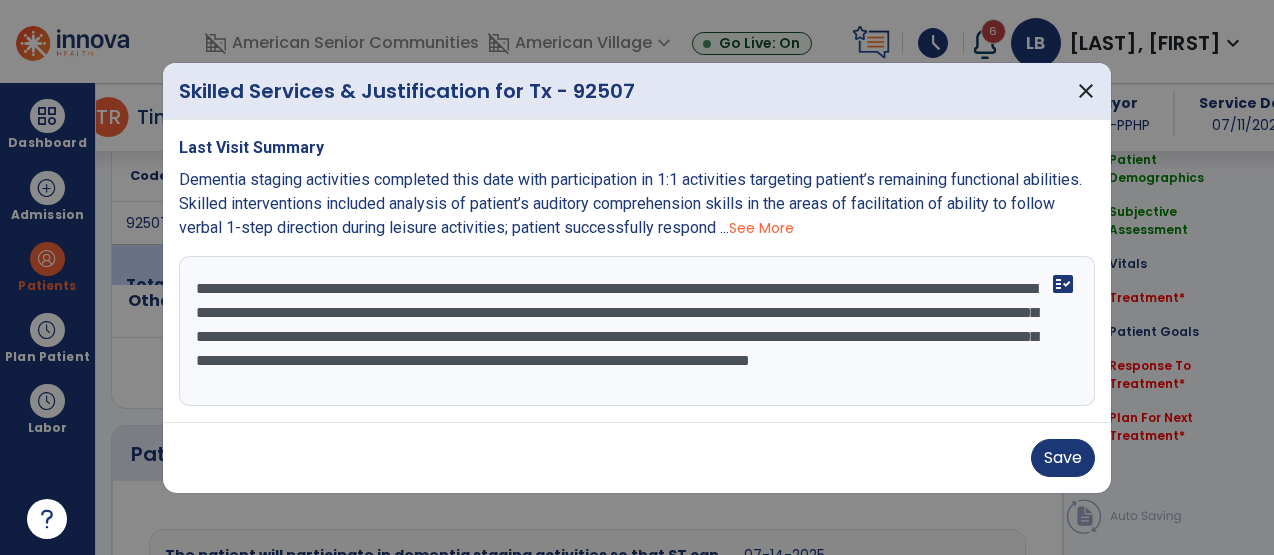 scroll, scrollTop: 16, scrollLeft: 0, axis: vertical 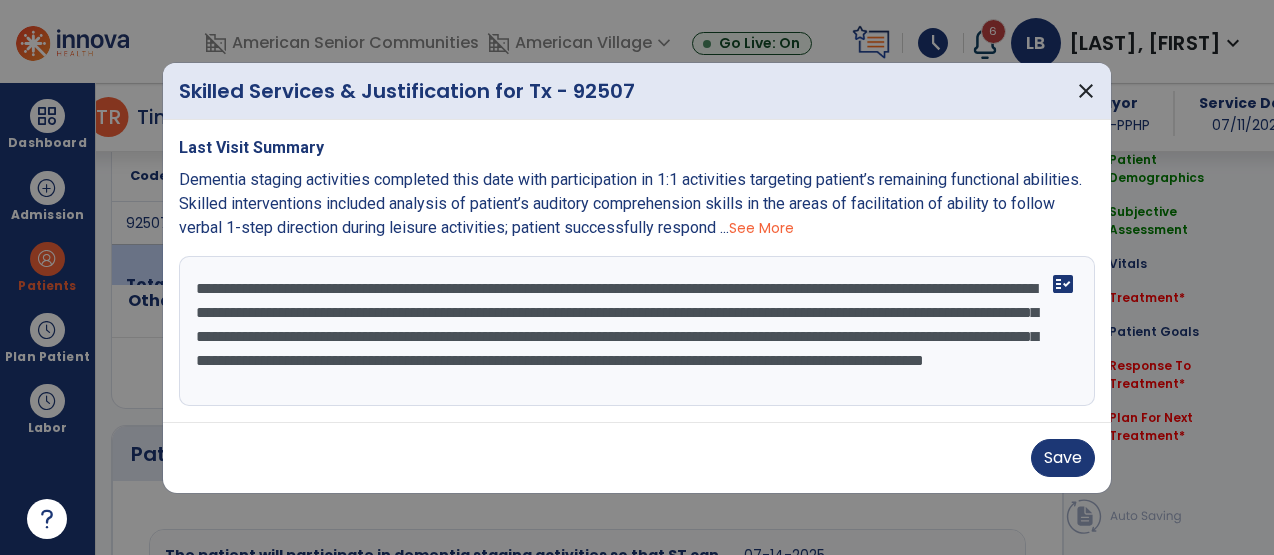 type on "**********" 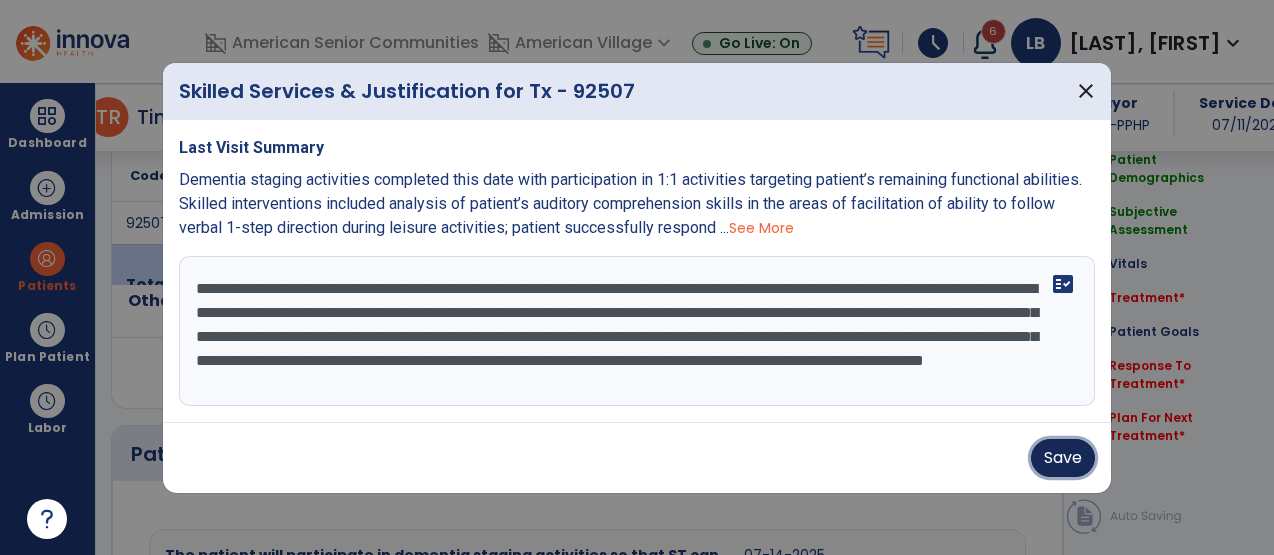 click on "Save" at bounding box center [1063, 458] 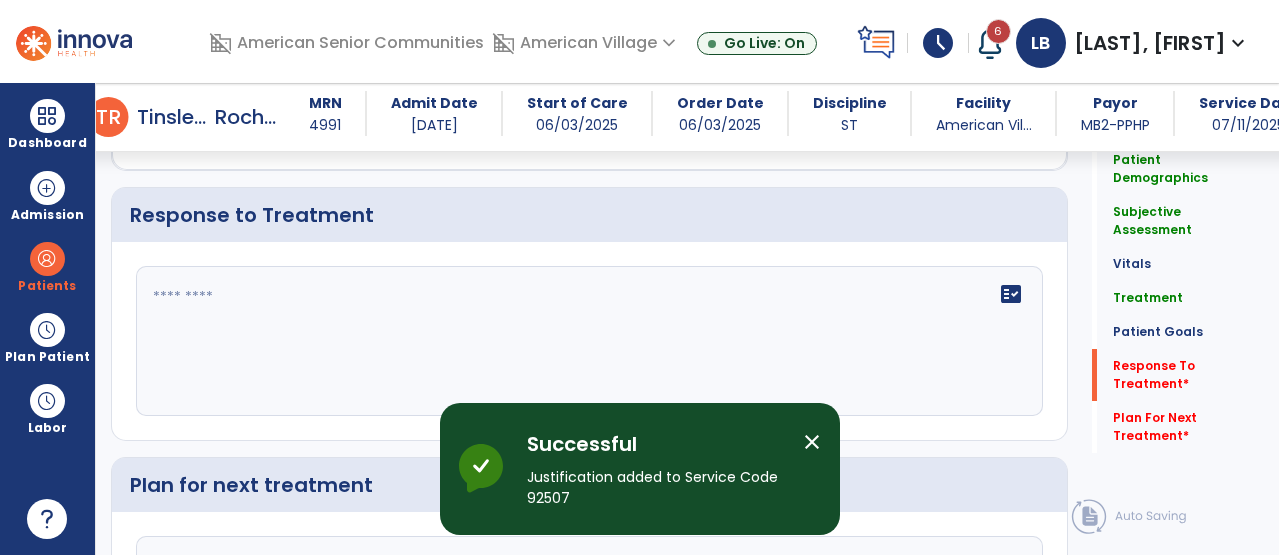 scroll, scrollTop: 2990, scrollLeft: 0, axis: vertical 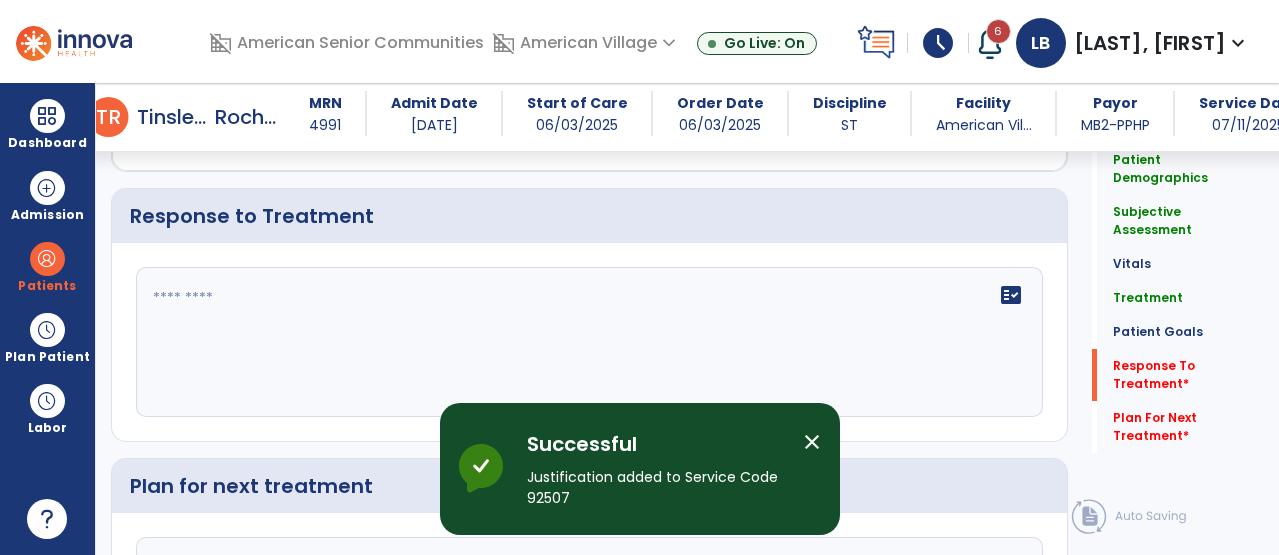click 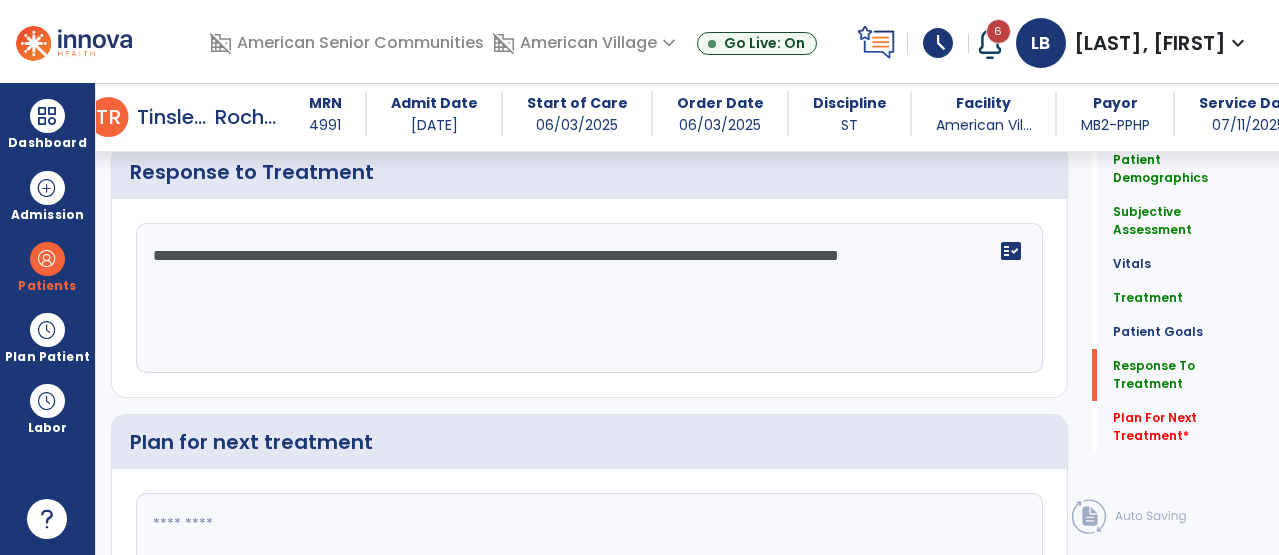 scroll, scrollTop: 2990, scrollLeft: 0, axis: vertical 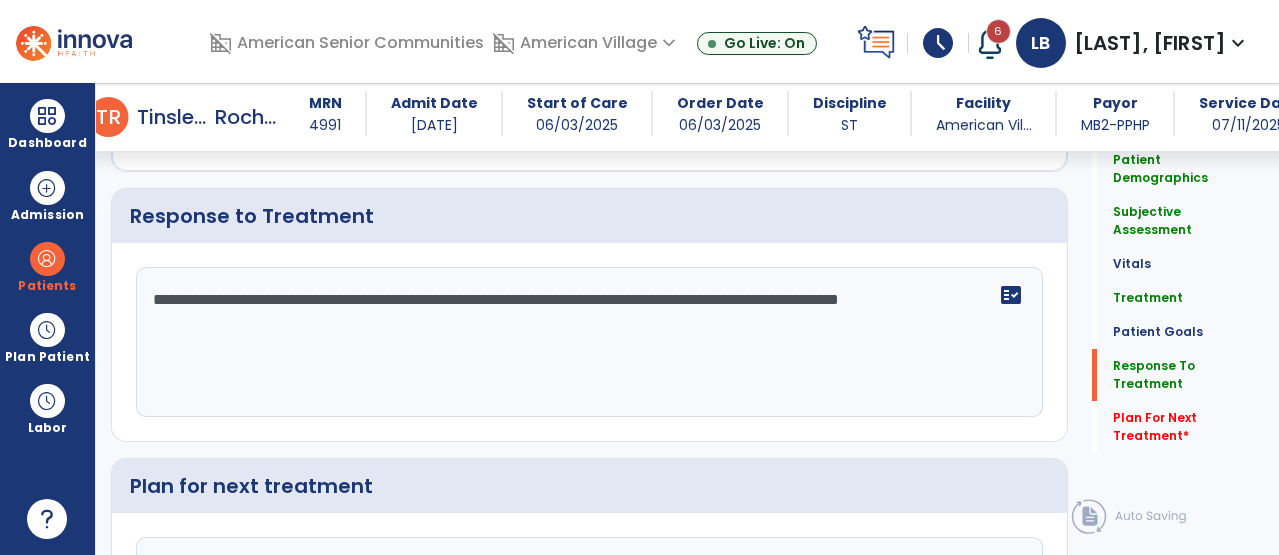 click on "**********" 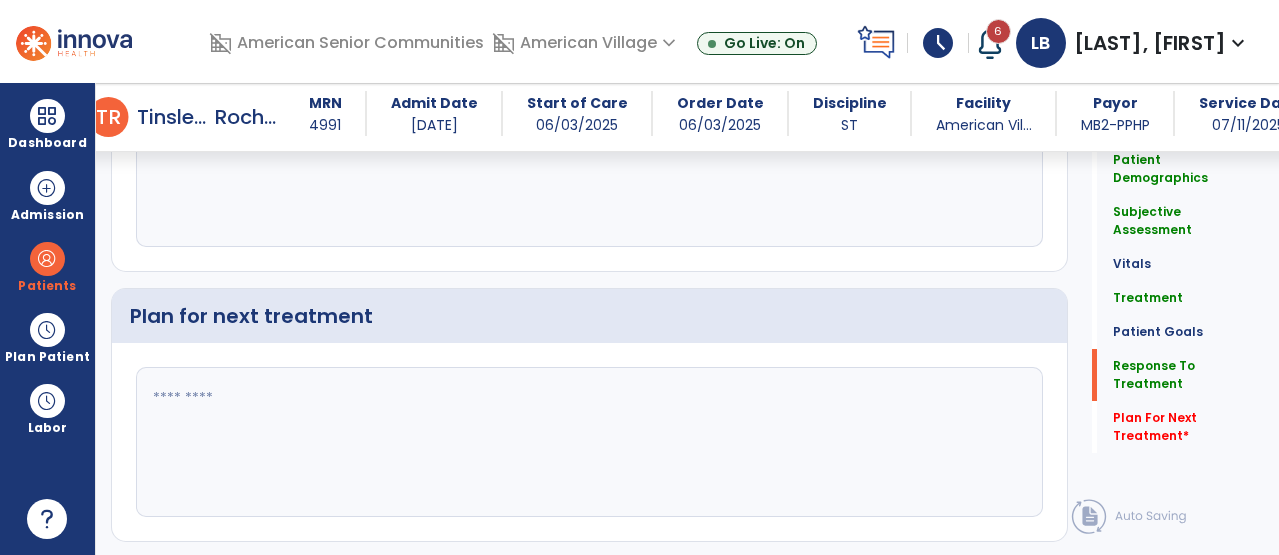 scroll, scrollTop: 3203, scrollLeft: 0, axis: vertical 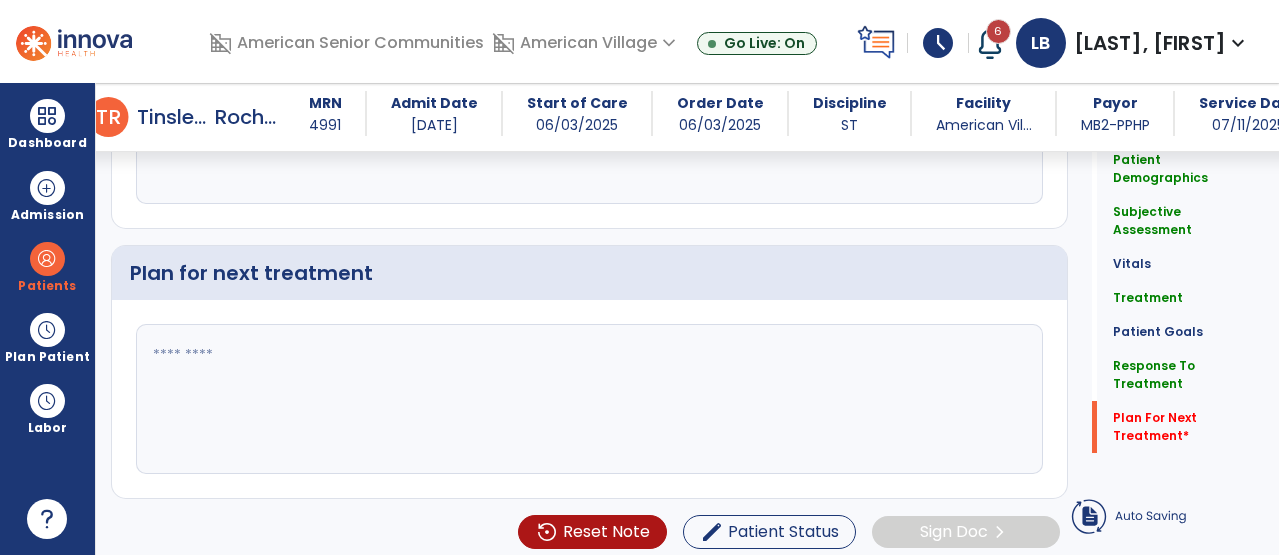 type on "**********" 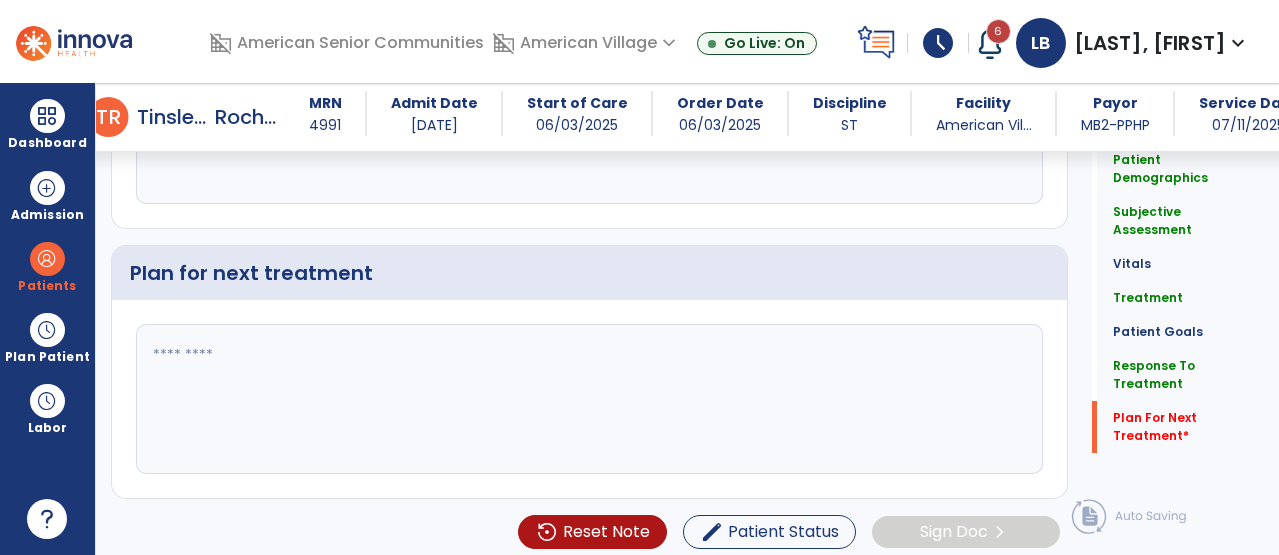 scroll, scrollTop: 3203, scrollLeft: 0, axis: vertical 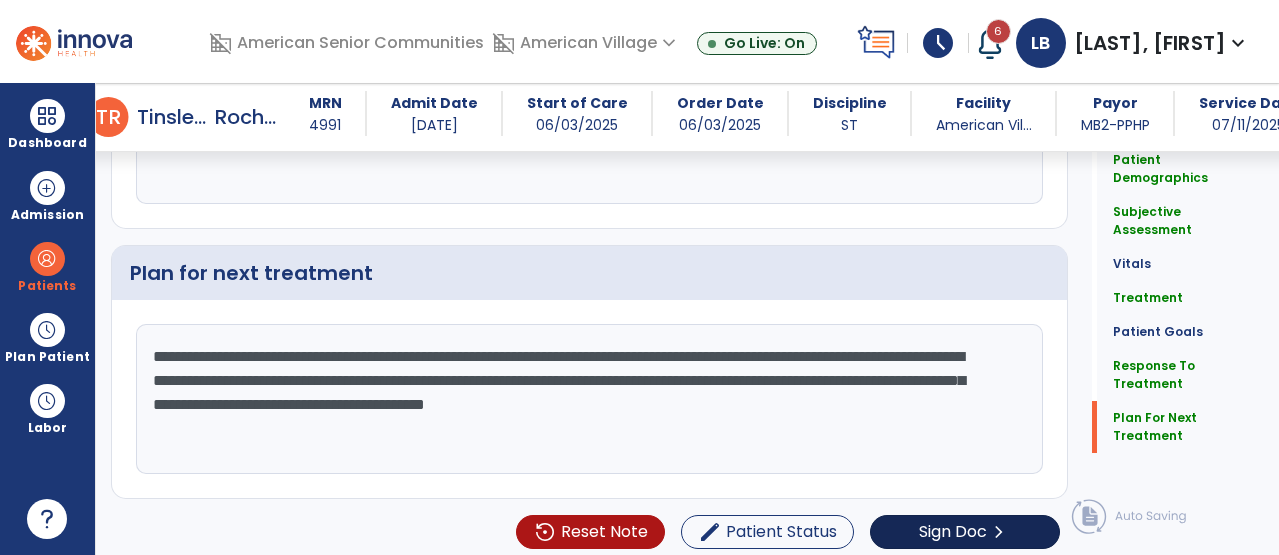 type on "**********" 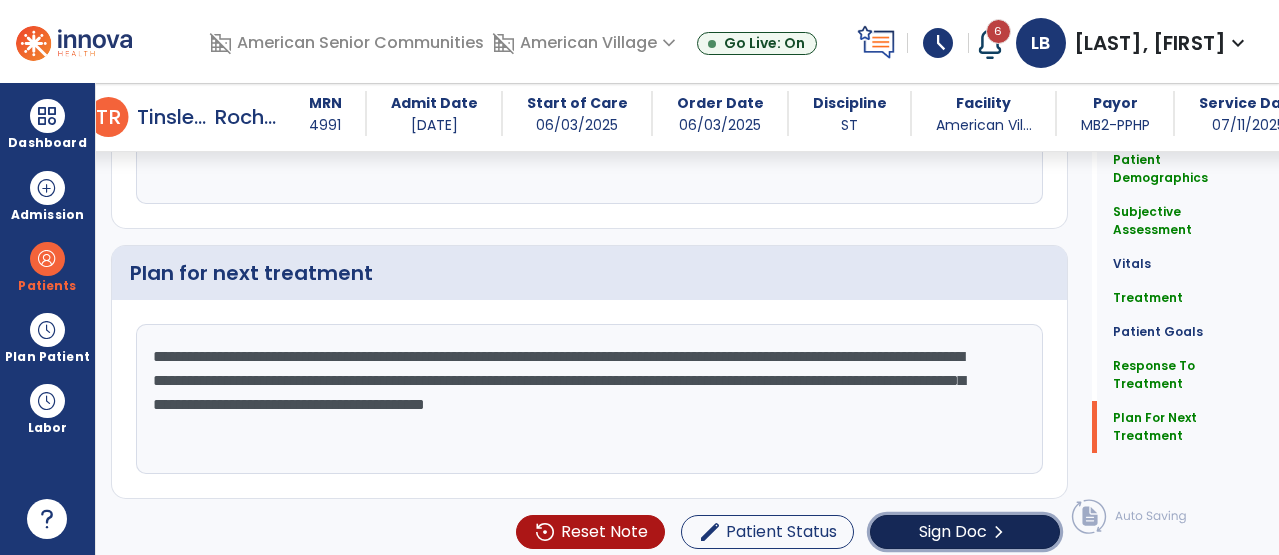 click on "Sign Doc" 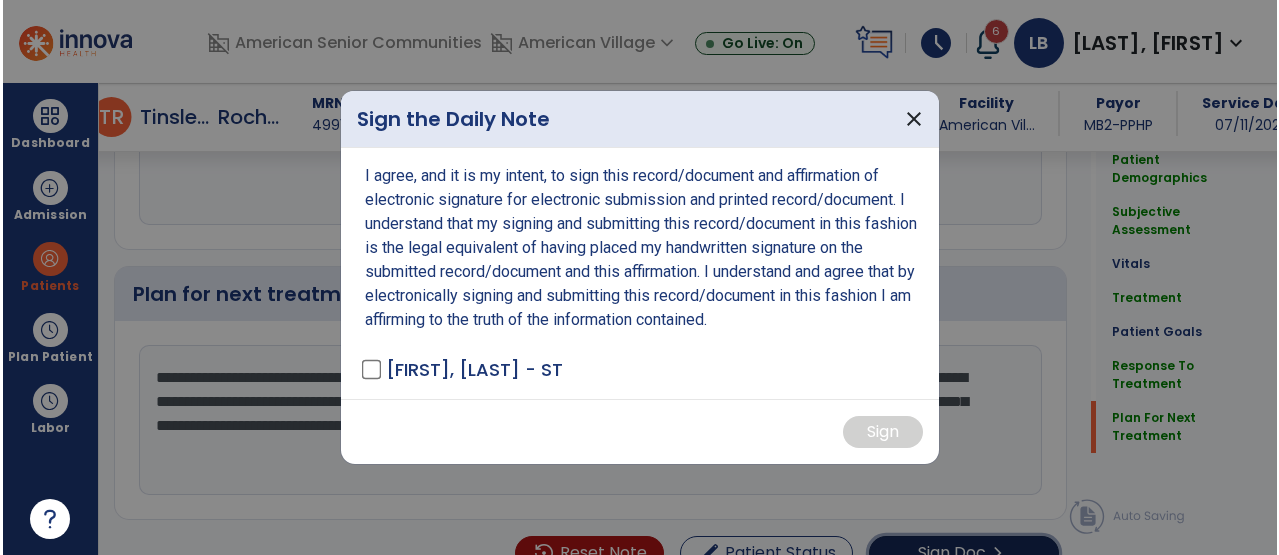 scroll, scrollTop: 3203, scrollLeft: 0, axis: vertical 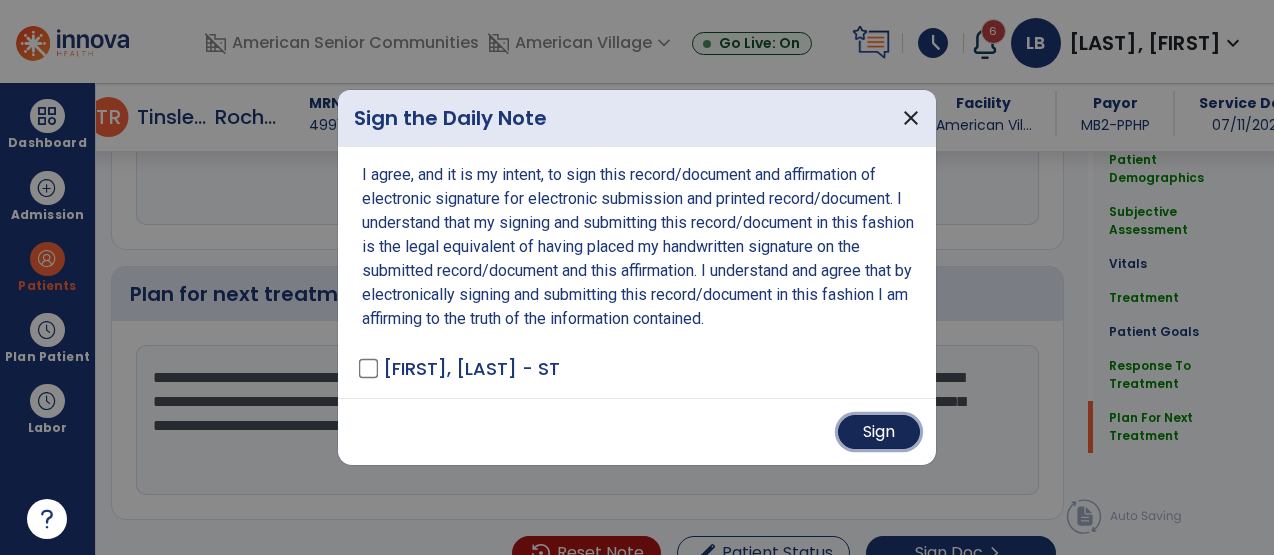 click on "Sign" at bounding box center [879, 432] 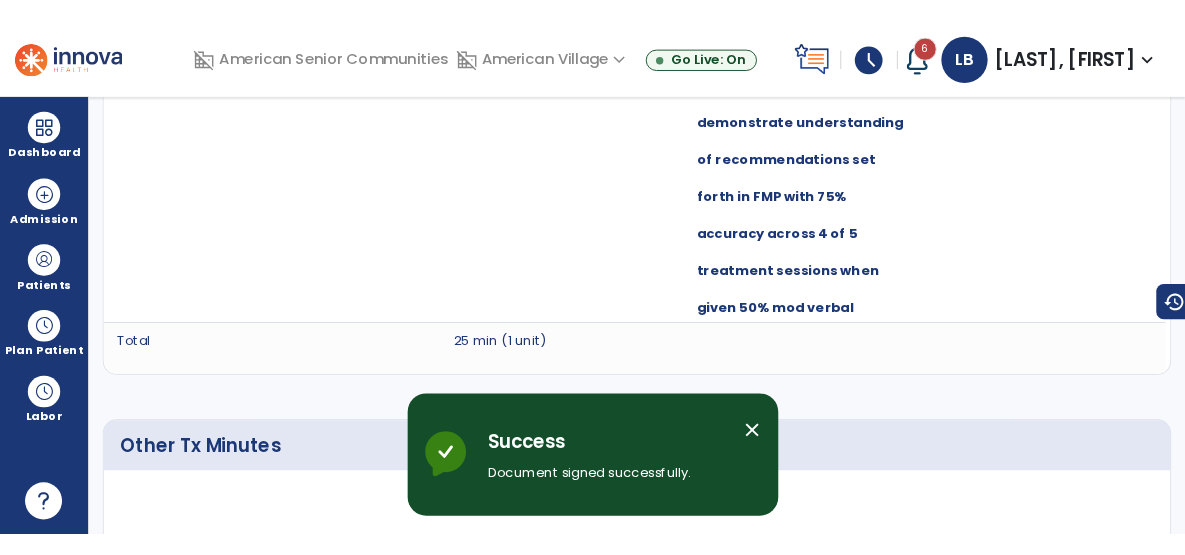 scroll, scrollTop: 0, scrollLeft: 0, axis: both 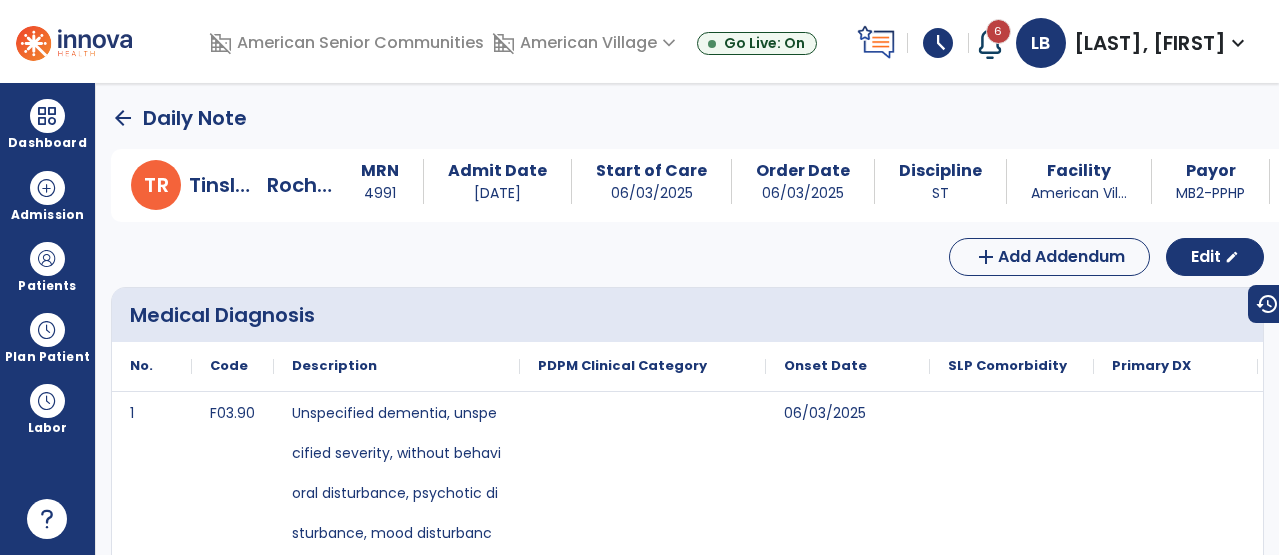click on "arrow_back" 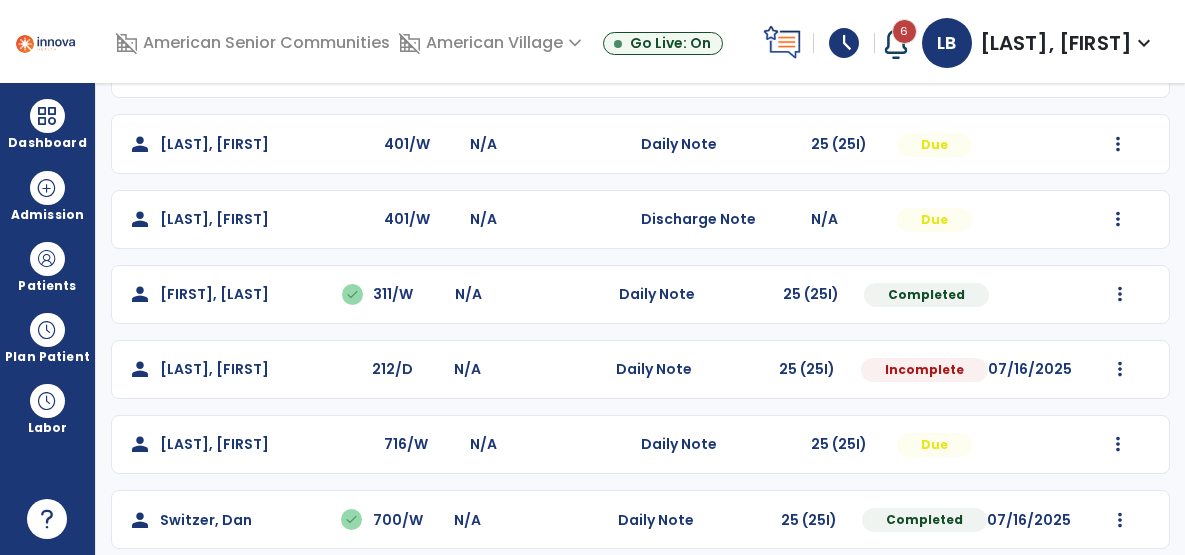 scroll, scrollTop: 1222, scrollLeft: 0, axis: vertical 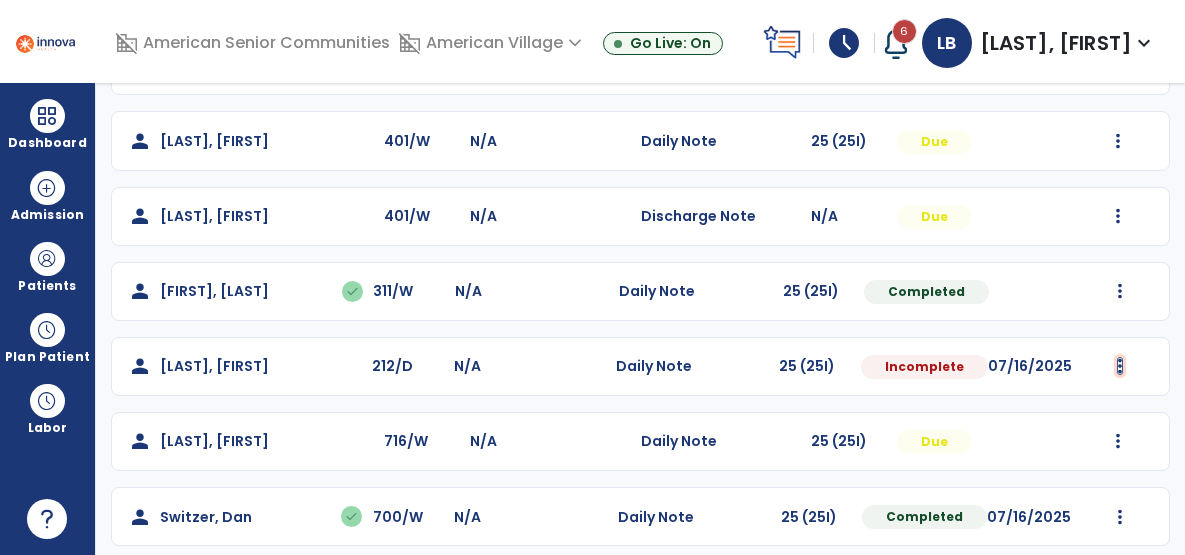 click at bounding box center [1120, -910] 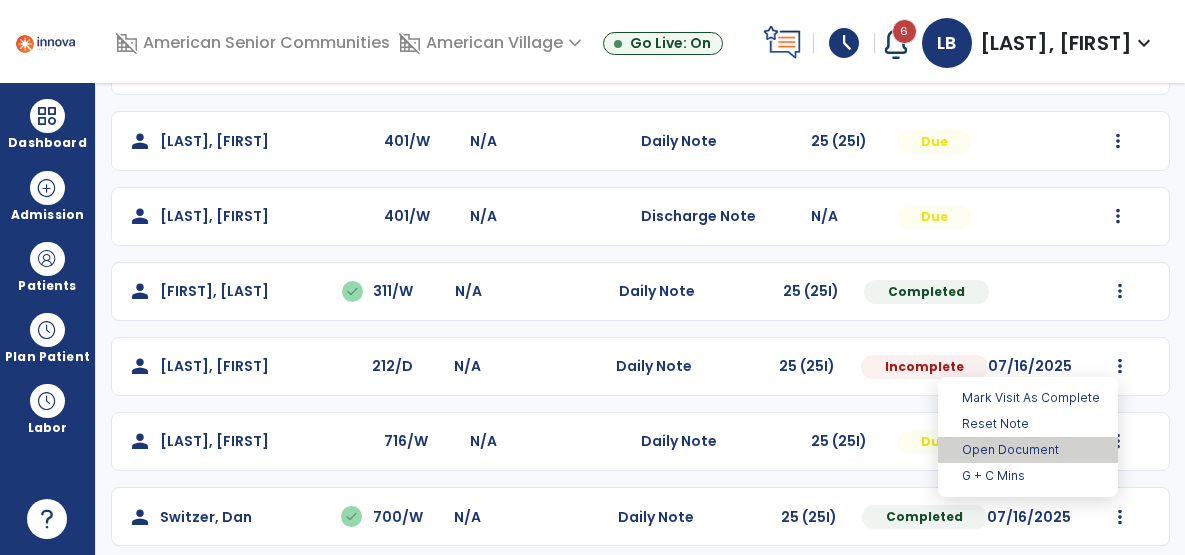 click on "Open Document" at bounding box center (1028, 450) 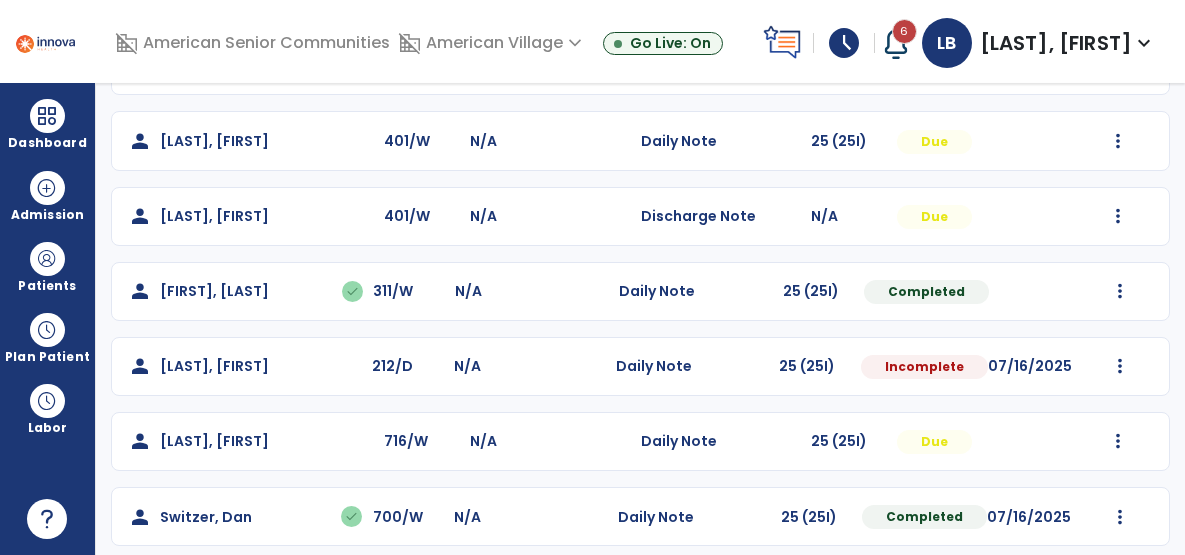 select on "*" 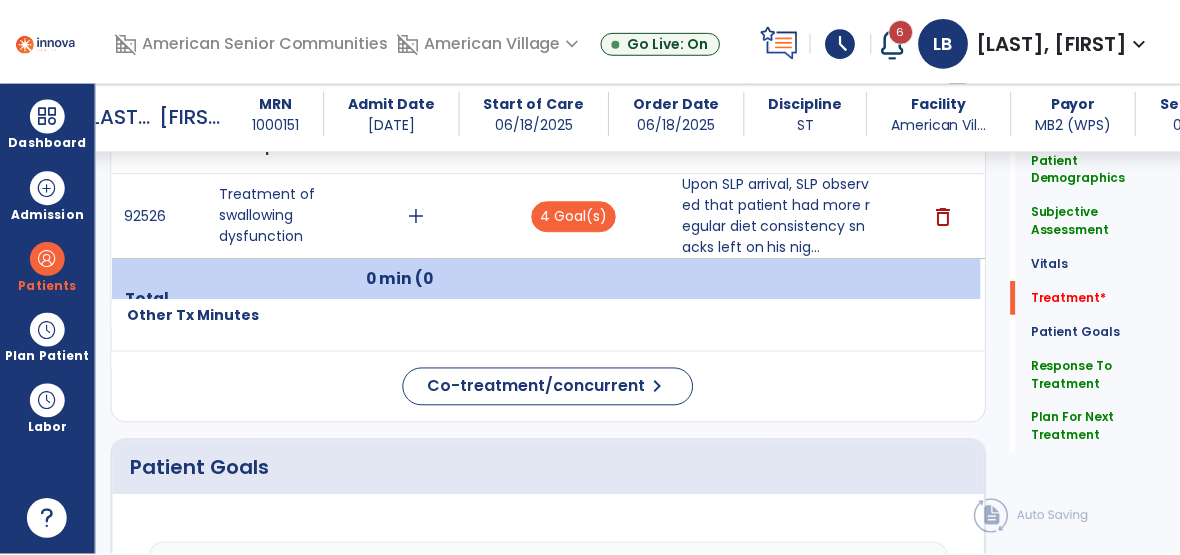 scroll, scrollTop: 1217, scrollLeft: 0, axis: vertical 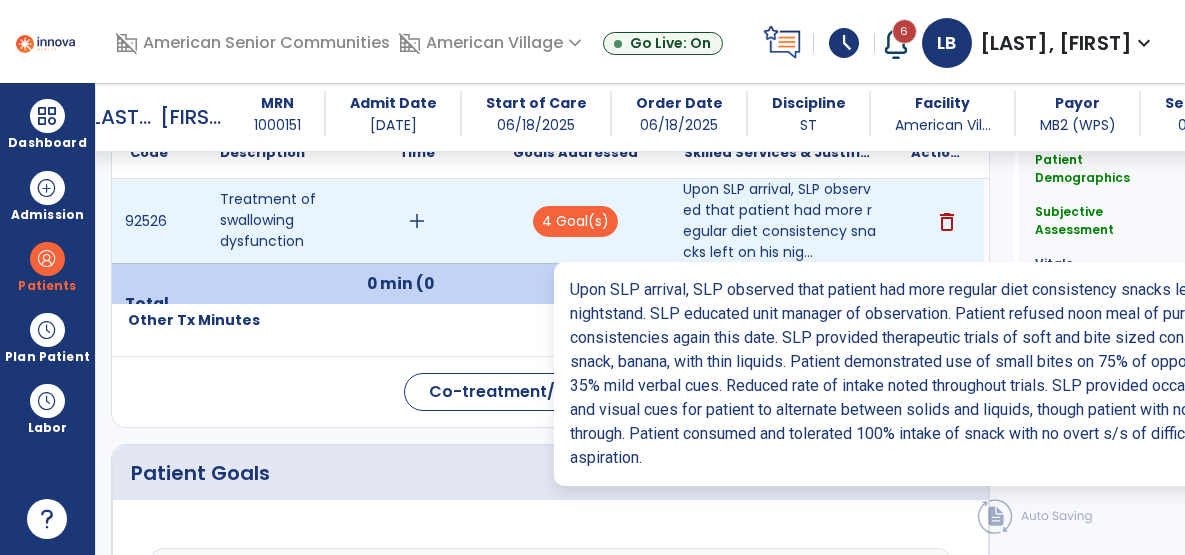click on "Upon SLP arrival, SLP observed that patient had more regular diet consistency snacks left on his nig..." at bounding box center (779, 221) 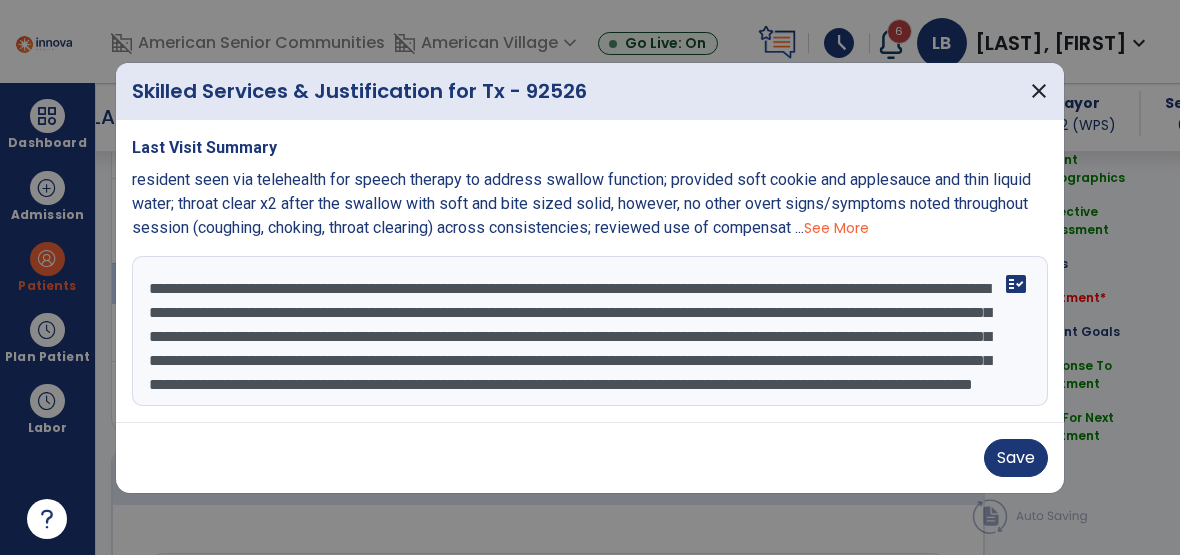 scroll, scrollTop: 1217, scrollLeft: 0, axis: vertical 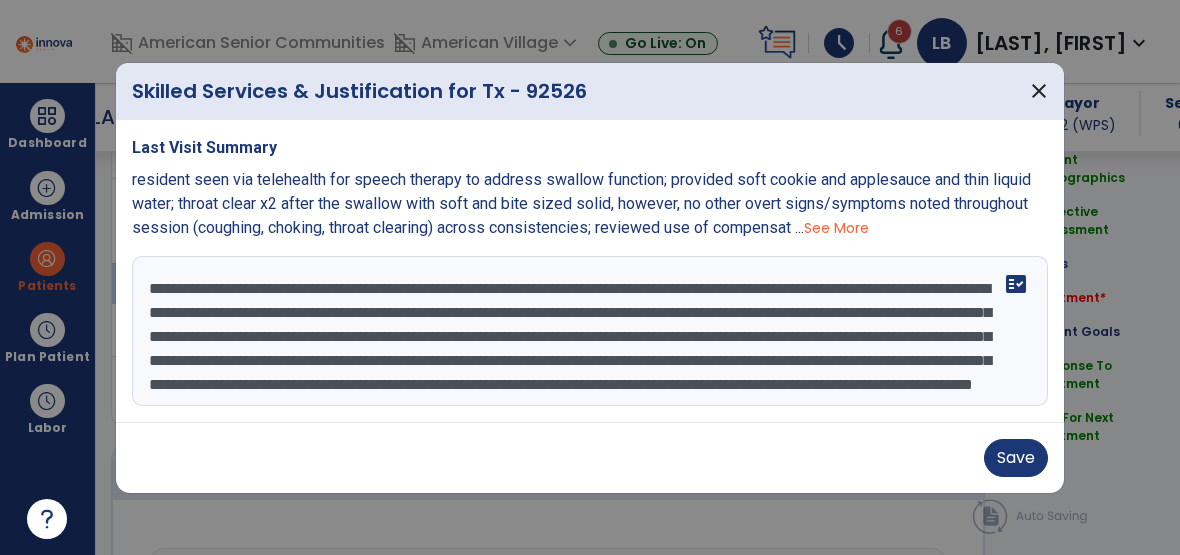click on "**********" at bounding box center (590, 331) 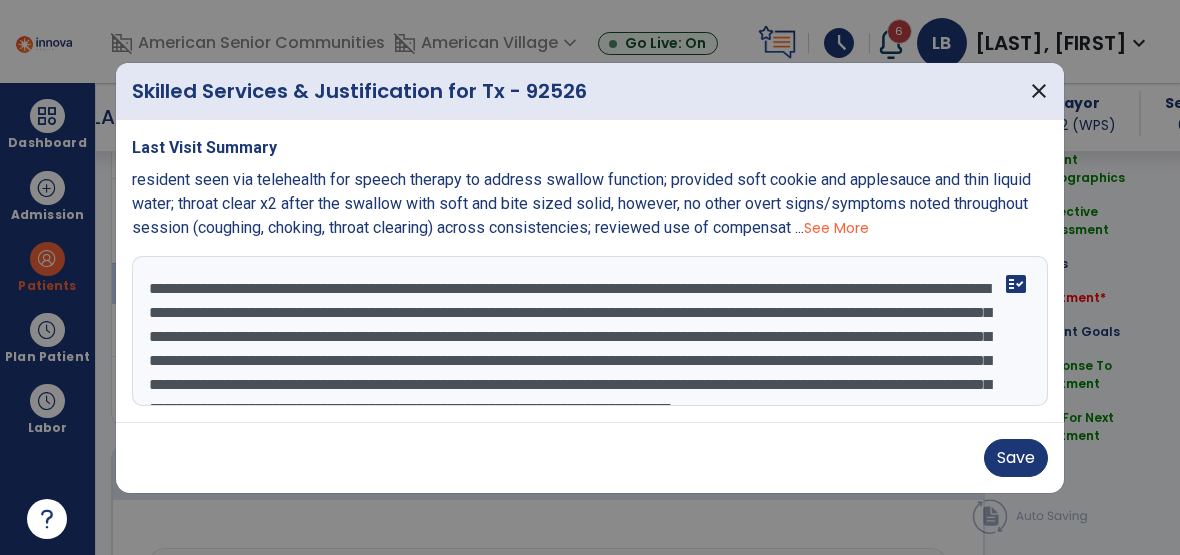 click on "**********" at bounding box center (590, 331) 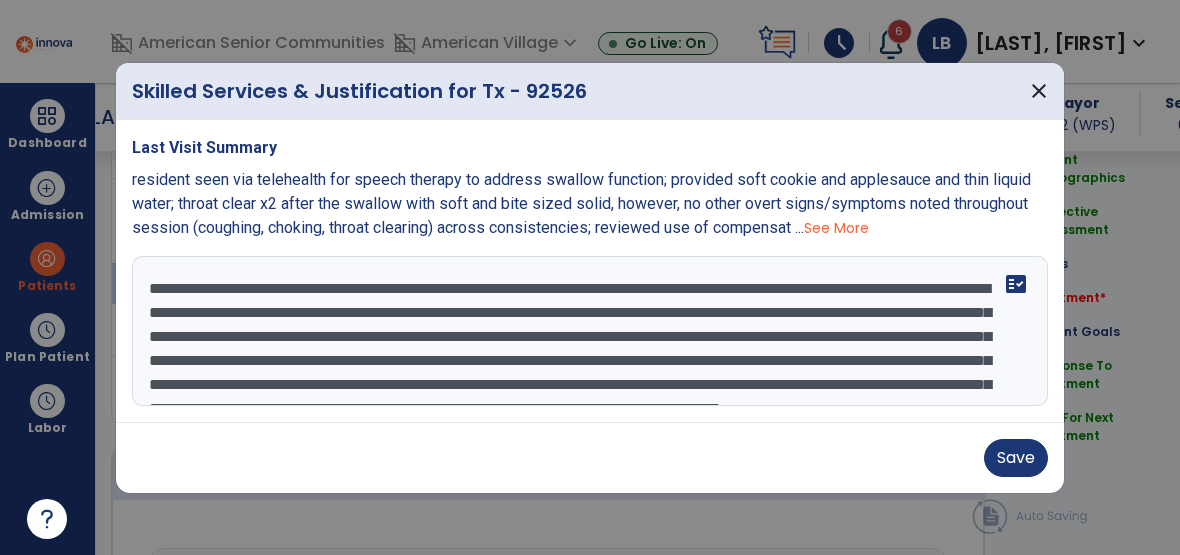 click on "**********" at bounding box center [590, 331] 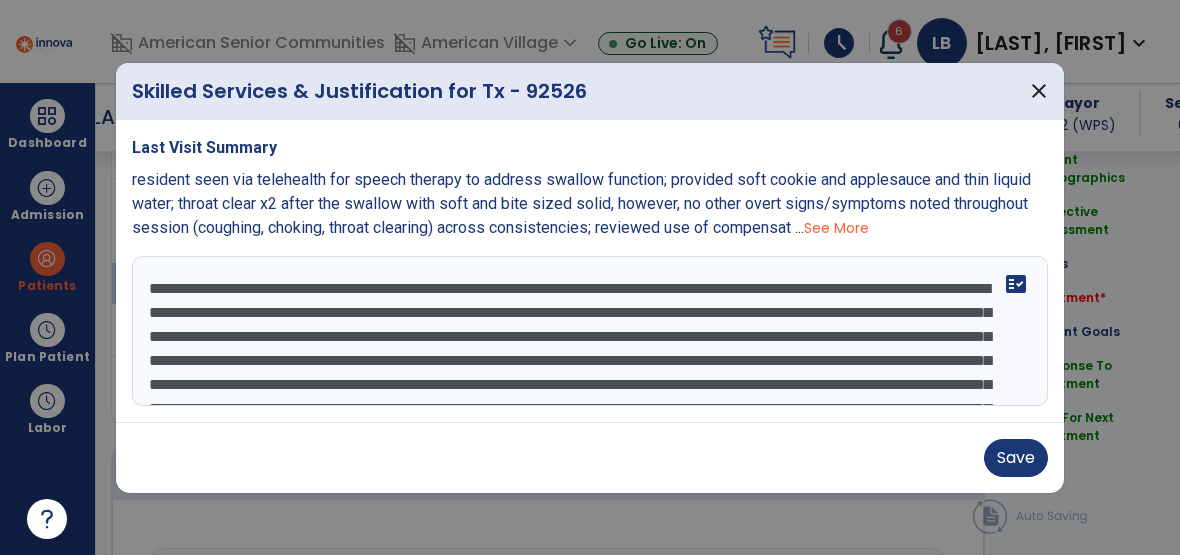 scroll, scrollTop: 16, scrollLeft: 0, axis: vertical 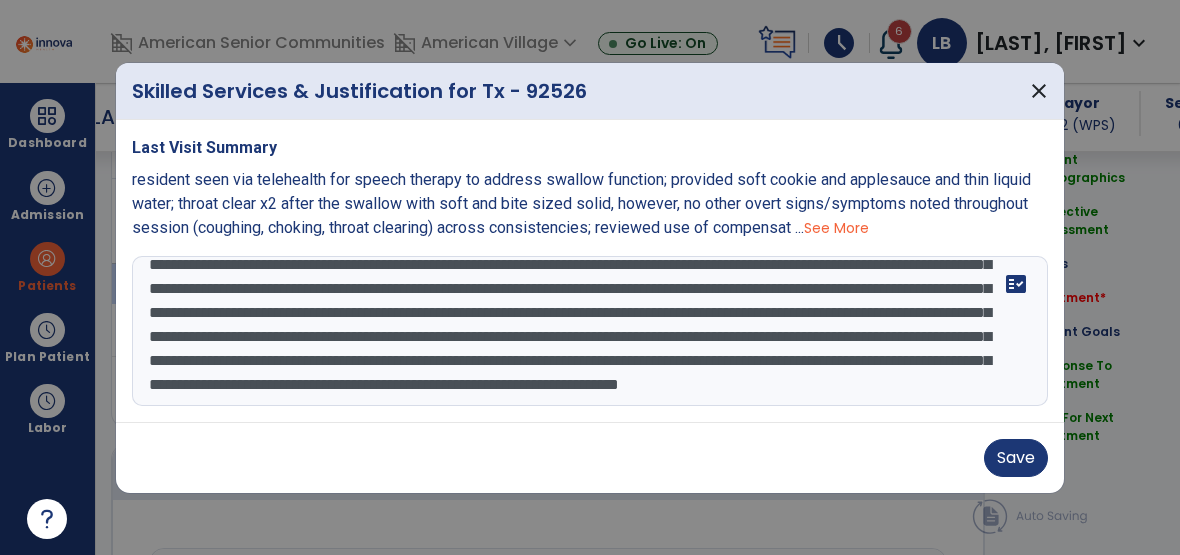 type on "**********" 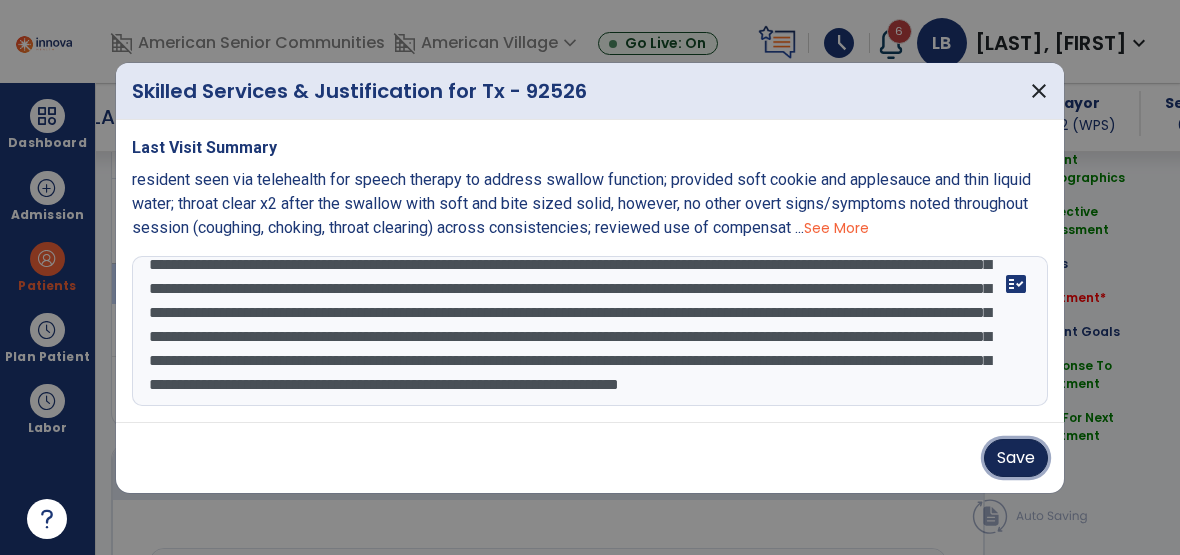 click on "Save" at bounding box center [1016, 458] 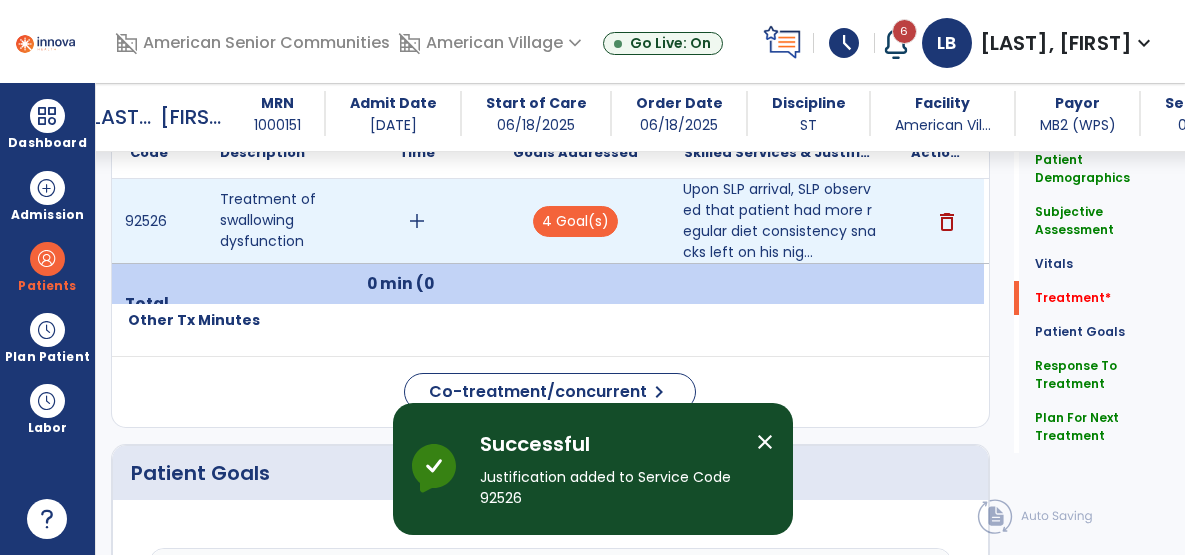 click on "add" at bounding box center (417, 221) 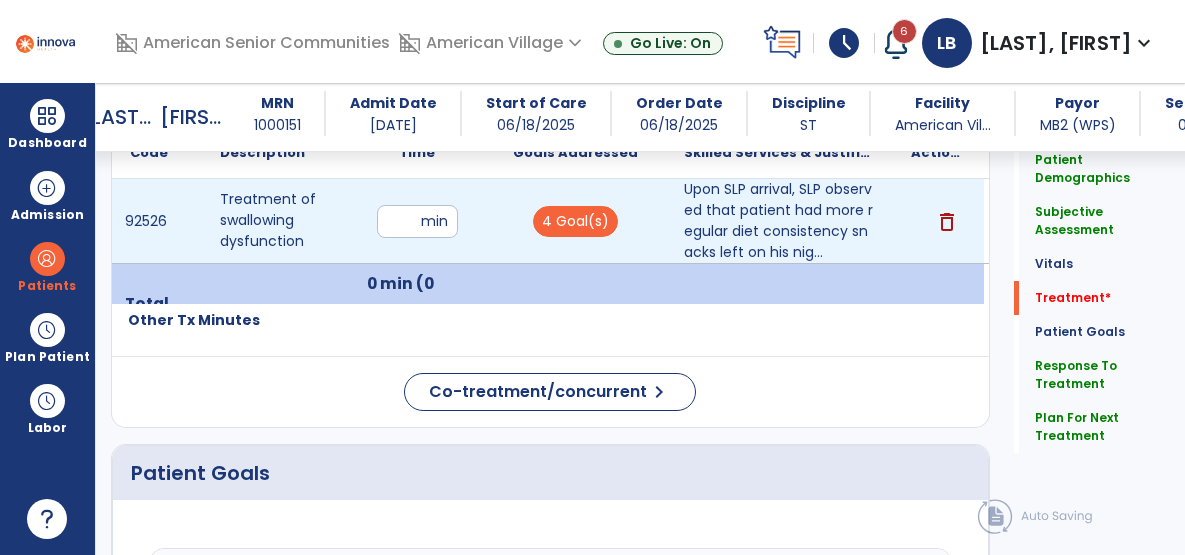 type on "**" 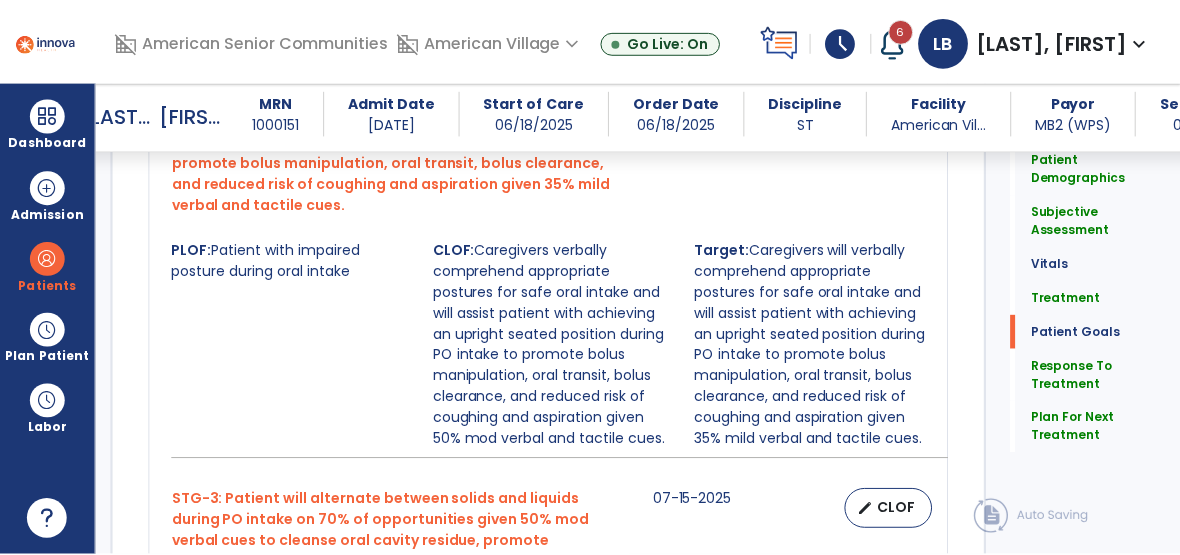 scroll, scrollTop: 3717, scrollLeft: 0, axis: vertical 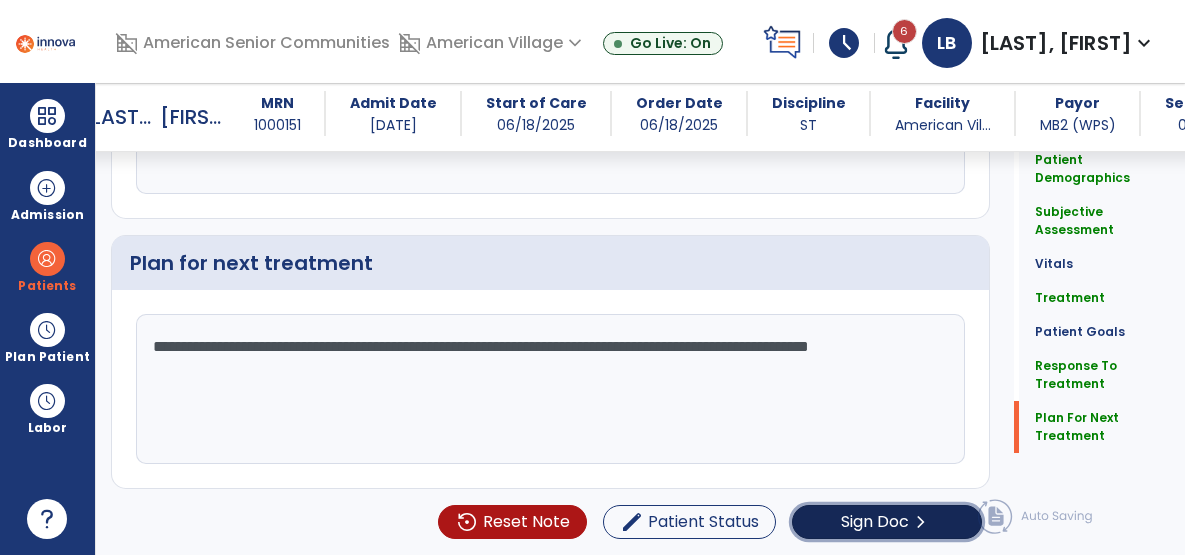 click on "Sign Doc  chevron_right" 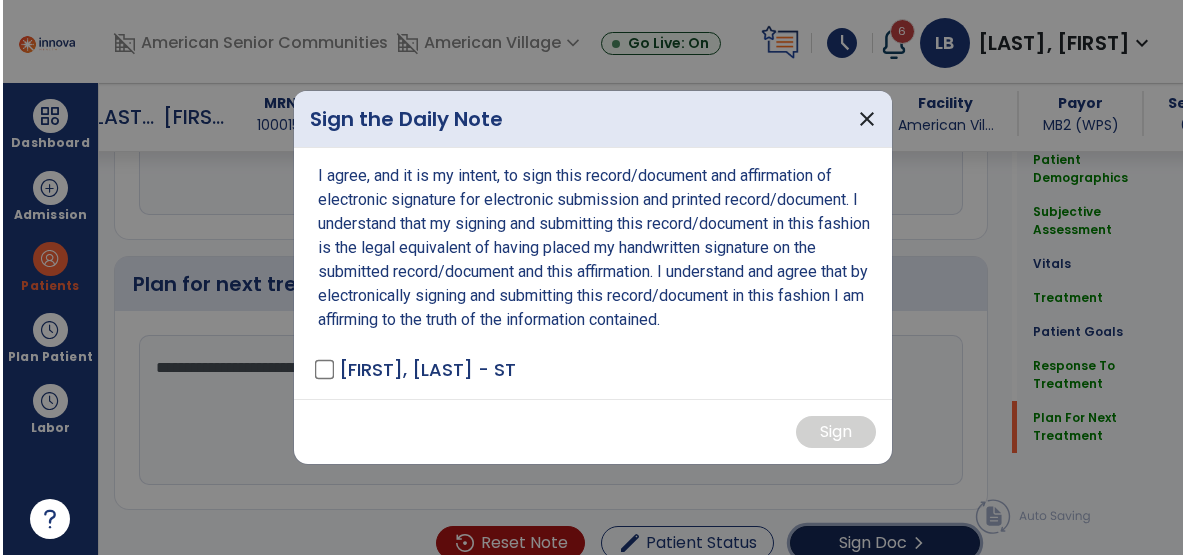 scroll, scrollTop: 3717, scrollLeft: 0, axis: vertical 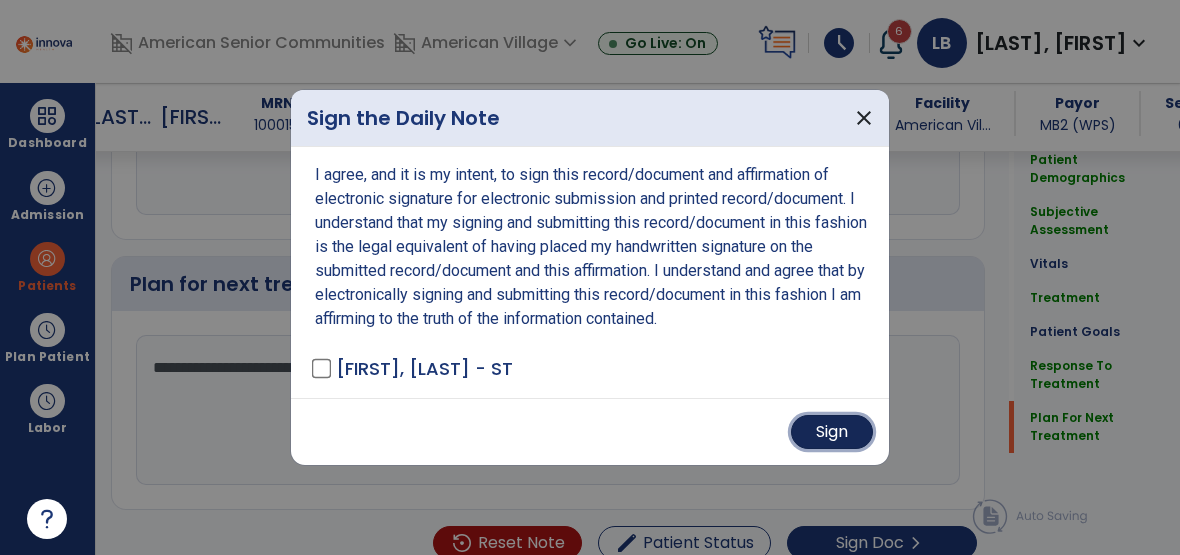 click on "Sign" at bounding box center (832, 432) 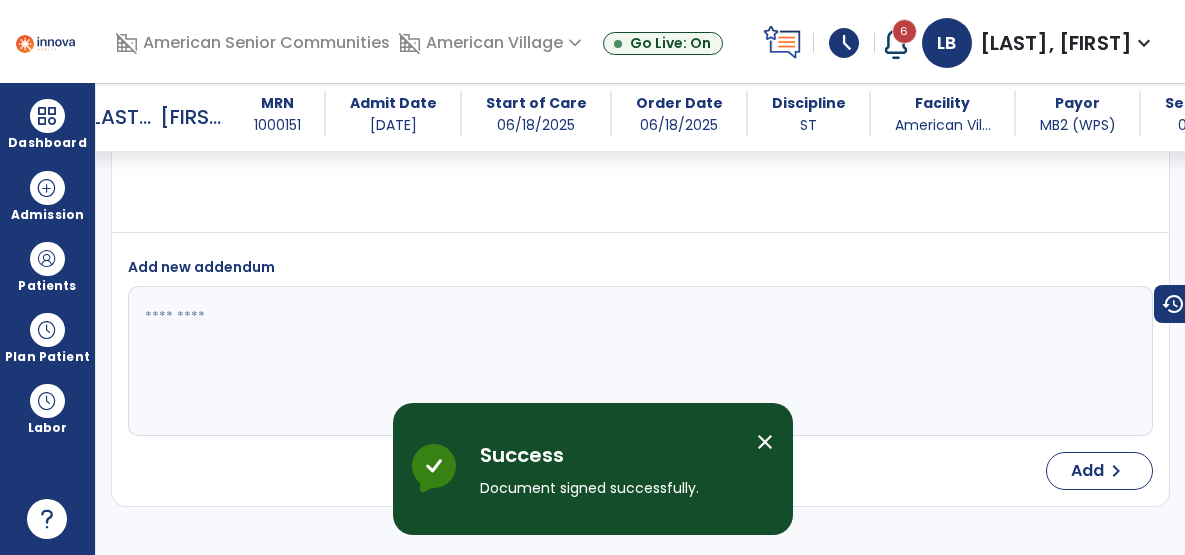 scroll, scrollTop: 6798, scrollLeft: 0, axis: vertical 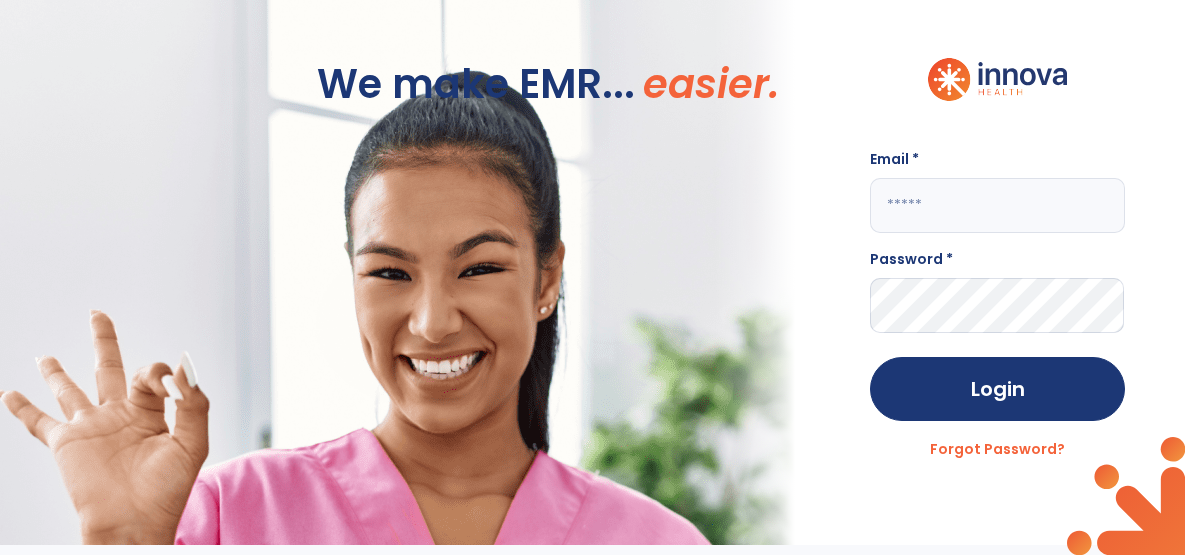 click 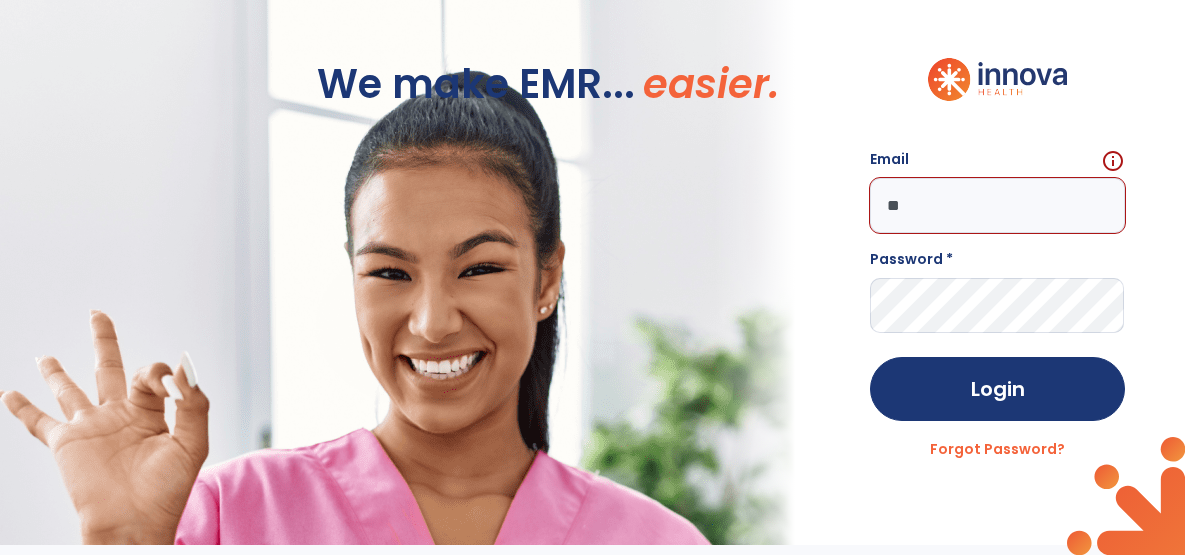 type on "*" 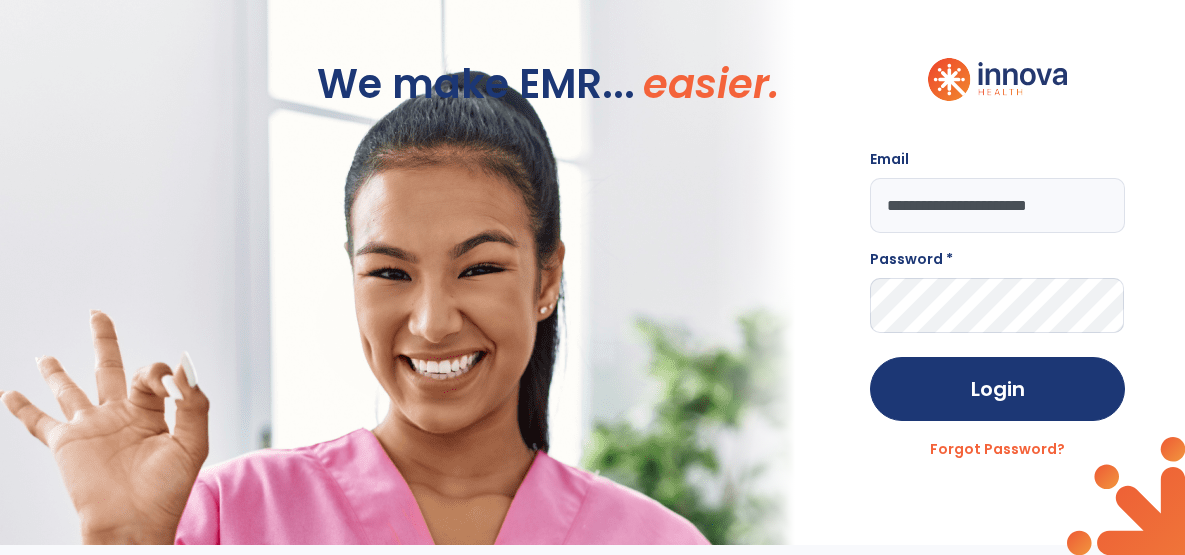 type on "**********" 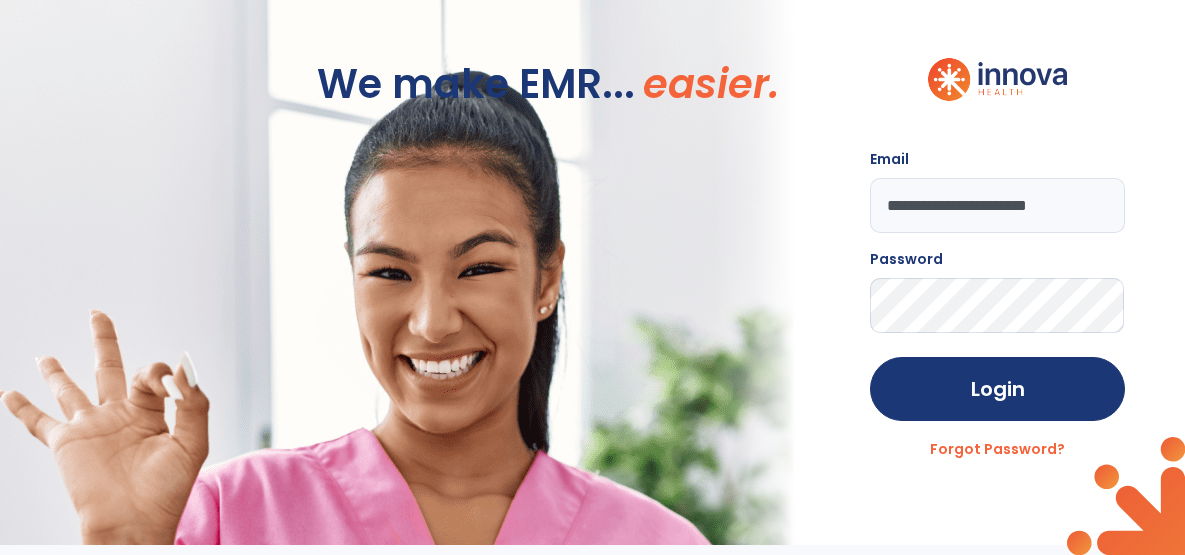 click on "Login" 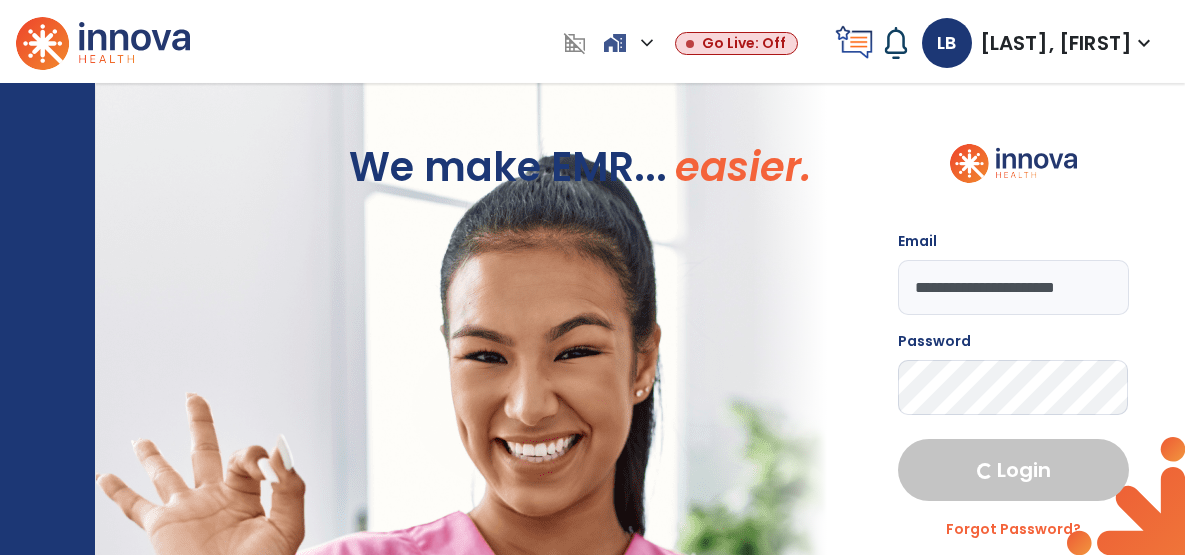 select on "****" 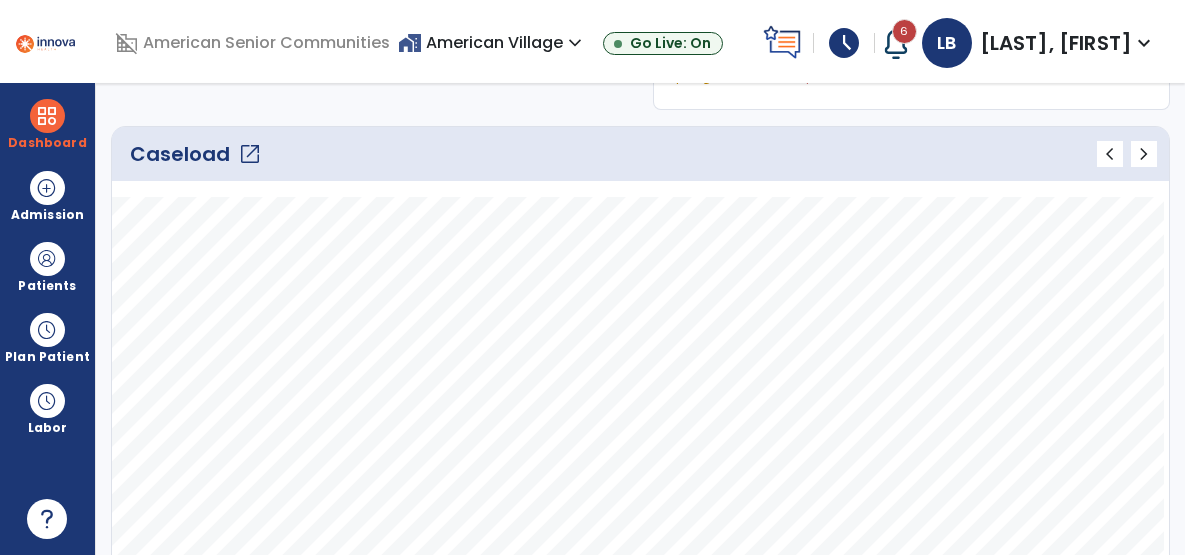 scroll, scrollTop: 237, scrollLeft: 0, axis: vertical 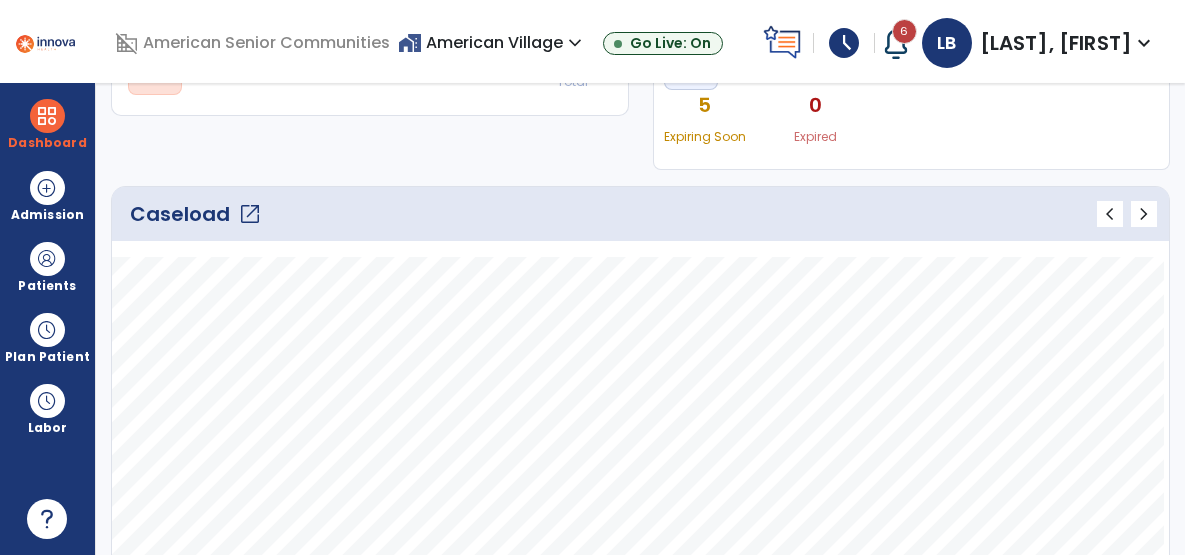 click on "open_in_new" 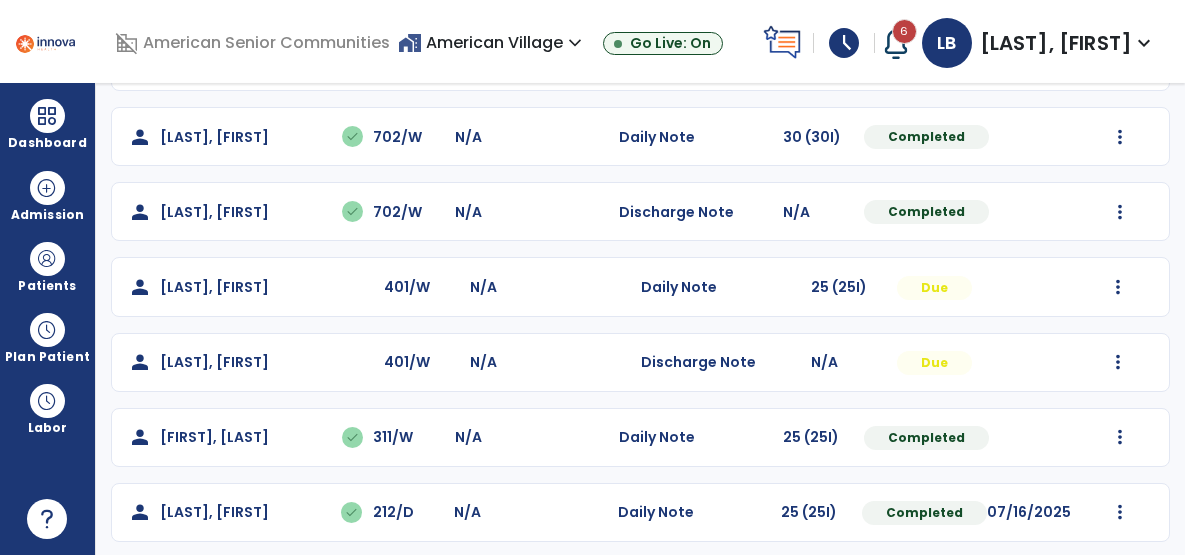 scroll, scrollTop: 1086, scrollLeft: 0, axis: vertical 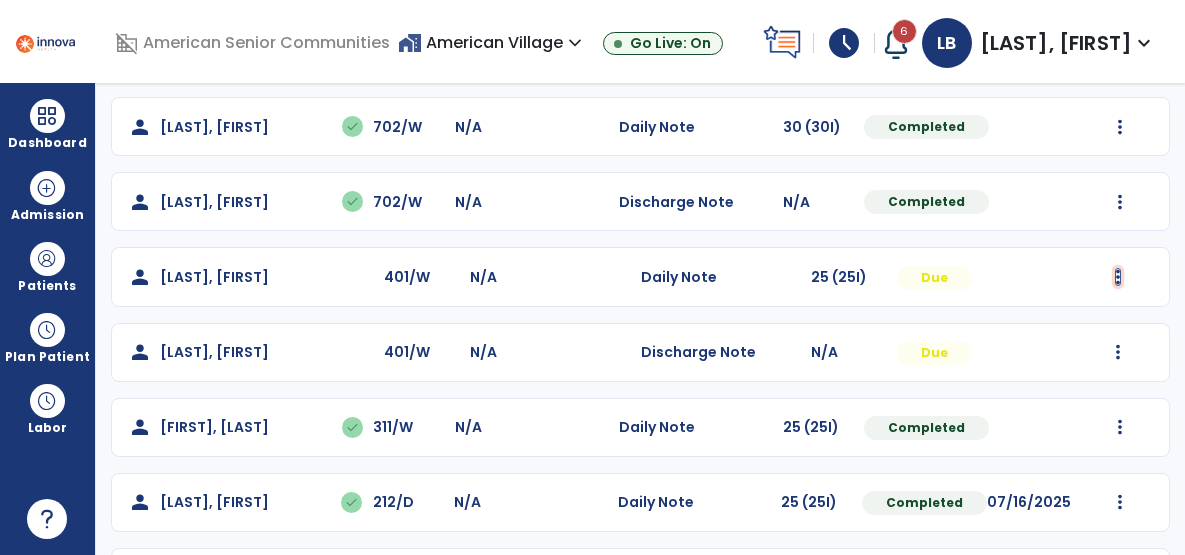 click at bounding box center (1120, -774) 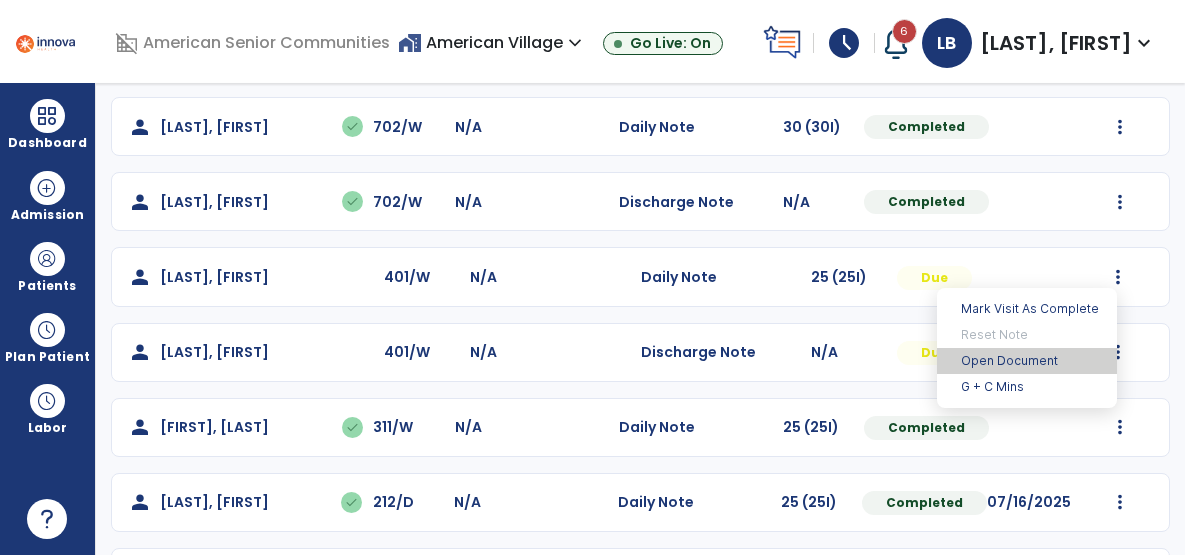 click on "Open Document" at bounding box center (1027, 361) 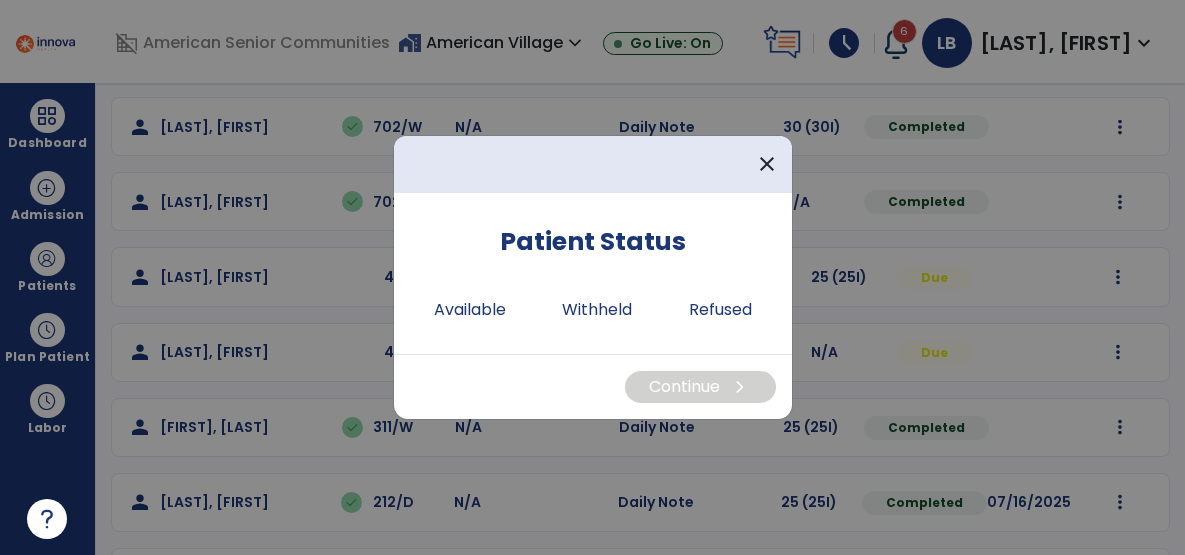 click on "Patient Status  Available   Withheld   Refused" at bounding box center (593, 281) 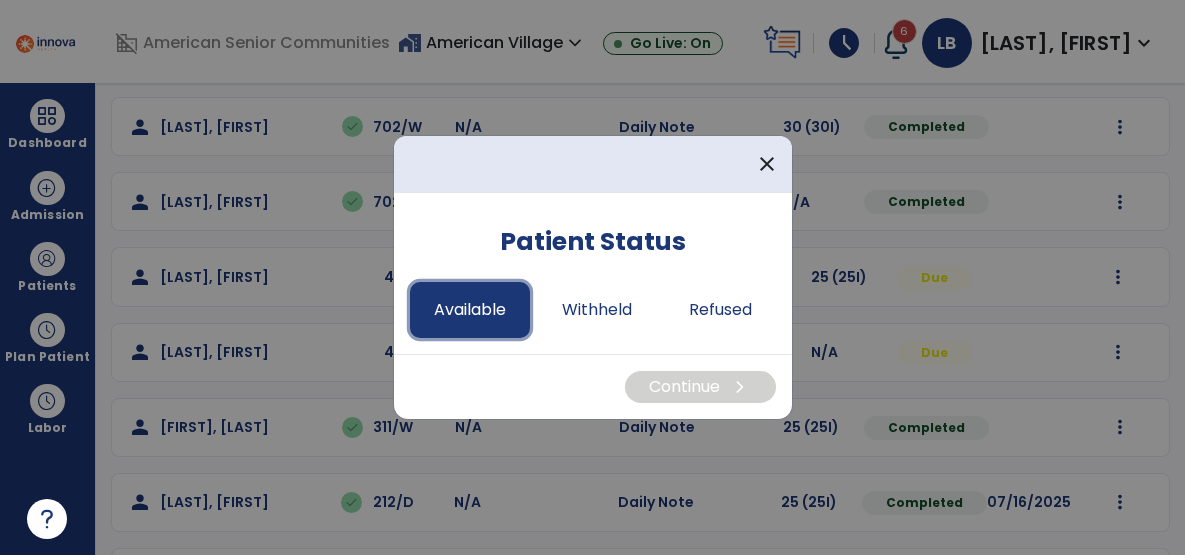 click on "Available" at bounding box center (470, 310) 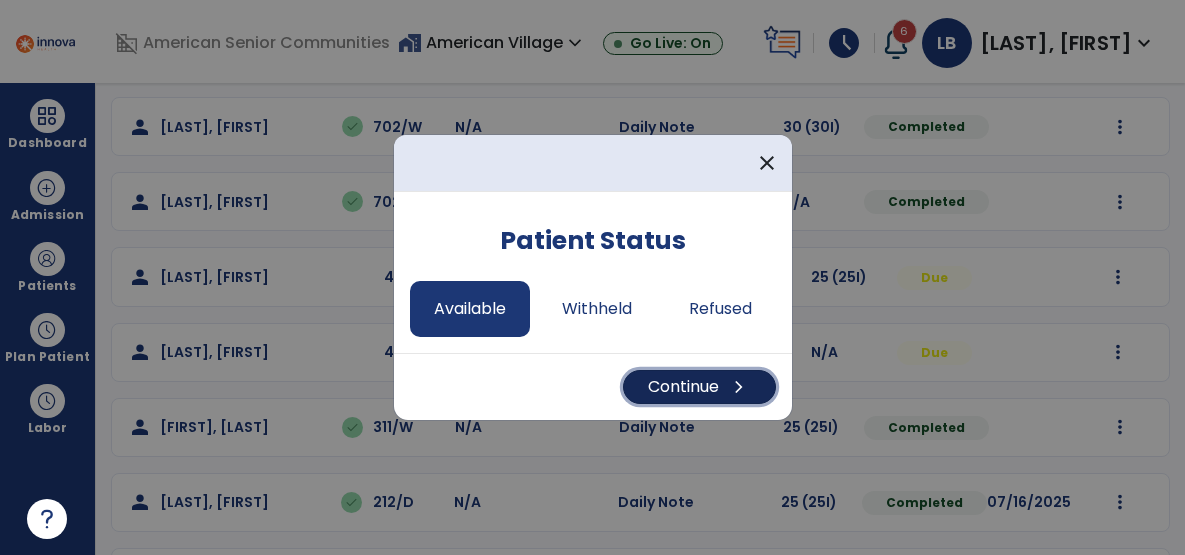 click on "Continue   chevron_right" at bounding box center [699, 387] 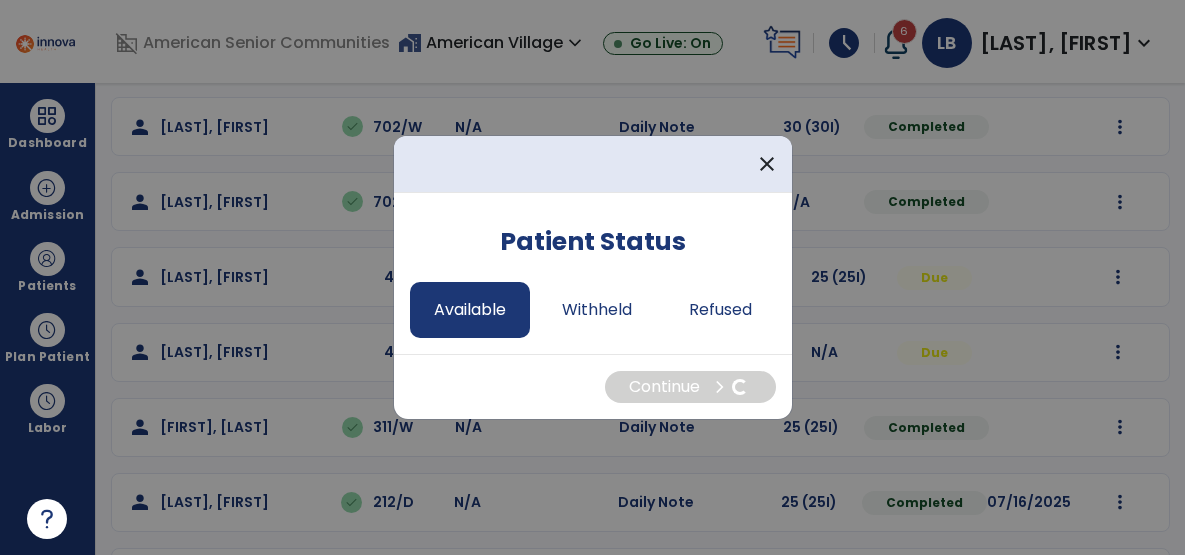 select on "*" 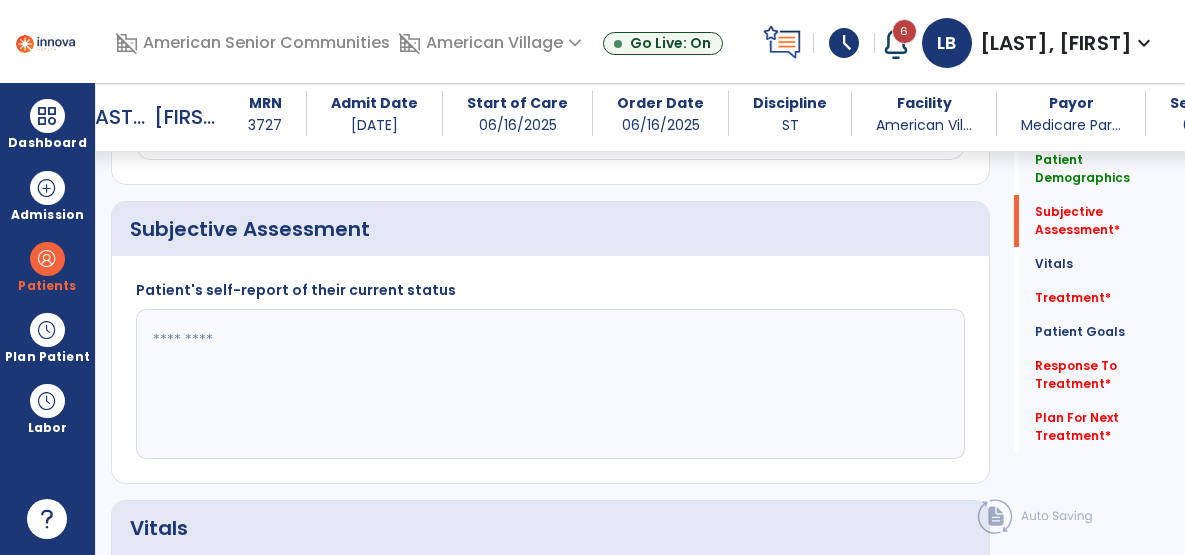 scroll, scrollTop: 412, scrollLeft: 0, axis: vertical 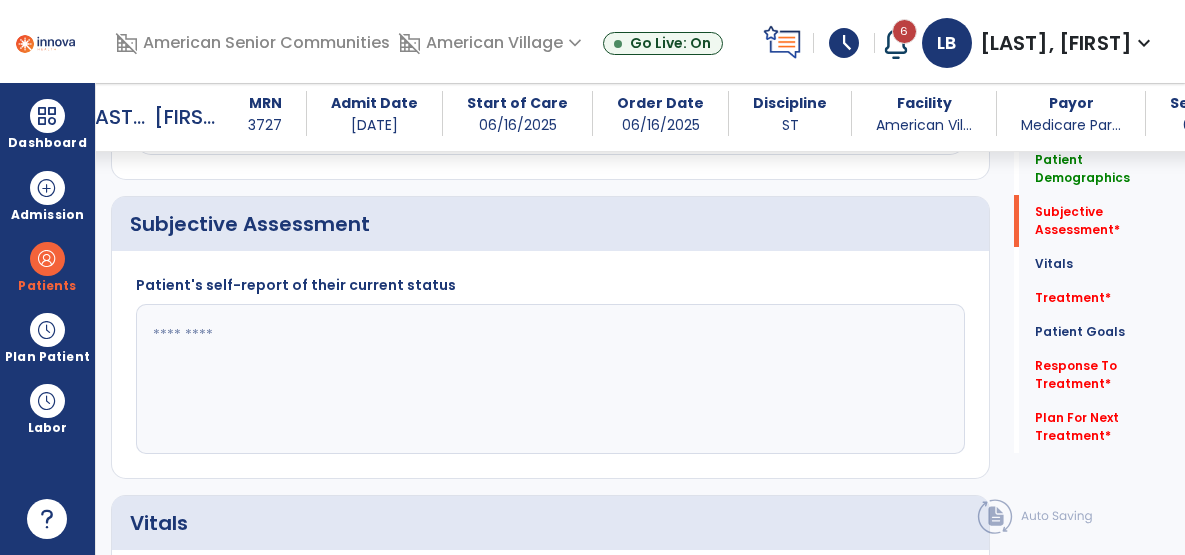 click 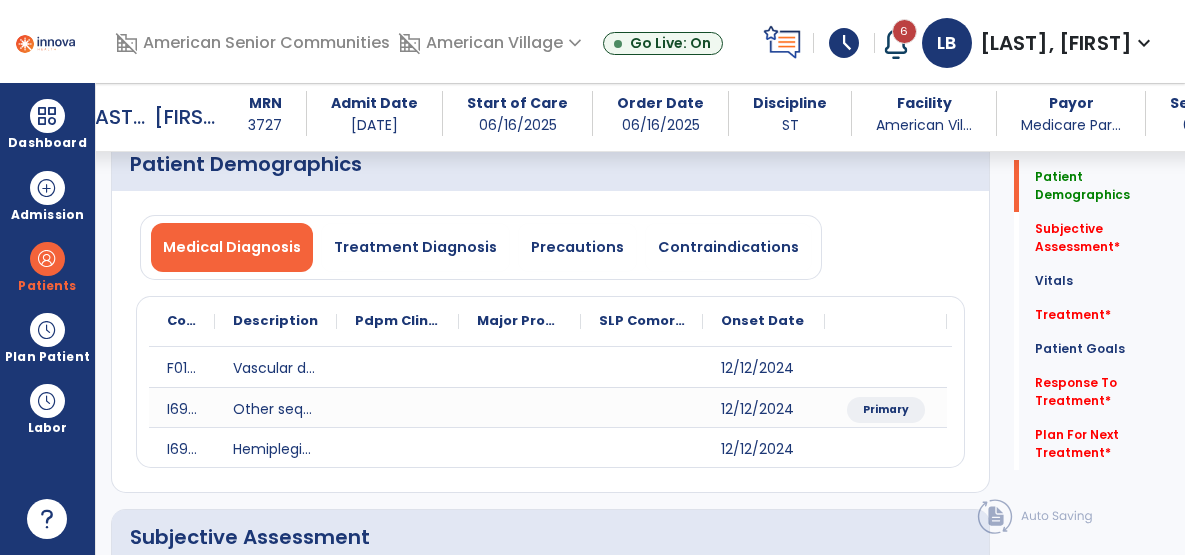 scroll, scrollTop: 185, scrollLeft: 0, axis: vertical 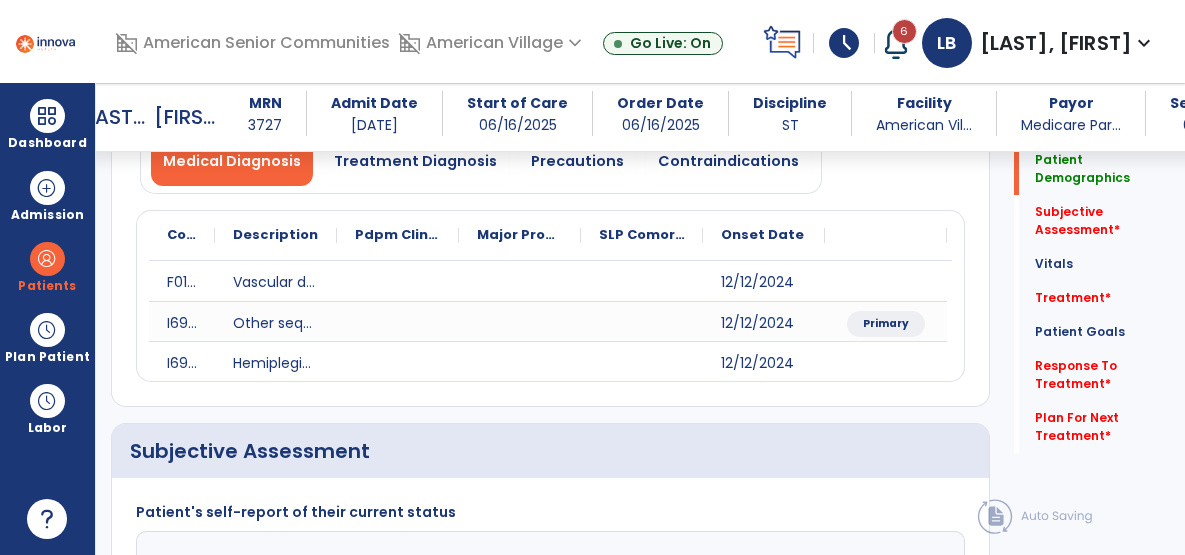click 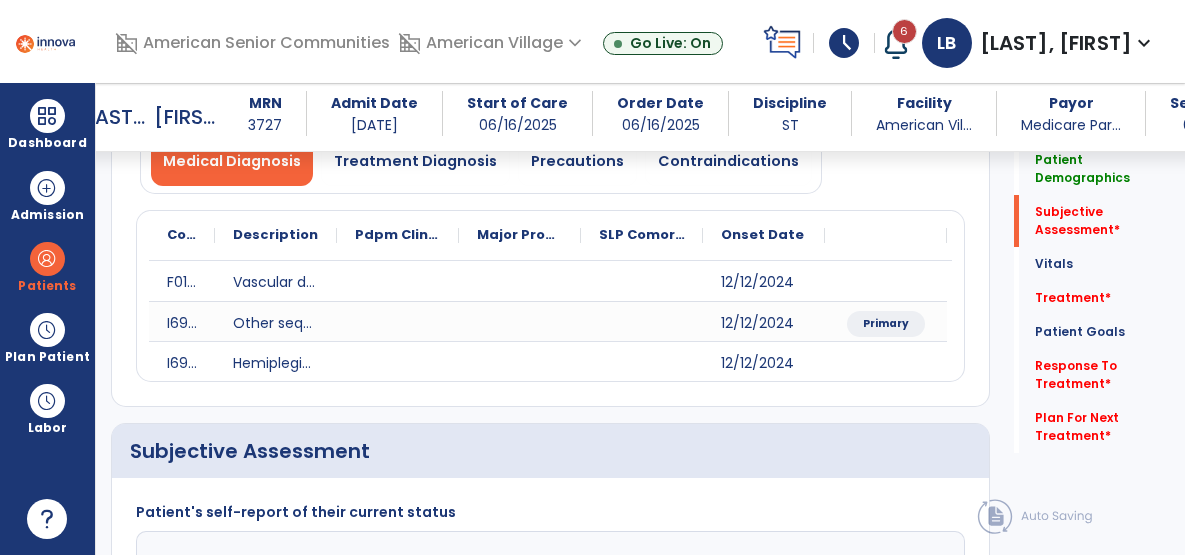 scroll, scrollTop: 365, scrollLeft: 0, axis: vertical 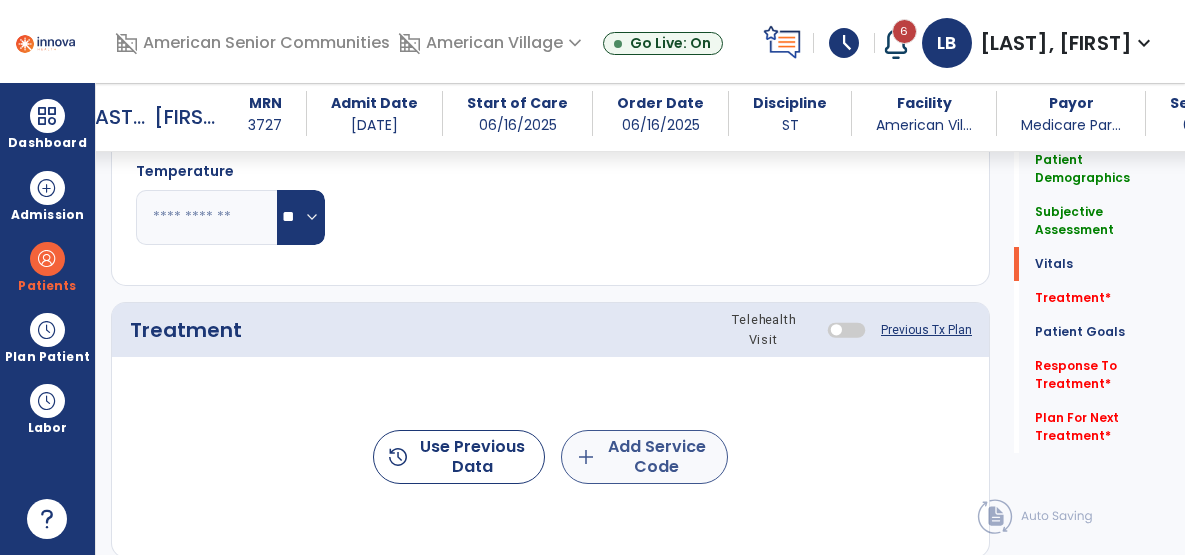 type on "**********" 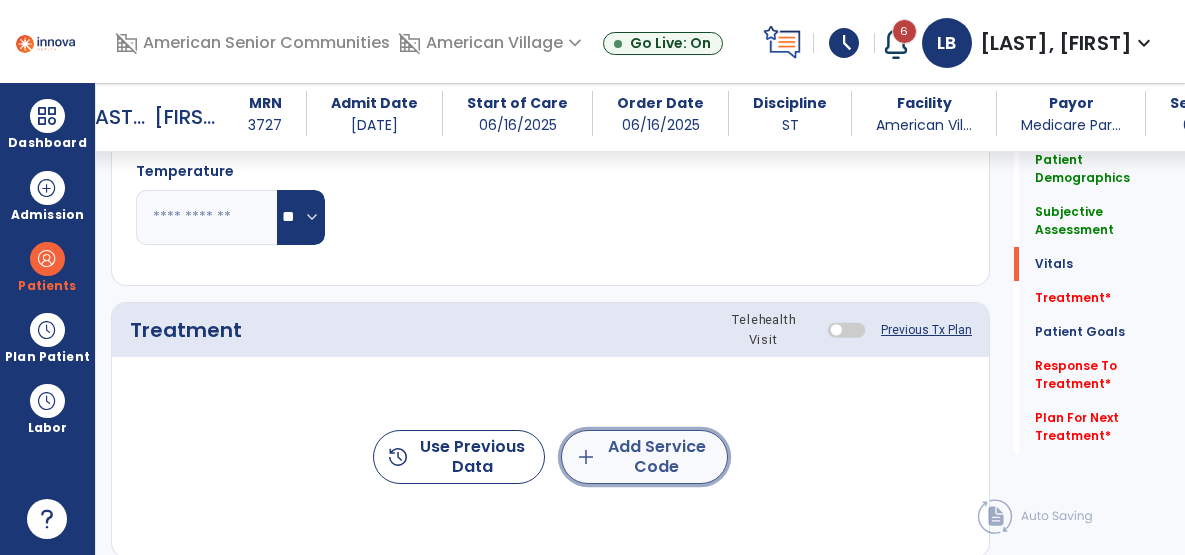 click on "add  Add Service Code" 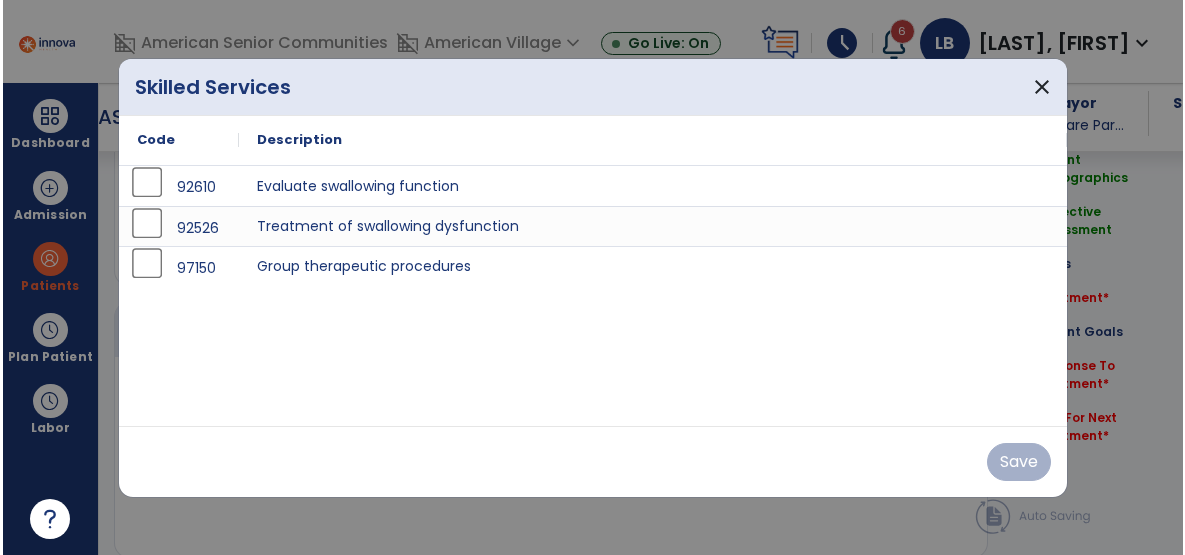 scroll, scrollTop: 1027, scrollLeft: 0, axis: vertical 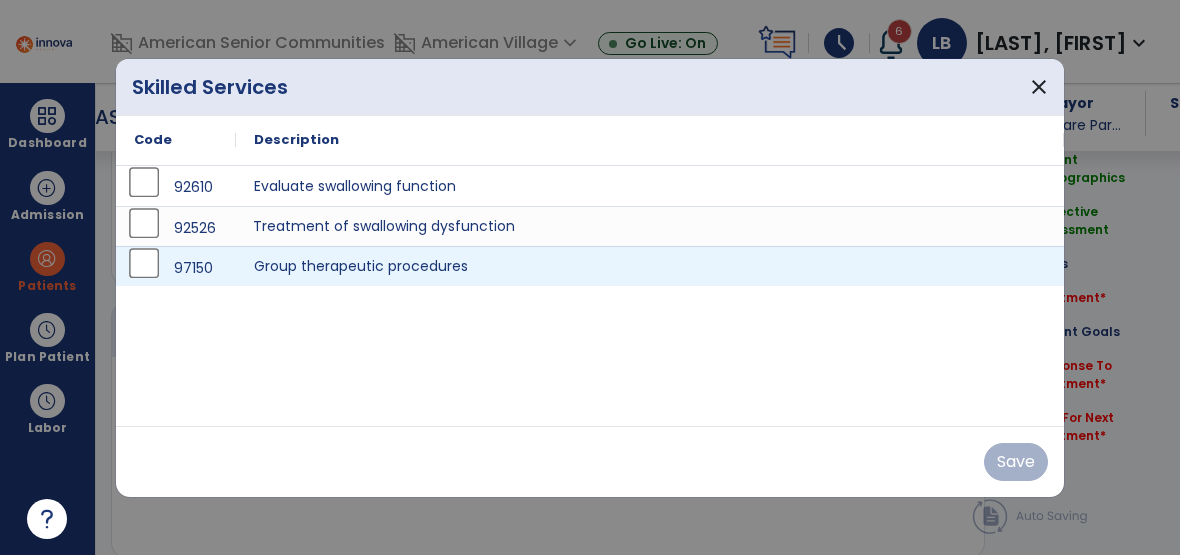 click on "Treatment of swallowing dysfunction" at bounding box center [650, 226] 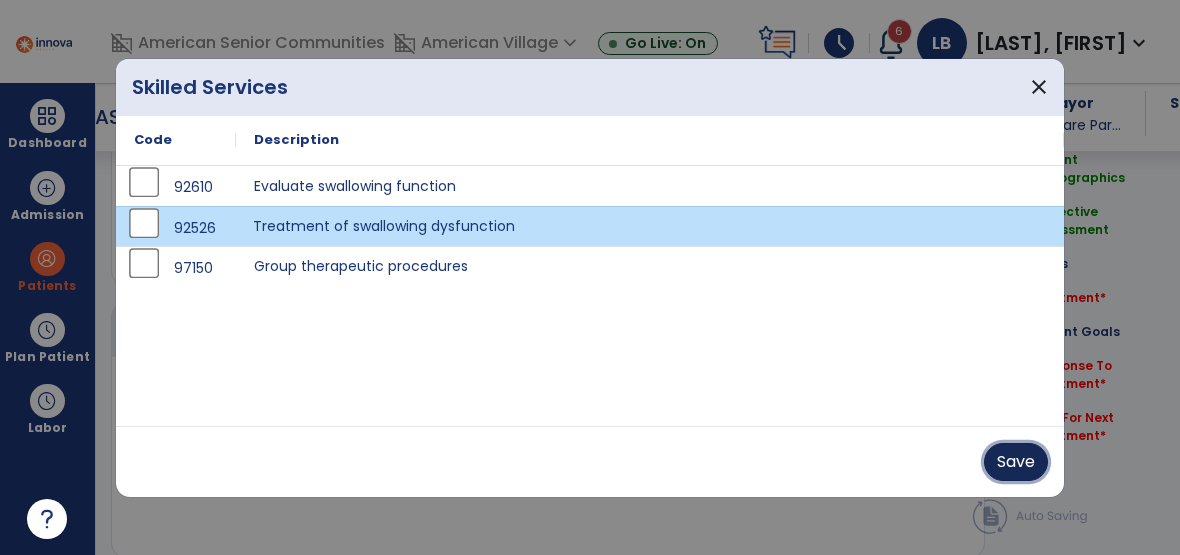 click on "Save" at bounding box center [1016, 462] 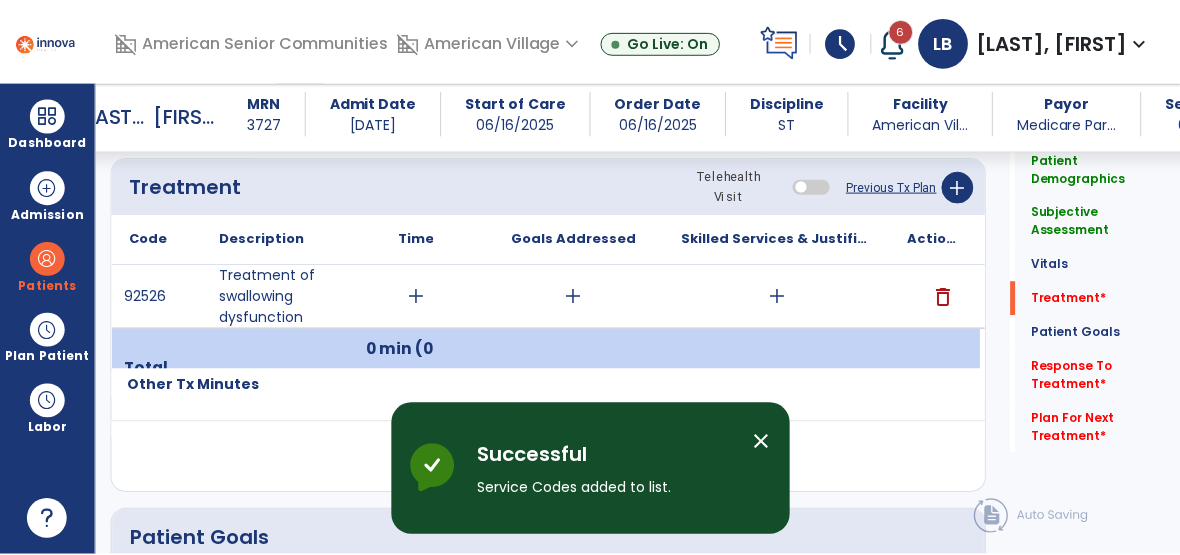 scroll, scrollTop: 1170, scrollLeft: 0, axis: vertical 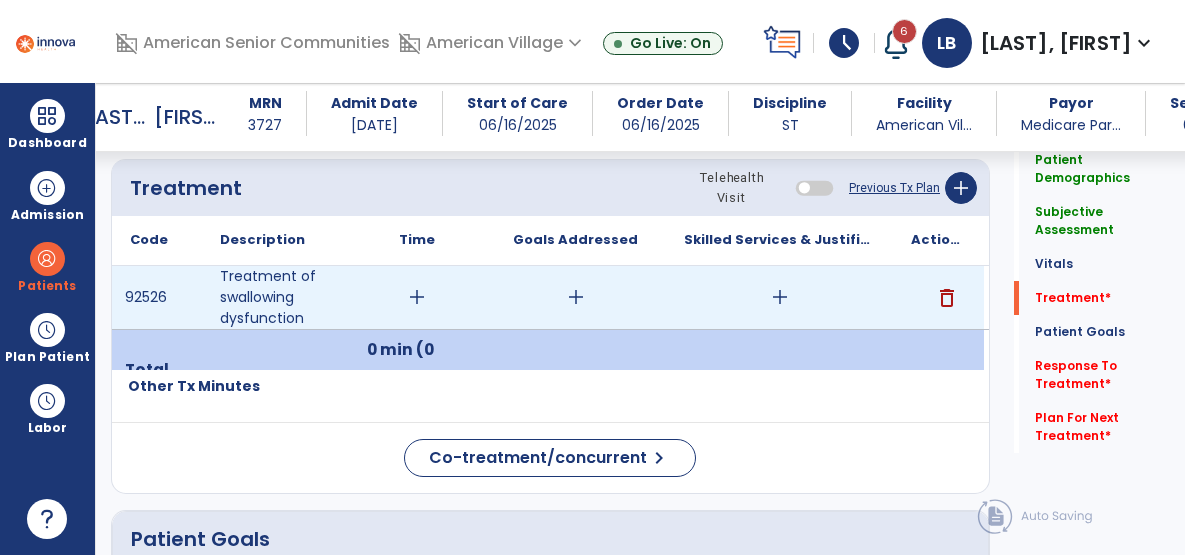 click on "add" at bounding box center [417, 297] 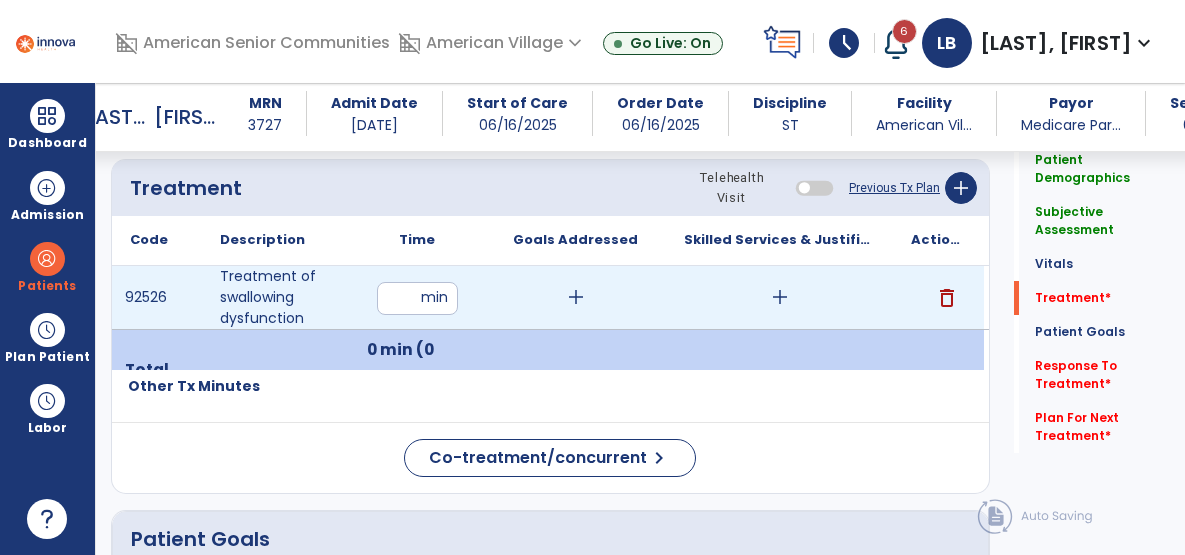type on "*" 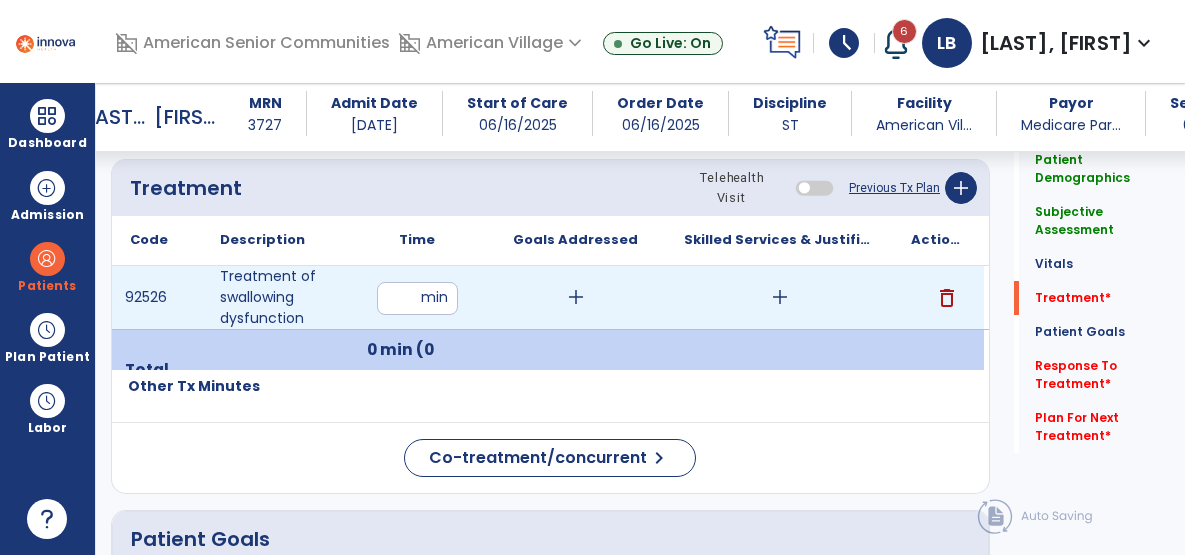 type on "**" 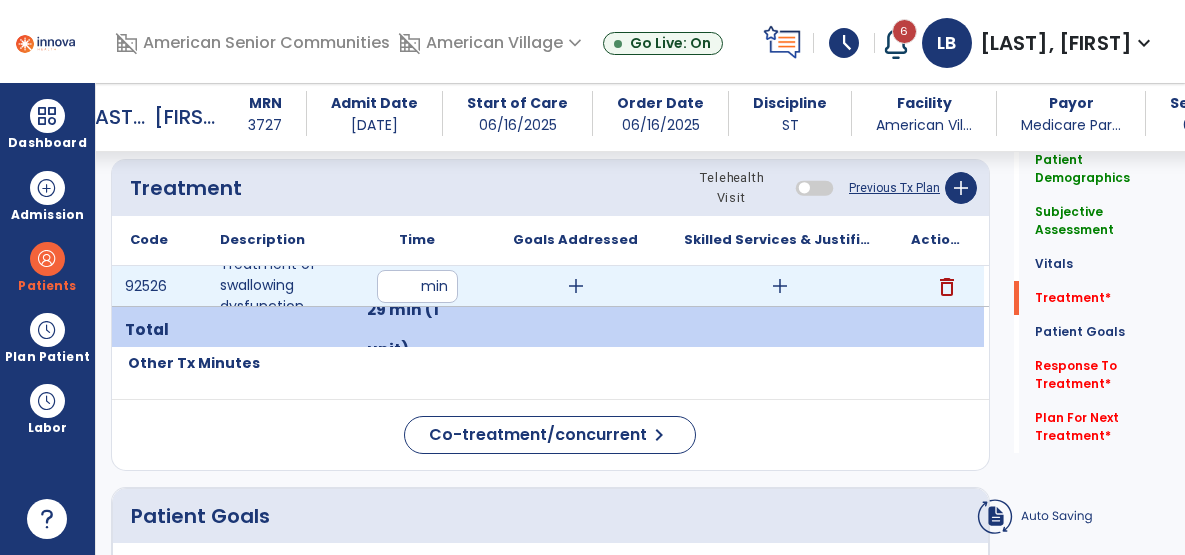 click on "add" at bounding box center (576, 286) 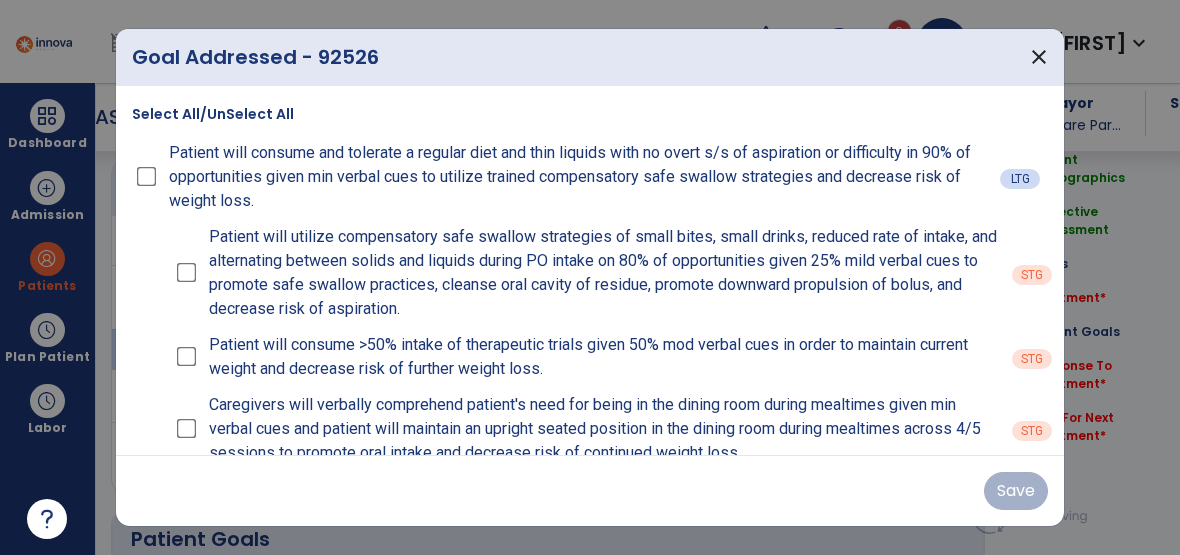 click on "Patient will consume and tolerate a regular diet and thin liquids with no overt s/s of aspiration or difficulty in 90% of opportunities given min verbal cues to utilize trained compensatory safe swallow strategies and decrease risk of weight loss. LTG" at bounding box center (590, 177) 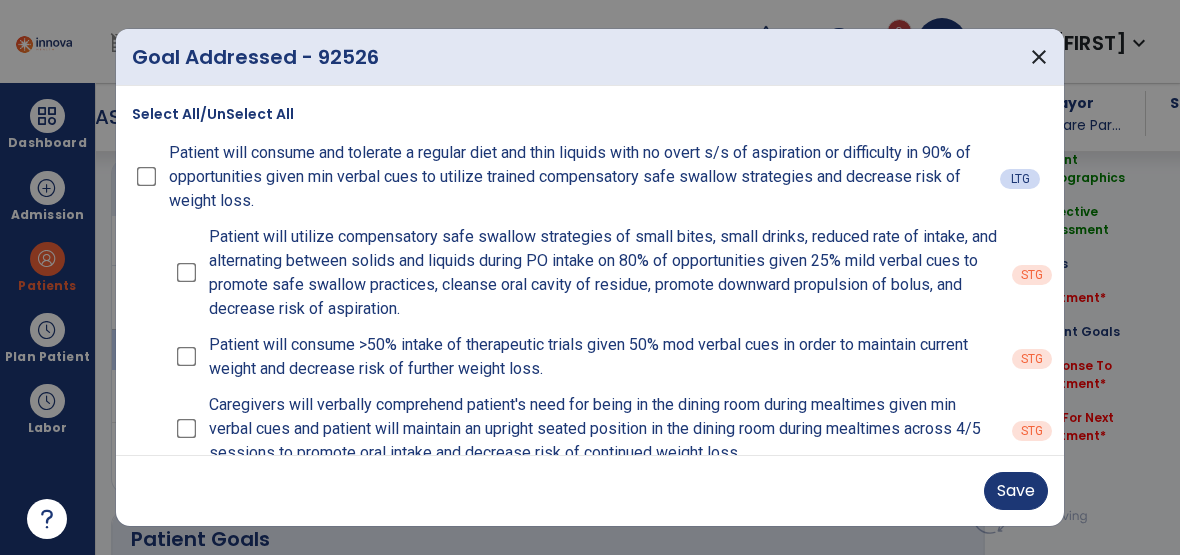 scroll, scrollTop: 37, scrollLeft: 0, axis: vertical 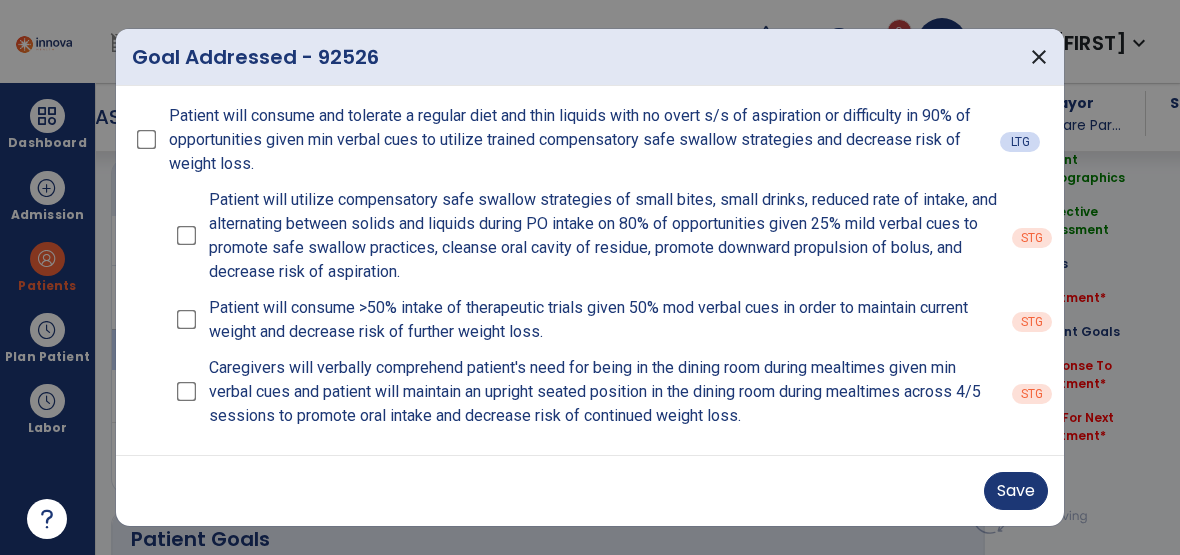 click on "Save" at bounding box center [590, 491] 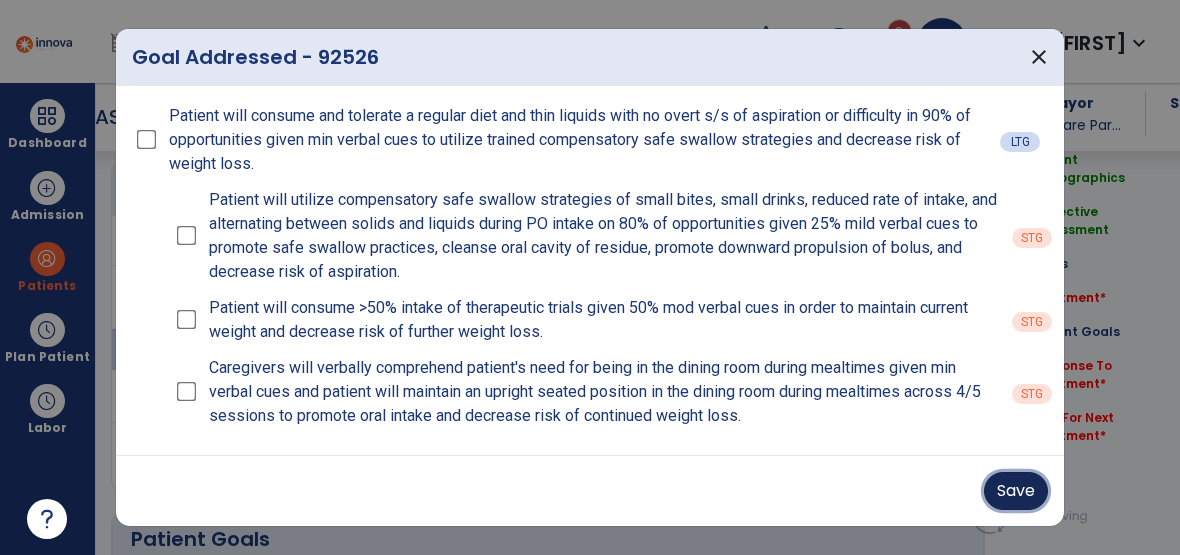 click on "Save" at bounding box center (1016, 491) 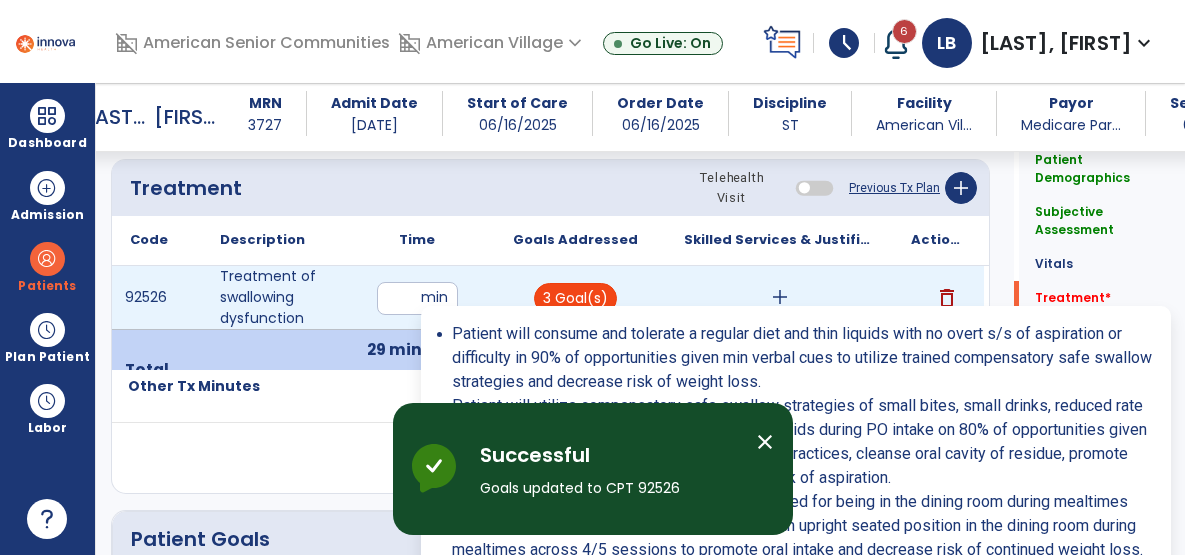 click on "3 Goal(s)" at bounding box center (575, 298) 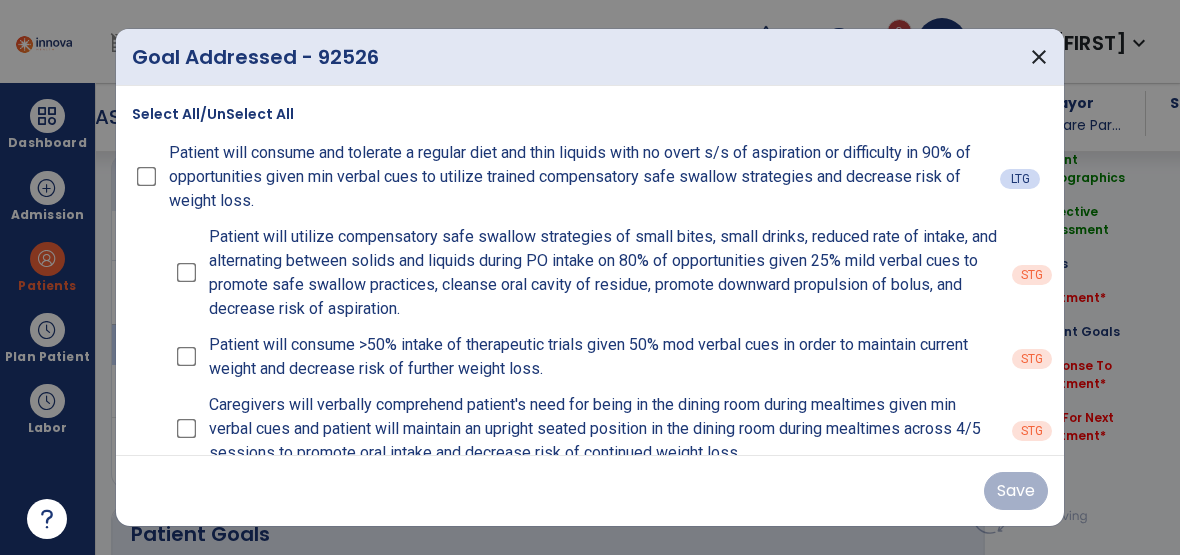 scroll, scrollTop: 1170, scrollLeft: 0, axis: vertical 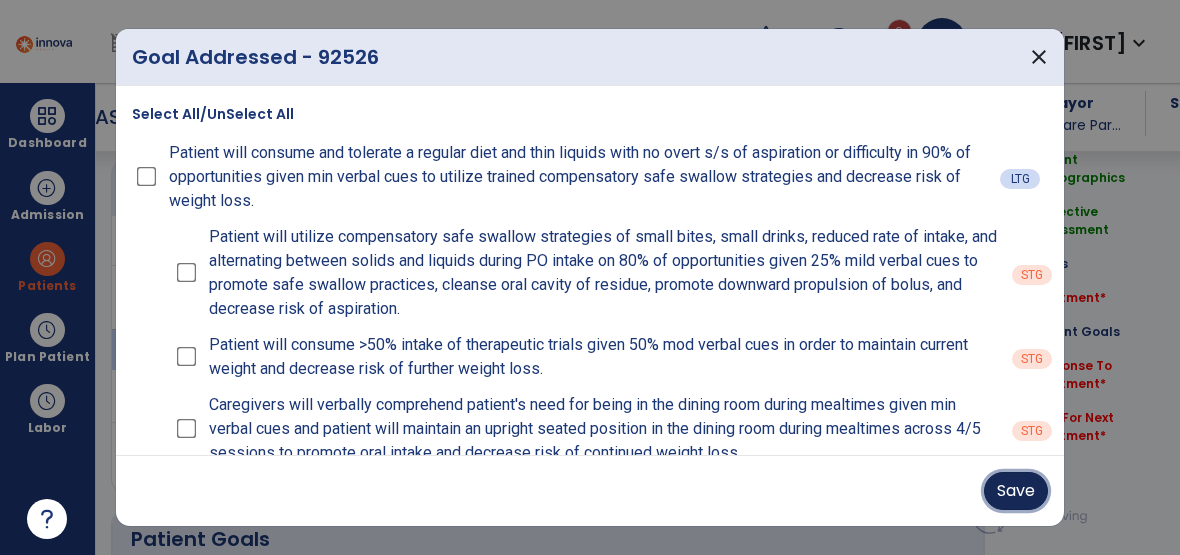 click on "Save" at bounding box center (1016, 491) 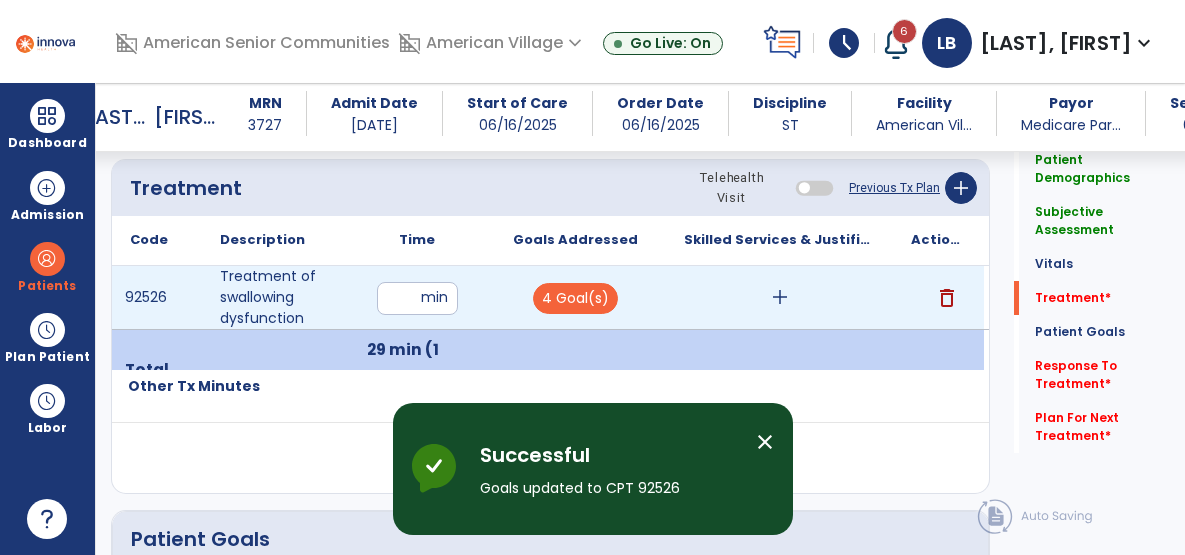 click on "add" at bounding box center [780, 297] 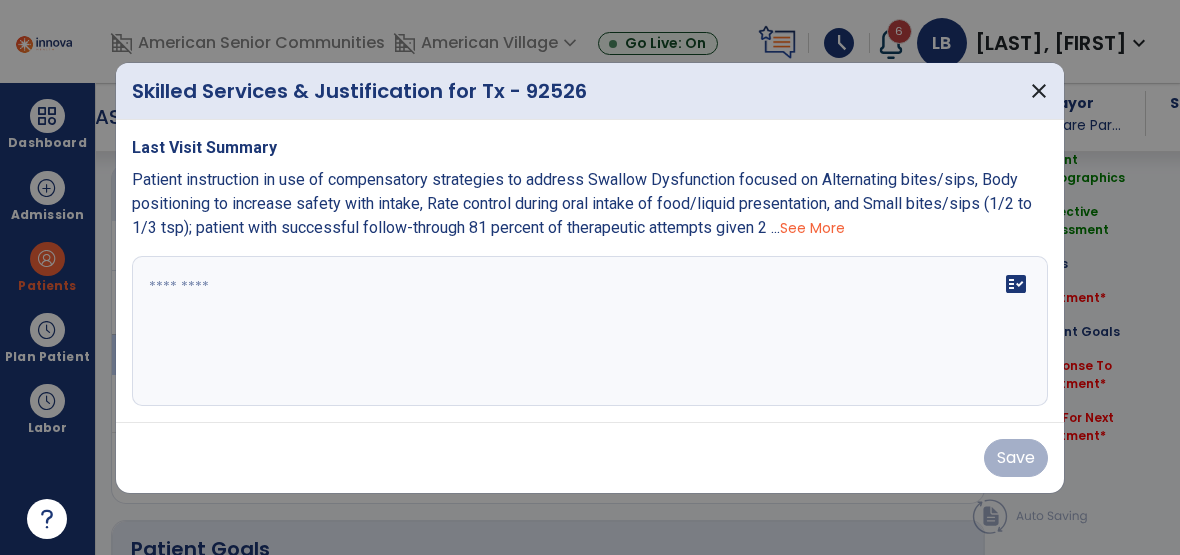scroll, scrollTop: 1170, scrollLeft: 0, axis: vertical 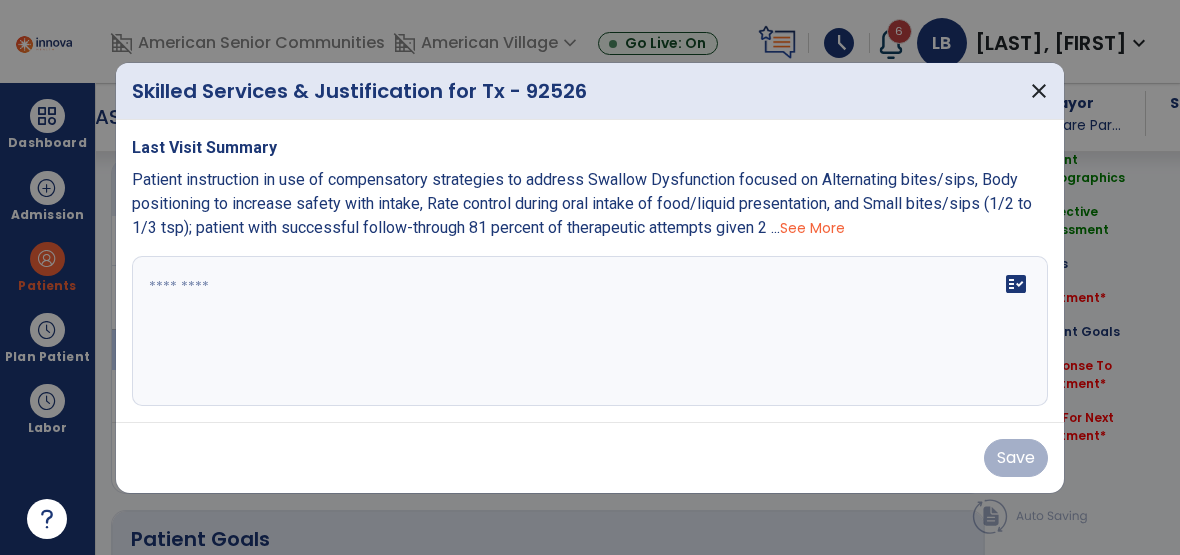 click on "fact_check" at bounding box center [590, 331] 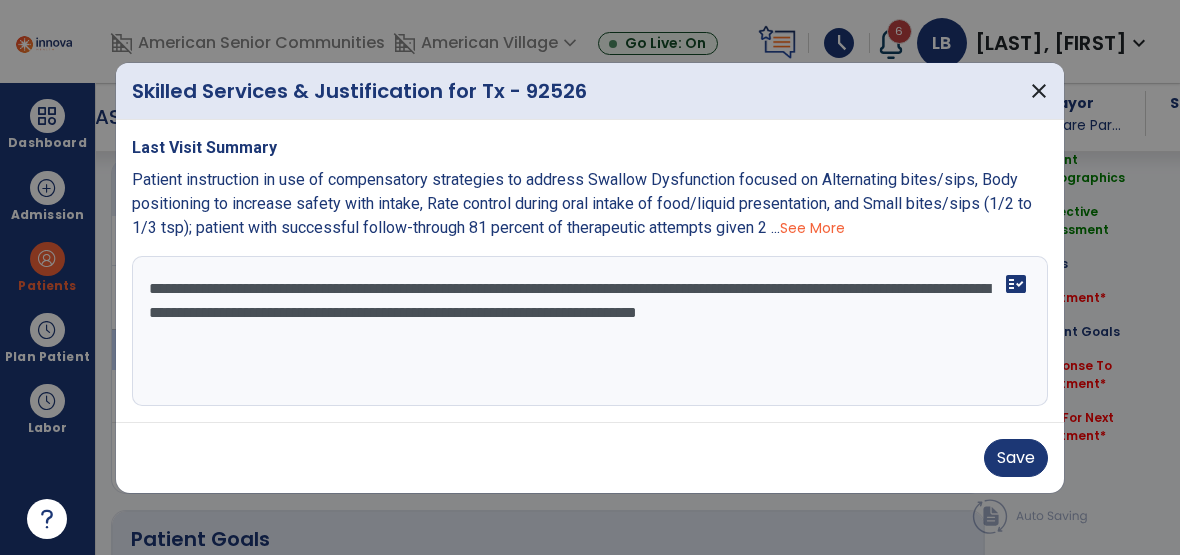 click on "**********" at bounding box center (590, 331) 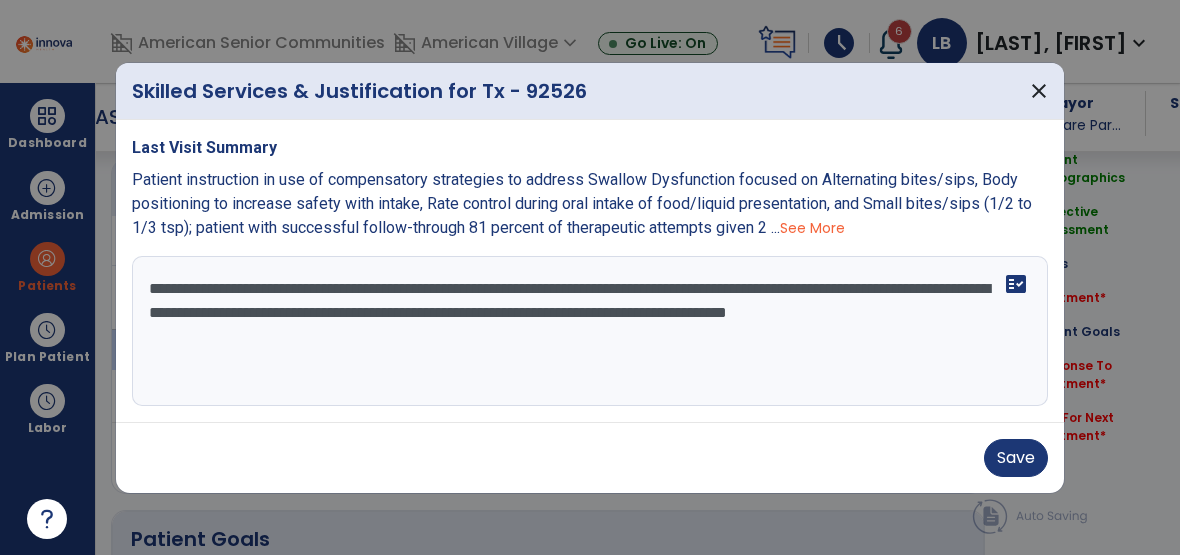 click on "**********" at bounding box center [590, 331] 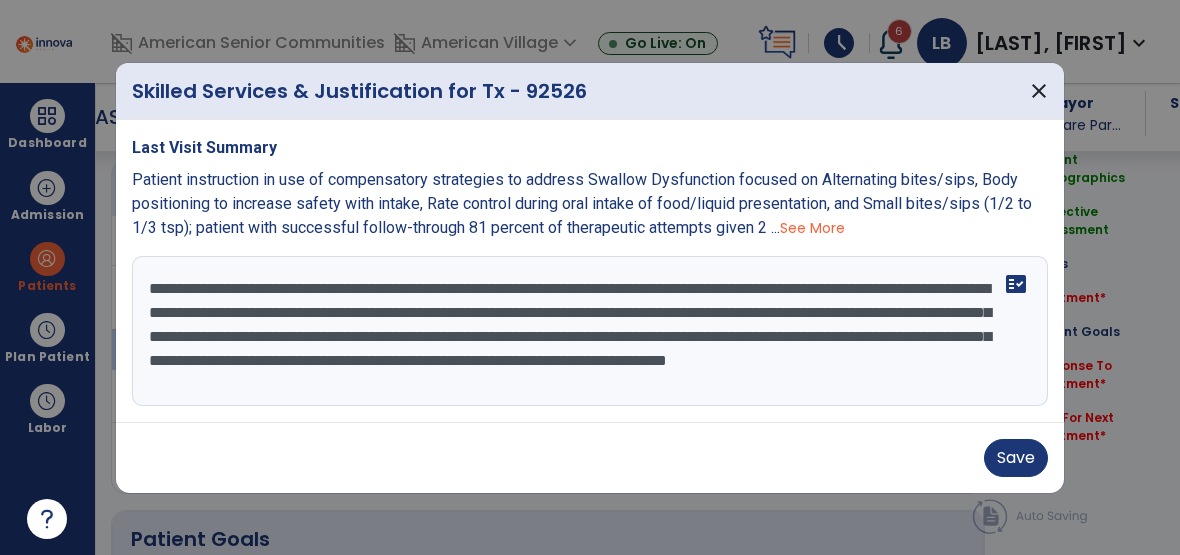 scroll, scrollTop: 16, scrollLeft: 0, axis: vertical 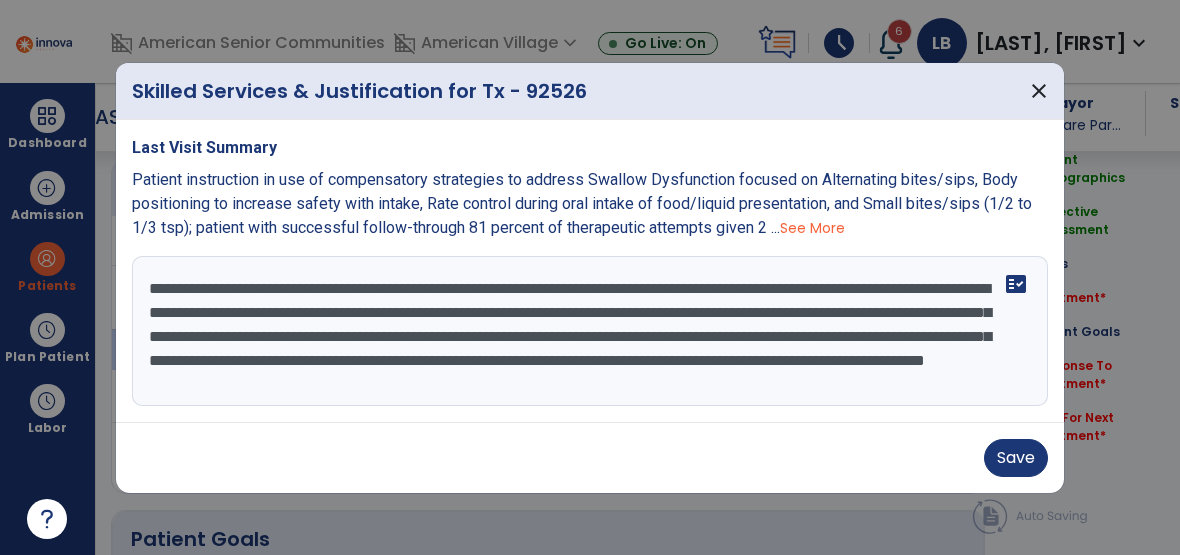 click on "**********" at bounding box center [590, 331] 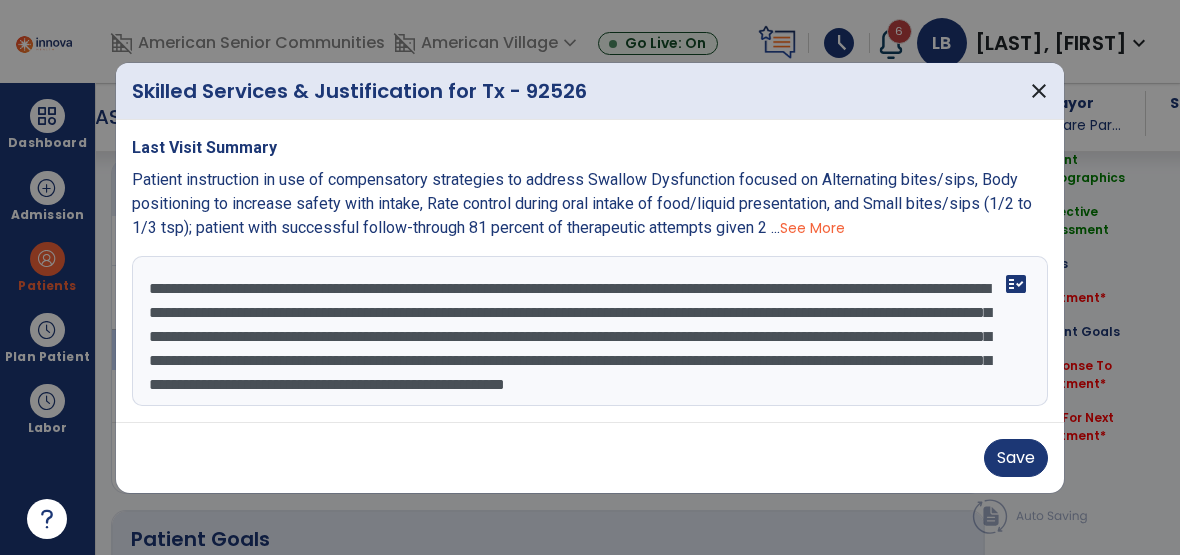scroll, scrollTop: 40, scrollLeft: 0, axis: vertical 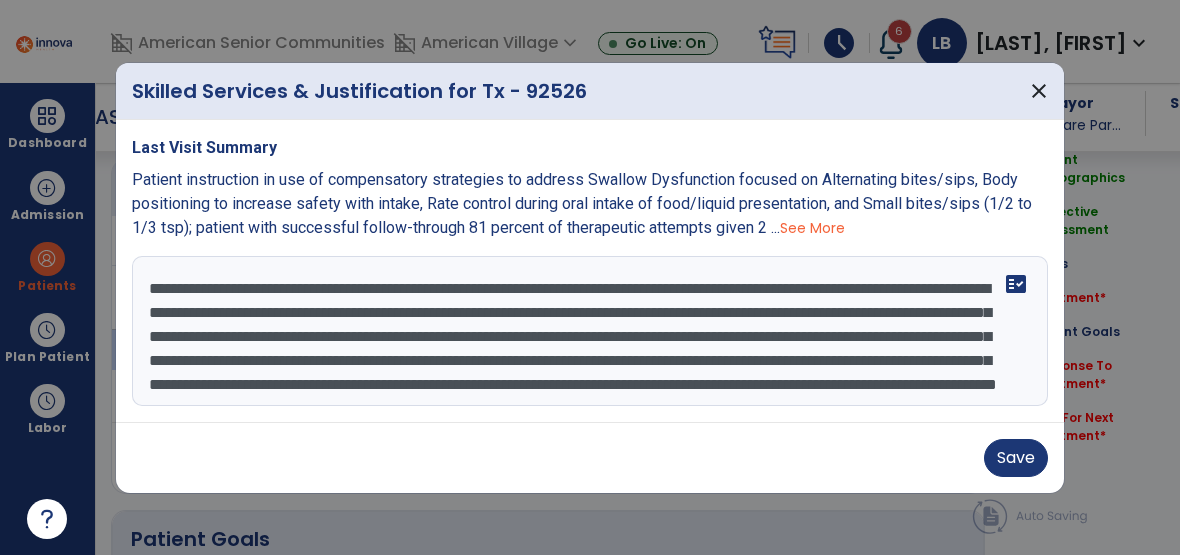 click on "**********" at bounding box center (590, 331) 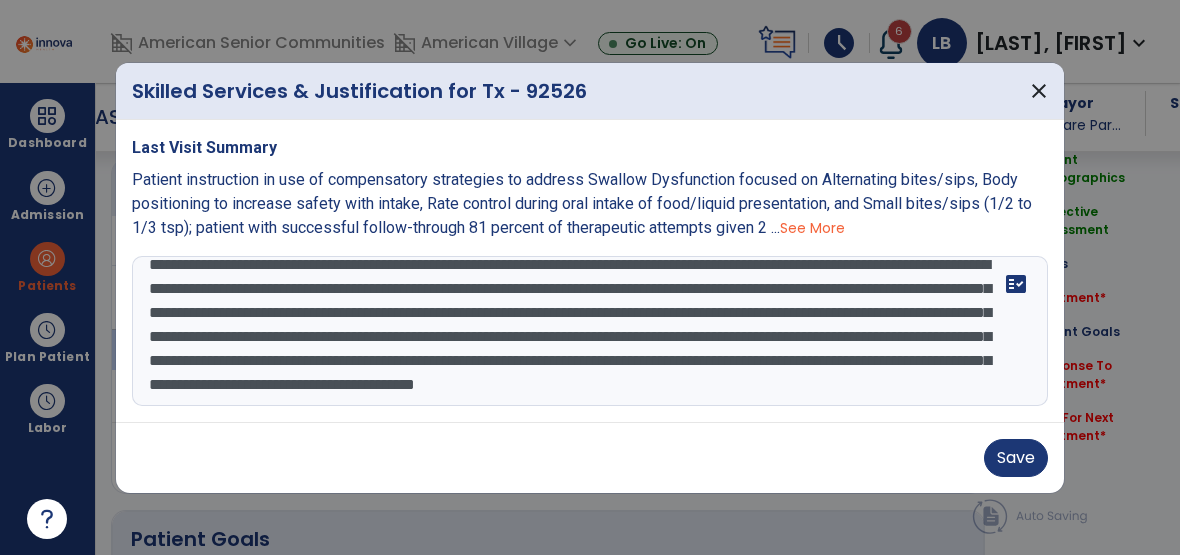 click on "Patient sitting upright in Broda chair in the dining room for noon meal this date demonstrating follow through with previously provided caregiver education. Patient consumed and tolerated 100% of her strawberries and several tater tots utilizing compensatory safe swallow strategies of small bites at a reduced rate of intake. Given 25% mild verbal cues patient alternated between solid and liquids to cleanse oral cavity residue and promote downward propulsion of bolus. Patient refused remainder of meal solids, as well as alternate meal options. SLP completed discharge documentation on this date. Painted and caregiver educated on discharge recommendations to remain on current diet of regular consistencies and thin liquids (AMA in place)" at bounding box center [590, 331] 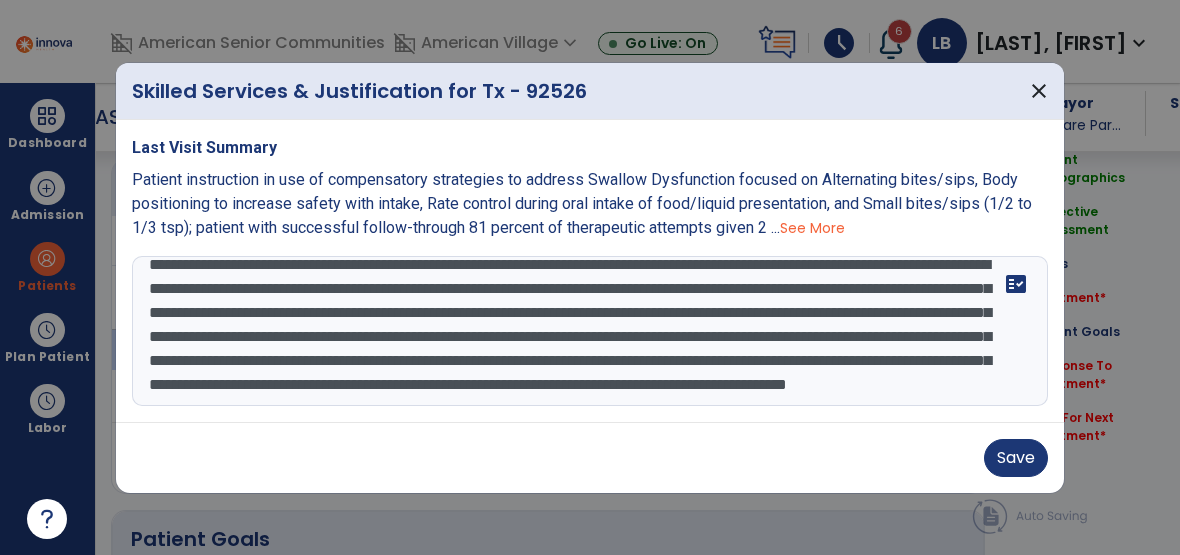 scroll, scrollTop: 88, scrollLeft: 0, axis: vertical 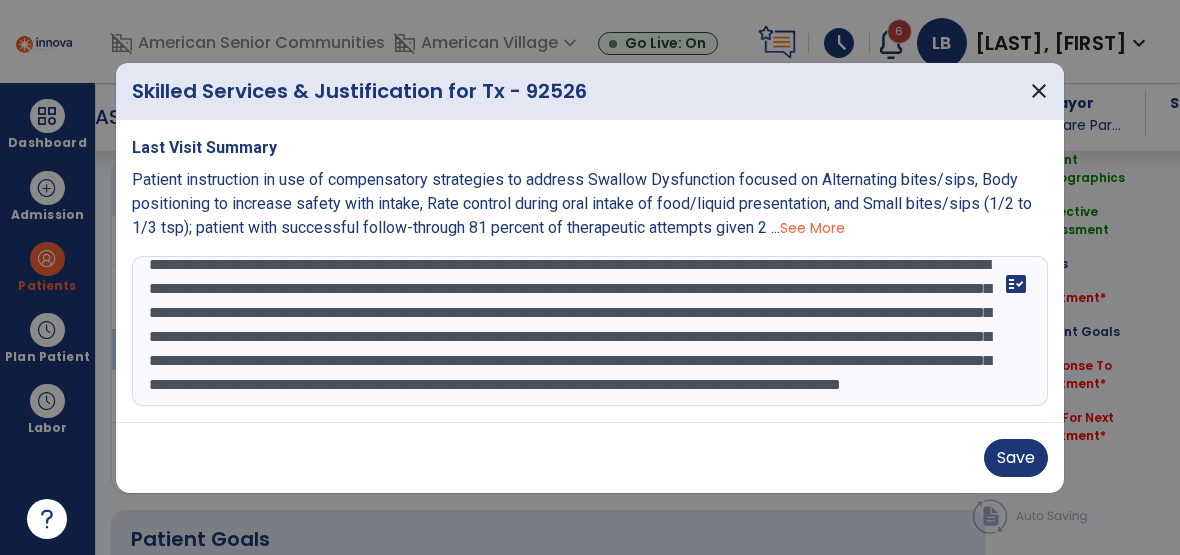 click on "**********" at bounding box center [590, 331] 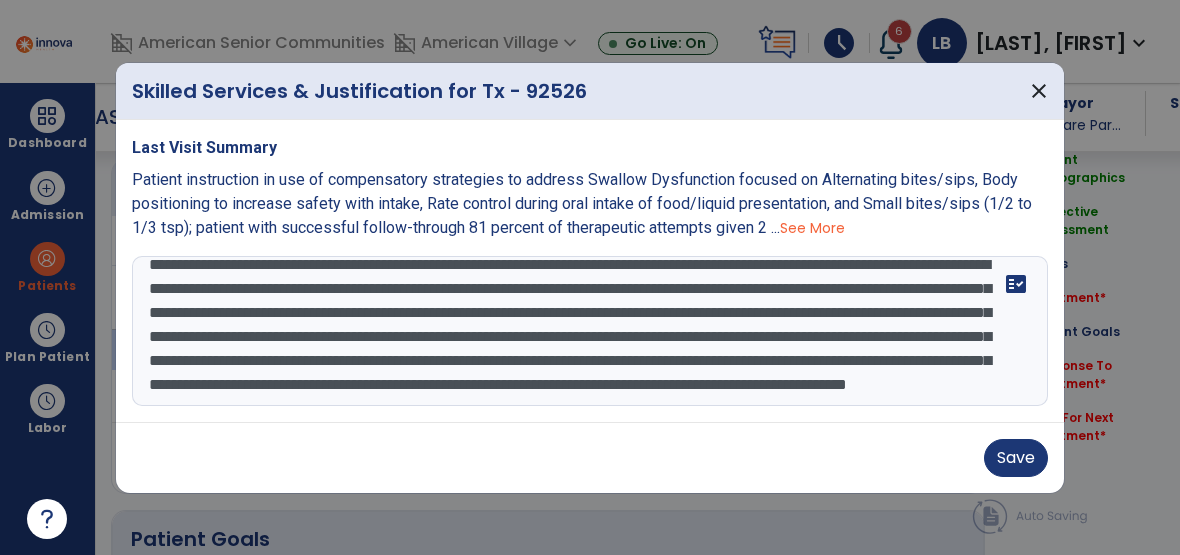 click on "**********" at bounding box center (590, 331) 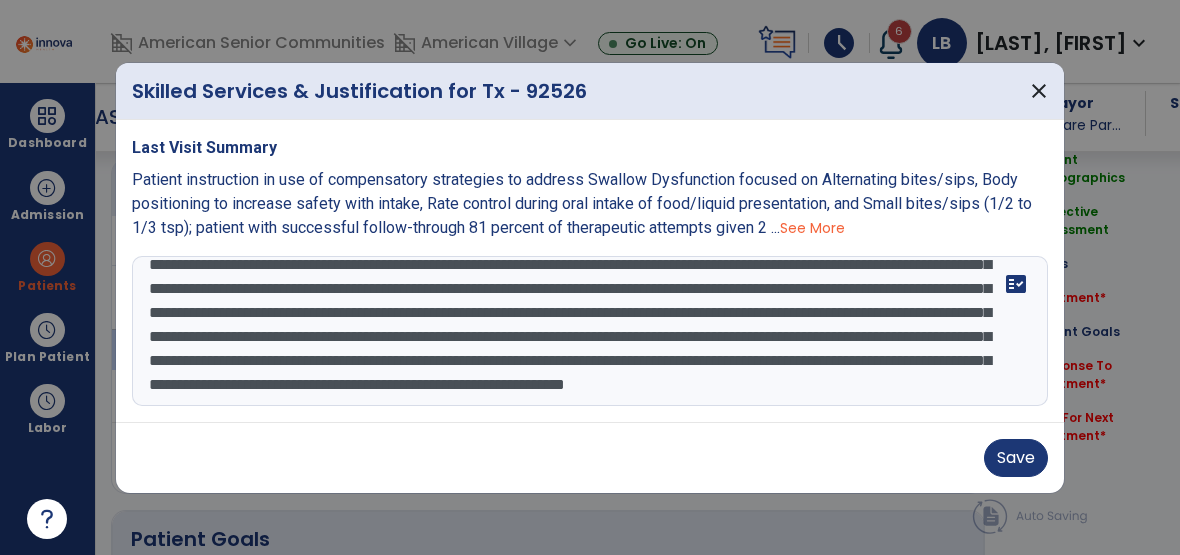 scroll, scrollTop: 112, scrollLeft: 0, axis: vertical 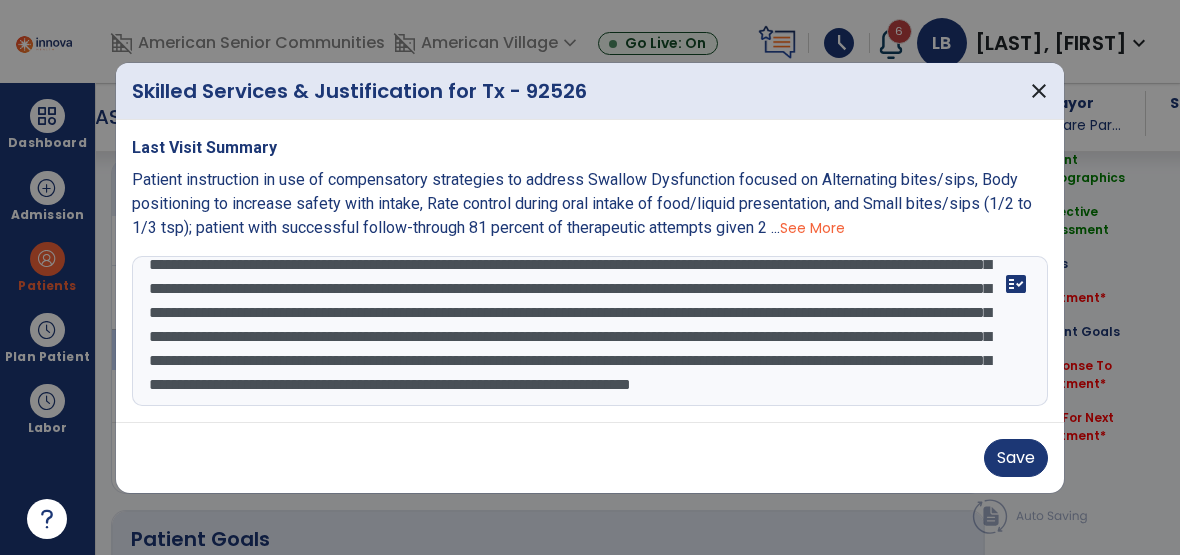click on "**********" at bounding box center [590, 331] 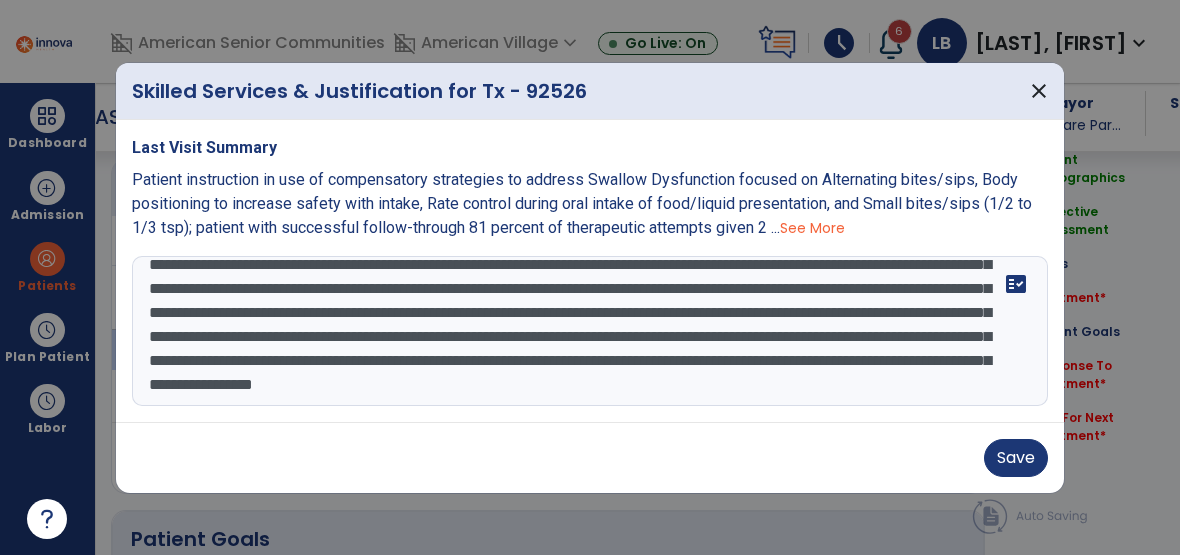 click on "**********" at bounding box center (590, 331) 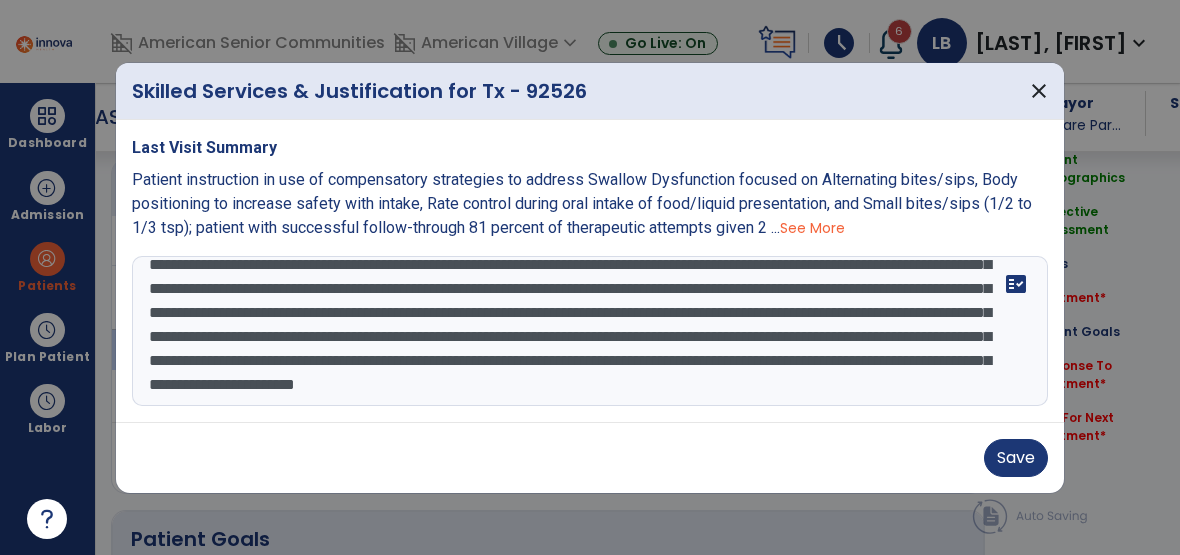 click on "**********" at bounding box center [590, 331] 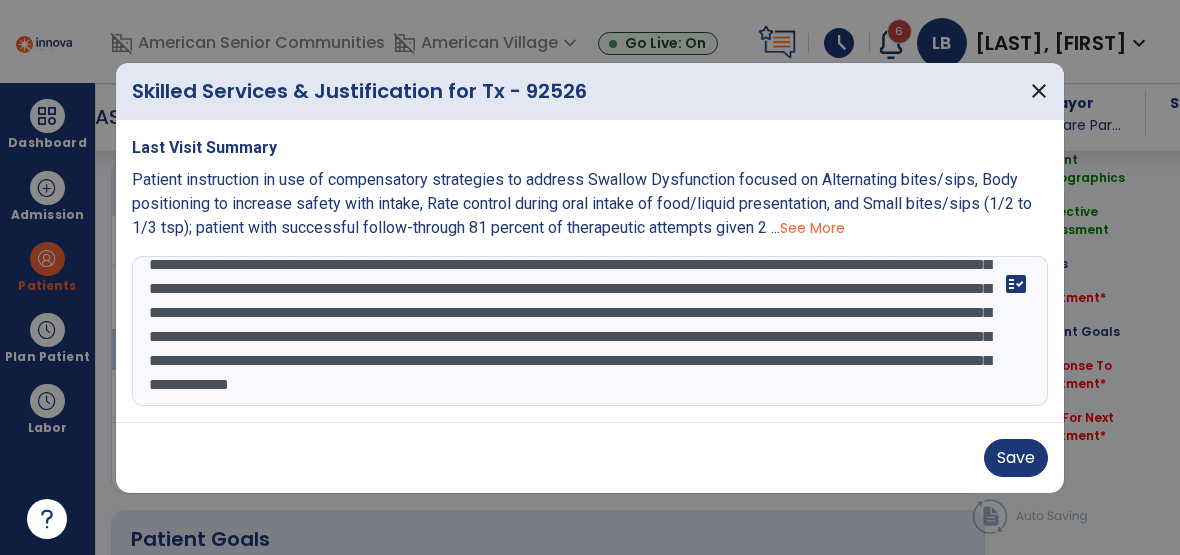 scroll, scrollTop: 168, scrollLeft: 0, axis: vertical 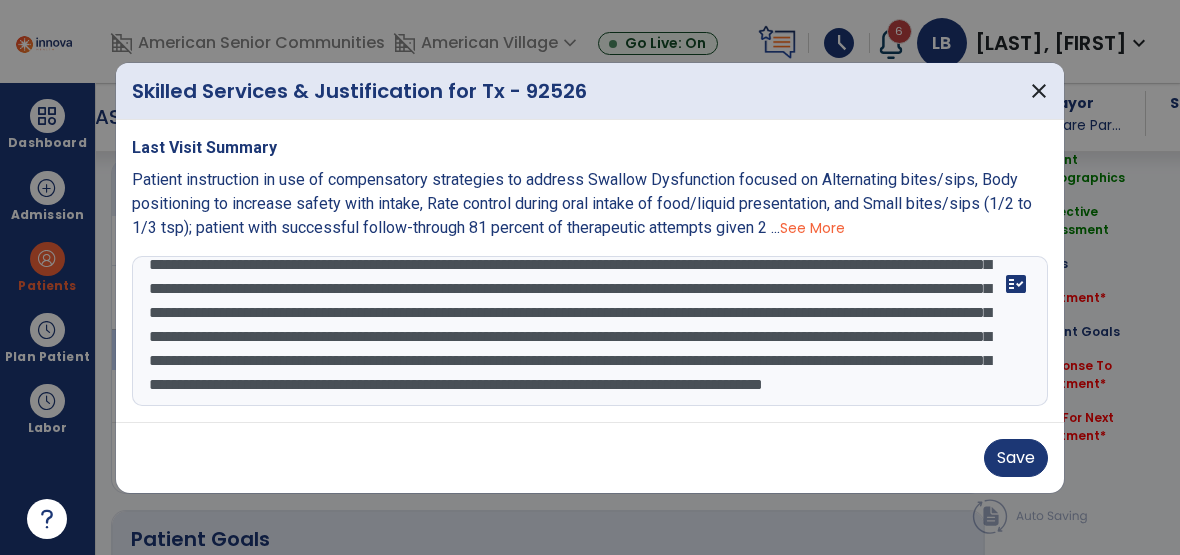 click at bounding box center (590, 331) 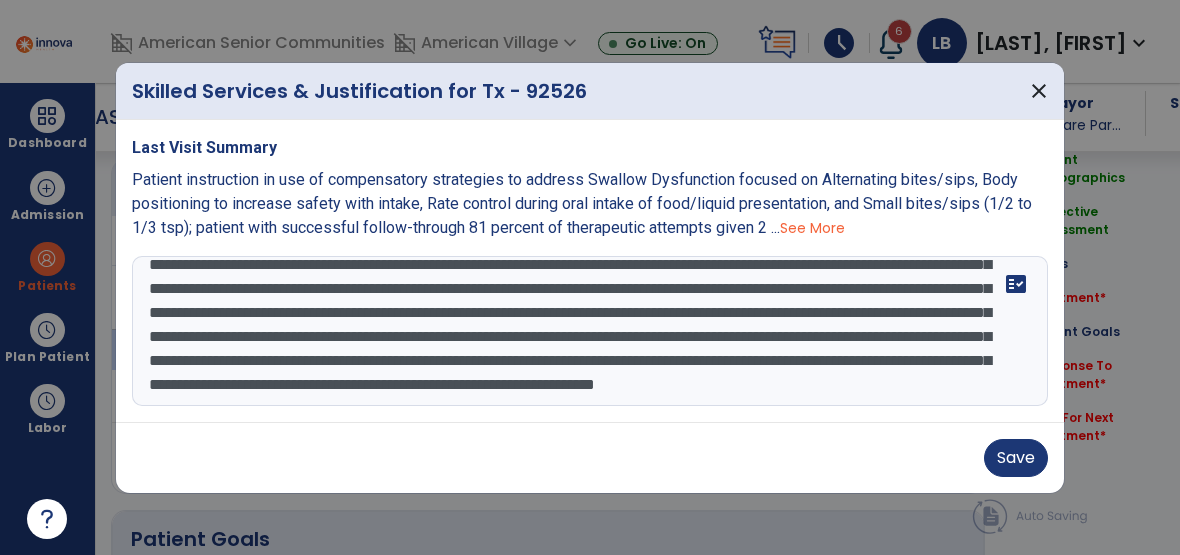 scroll, scrollTop: 216, scrollLeft: 0, axis: vertical 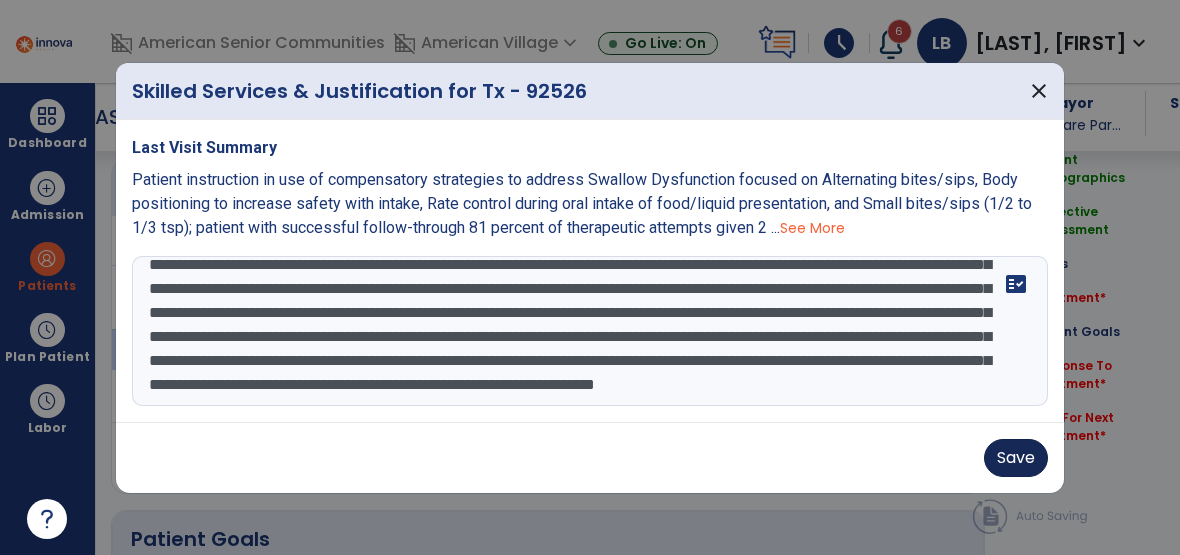 type on "**********" 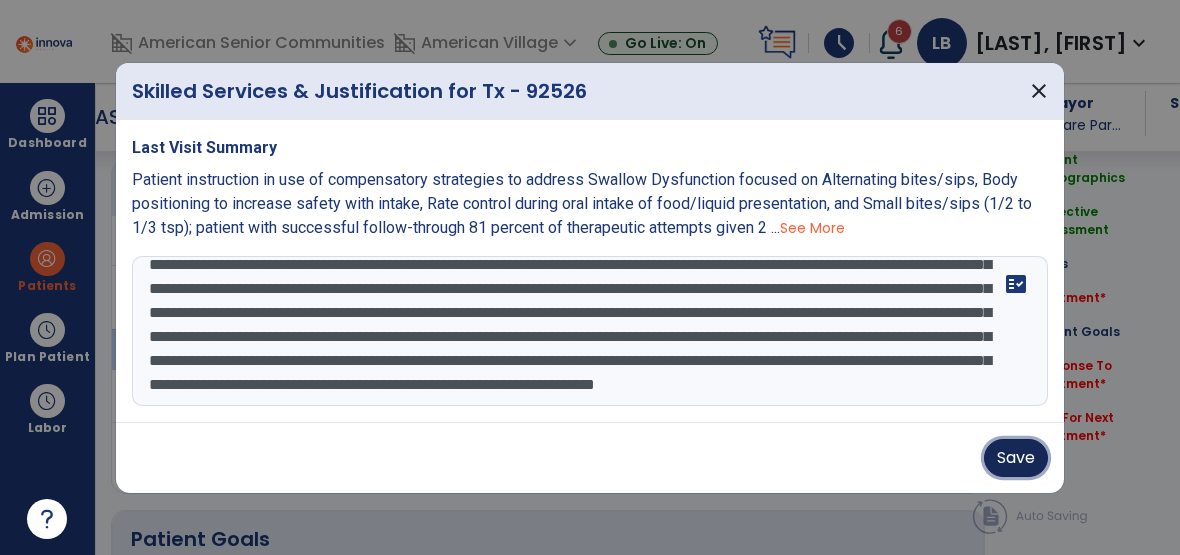 click on "Save" at bounding box center (1016, 458) 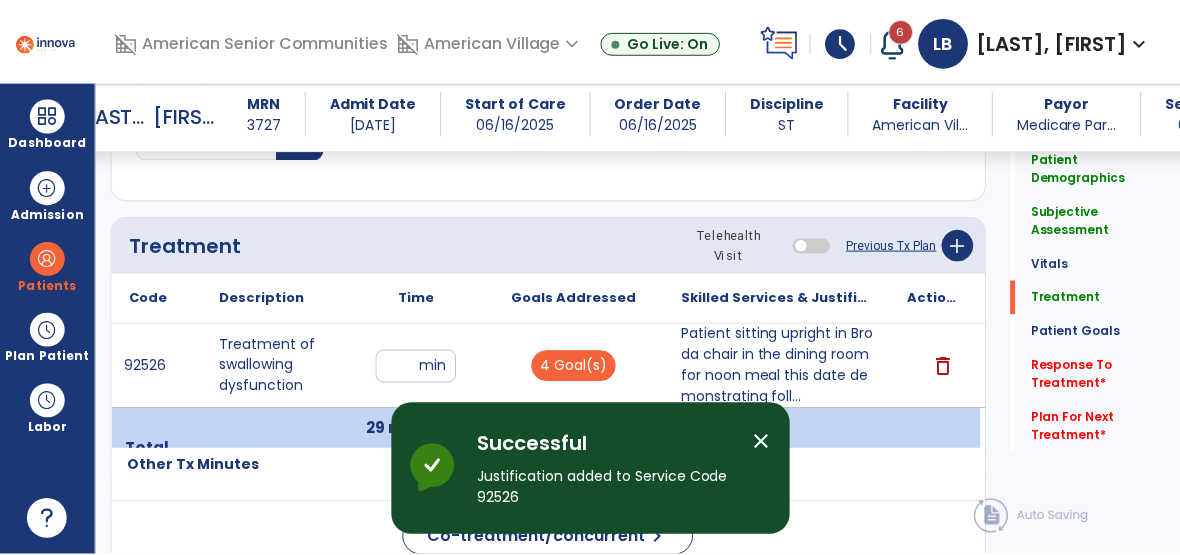 scroll, scrollTop: 1110, scrollLeft: 0, axis: vertical 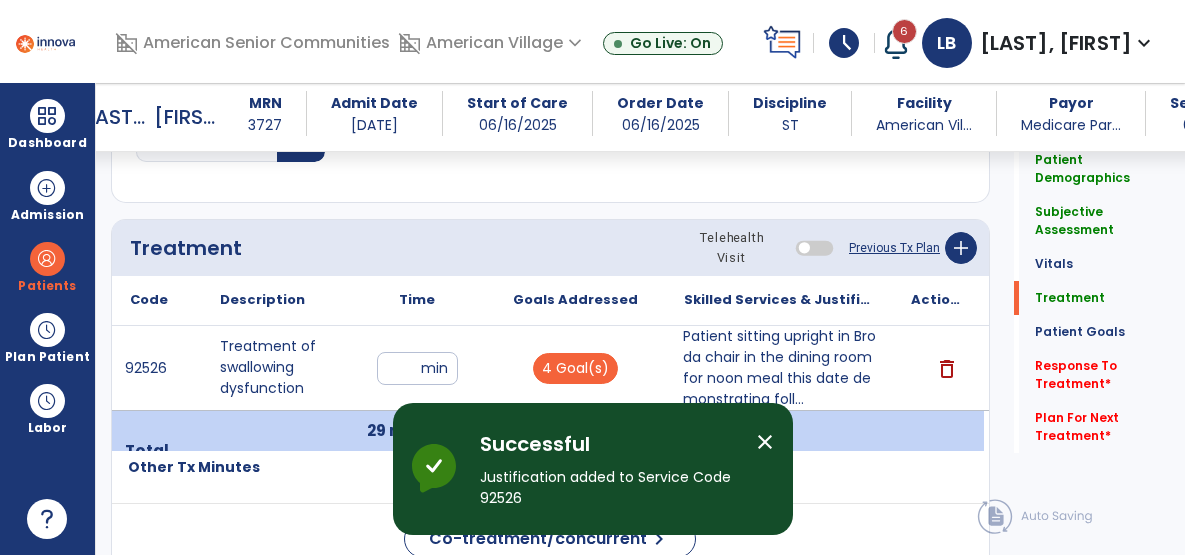 click on "Skilled Services & Justification for Tx" at bounding box center [779, 300] 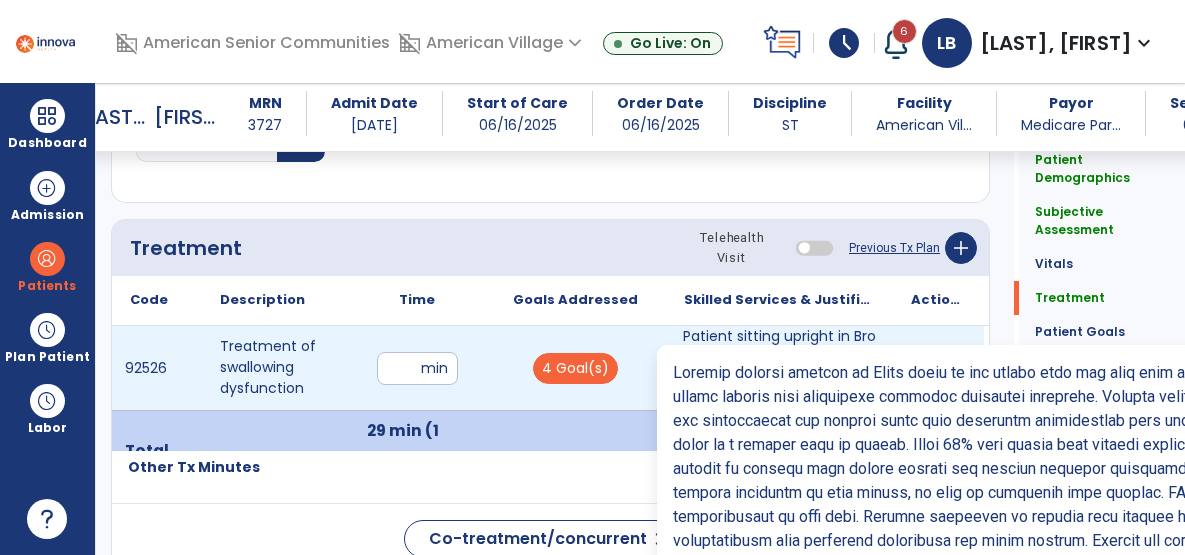 click on "Patient sitting upright in Broda chair in the dining room for noon meal this date demonstrating foll..." at bounding box center (779, 368) 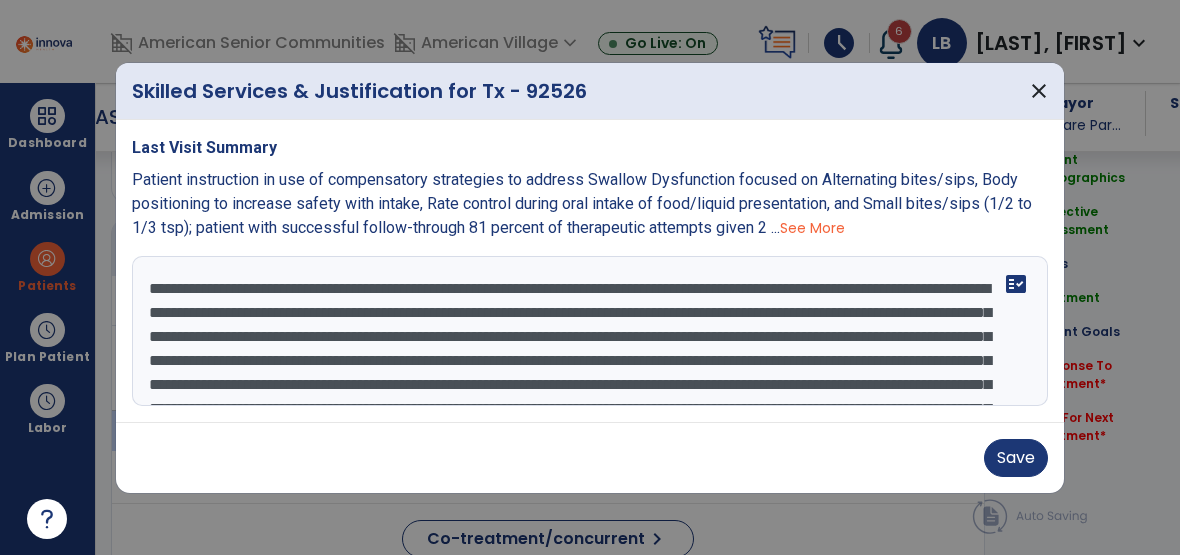 scroll, scrollTop: 1110, scrollLeft: 0, axis: vertical 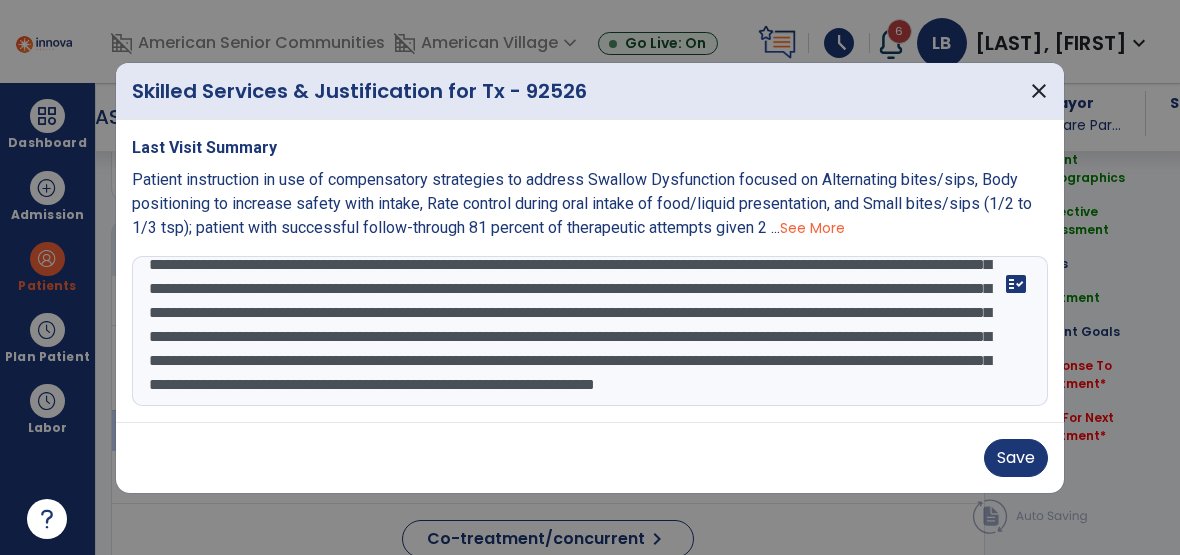 drag, startPoint x: 518, startPoint y: 314, endPoint x: 712, endPoint y: 408, distance: 215.57365 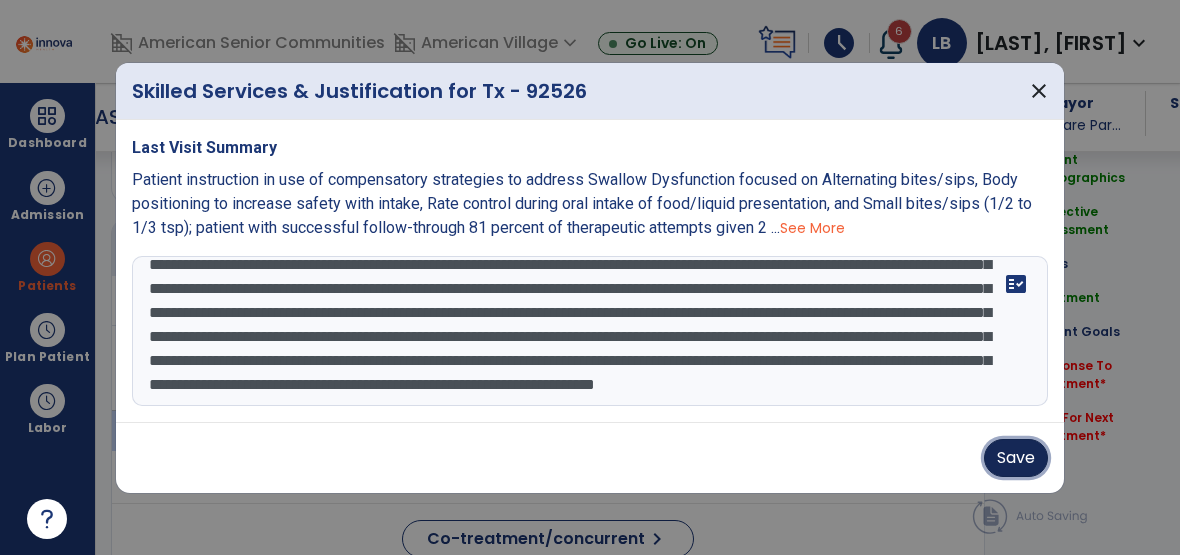 click on "Save" at bounding box center [1016, 458] 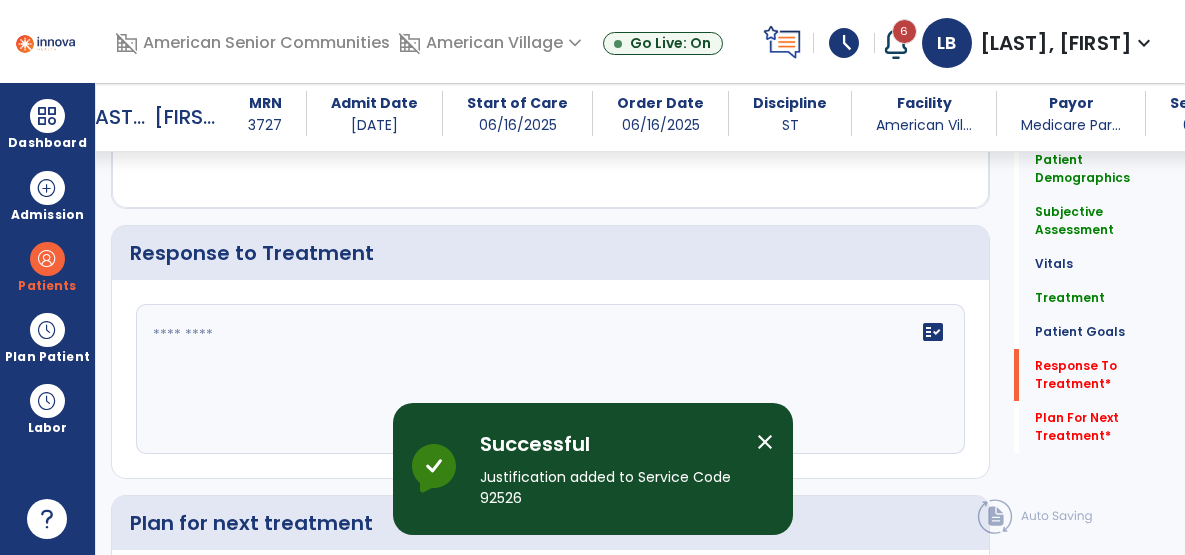 scroll, scrollTop: 3132, scrollLeft: 0, axis: vertical 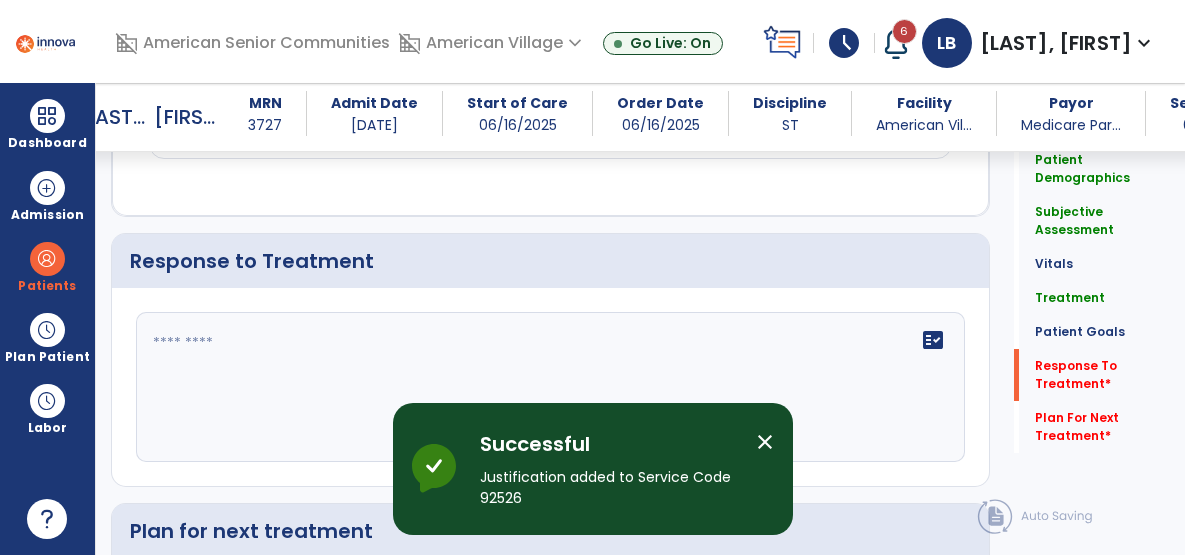 click on "fact_check" 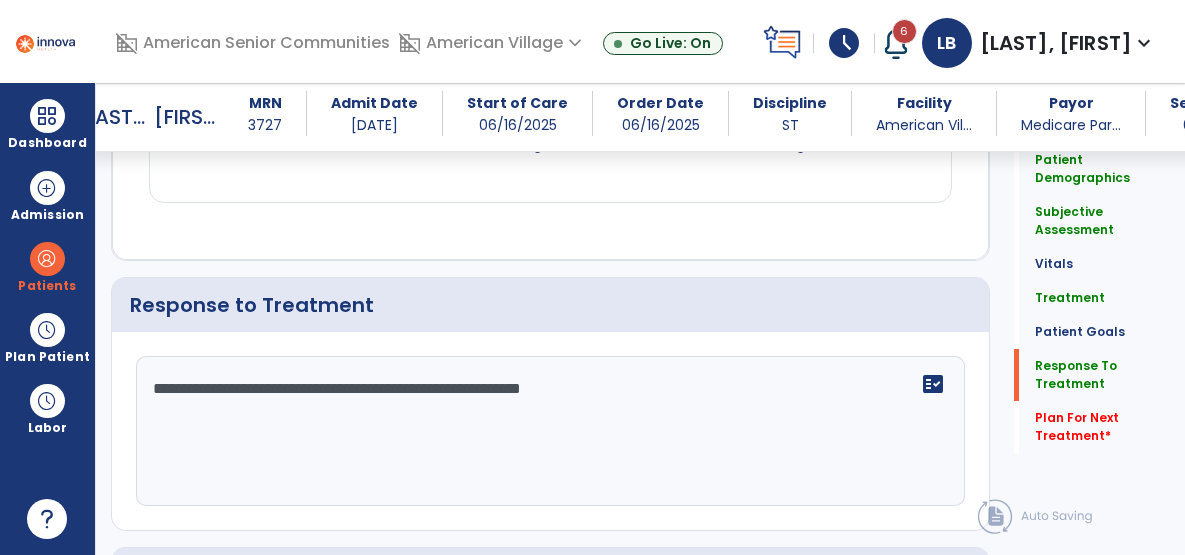 scroll, scrollTop: 3132, scrollLeft: 0, axis: vertical 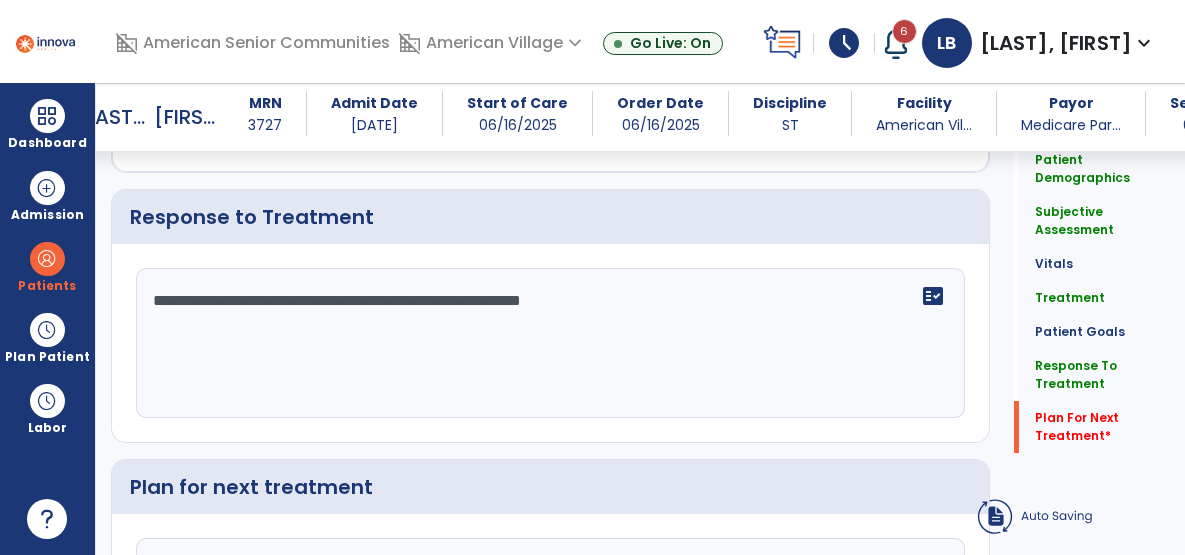 type on "**********" 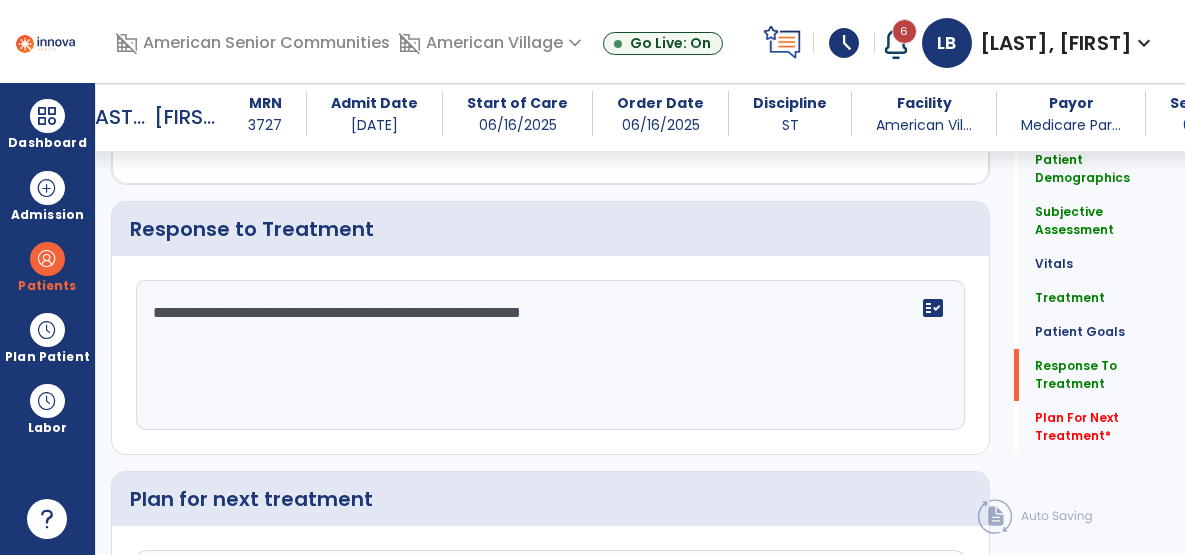 scroll, scrollTop: 3261, scrollLeft: 0, axis: vertical 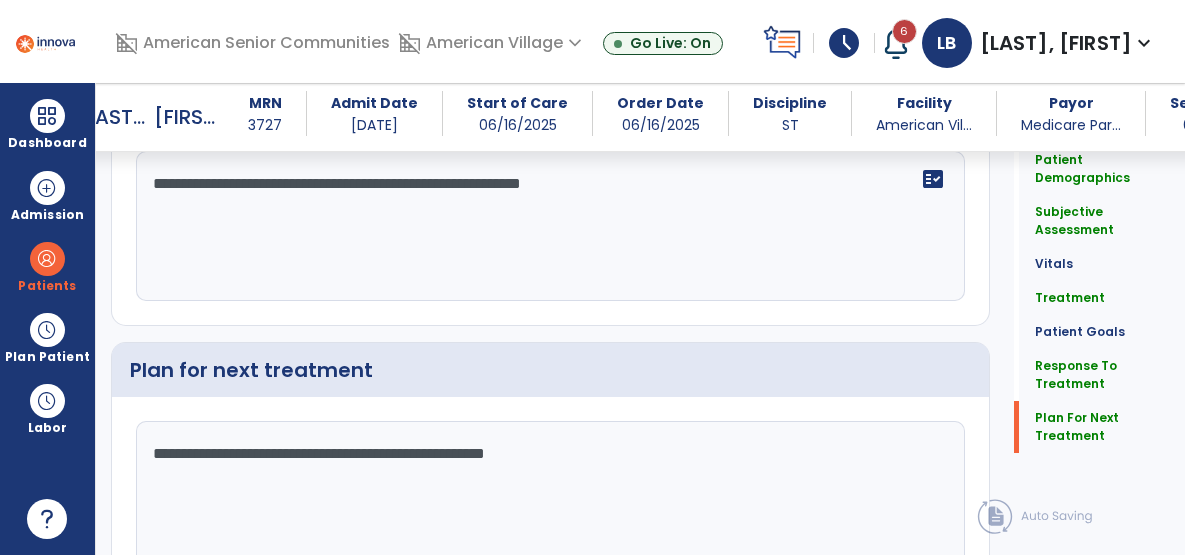 type on "**********" 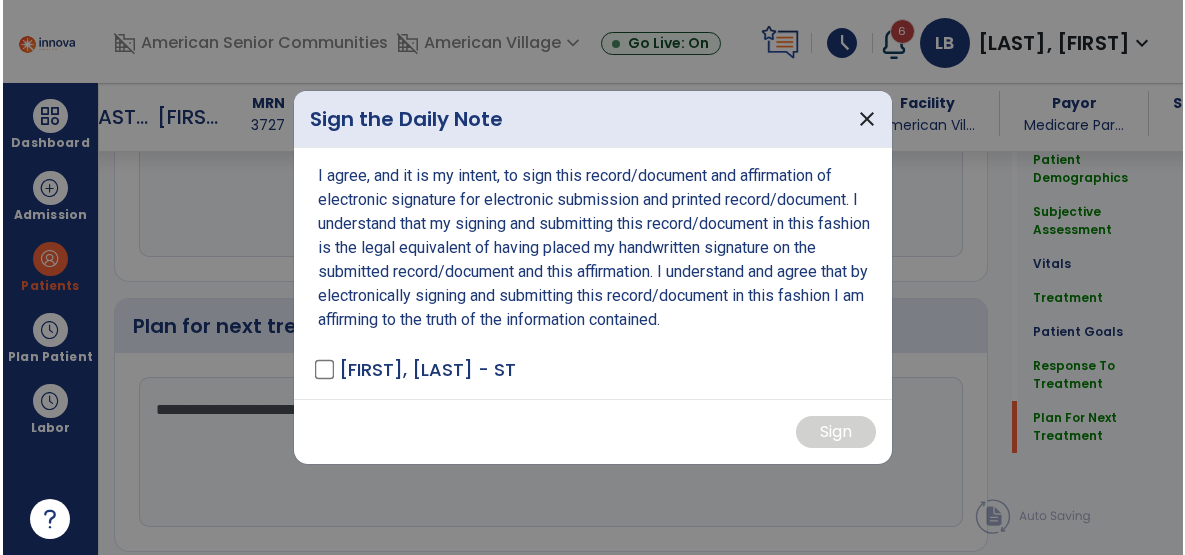 scroll, scrollTop: 3337, scrollLeft: 0, axis: vertical 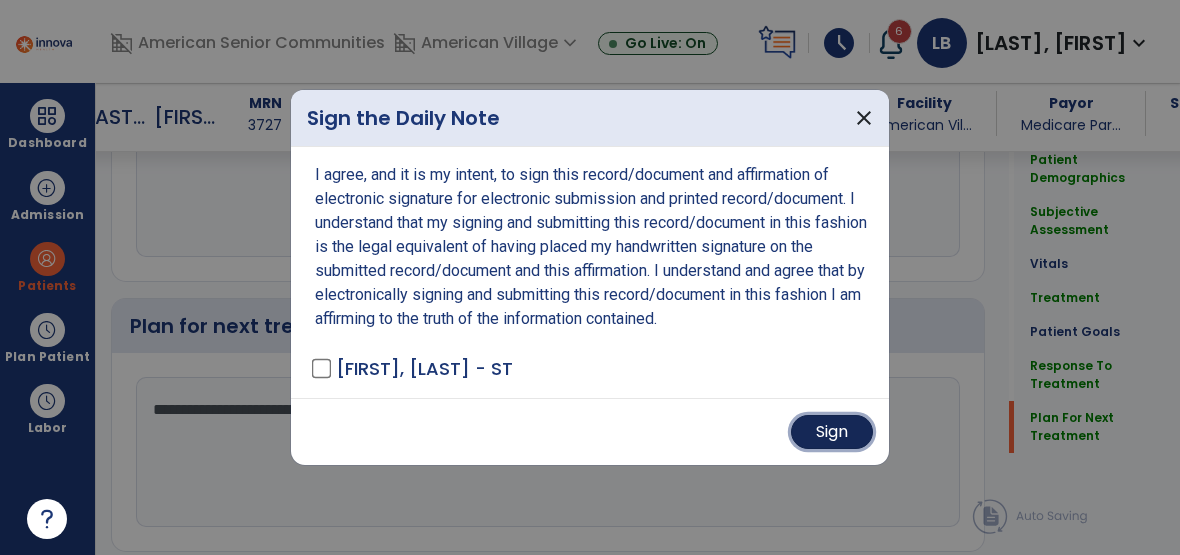 click on "Sign" at bounding box center (832, 432) 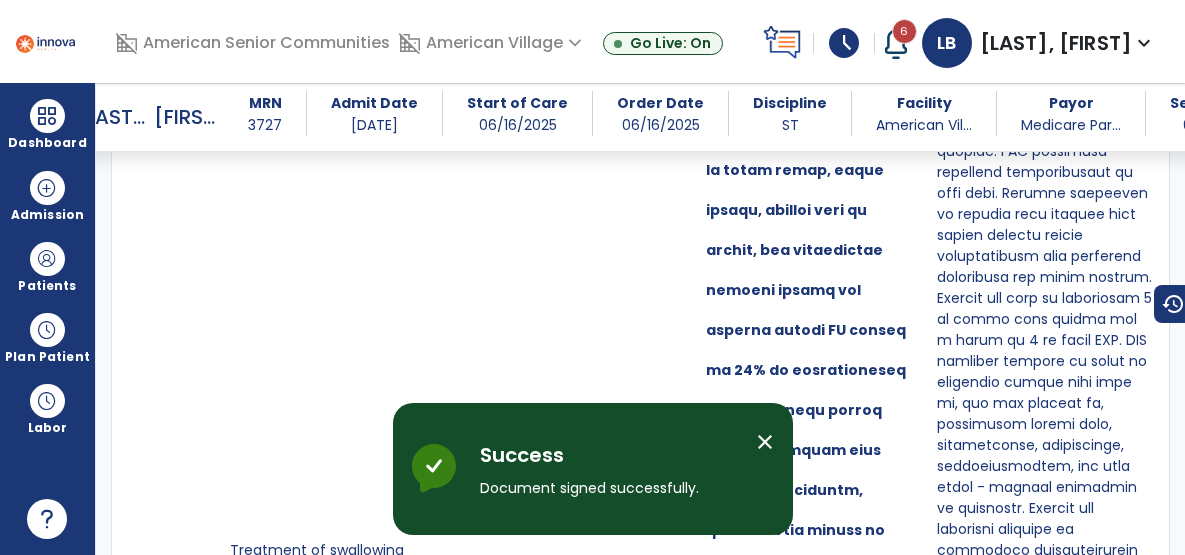 scroll, scrollTop: 0, scrollLeft: 0, axis: both 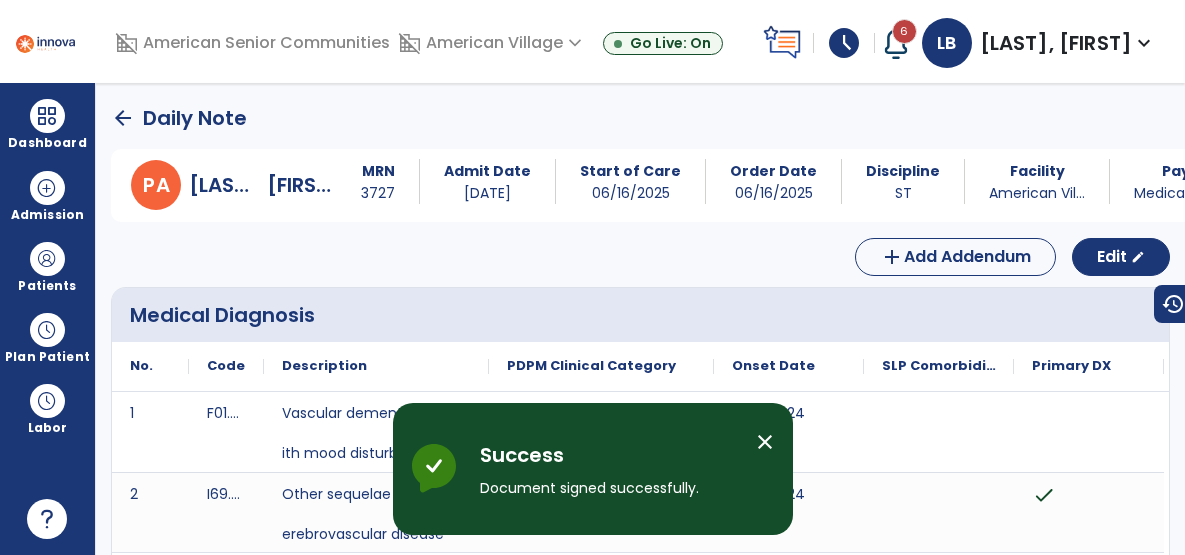 click on "arrow_back" 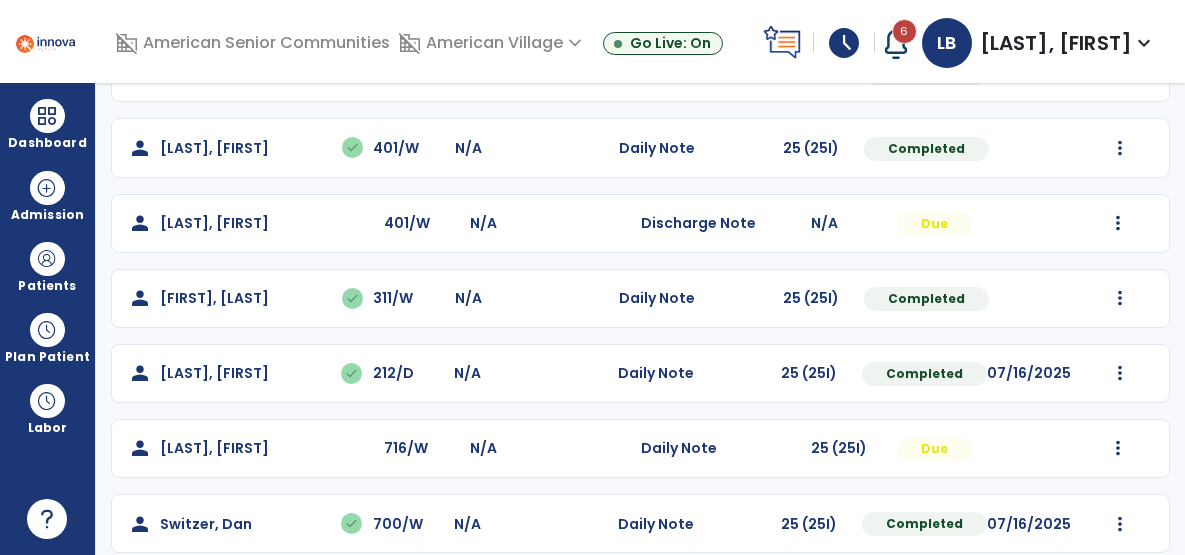 scroll, scrollTop: 1220, scrollLeft: 0, axis: vertical 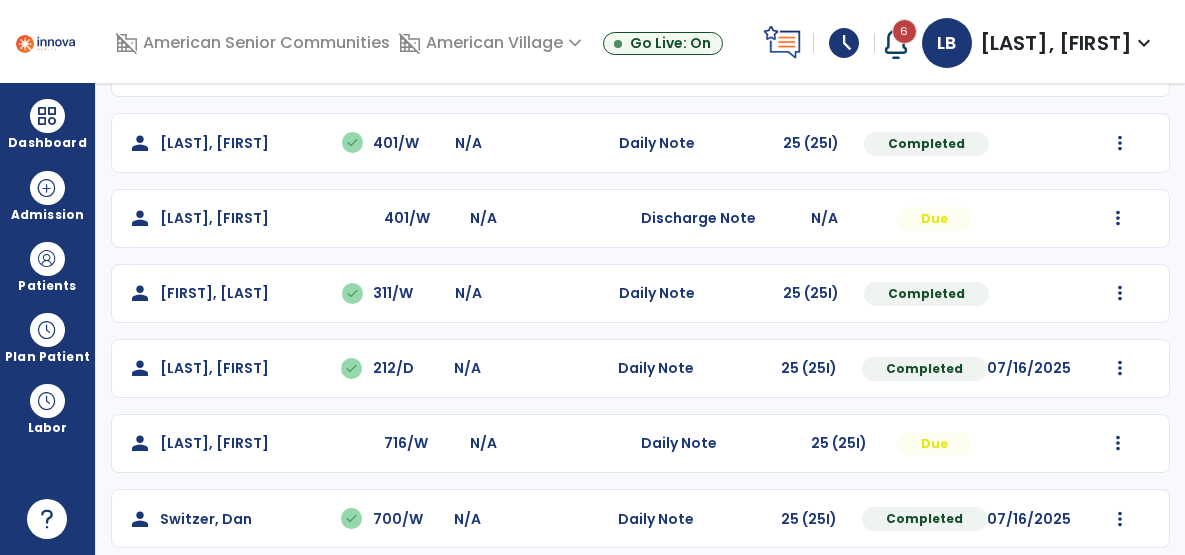 click on "Mark Visit As Complete   Reset Note   Open Document   G + C Mins" 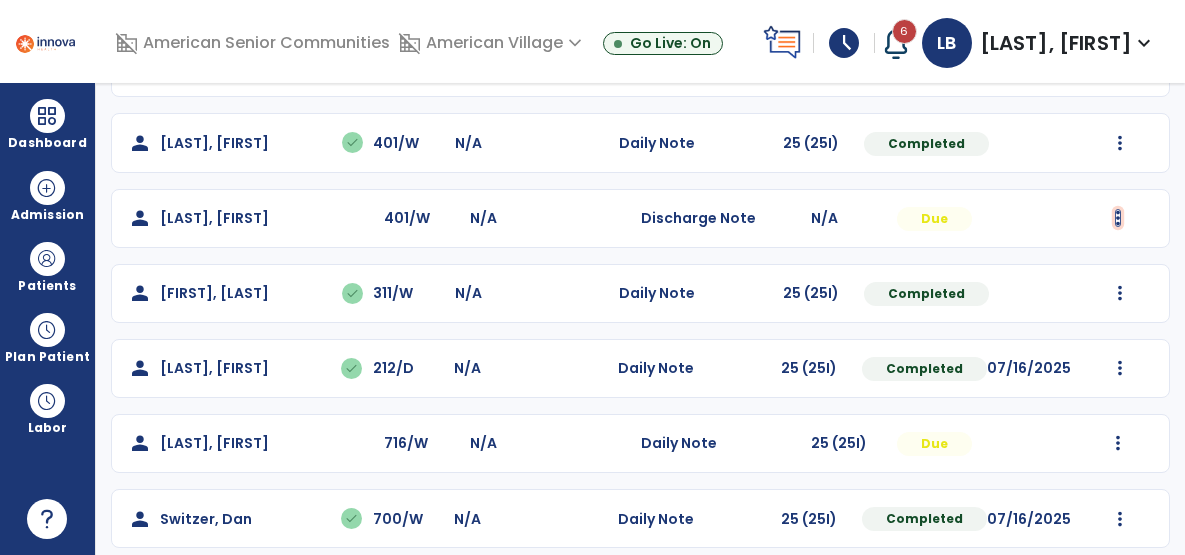 click at bounding box center [1120, -908] 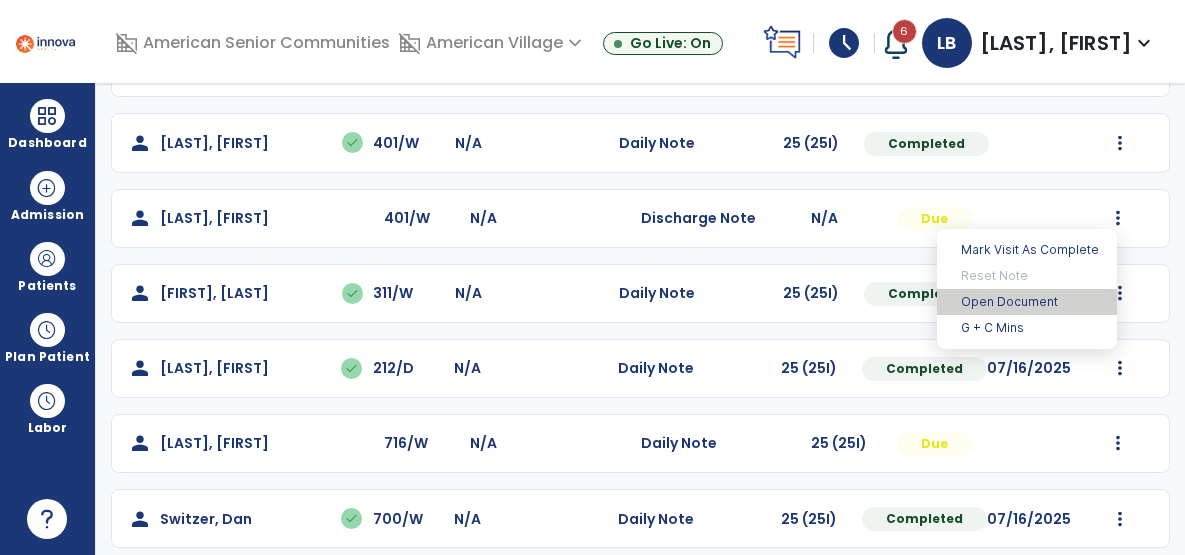 click on "Open Document" at bounding box center (1027, 302) 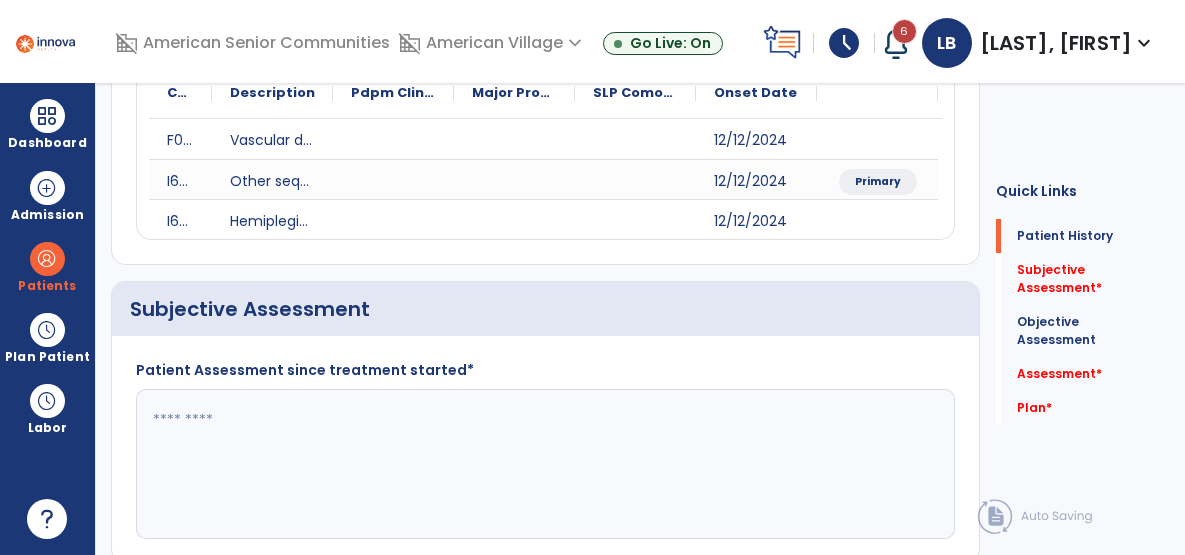 scroll, scrollTop: 0, scrollLeft: 0, axis: both 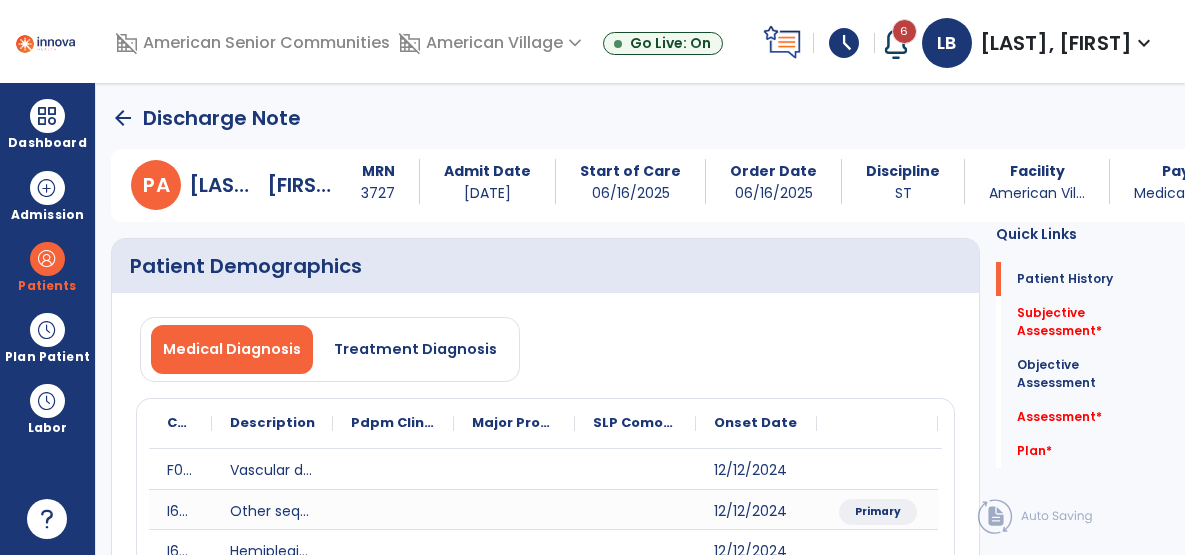 click on "arrow_back" 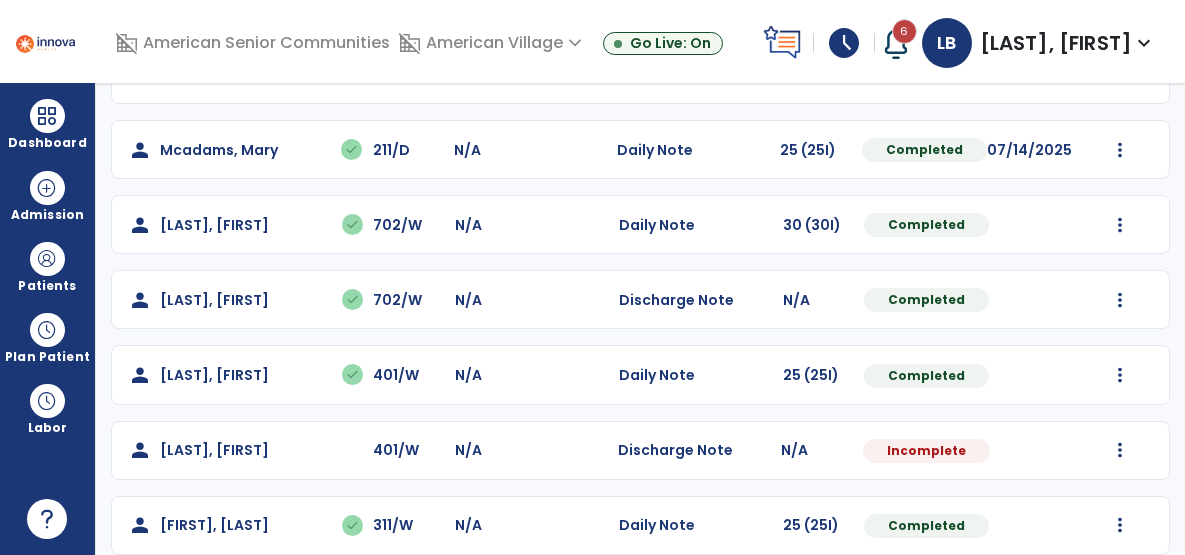 scroll, scrollTop: 997, scrollLeft: 0, axis: vertical 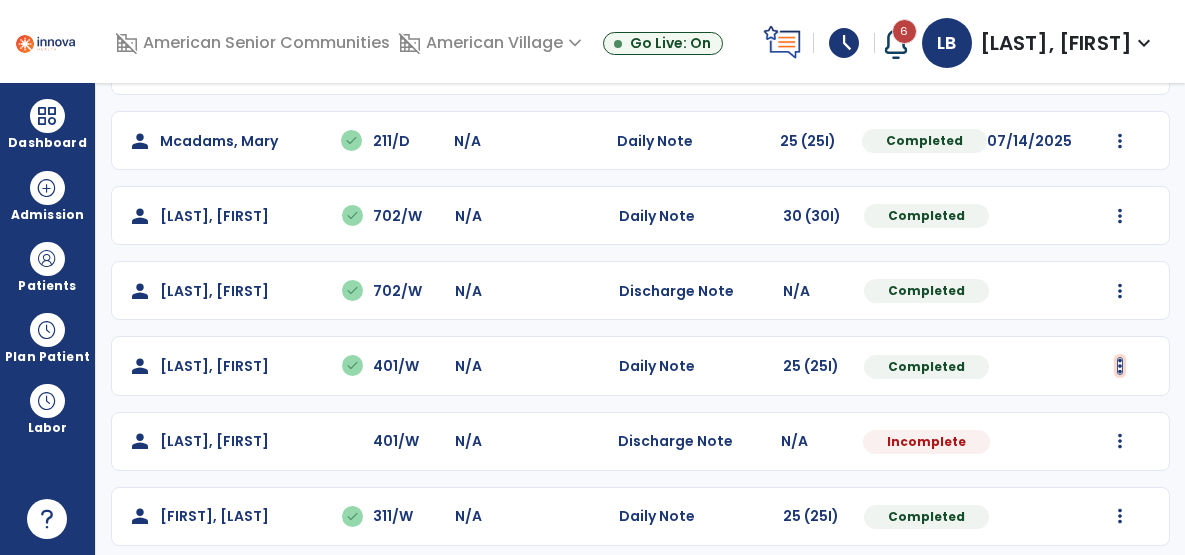 click at bounding box center [1120, -685] 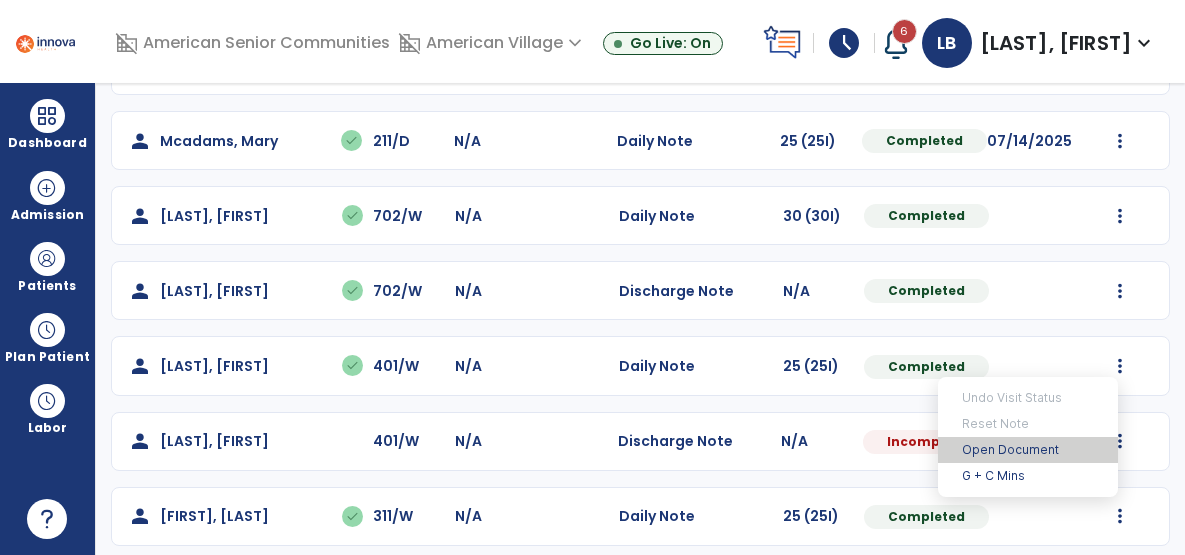 click on "Open Document" at bounding box center [1028, 450] 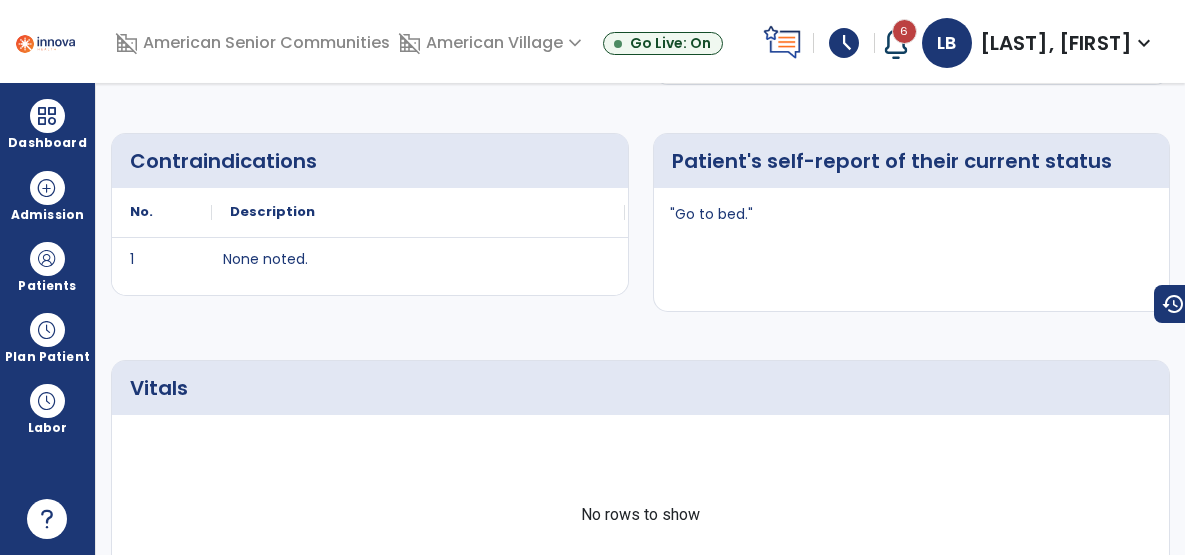 scroll, scrollTop: 0, scrollLeft: 0, axis: both 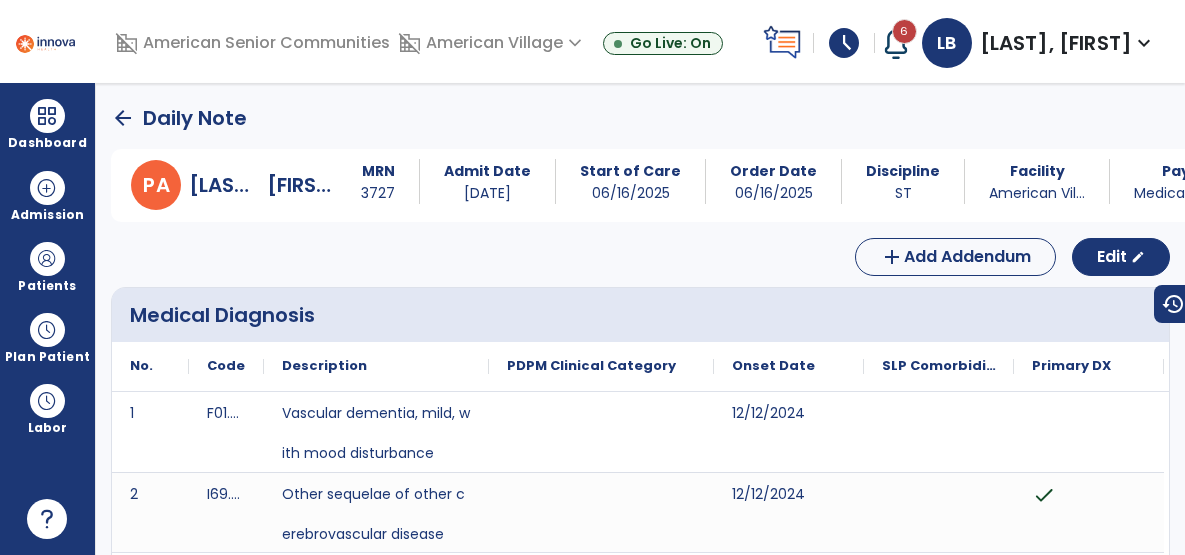 click on "arrow_back" 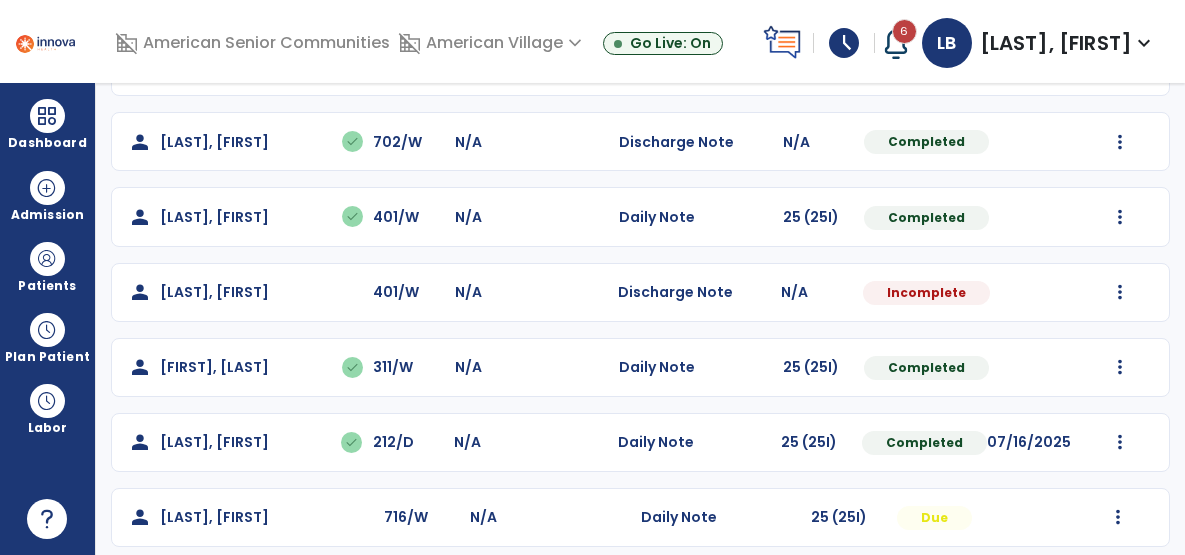 scroll, scrollTop: 1147, scrollLeft: 0, axis: vertical 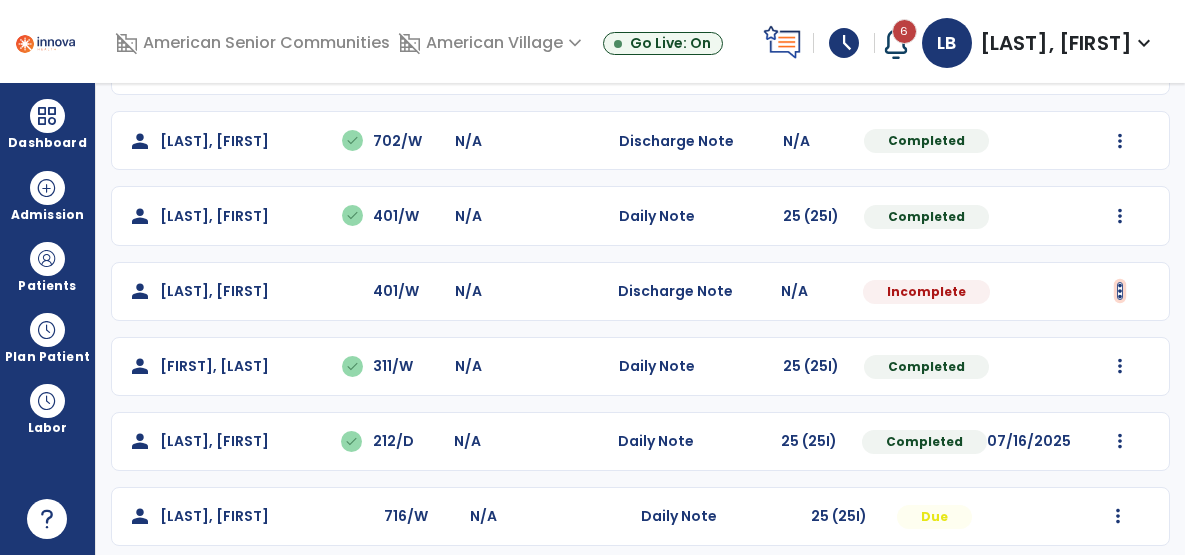 click at bounding box center [1120, -835] 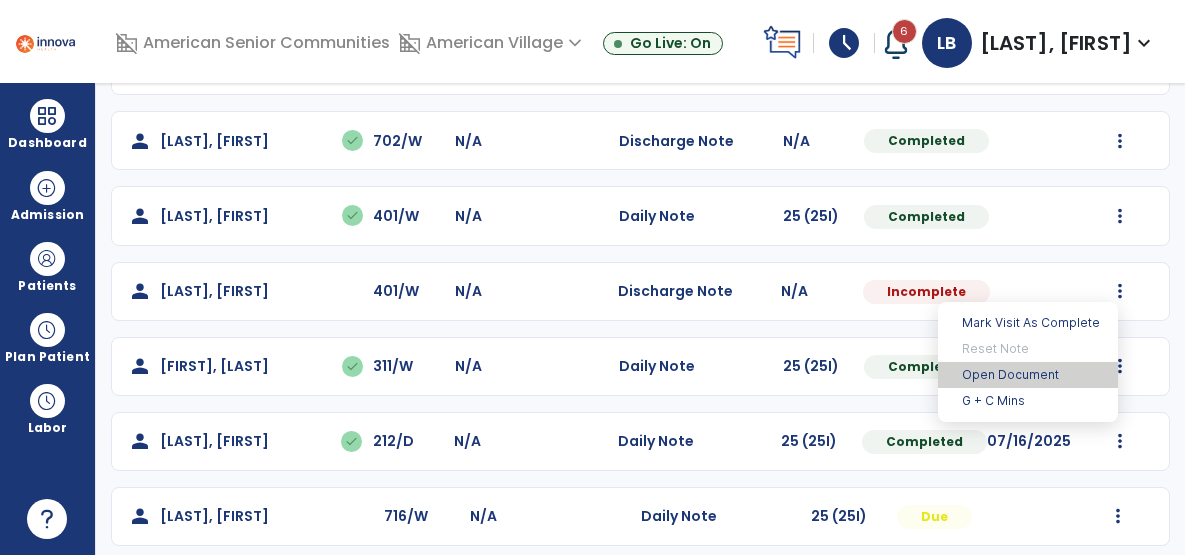 click on "Open Document" at bounding box center (1028, 375) 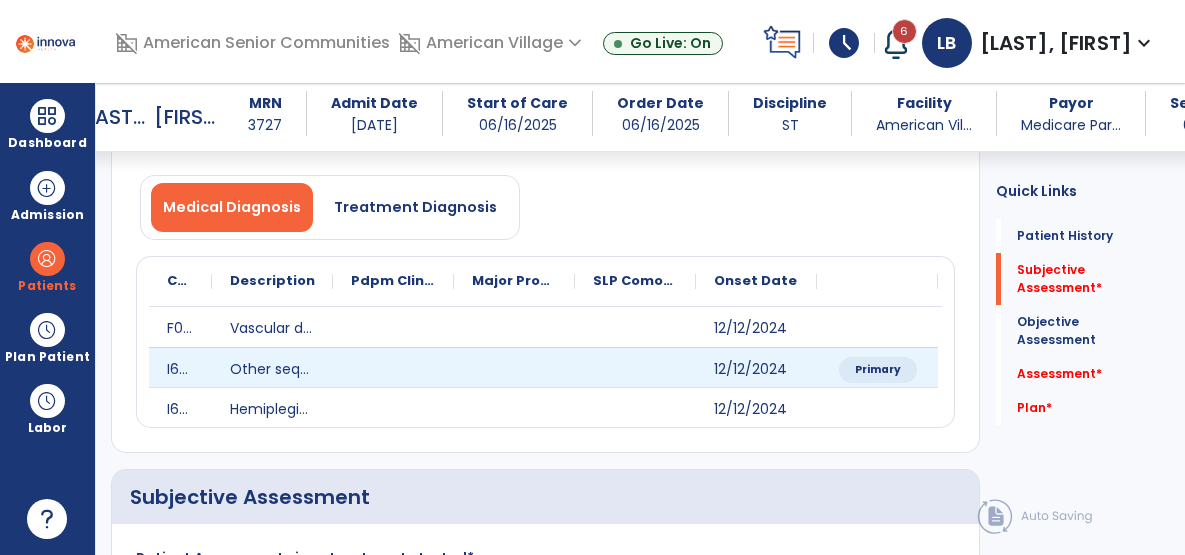 scroll, scrollTop: 365, scrollLeft: 0, axis: vertical 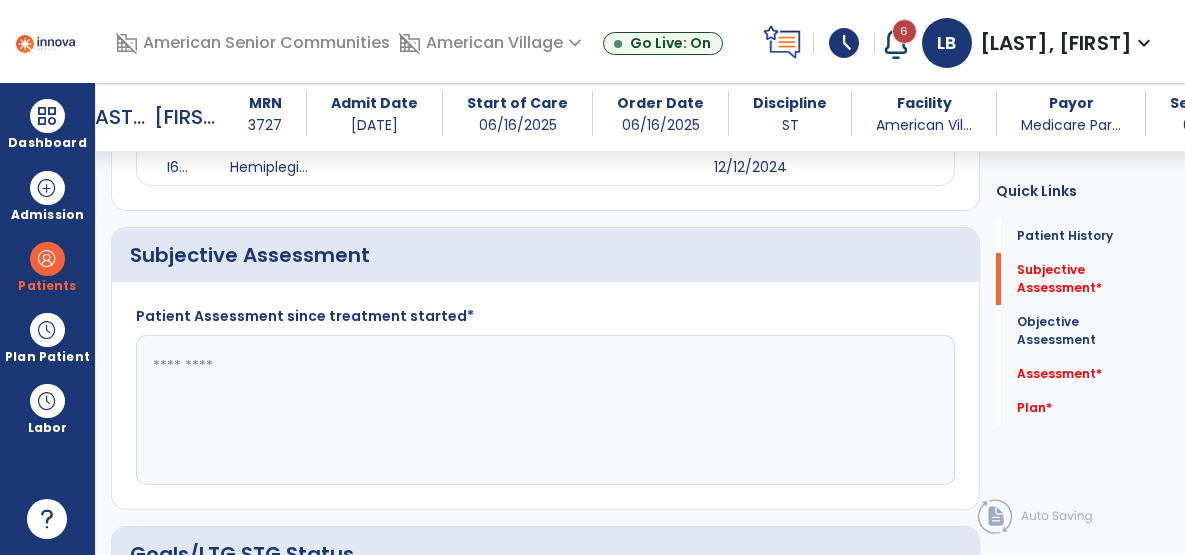click 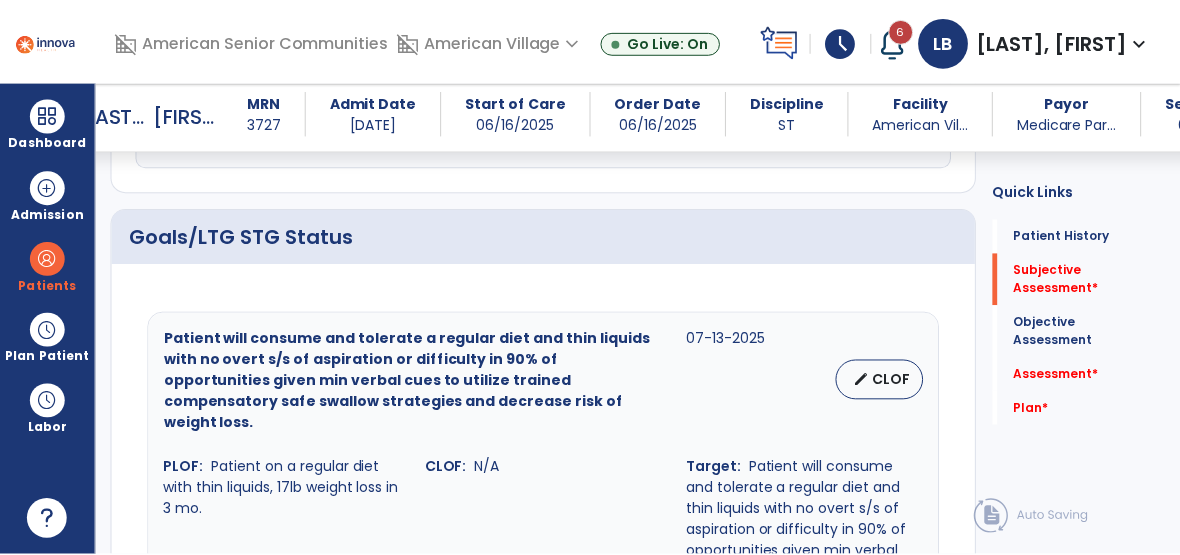 scroll, scrollTop: 775, scrollLeft: 0, axis: vertical 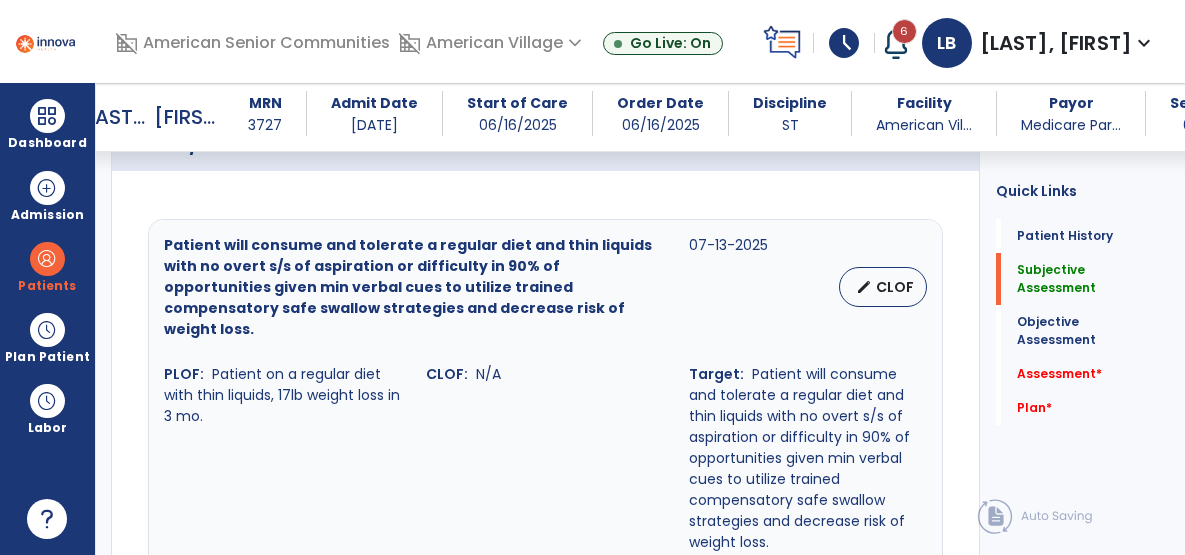 type on "**********" 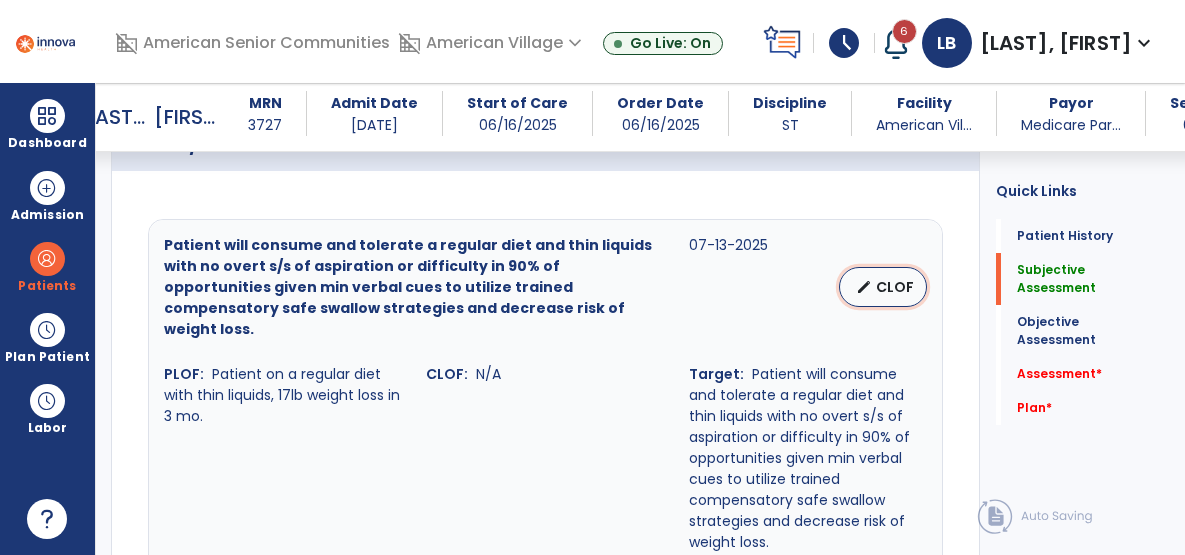 click on "CLOF" at bounding box center (895, 287) 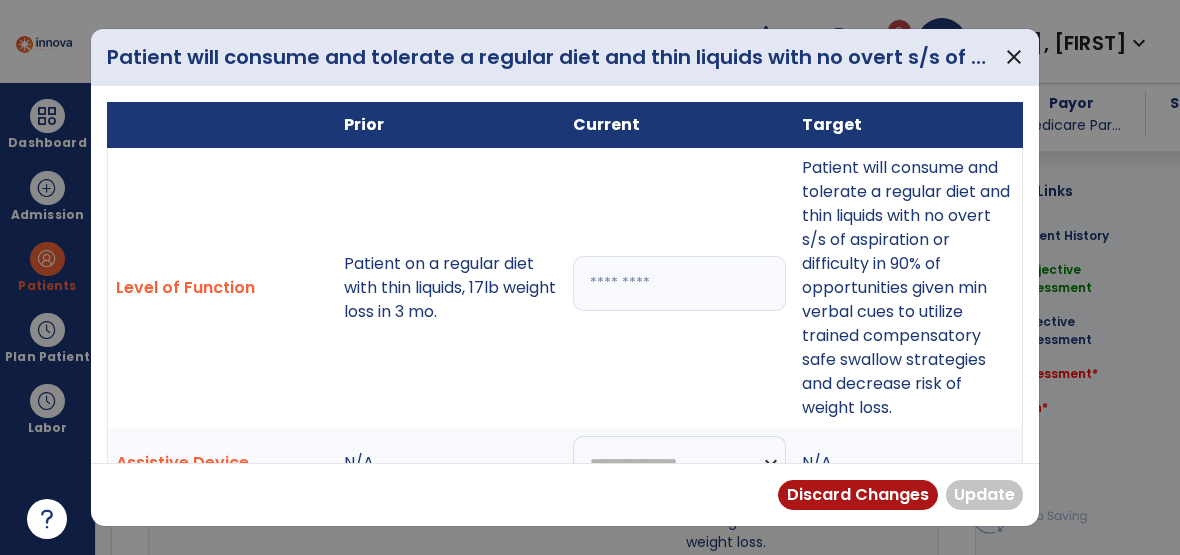 click at bounding box center (679, 283) 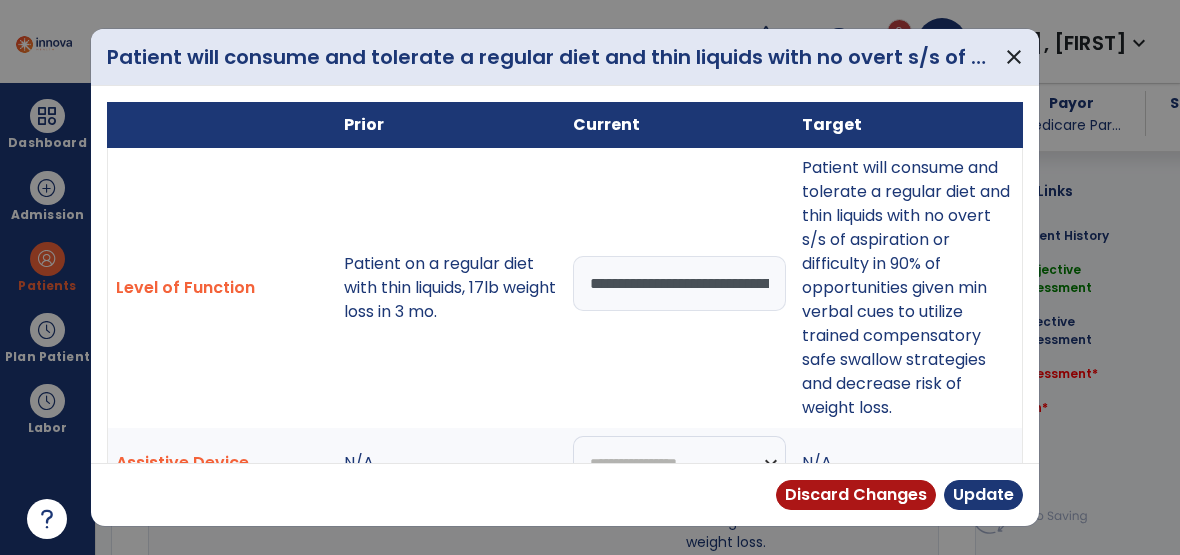scroll, scrollTop: 0, scrollLeft: 81, axis: horizontal 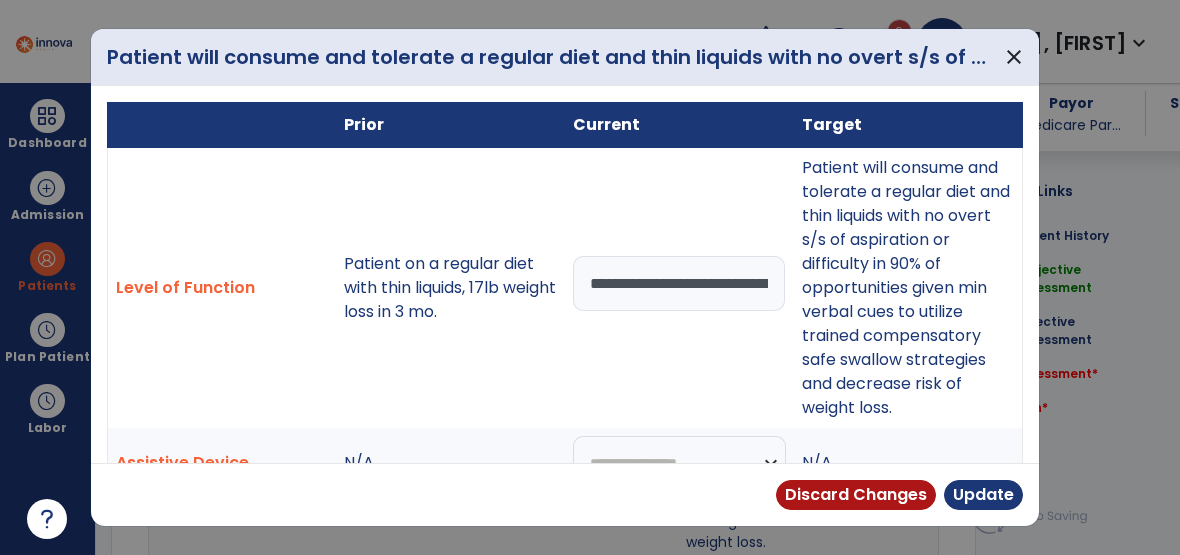 drag, startPoint x: 866, startPoint y: 193, endPoint x: 968, endPoint y: 407, distance: 237.0654 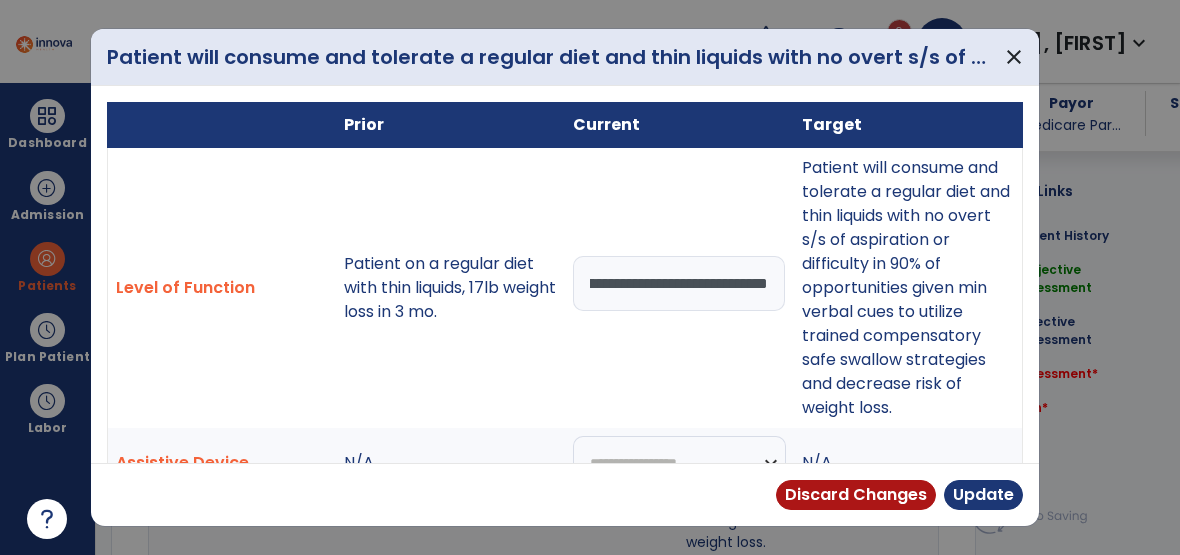 click on "**********" at bounding box center (679, 283) 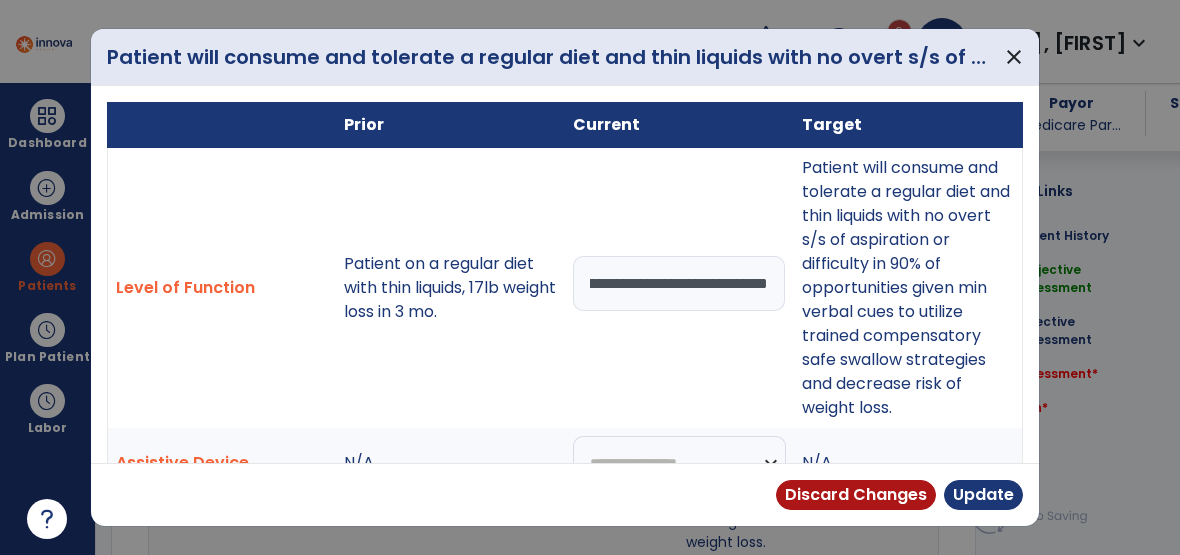 paste on "**********" 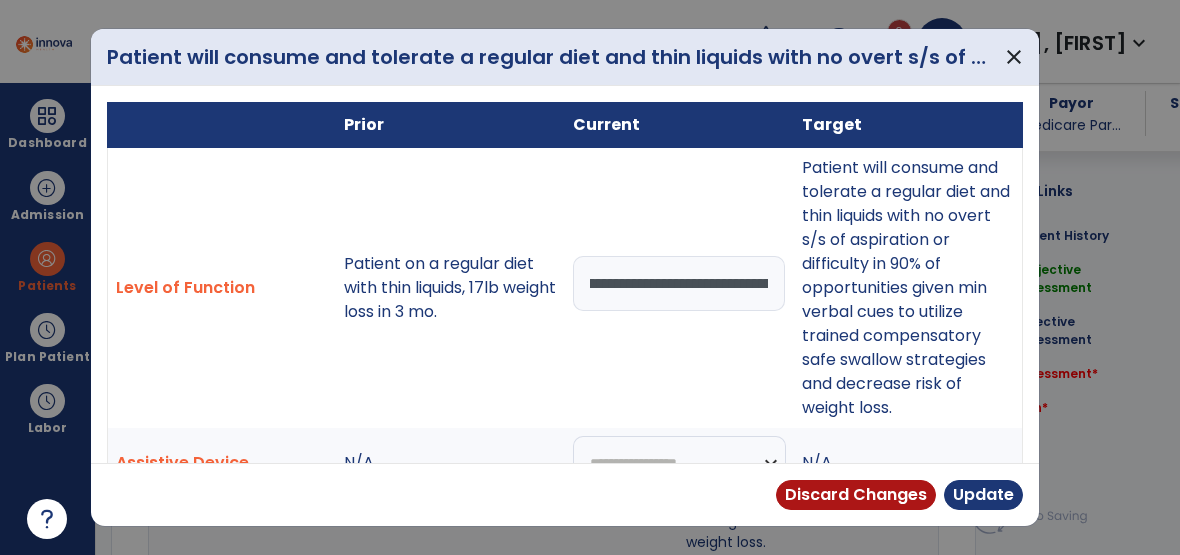 scroll, scrollTop: 0, scrollLeft: 1723, axis: horizontal 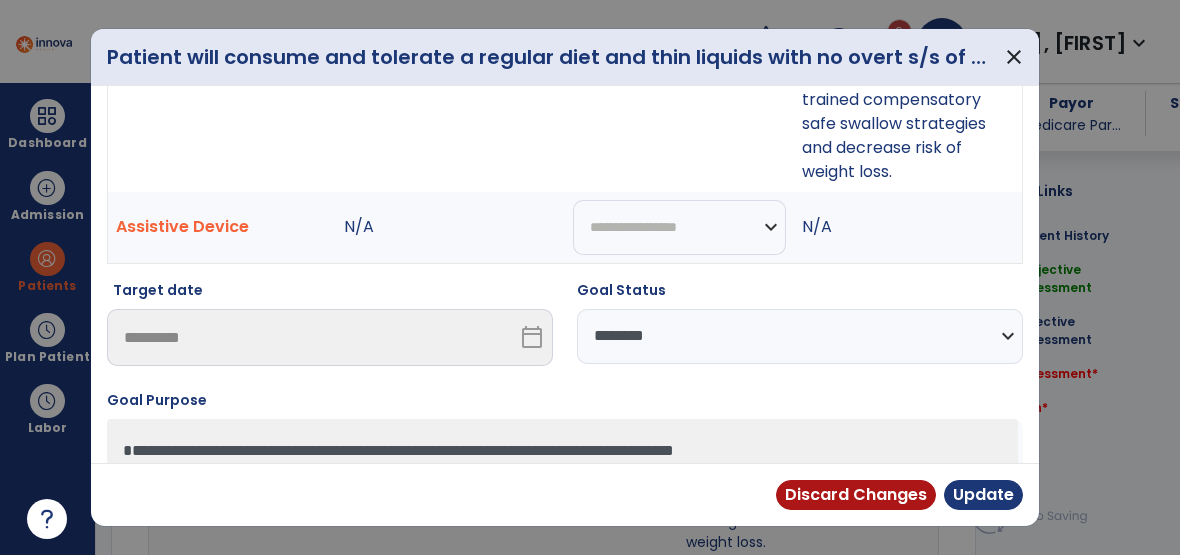 type on "**********" 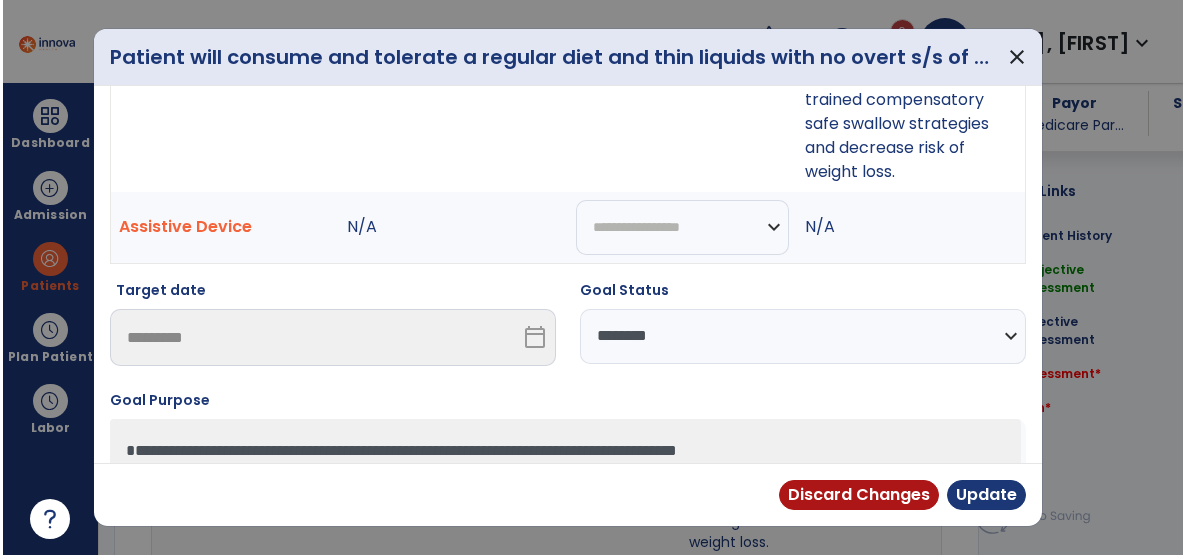 scroll, scrollTop: 0, scrollLeft: 0, axis: both 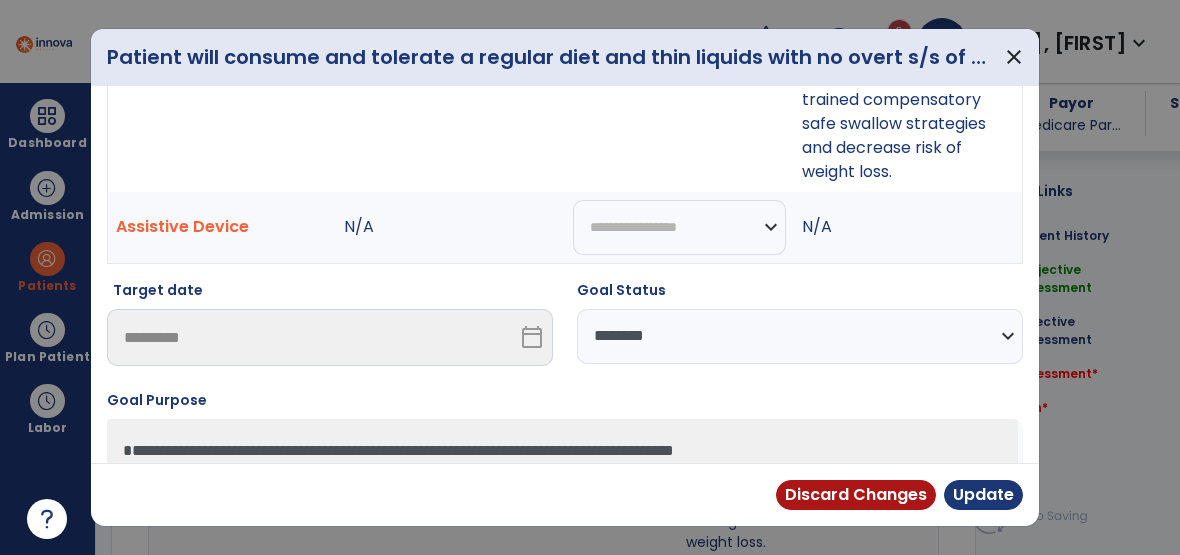 select on "********" 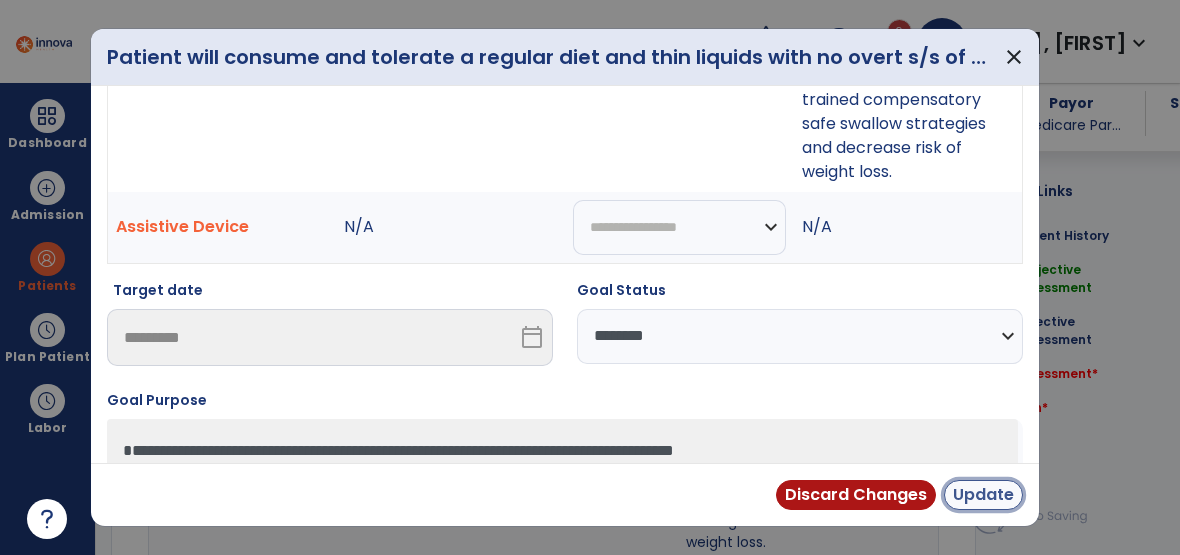 click on "Update" at bounding box center (983, 495) 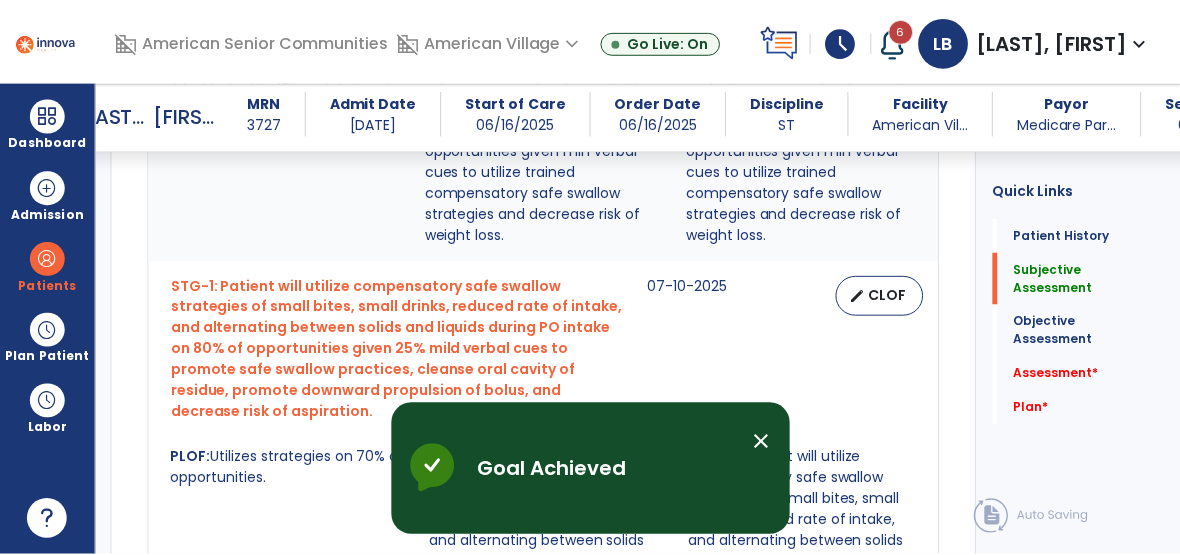 scroll, scrollTop: 1136, scrollLeft: 0, axis: vertical 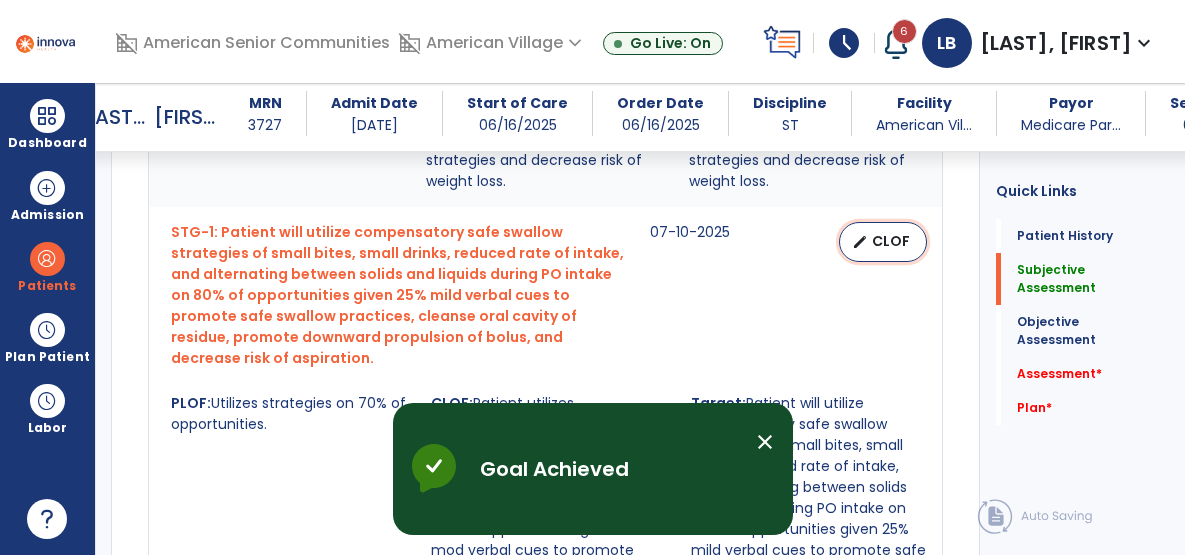 click on "edit   CLOF" at bounding box center (883, 242) 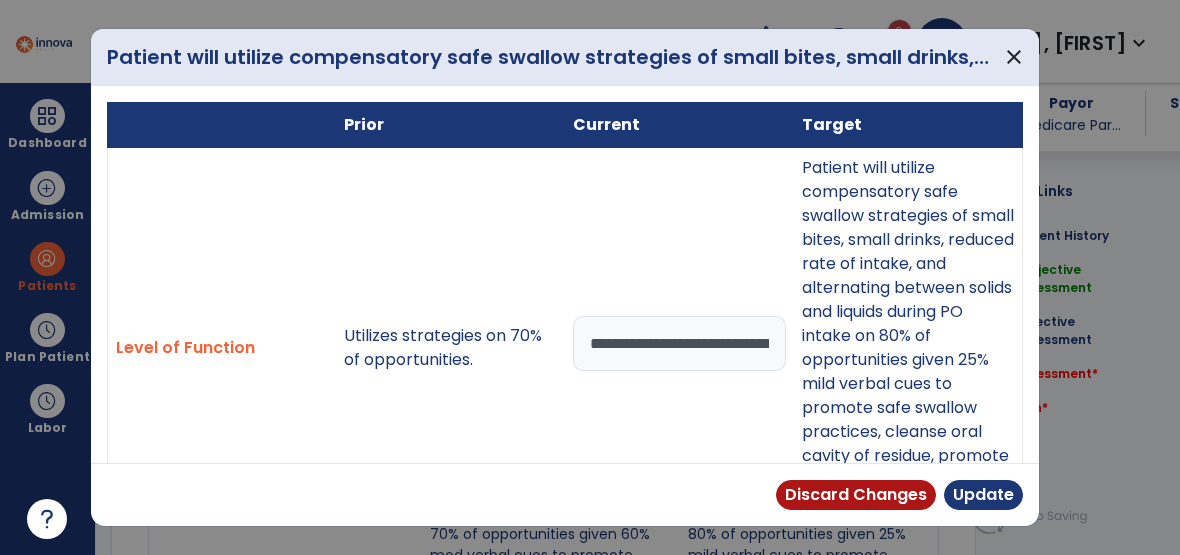 scroll, scrollTop: 1136, scrollLeft: 0, axis: vertical 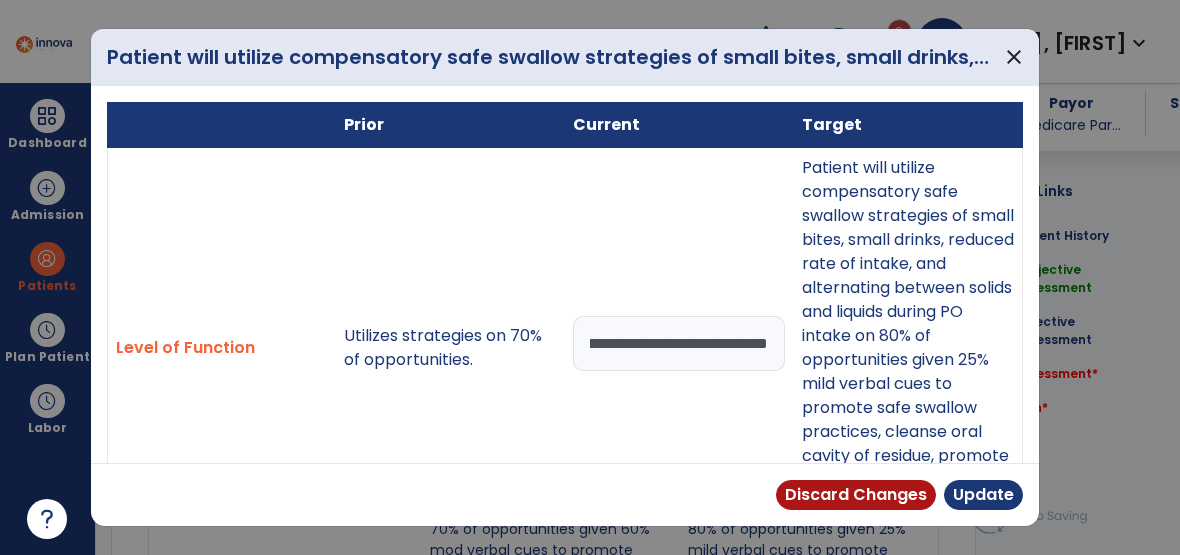 drag, startPoint x: 664, startPoint y: 341, endPoint x: 908, endPoint y: 370, distance: 245.71732 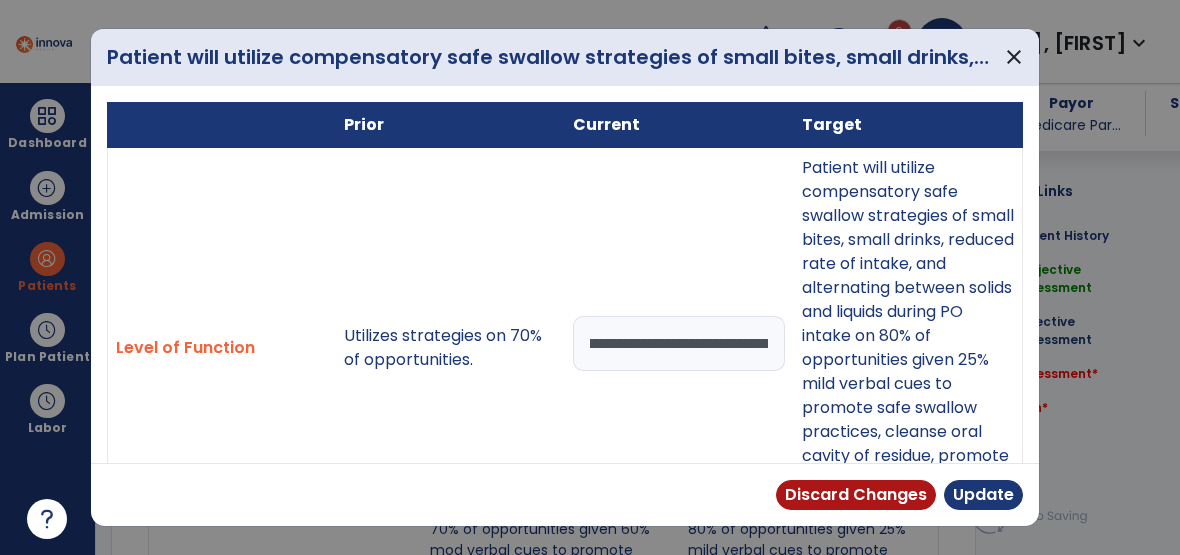 scroll, scrollTop: 0, scrollLeft: 1449, axis: horizontal 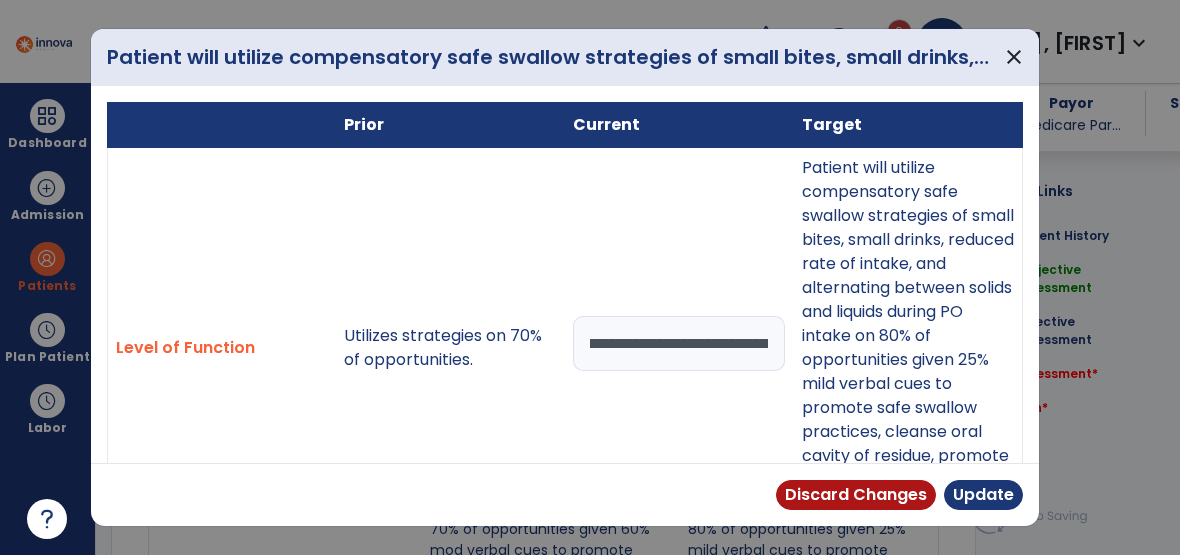 click on "**********" at bounding box center (679, 343) 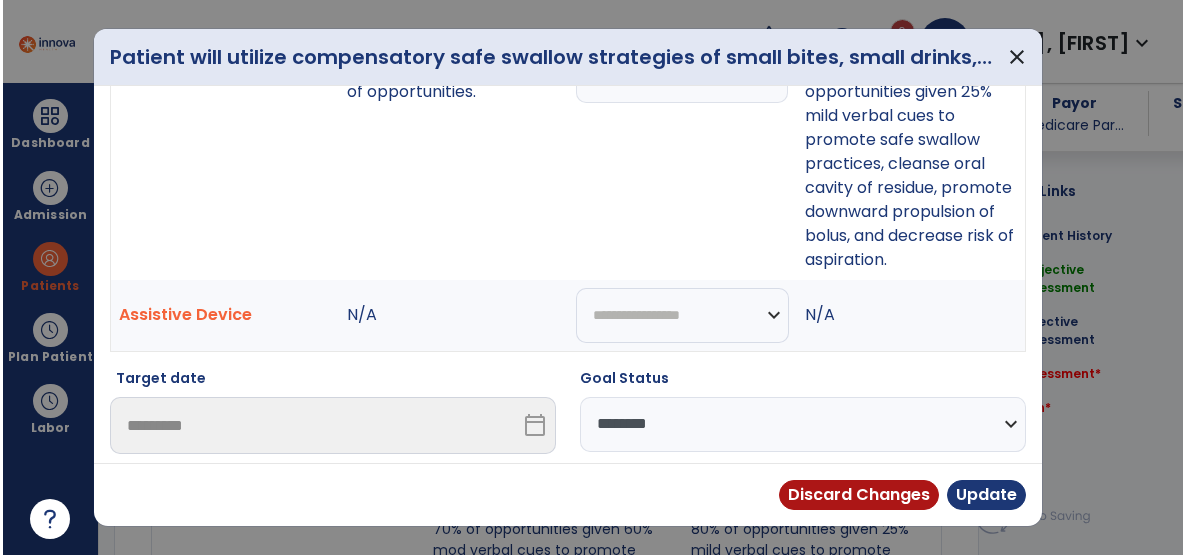 scroll, scrollTop: 306, scrollLeft: 0, axis: vertical 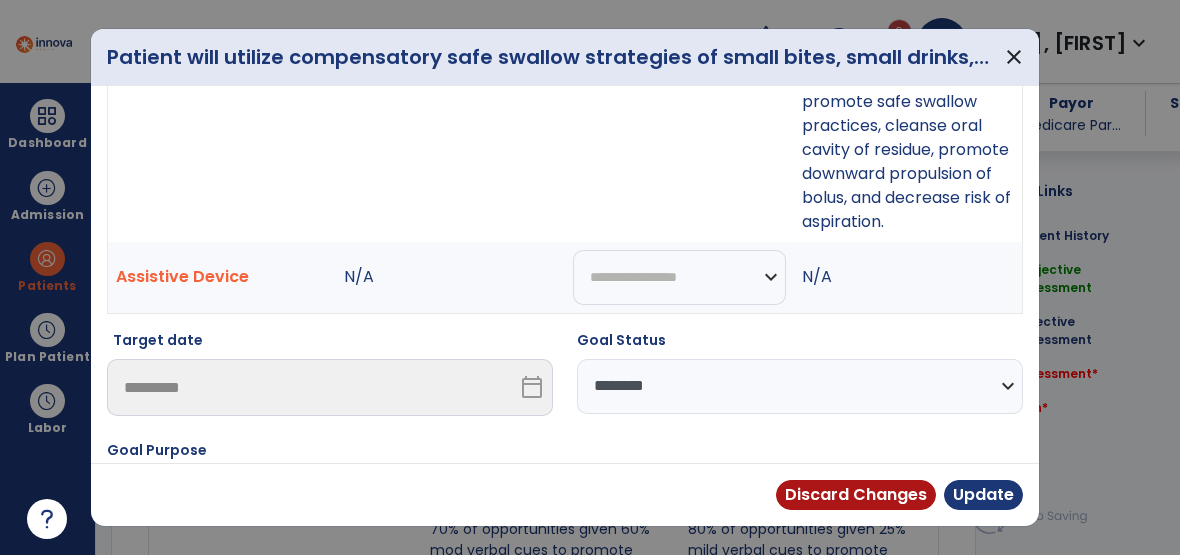 click on "**********" at bounding box center [800, 386] 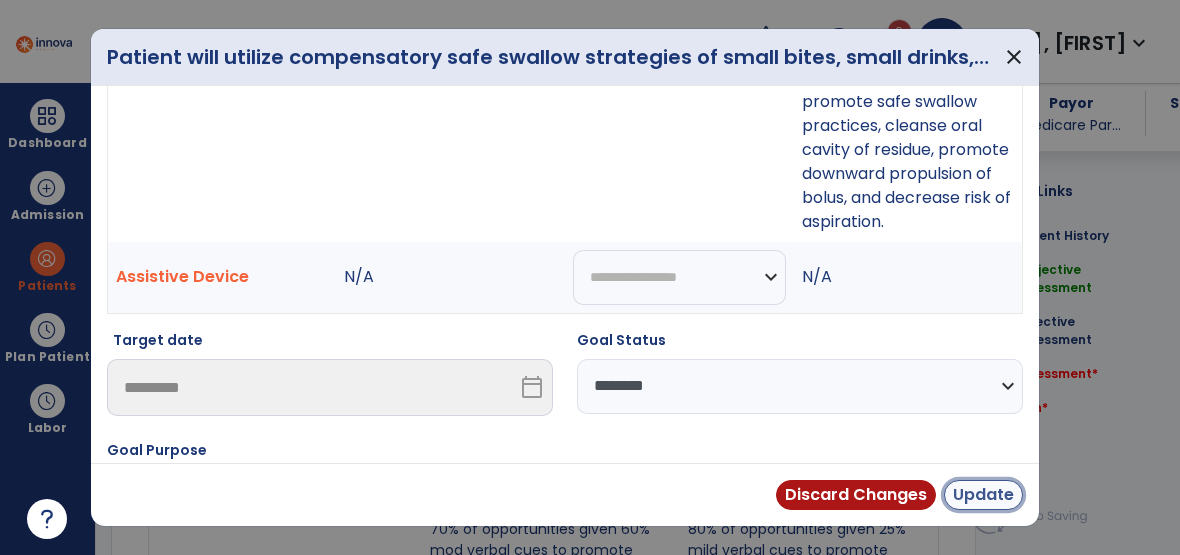click on "Update" at bounding box center (983, 495) 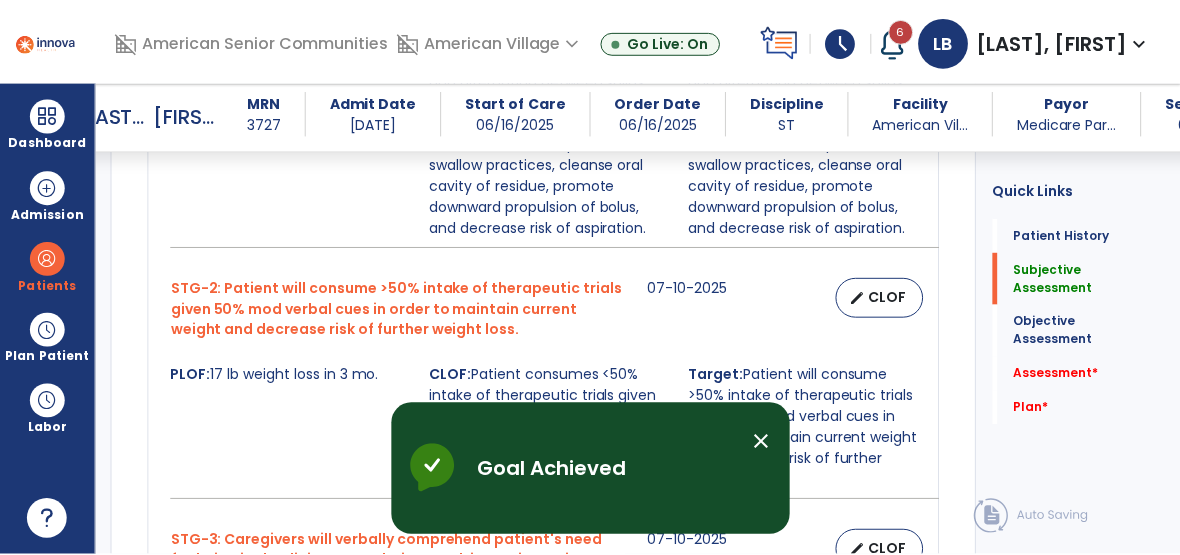 scroll, scrollTop: 1543, scrollLeft: 0, axis: vertical 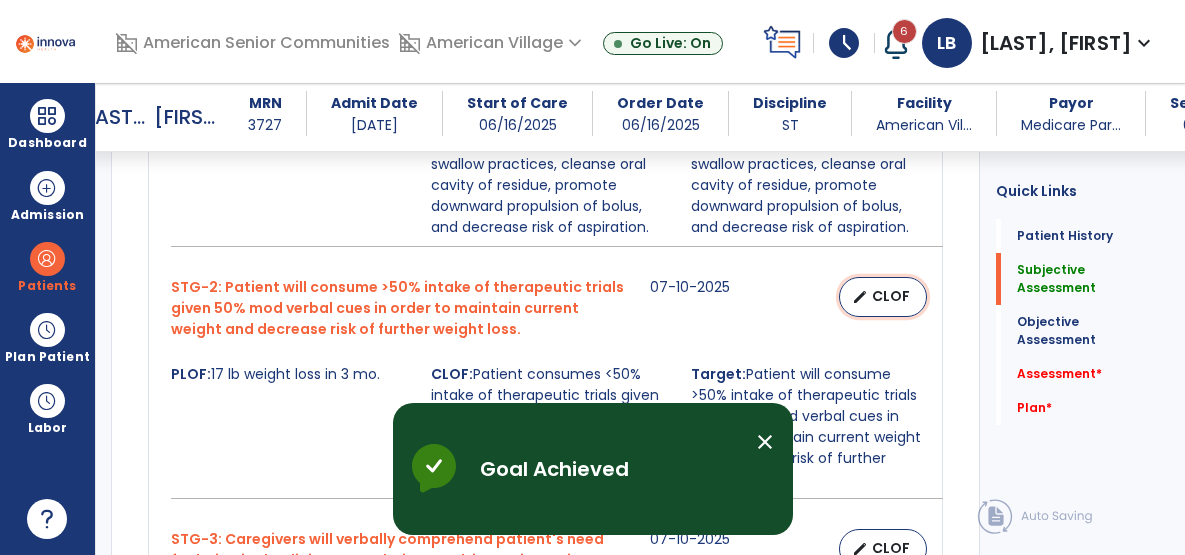 click on "CLOF" at bounding box center [891, 296] 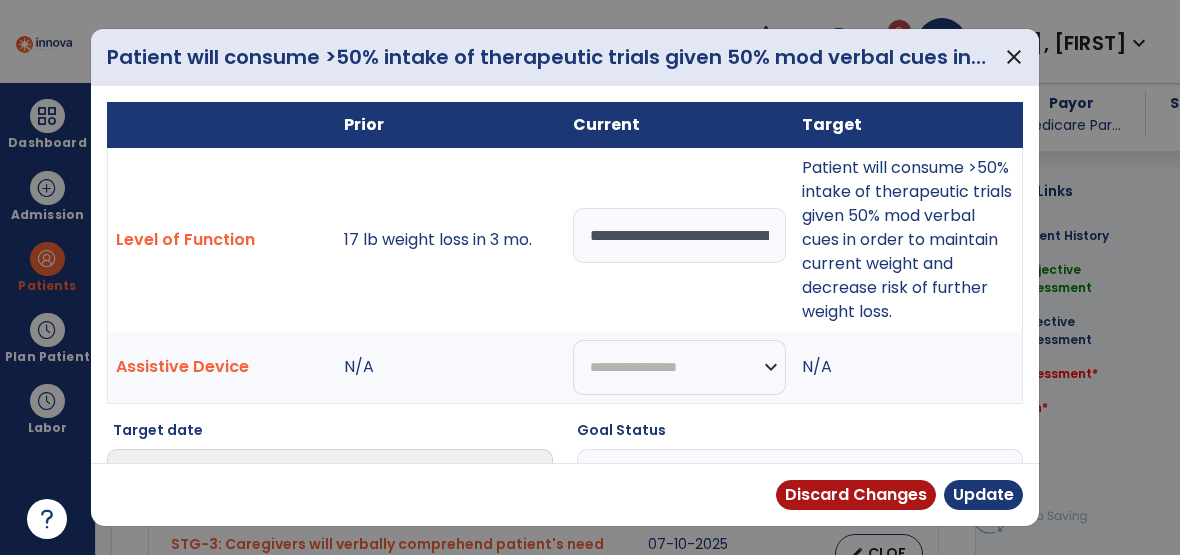 scroll, scrollTop: 1543, scrollLeft: 0, axis: vertical 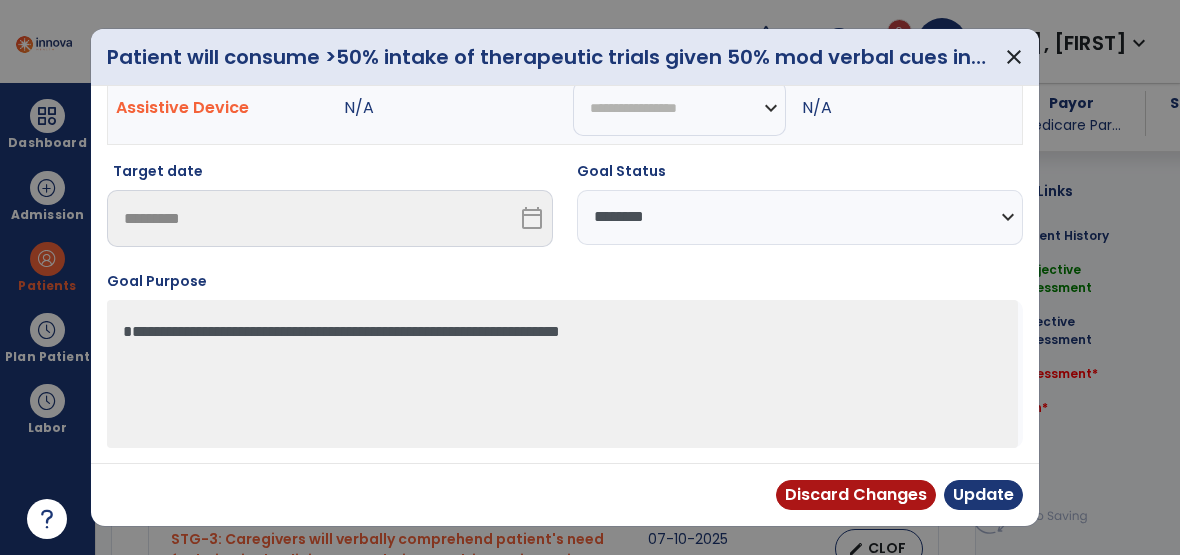 click on "**********" at bounding box center (800, 217) 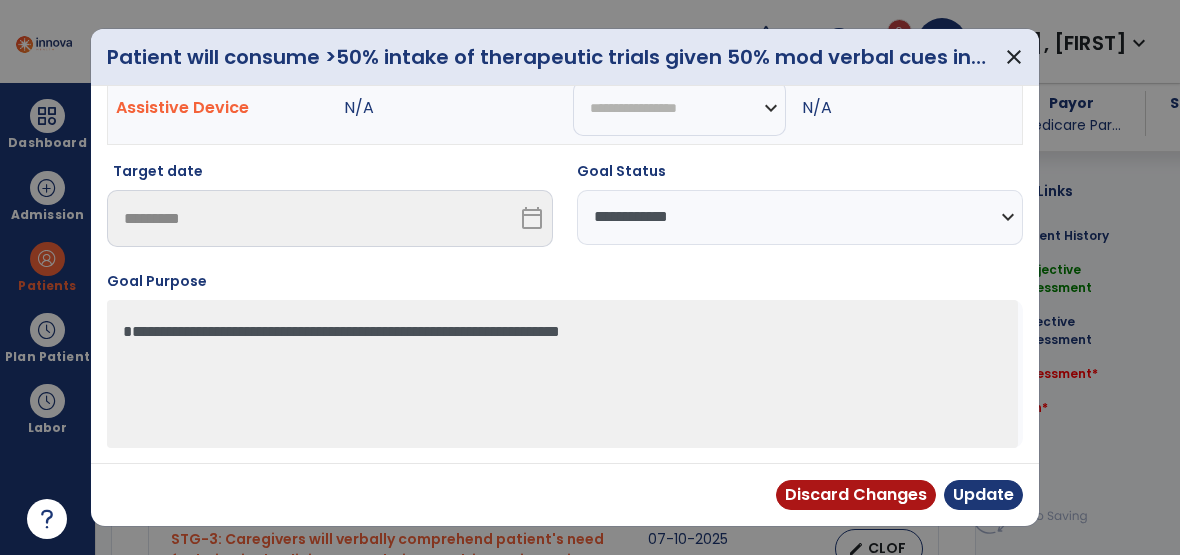 click on "**********" at bounding box center (800, 217) 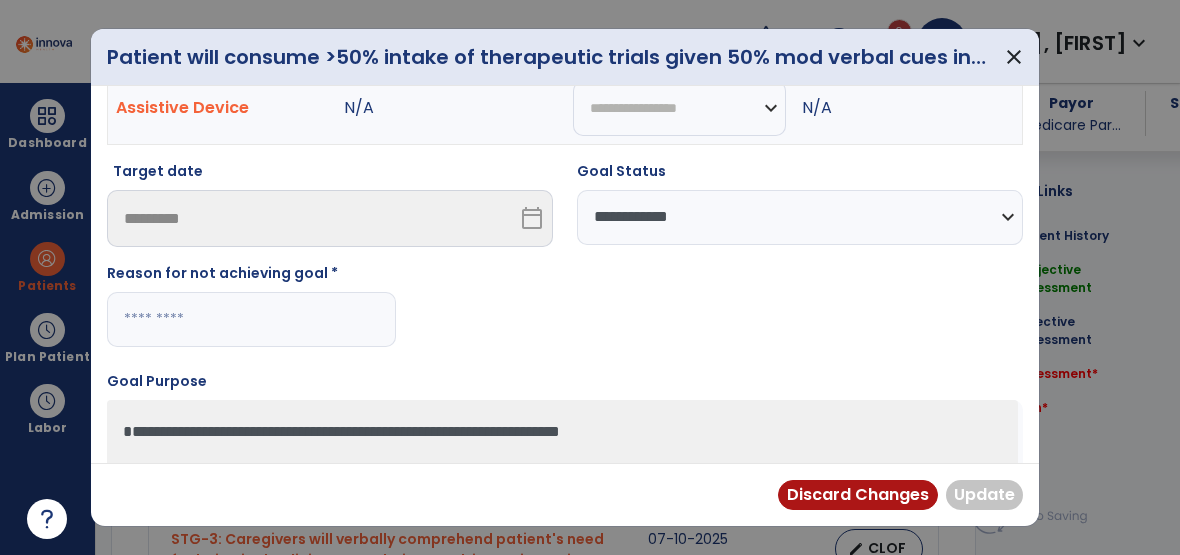click at bounding box center [251, 319] 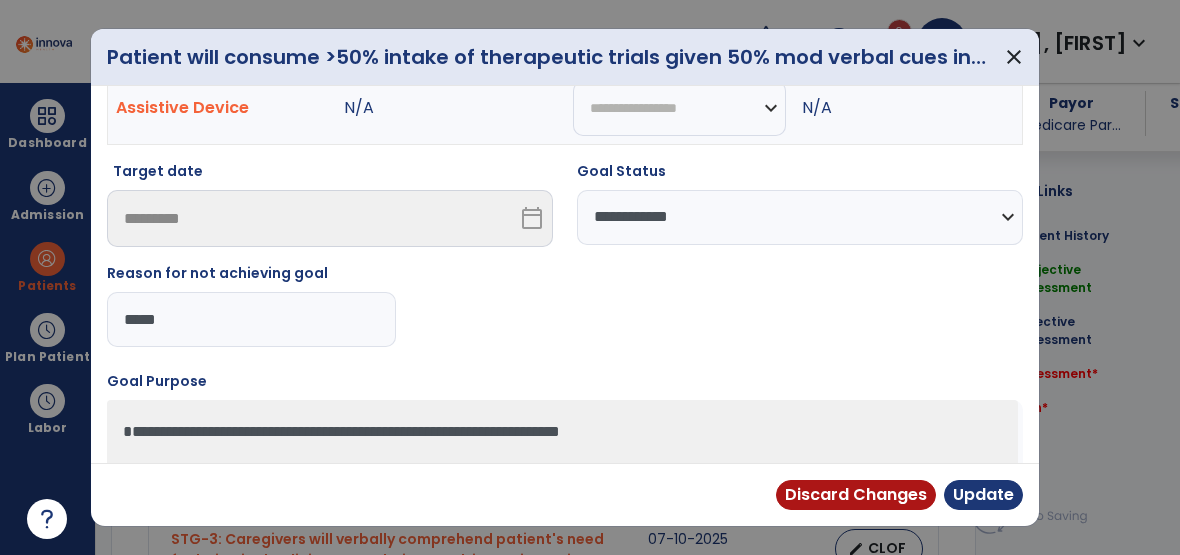 type on "******" 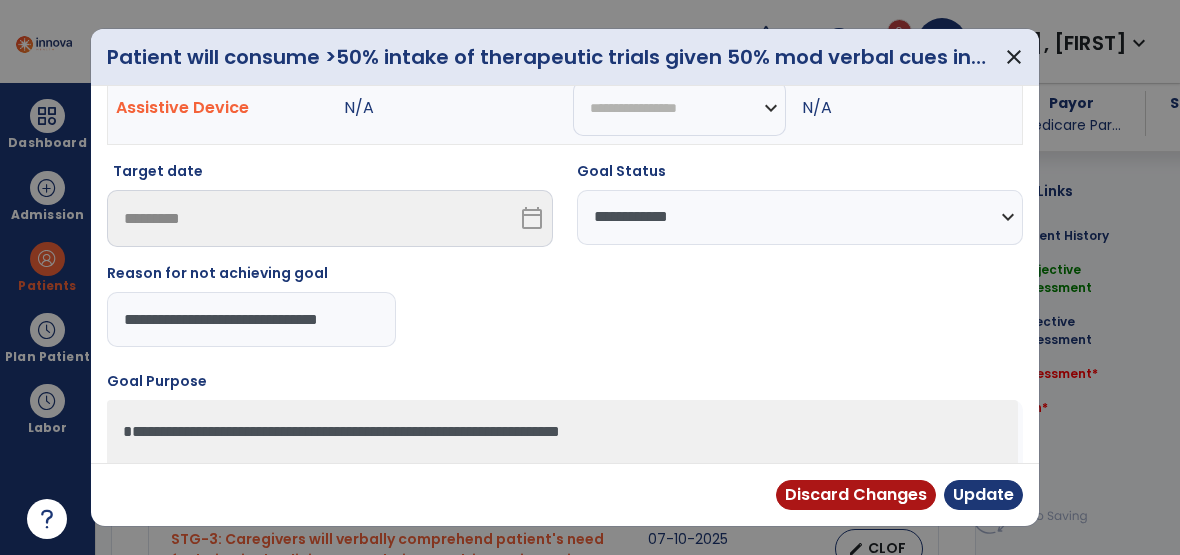 scroll, scrollTop: 0, scrollLeft: 2, axis: horizontal 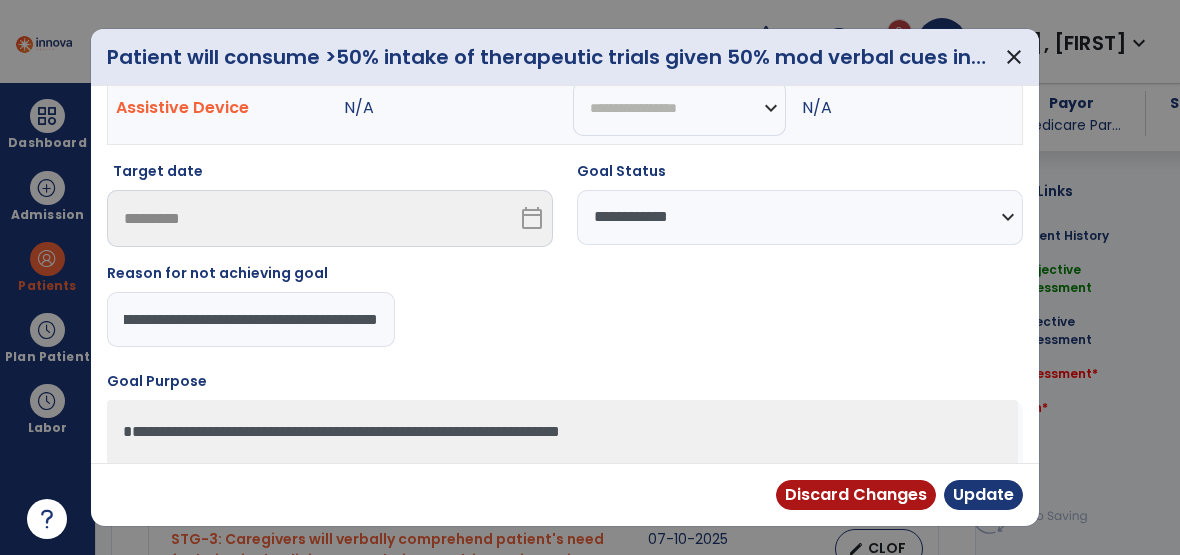 type on "**********" 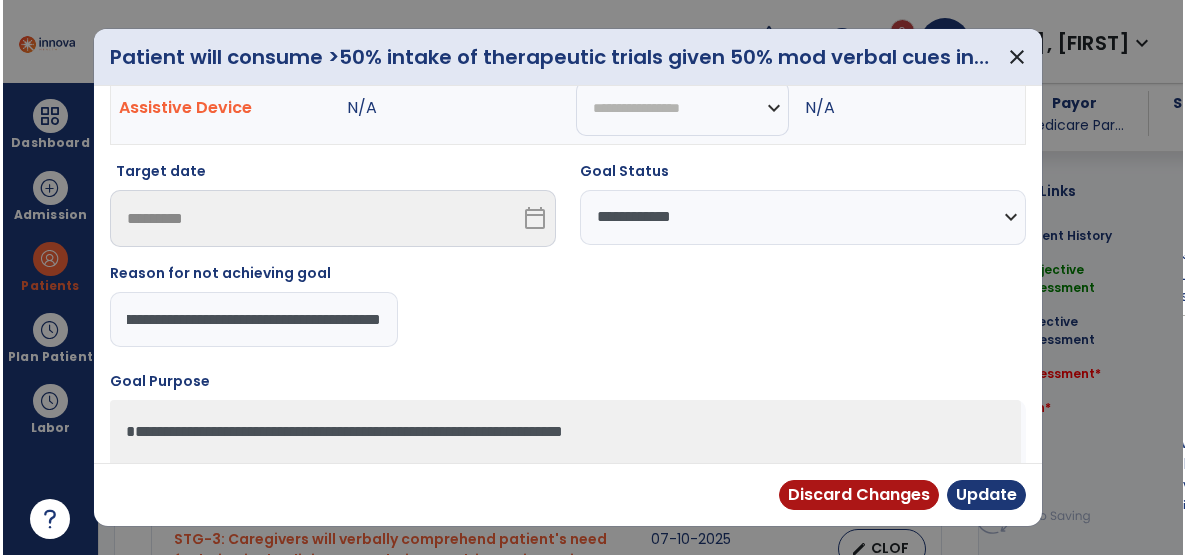 scroll, scrollTop: 0, scrollLeft: 190, axis: horizontal 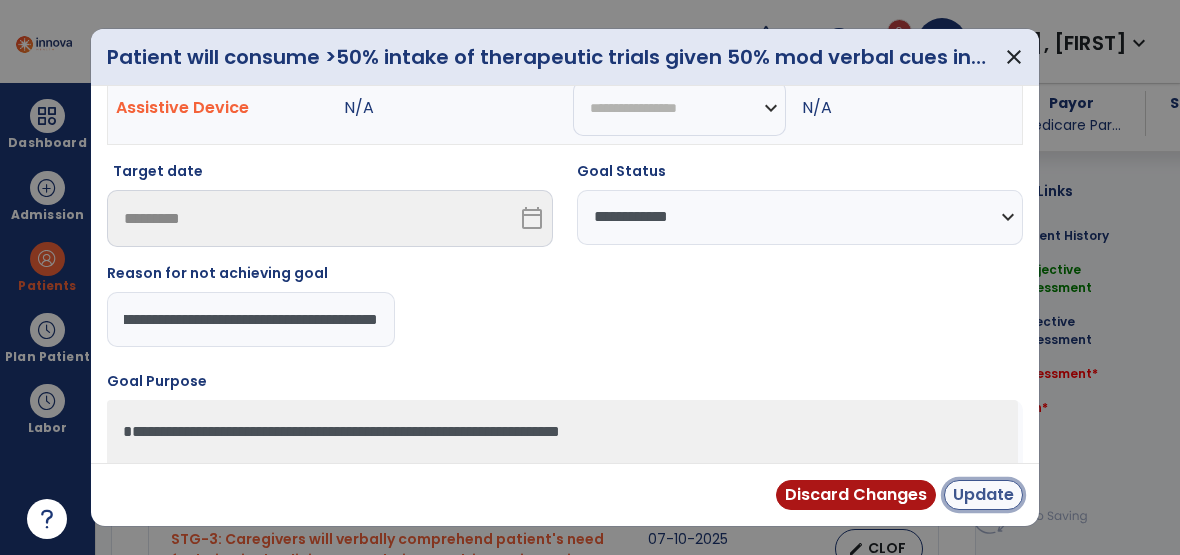 click on "Update" at bounding box center [983, 495] 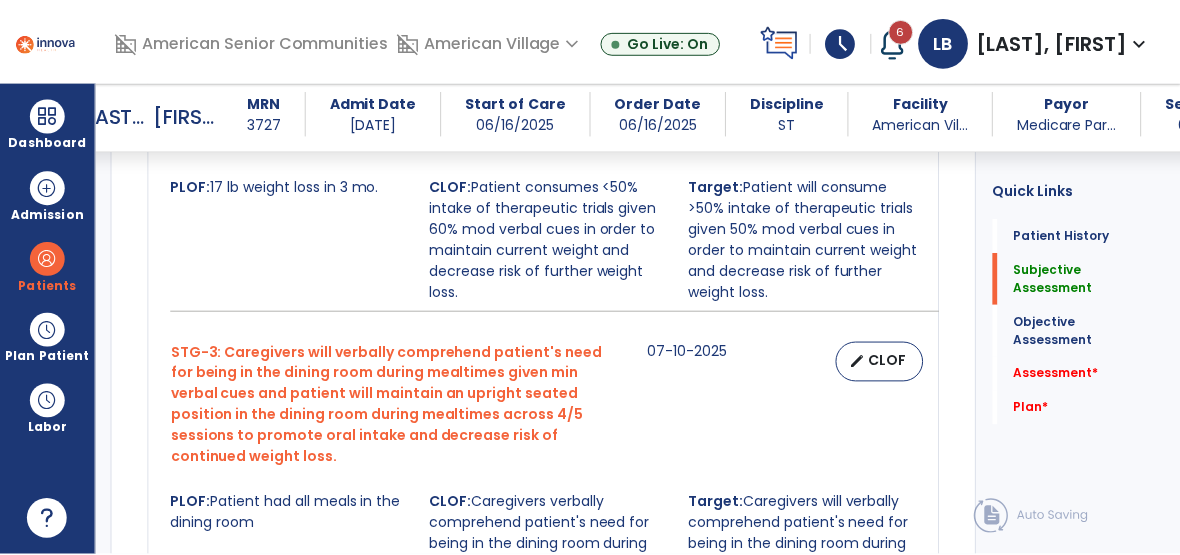 scroll, scrollTop: 1807, scrollLeft: 0, axis: vertical 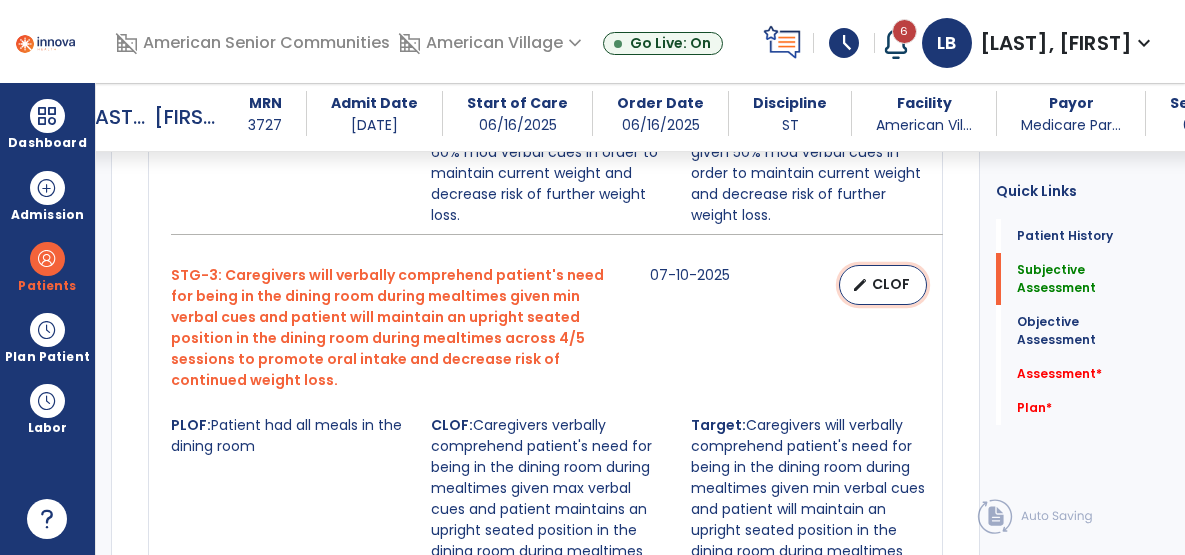 click on "edit   CLOF" at bounding box center [883, 285] 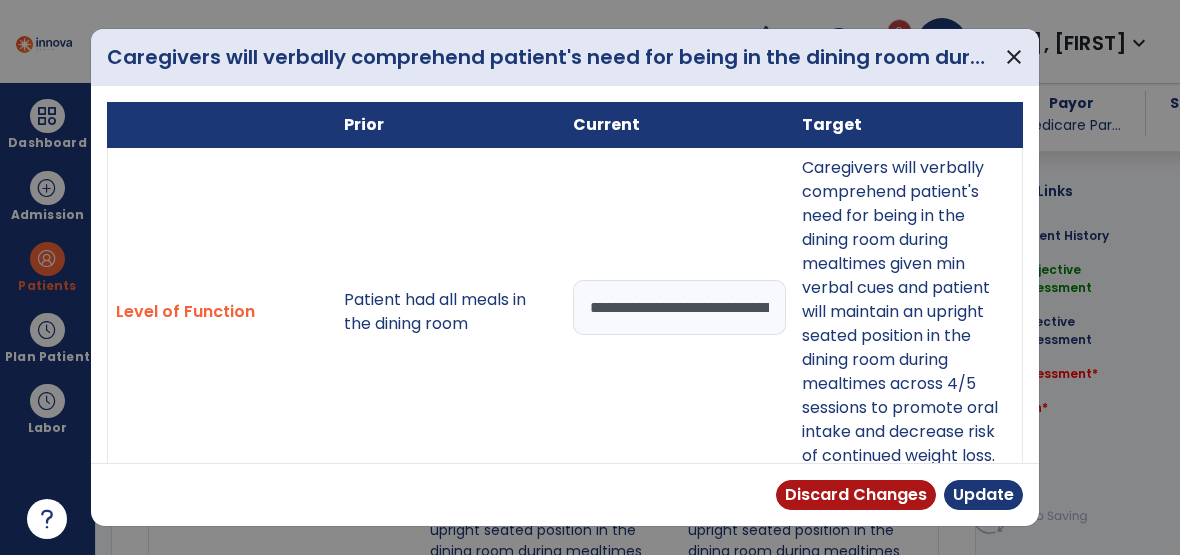 scroll, scrollTop: 1807, scrollLeft: 0, axis: vertical 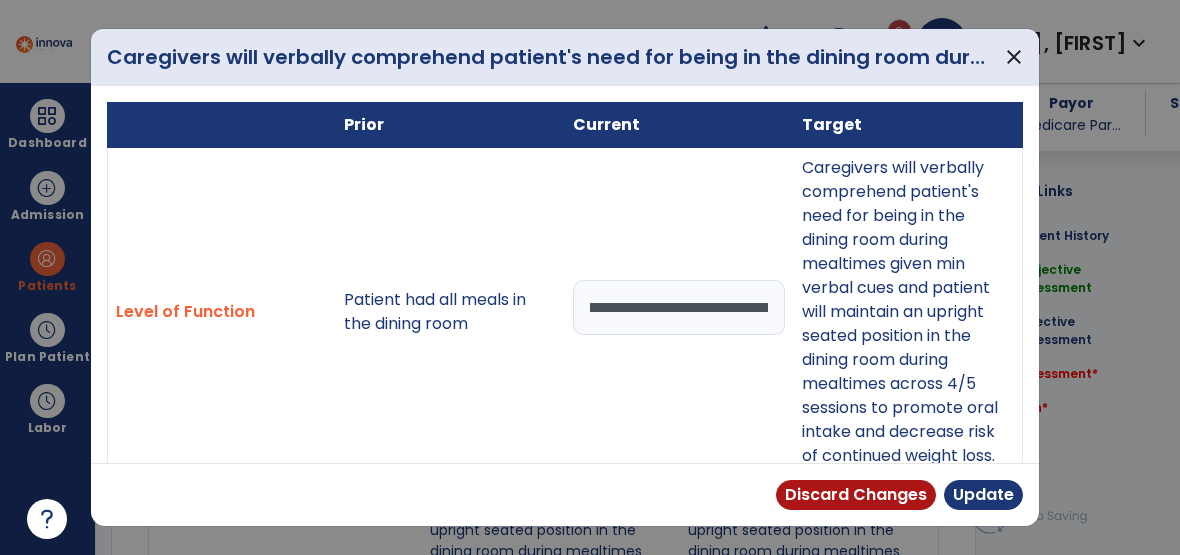 click on "**********" at bounding box center (679, 307) 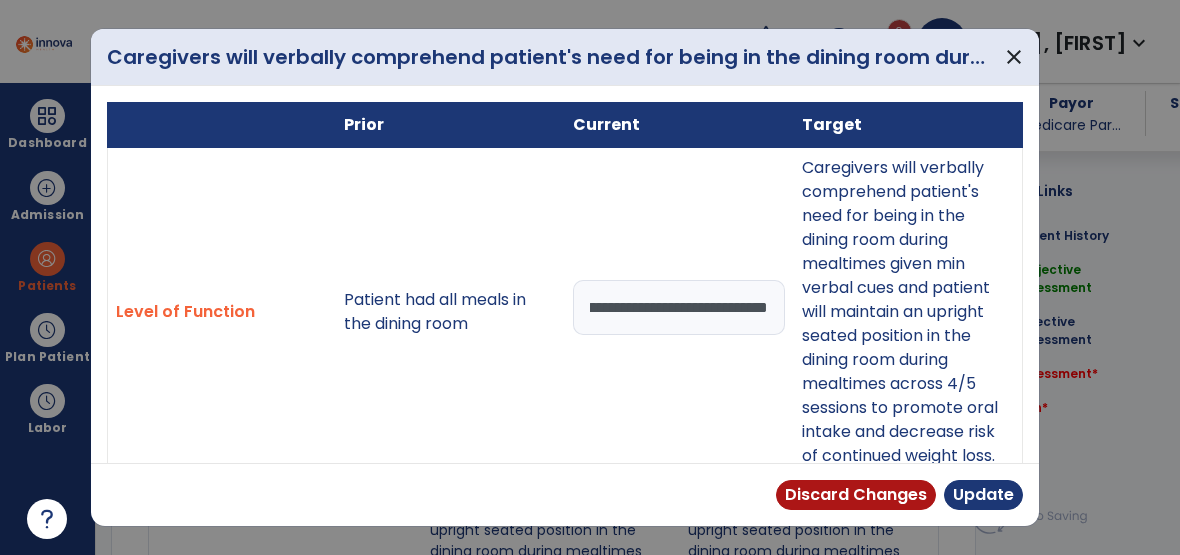 scroll, scrollTop: 0, scrollLeft: 663, axis: horizontal 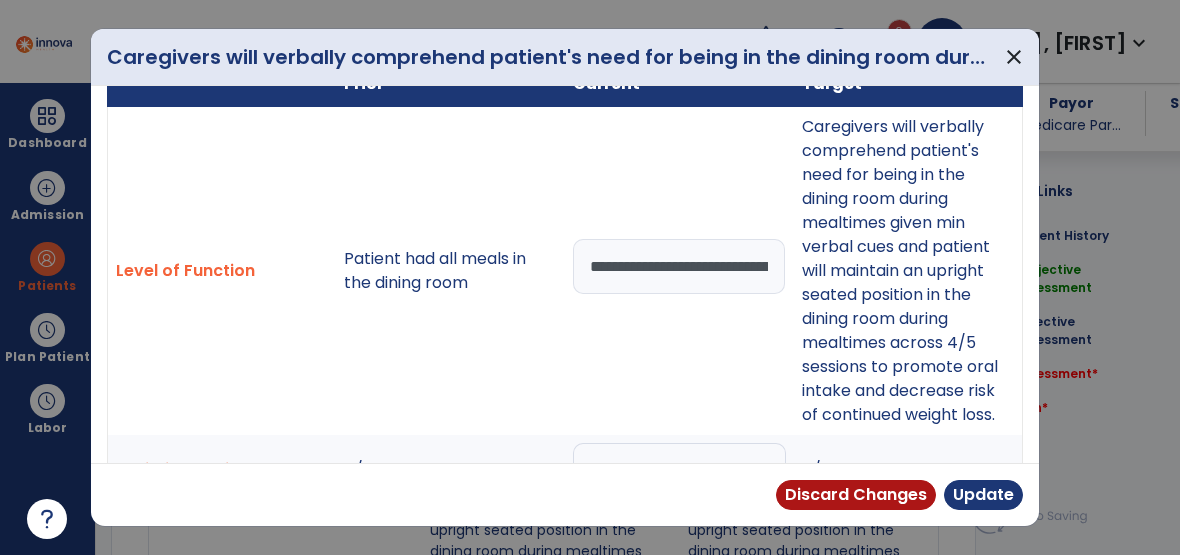 drag, startPoint x: 794, startPoint y: 252, endPoint x: 999, endPoint y: 421, distance: 265.68027 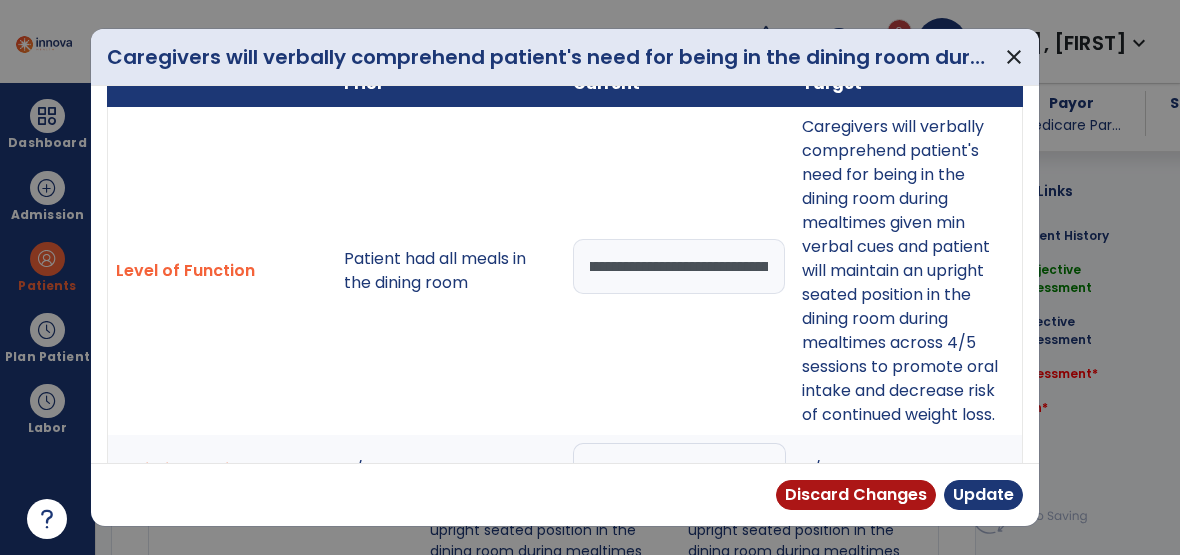 scroll, scrollTop: 0, scrollLeft: 663, axis: horizontal 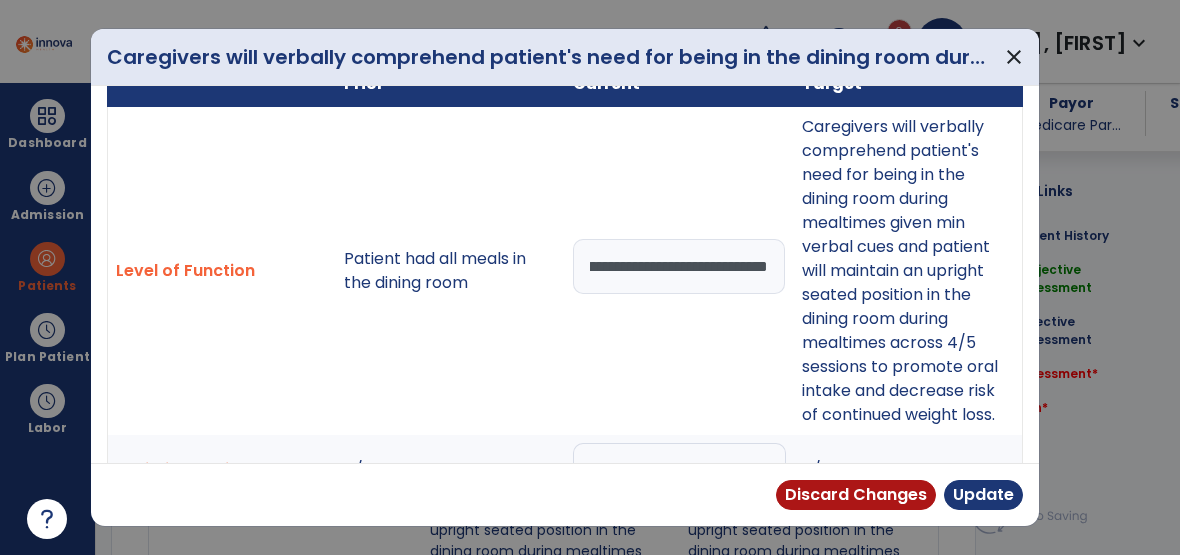 click on "**********" at bounding box center (679, 266) 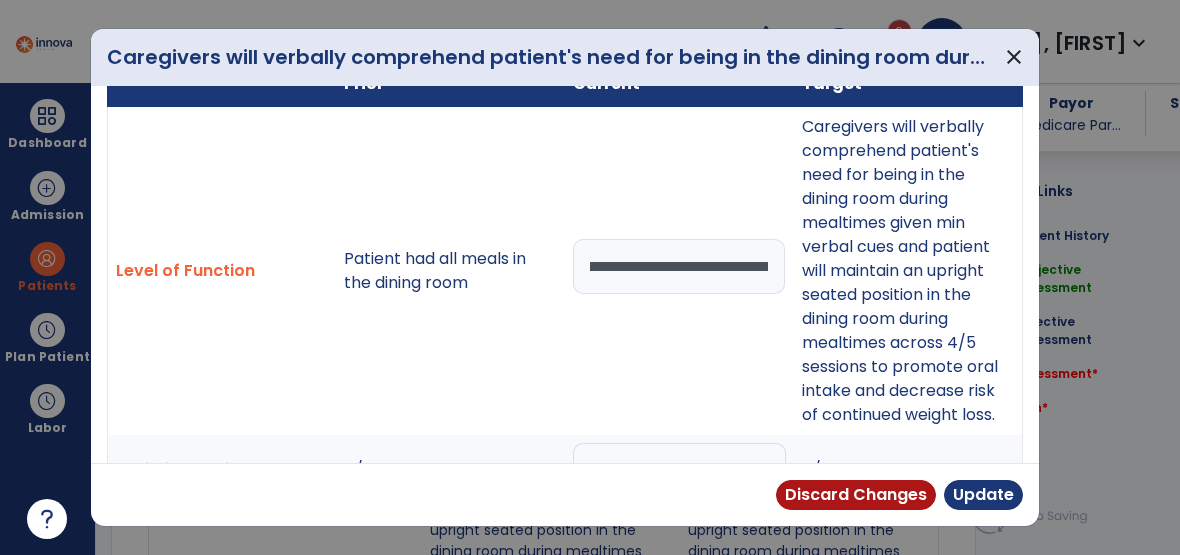 scroll, scrollTop: 0, scrollLeft: 2163, axis: horizontal 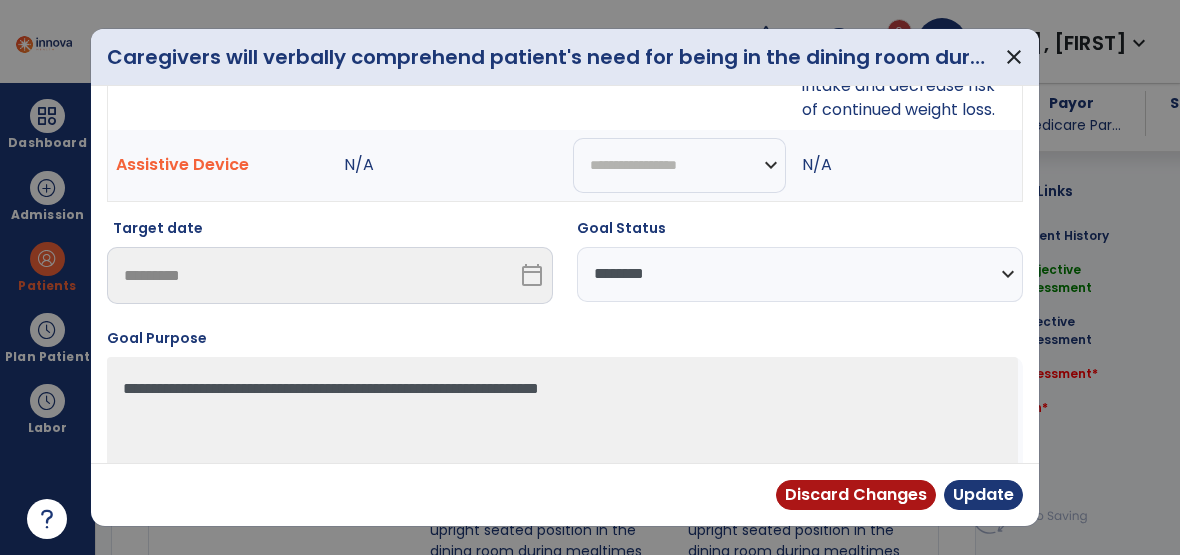 type on "**********" 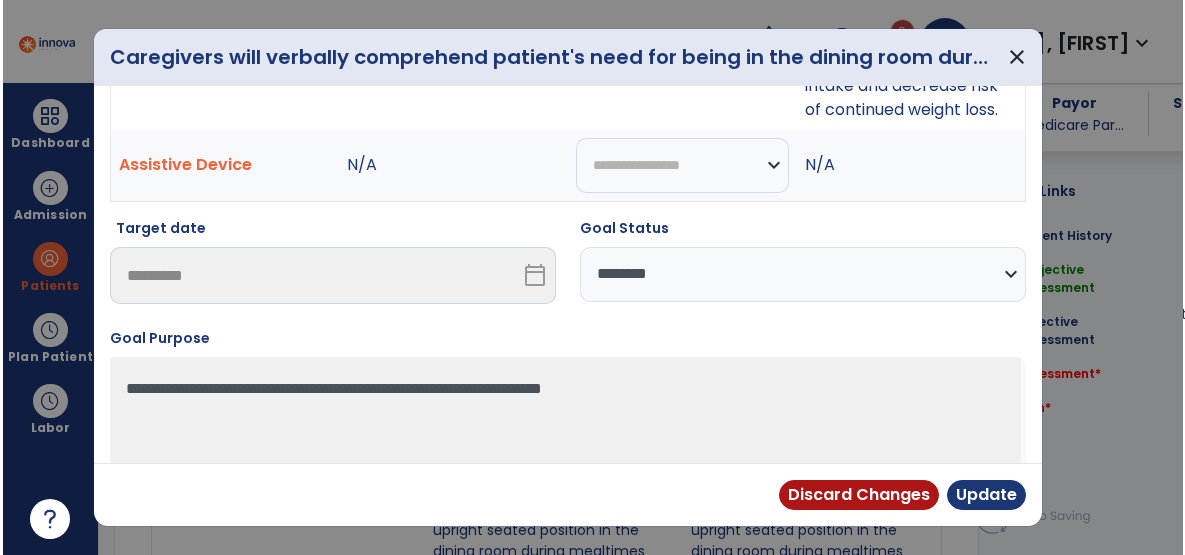 scroll, scrollTop: 0, scrollLeft: 0, axis: both 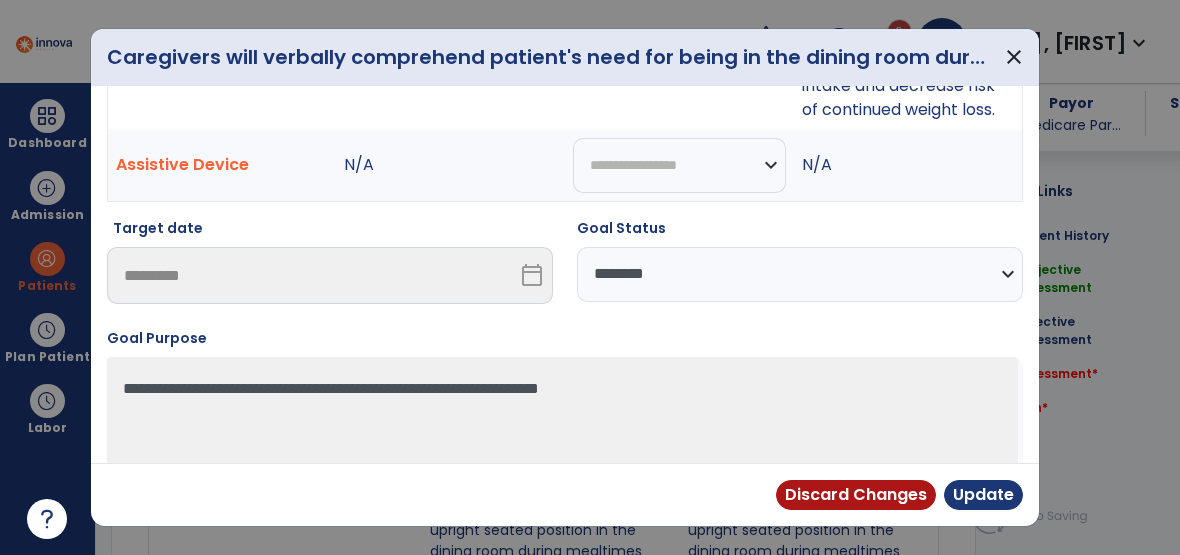 select on "********" 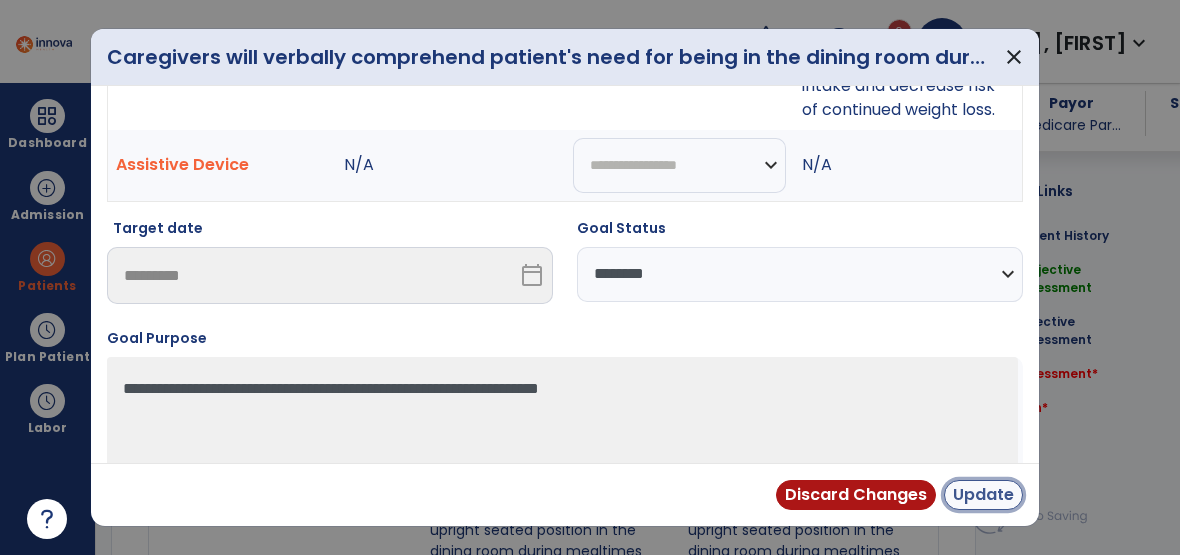 click on "Update" at bounding box center [983, 495] 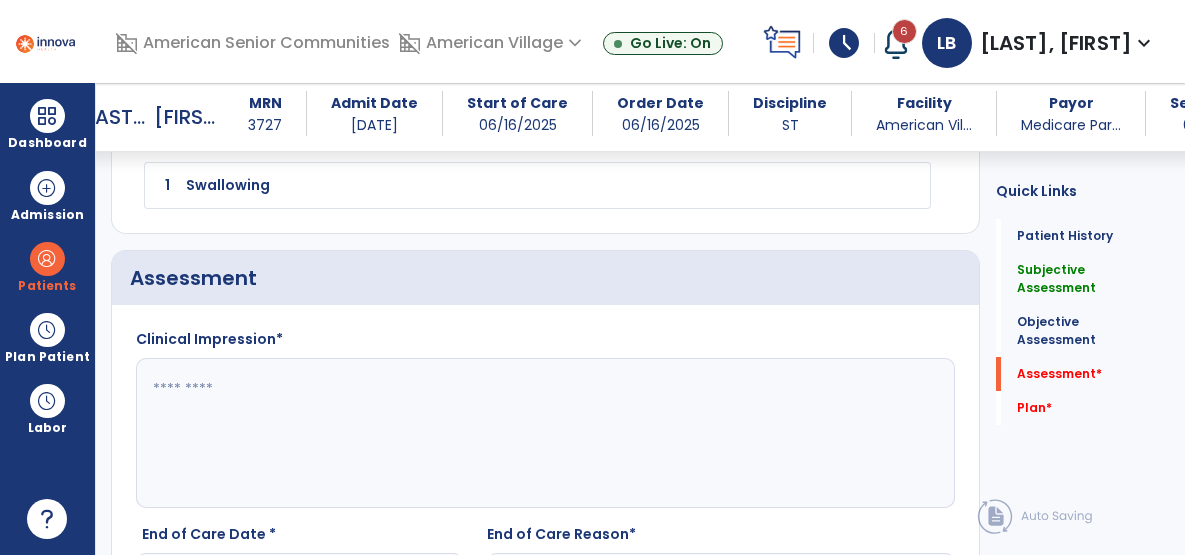 scroll, scrollTop: 2622, scrollLeft: 0, axis: vertical 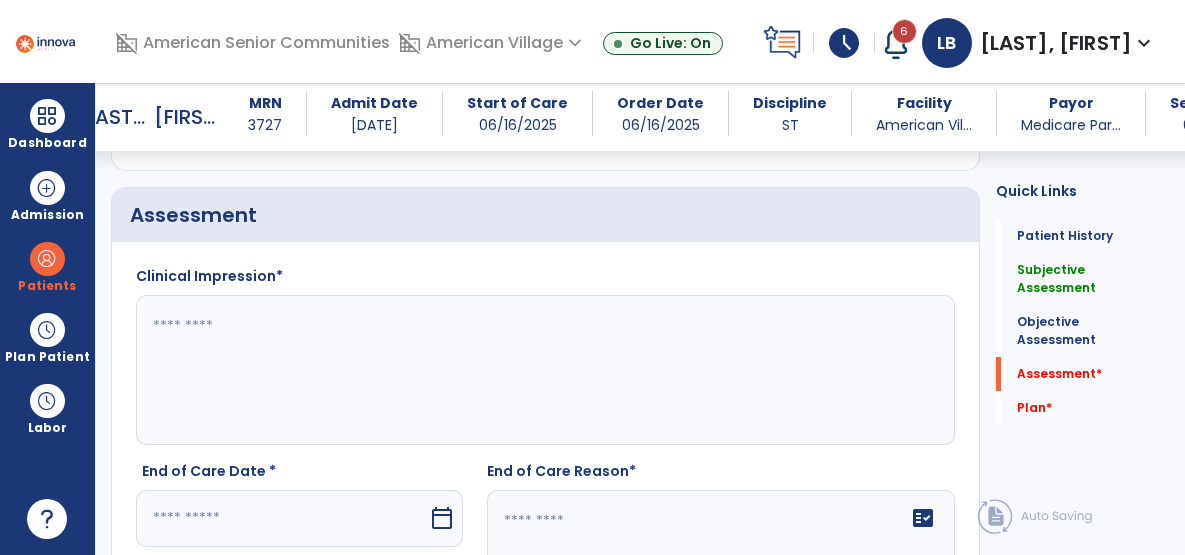 click 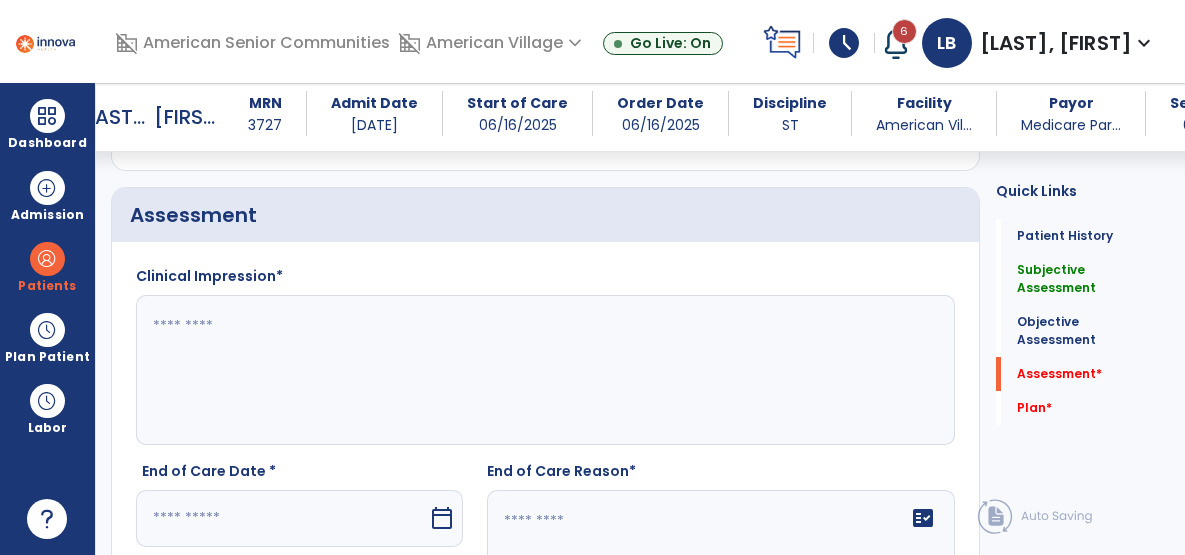 paste on "**********" 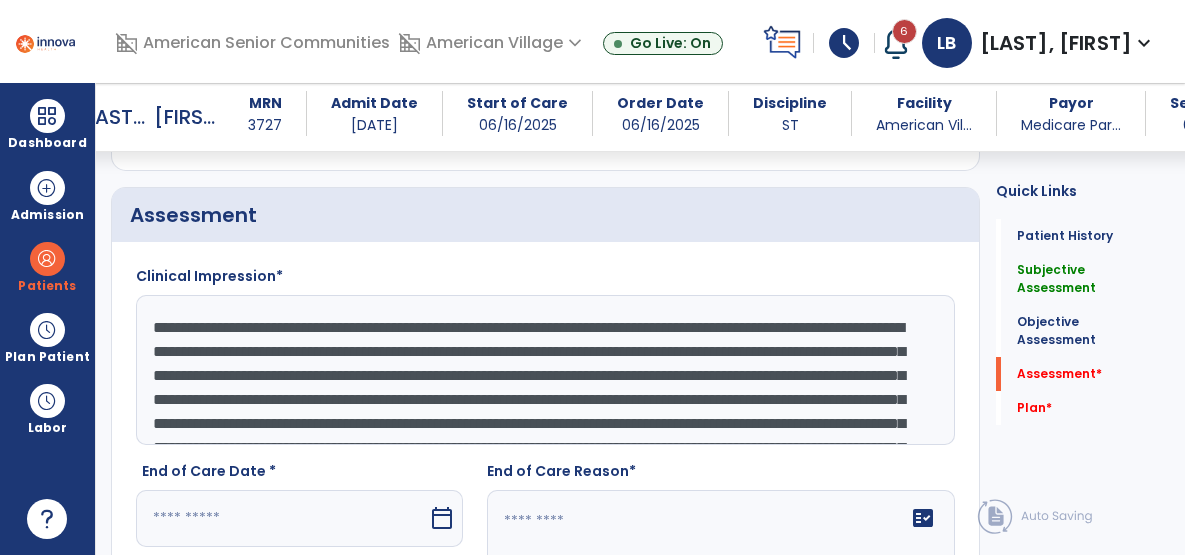 scroll, scrollTop: 87, scrollLeft: 0, axis: vertical 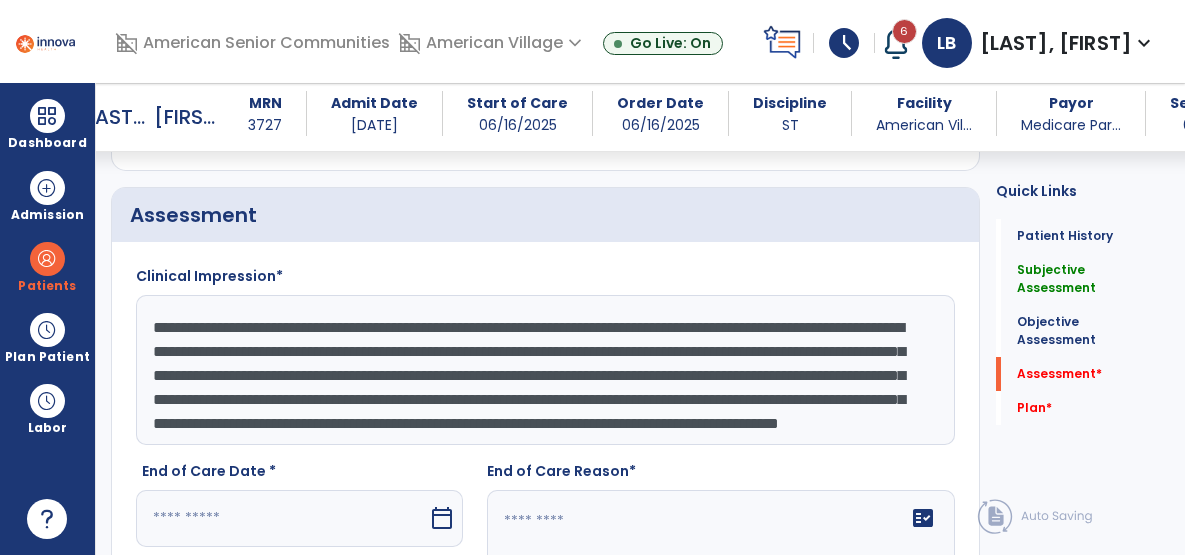 drag, startPoint x: 246, startPoint y: 329, endPoint x: 731, endPoint y: 373, distance: 486.9918 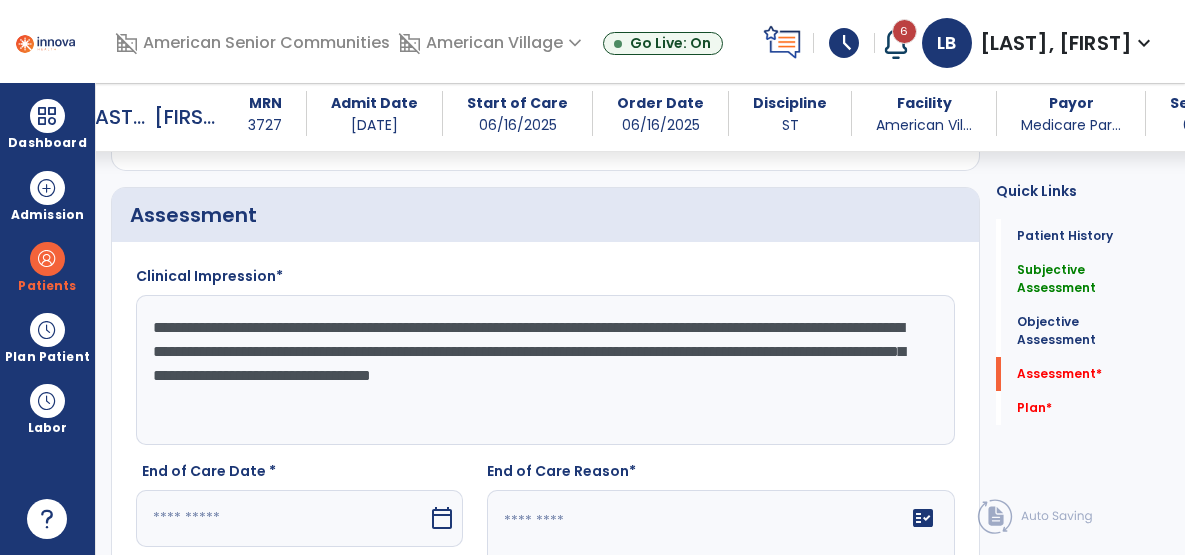 scroll, scrollTop: 0, scrollLeft: 0, axis: both 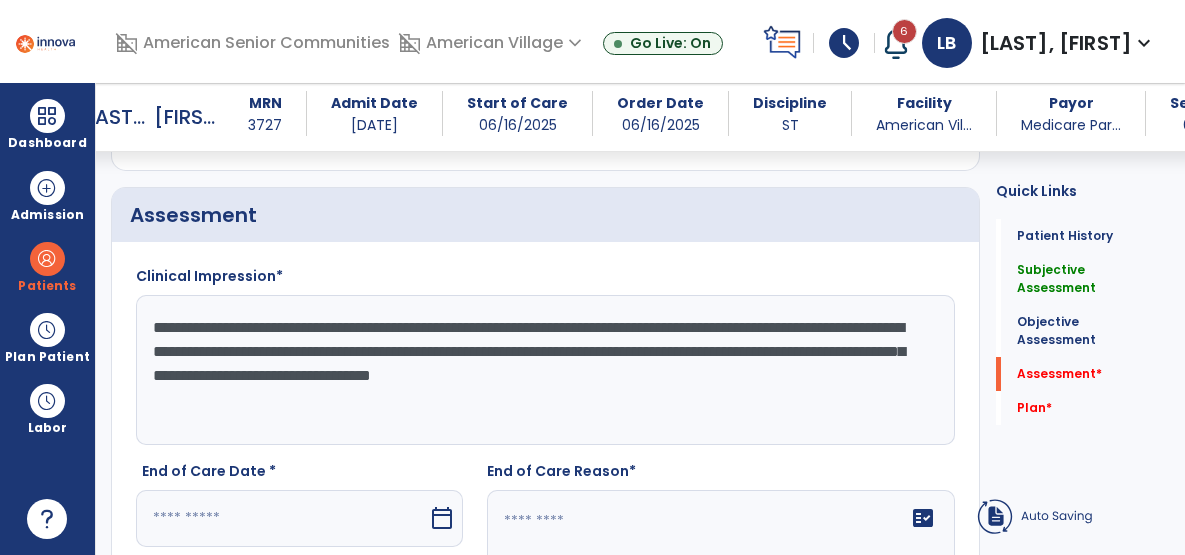 click on "**********" 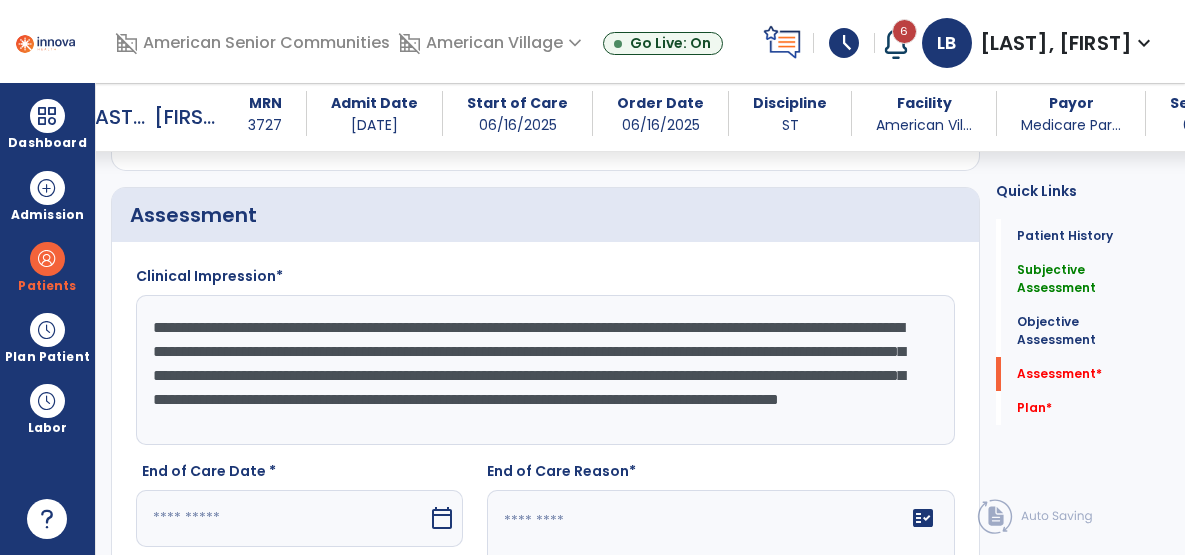 scroll, scrollTop: 24, scrollLeft: 0, axis: vertical 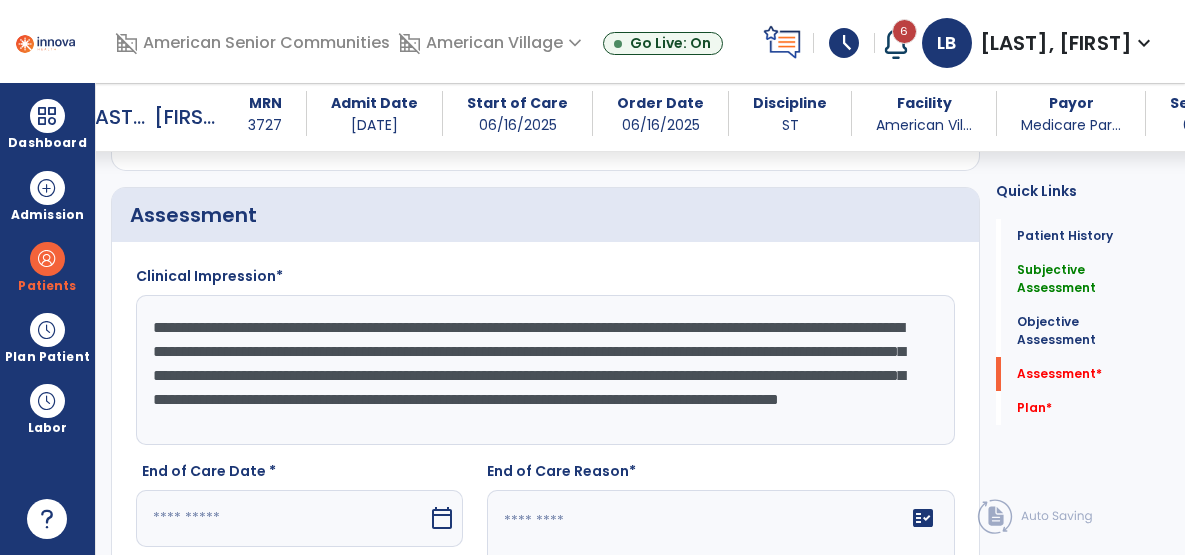 click at bounding box center (282, 518) 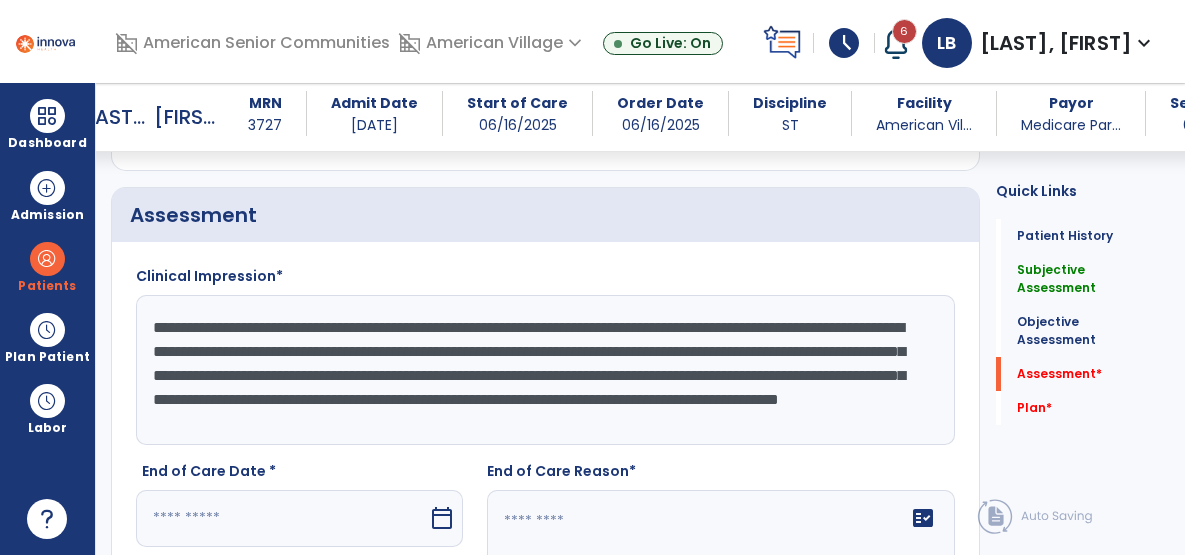 scroll, scrollTop: 2925, scrollLeft: 0, axis: vertical 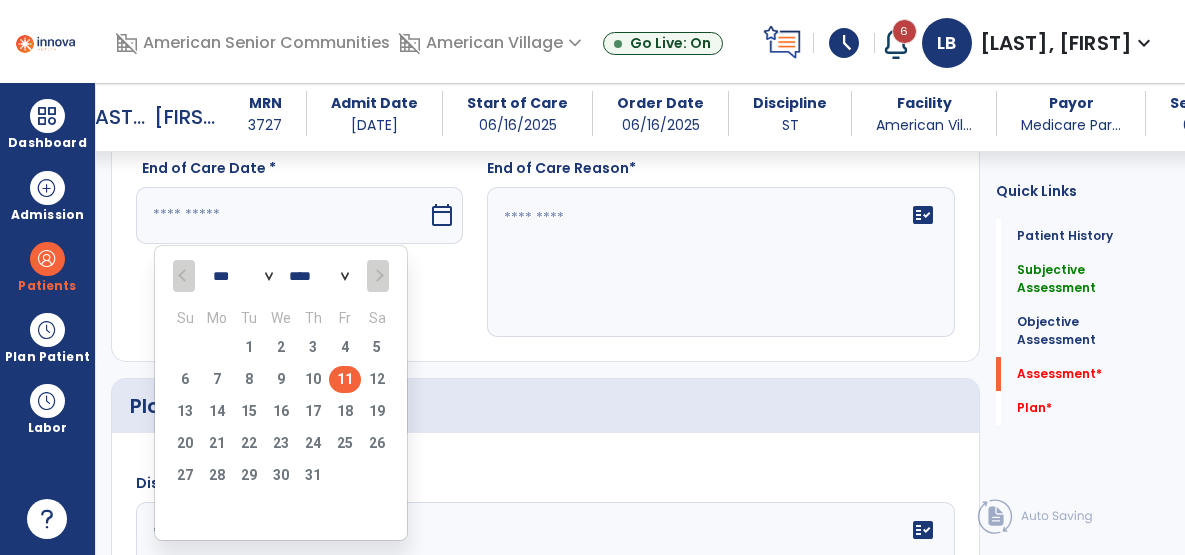 click on "11" at bounding box center (345, 379) 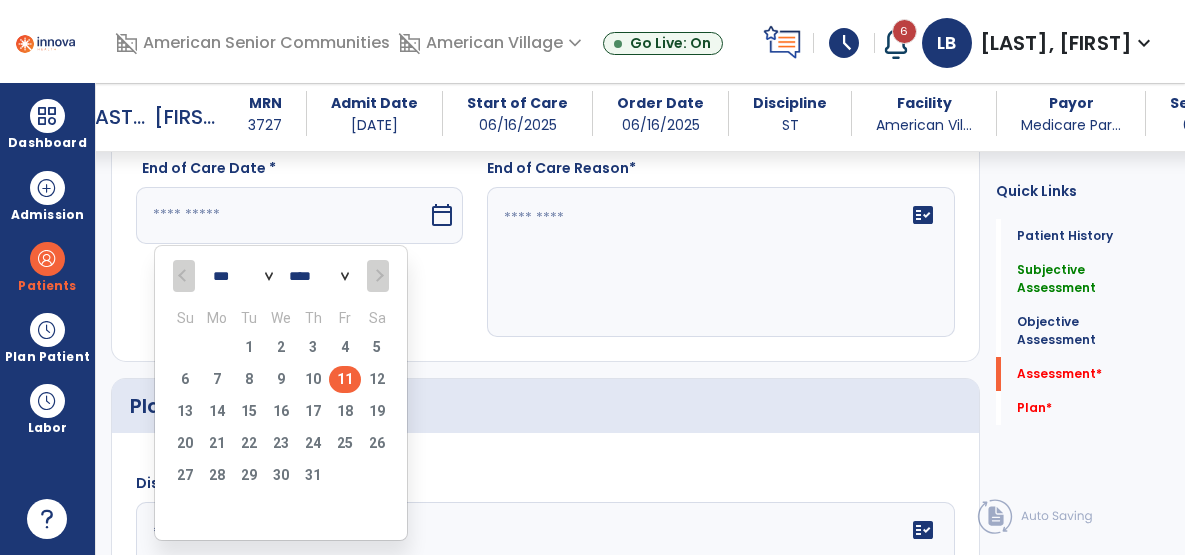 type on "*********" 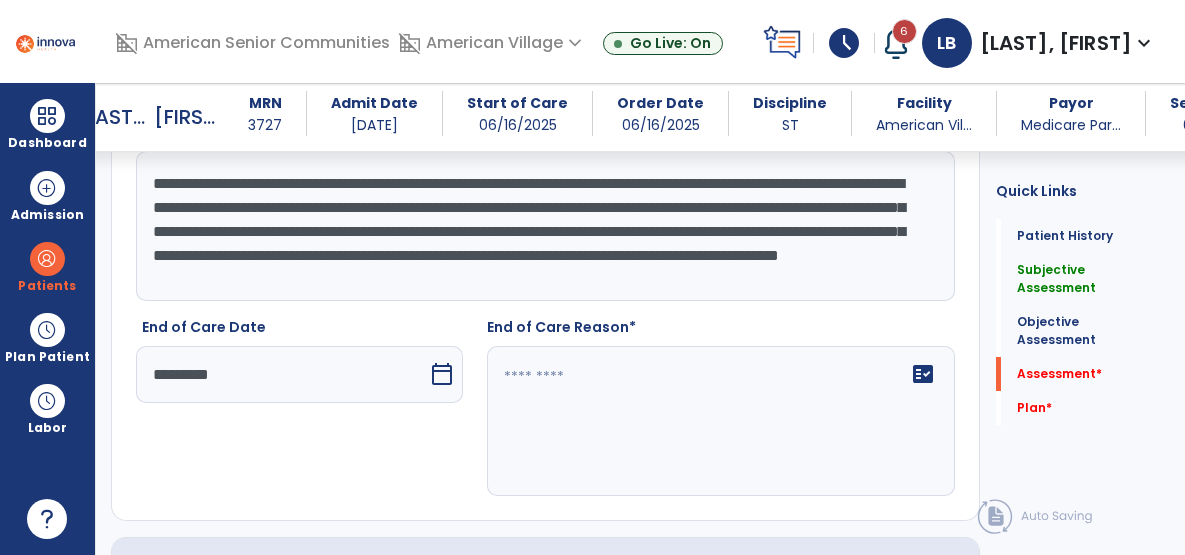 scroll, scrollTop: 2740, scrollLeft: 0, axis: vertical 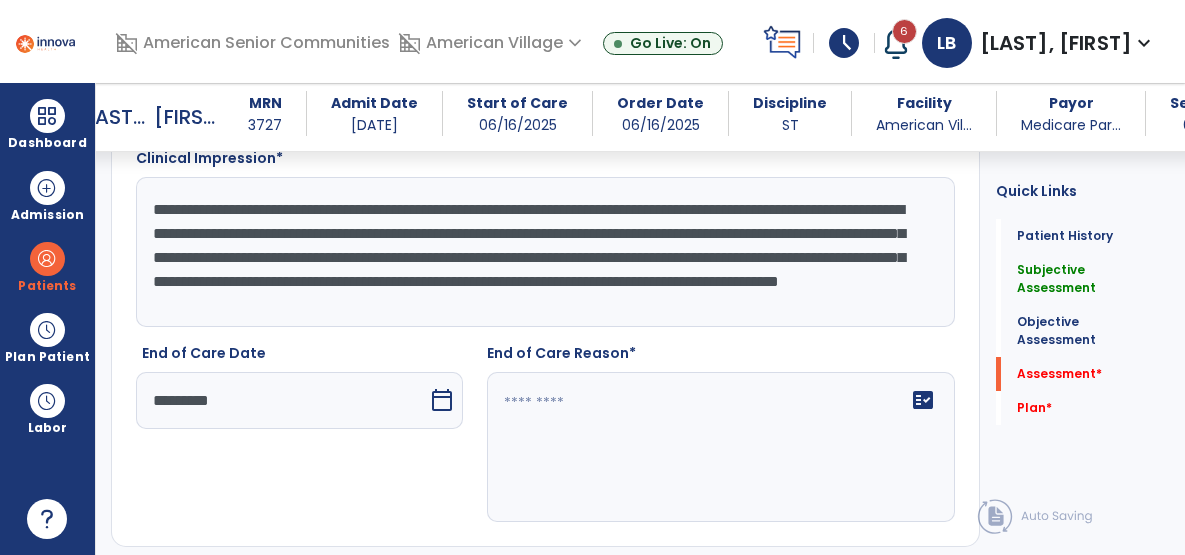 click 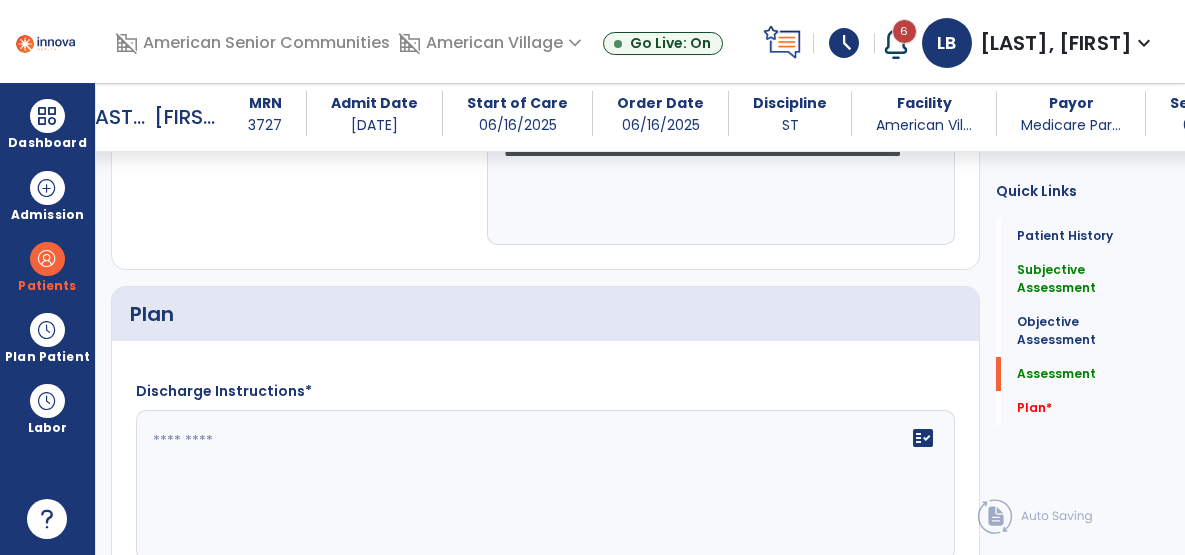 scroll, scrollTop: 3024, scrollLeft: 0, axis: vertical 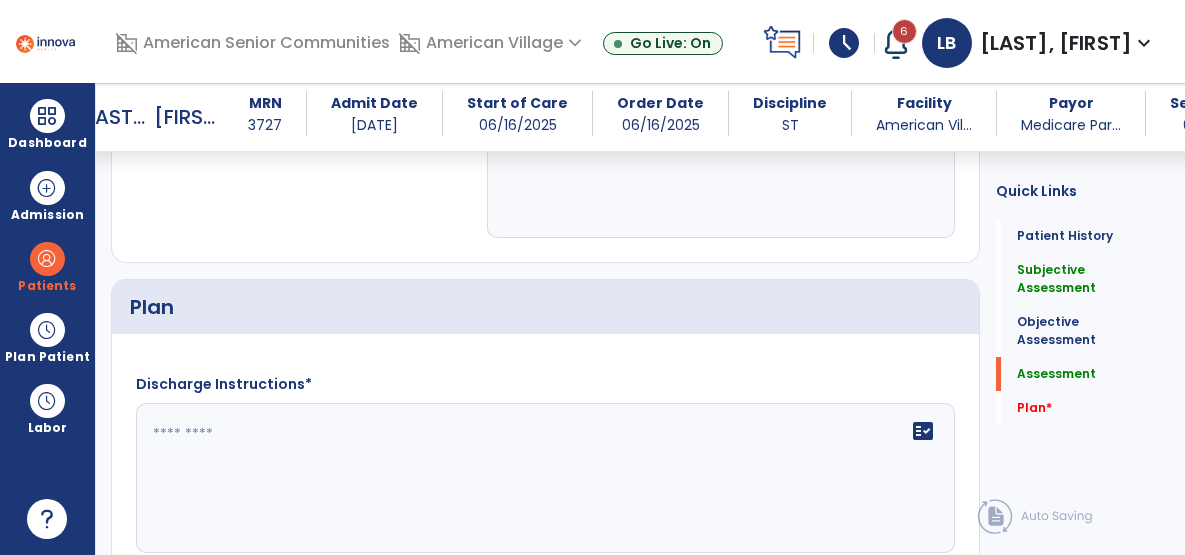 type on "**********" 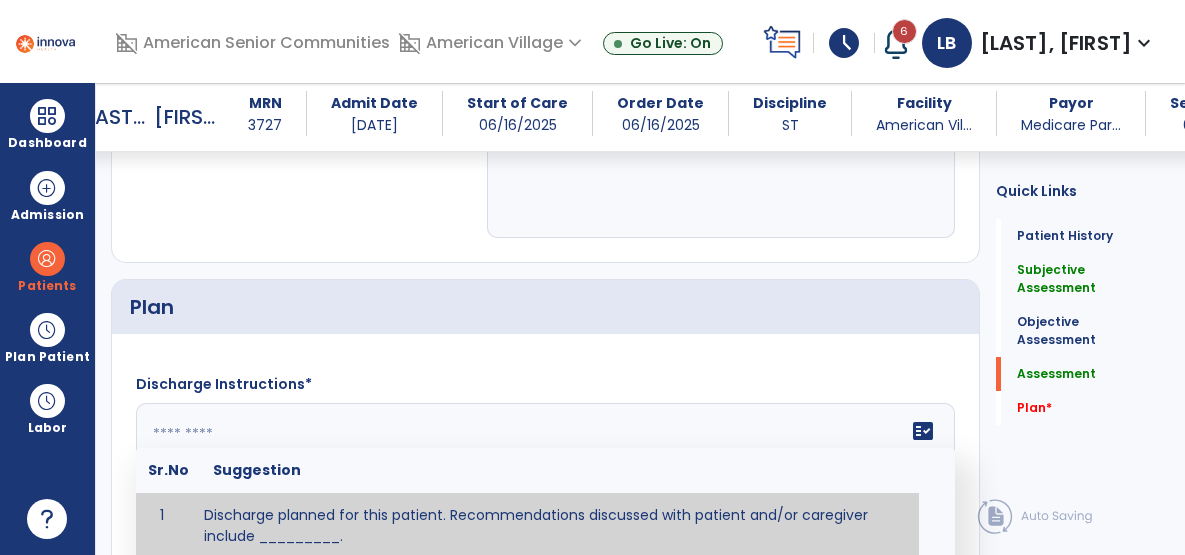 paste on "**********" 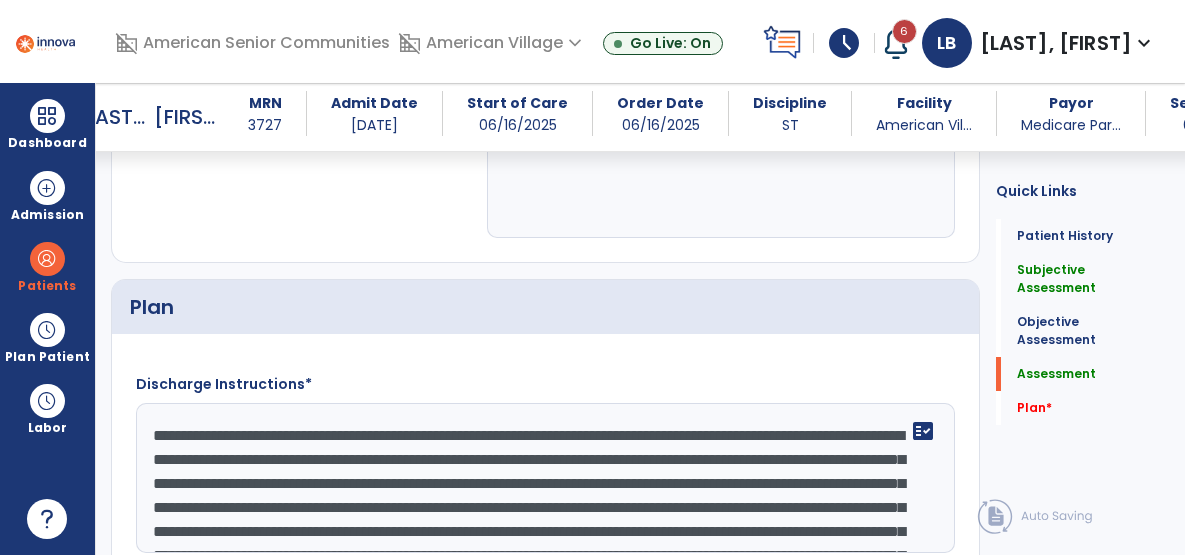 scroll, scrollTop: 87, scrollLeft: 0, axis: vertical 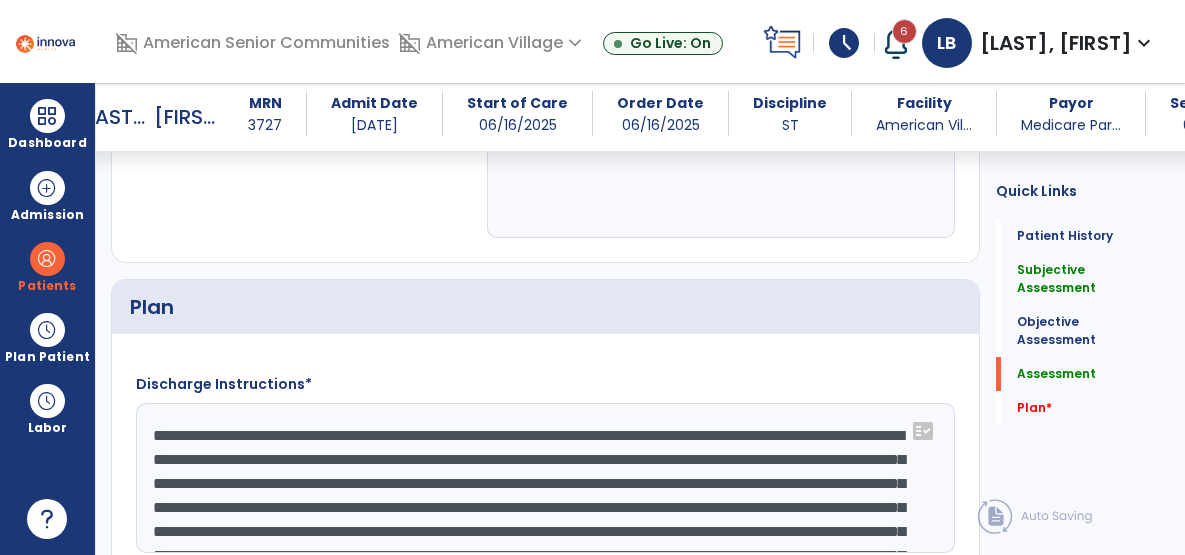 drag, startPoint x: 236, startPoint y: 427, endPoint x: 106, endPoint y: 337, distance: 158.11388 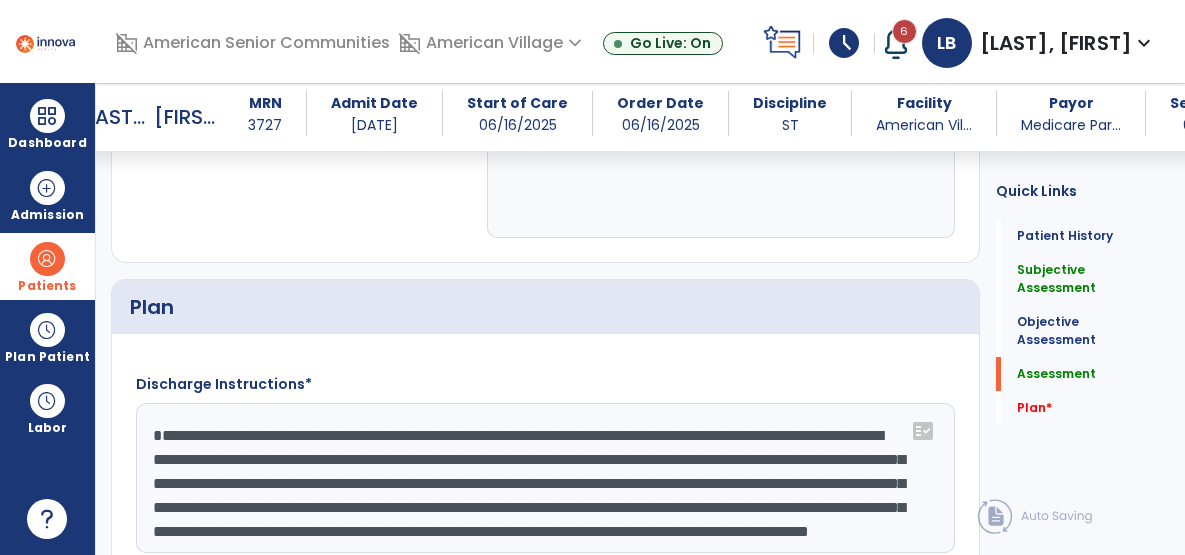 drag, startPoint x: 237, startPoint y: 443, endPoint x: 55, endPoint y: 281, distance: 243.65549 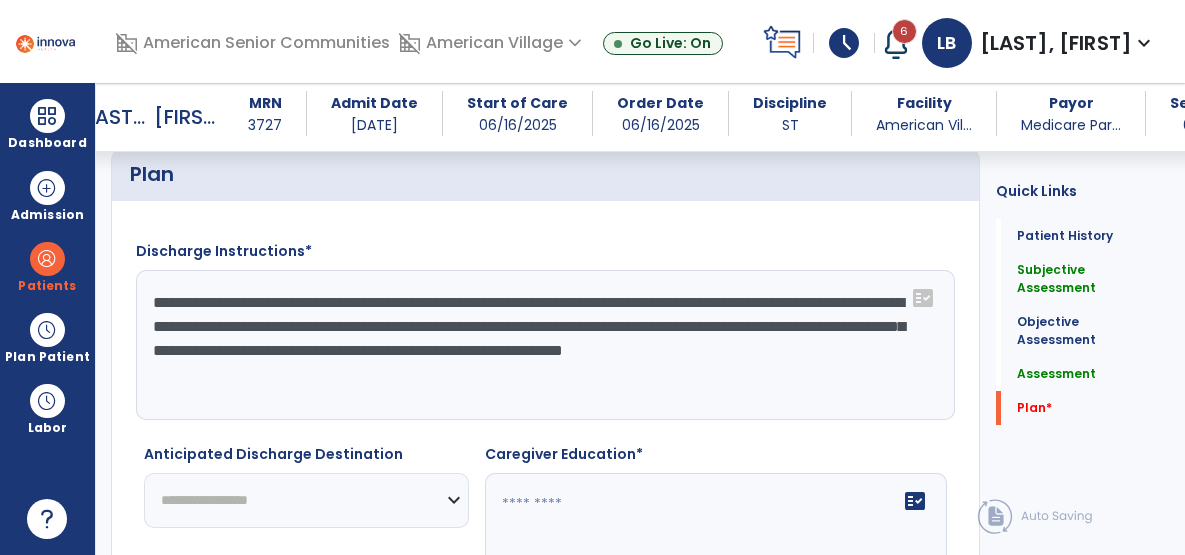 scroll, scrollTop: 3163, scrollLeft: 0, axis: vertical 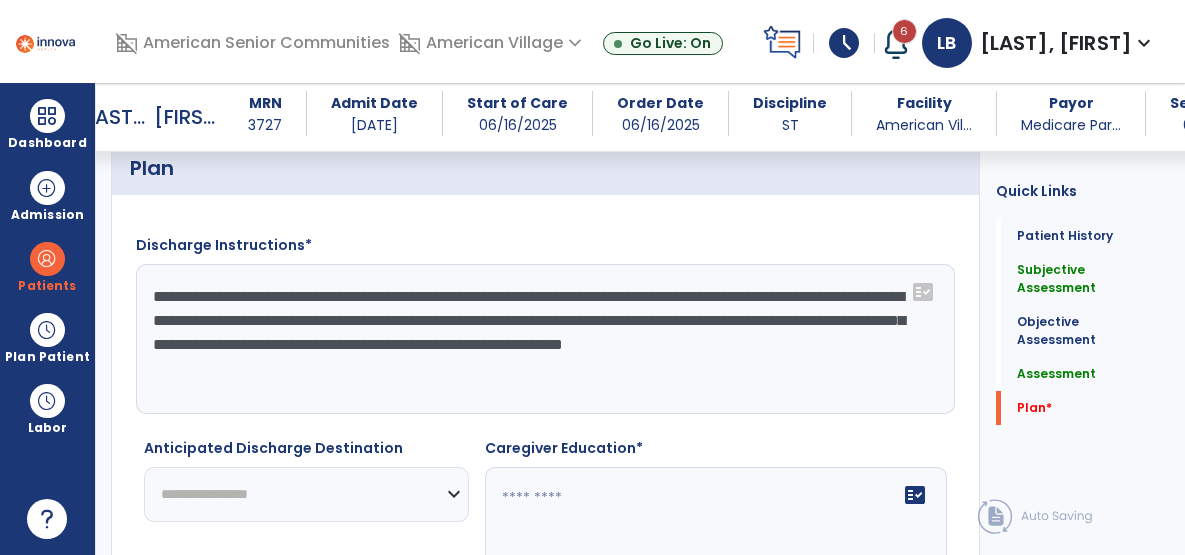 type on "**********" 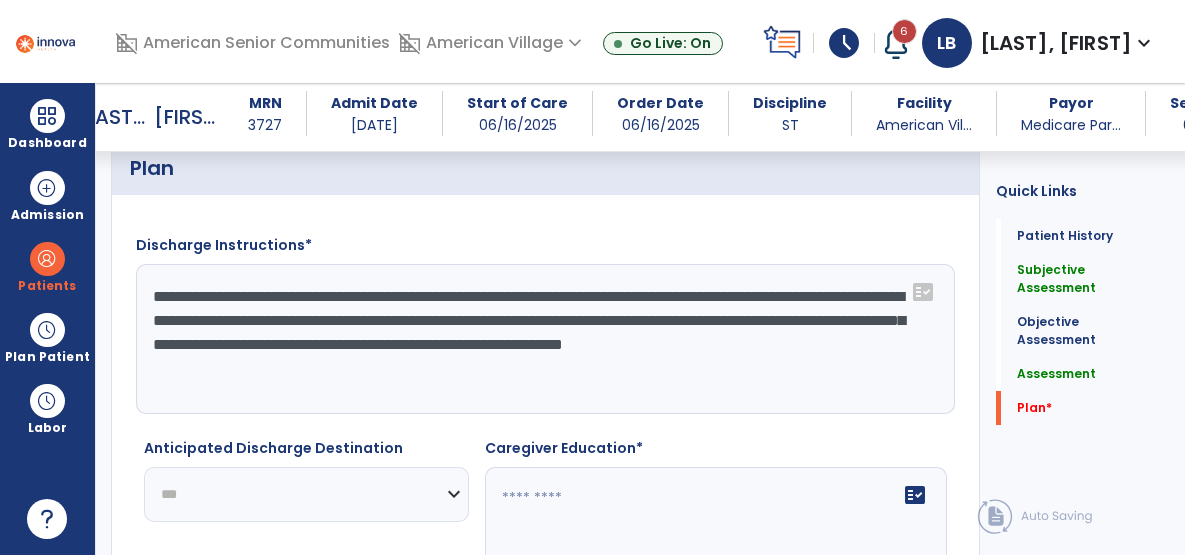 click on "**********" 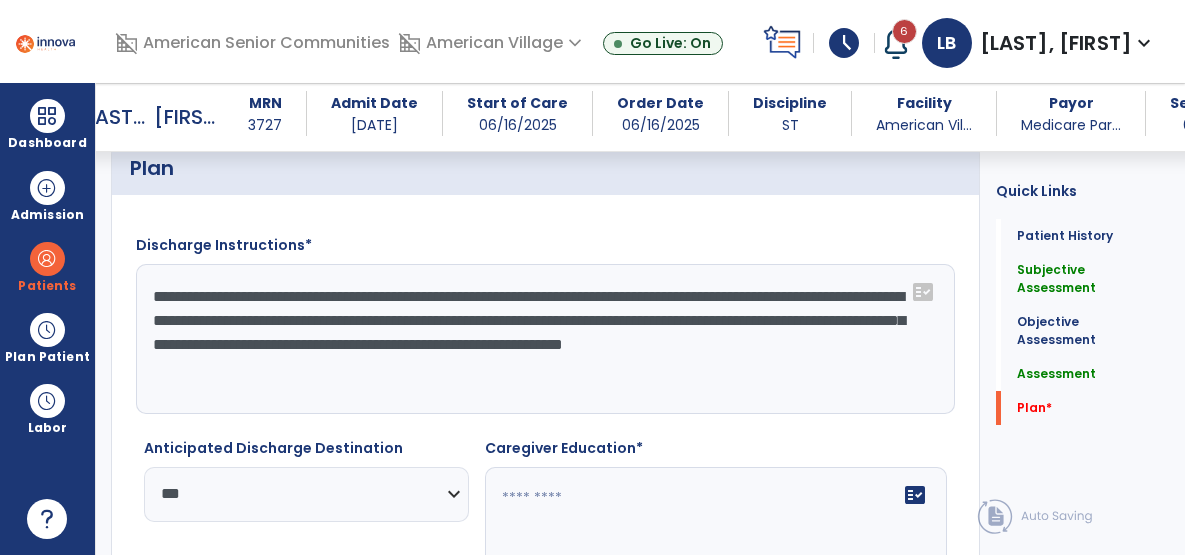 click on "fact_check" 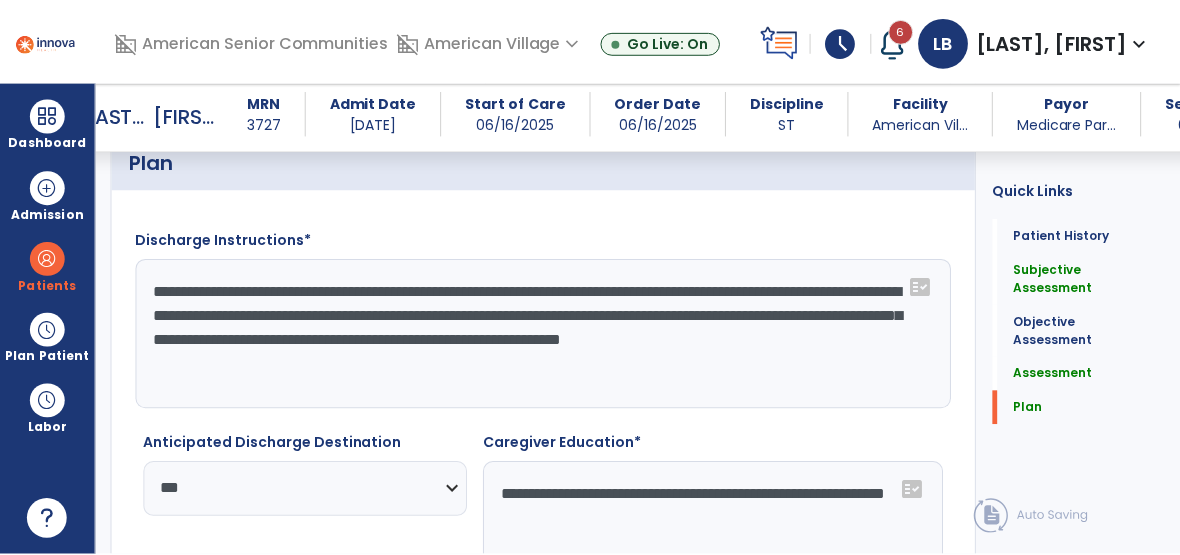 scroll, scrollTop: 3269, scrollLeft: 0, axis: vertical 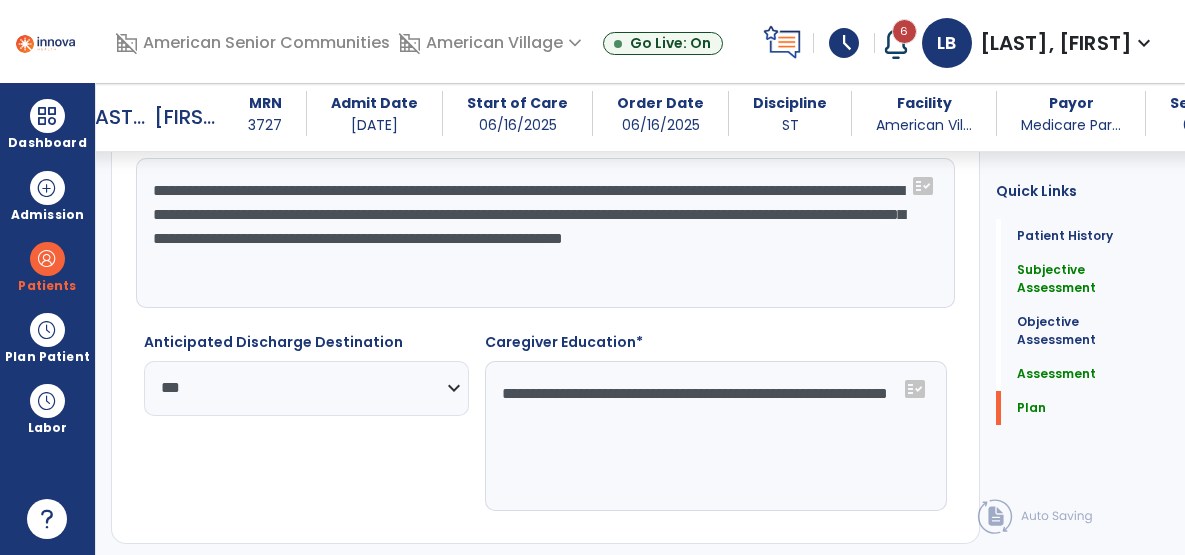 type on "**********" 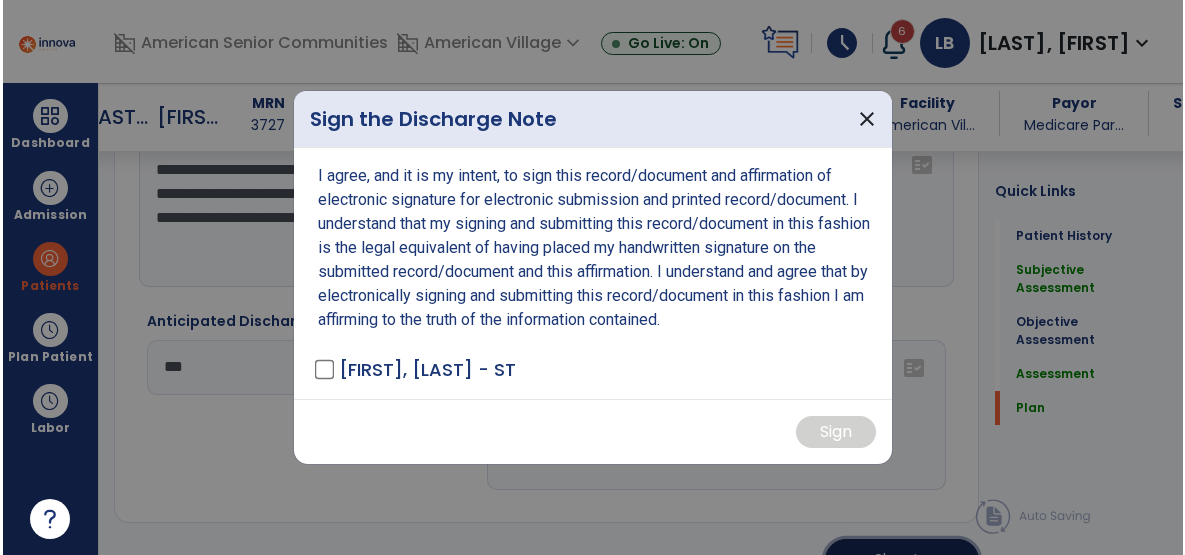 scroll, scrollTop: 3290, scrollLeft: 0, axis: vertical 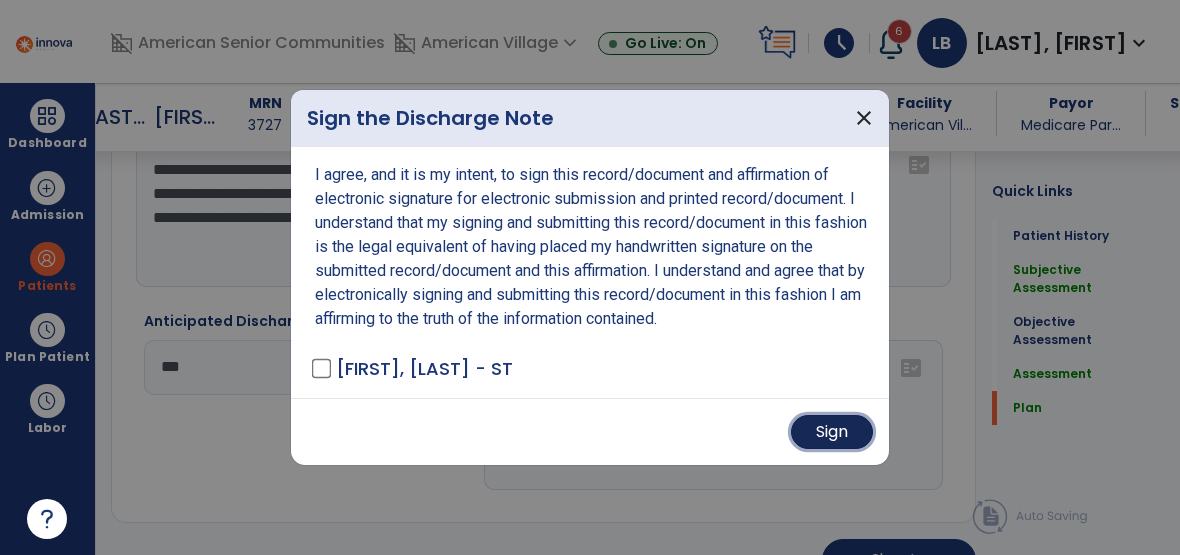 click on "Sign" at bounding box center (832, 432) 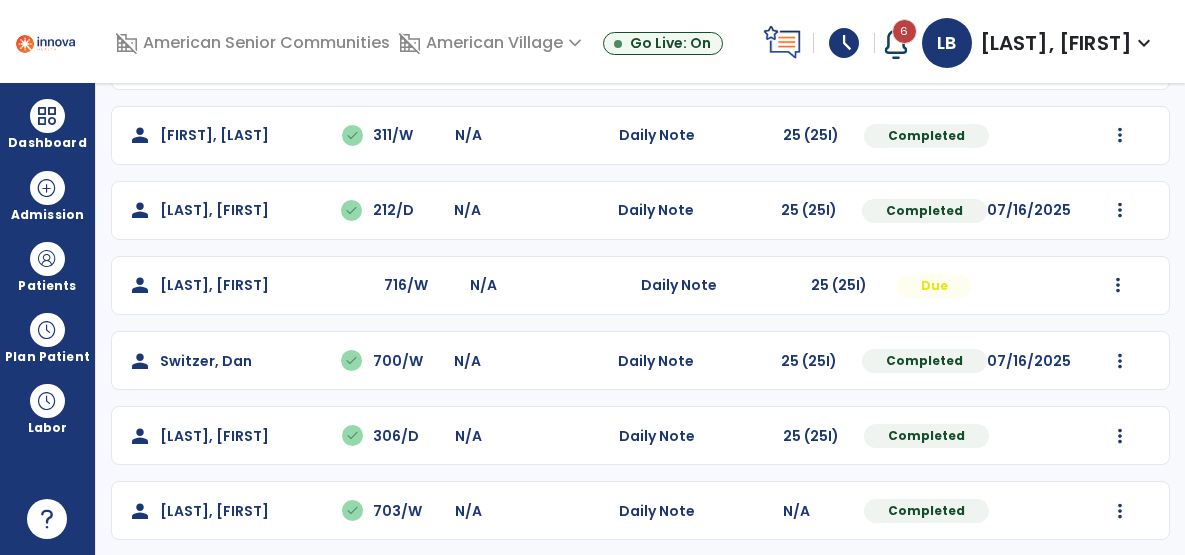 scroll, scrollTop: 1538, scrollLeft: 0, axis: vertical 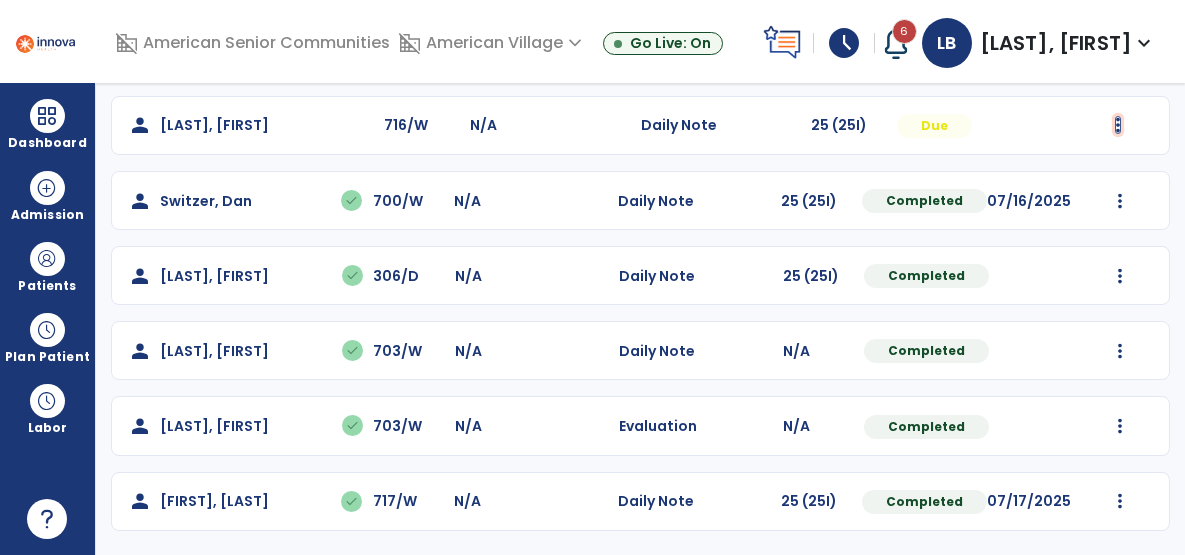 click at bounding box center [1120, -1226] 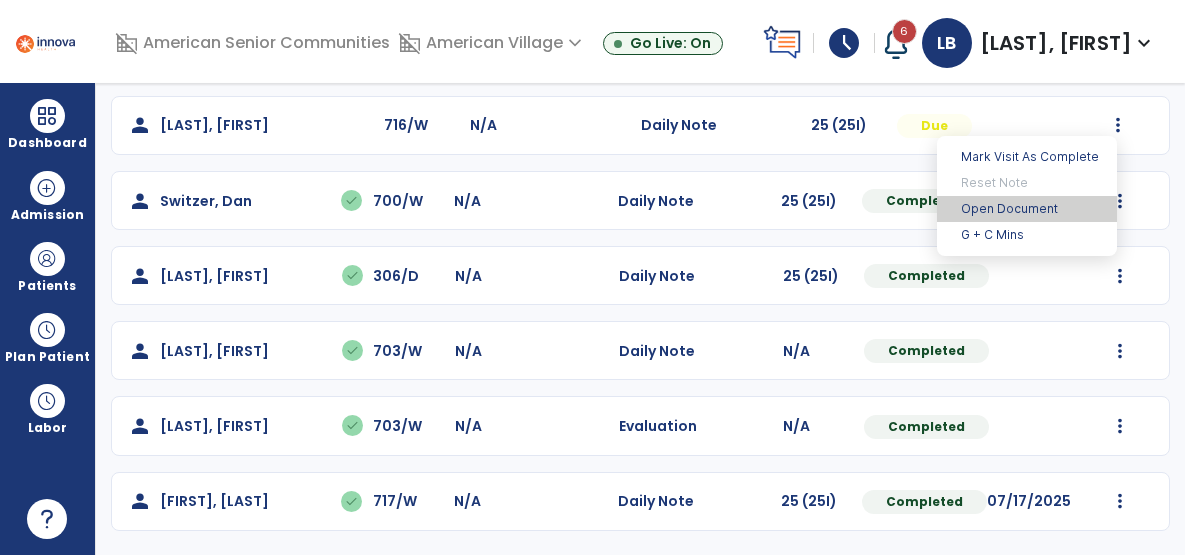 click on "Open Document" at bounding box center [1027, 209] 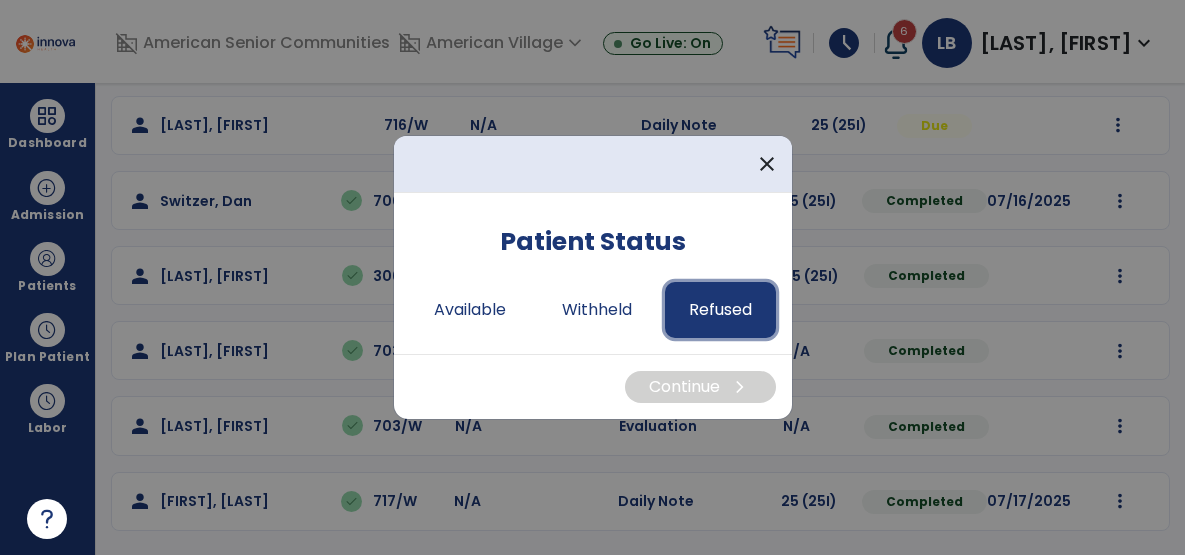 click on "Refused" at bounding box center [720, 310] 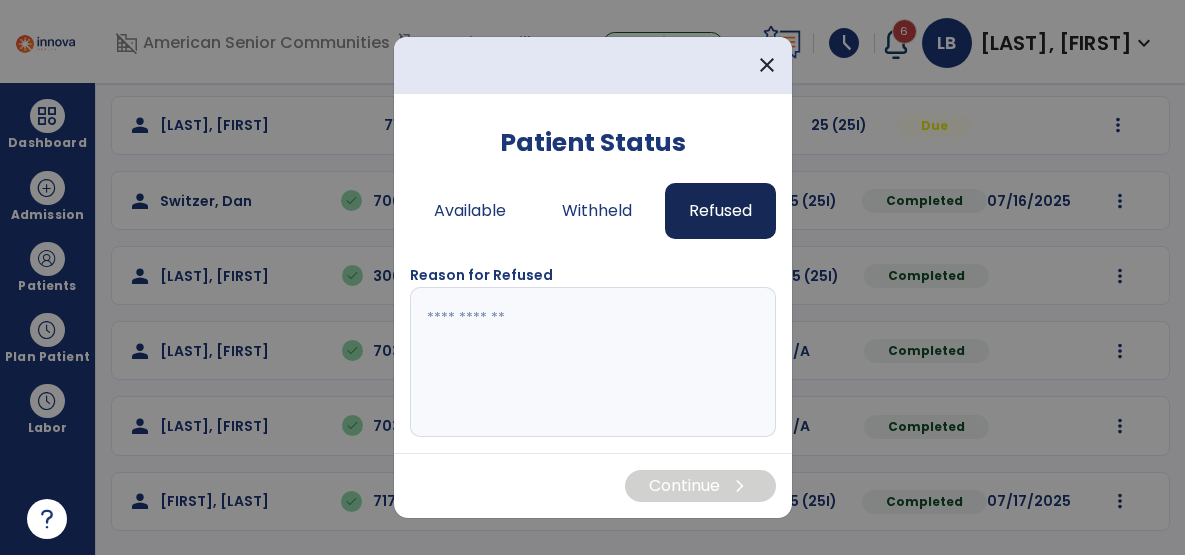 click at bounding box center (593, 362) 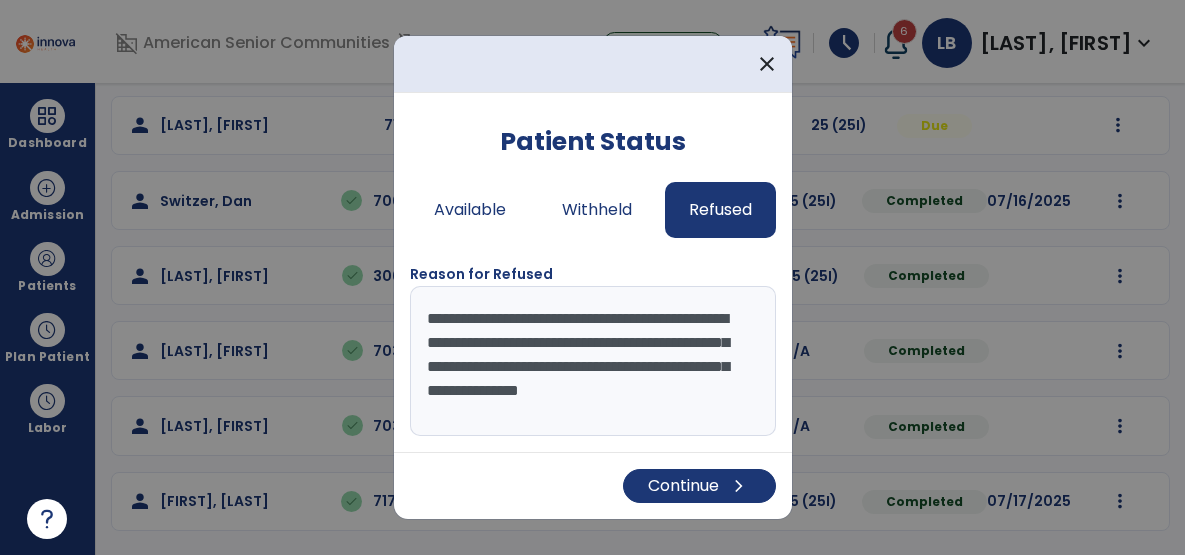 click on "**********" at bounding box center (593, 361) 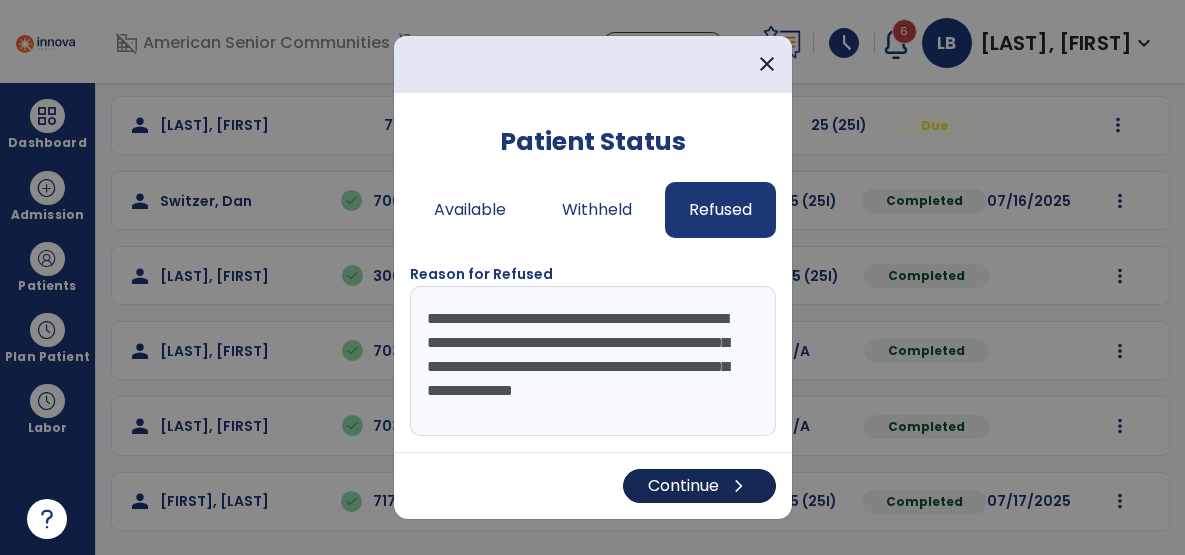 type on "**********" 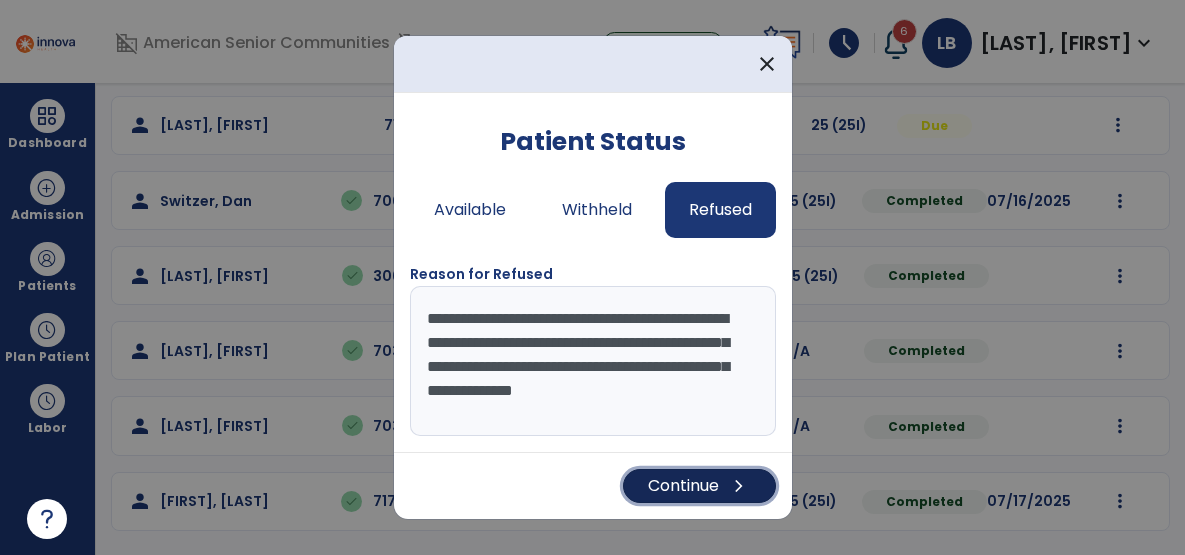 click on "Continue   chevron_right" at bounding box center (699, 486) 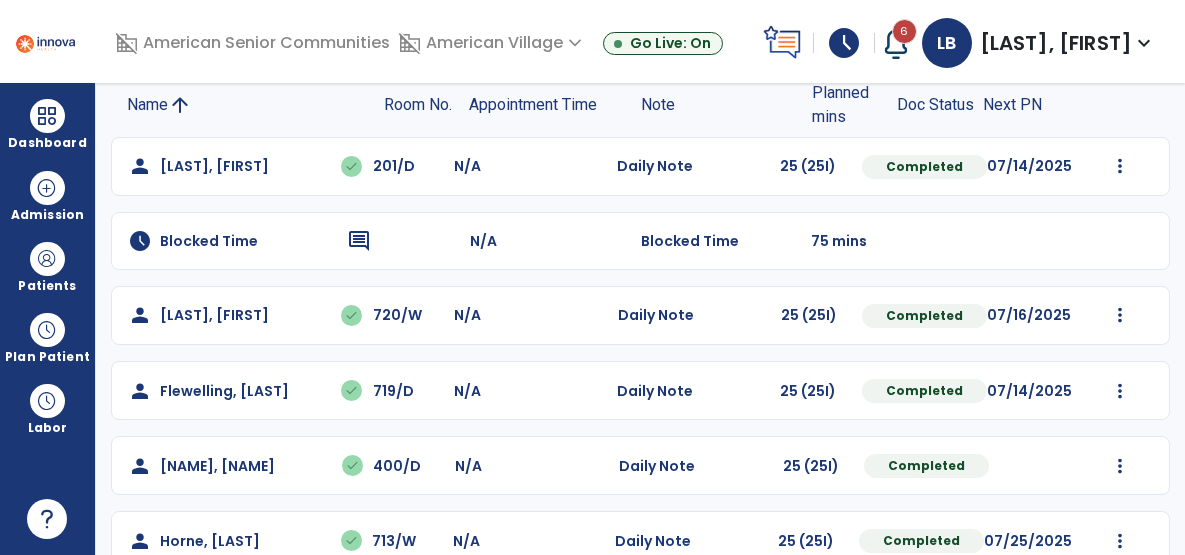scroll, scrollTop: 0, scrollLeft: 0, axis: both 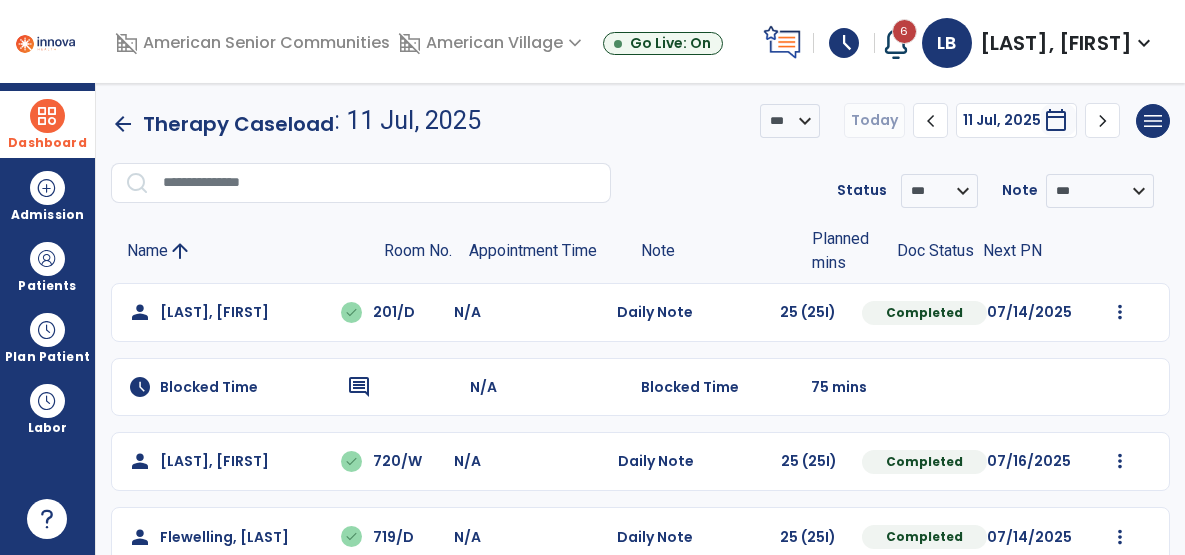 click on "Dashboard" at bounding box center (47, 124) 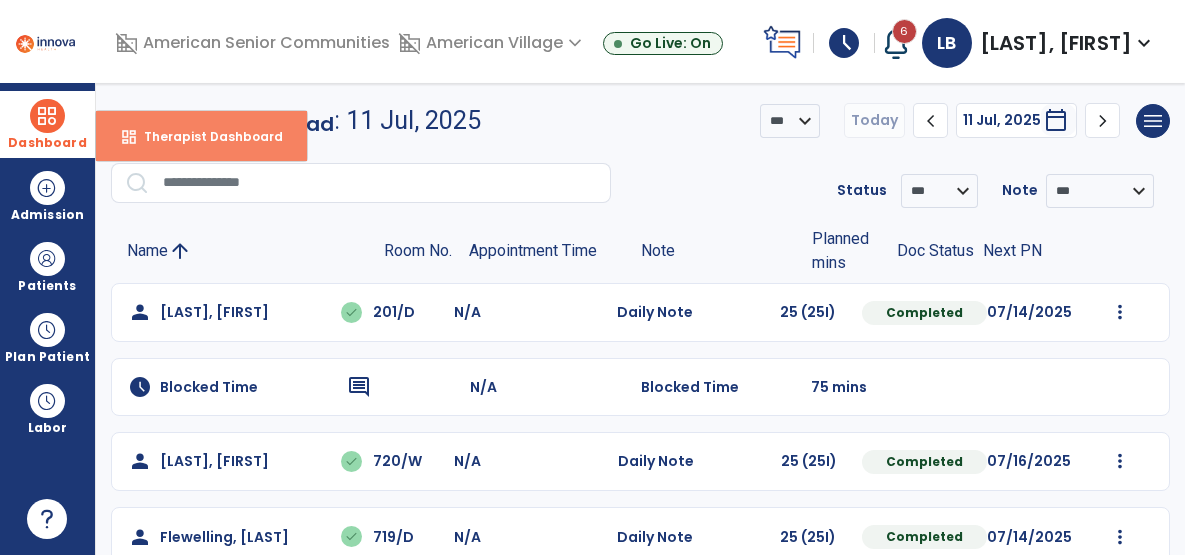 click on "Therapist Dashboard" at bounding box center (205, 136) 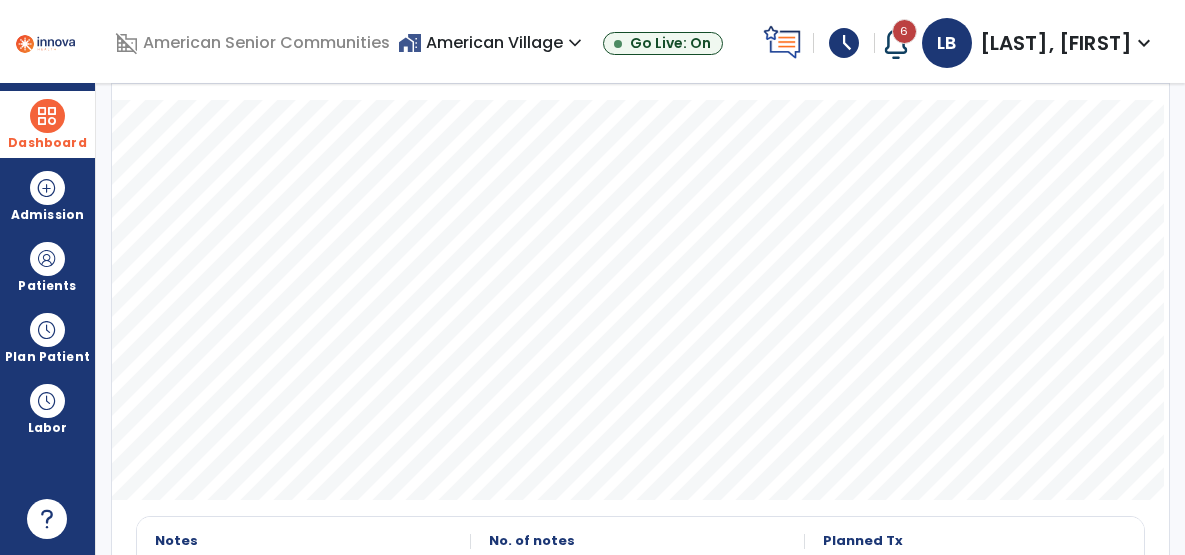 scroll, scrollTop: 0, scrollLeft: 0, axis: both 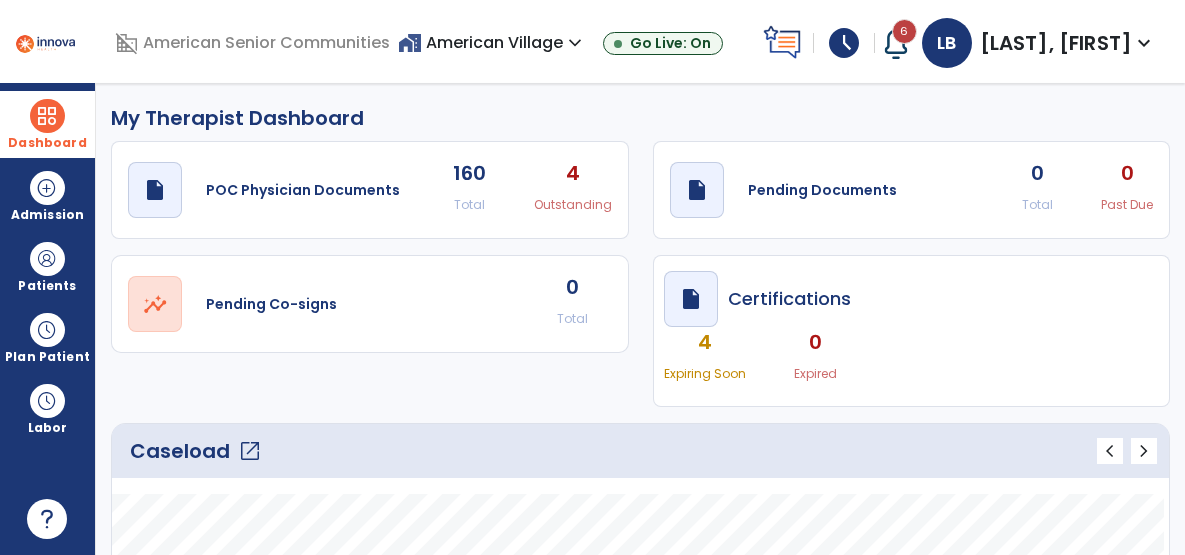click on "open_in_new" 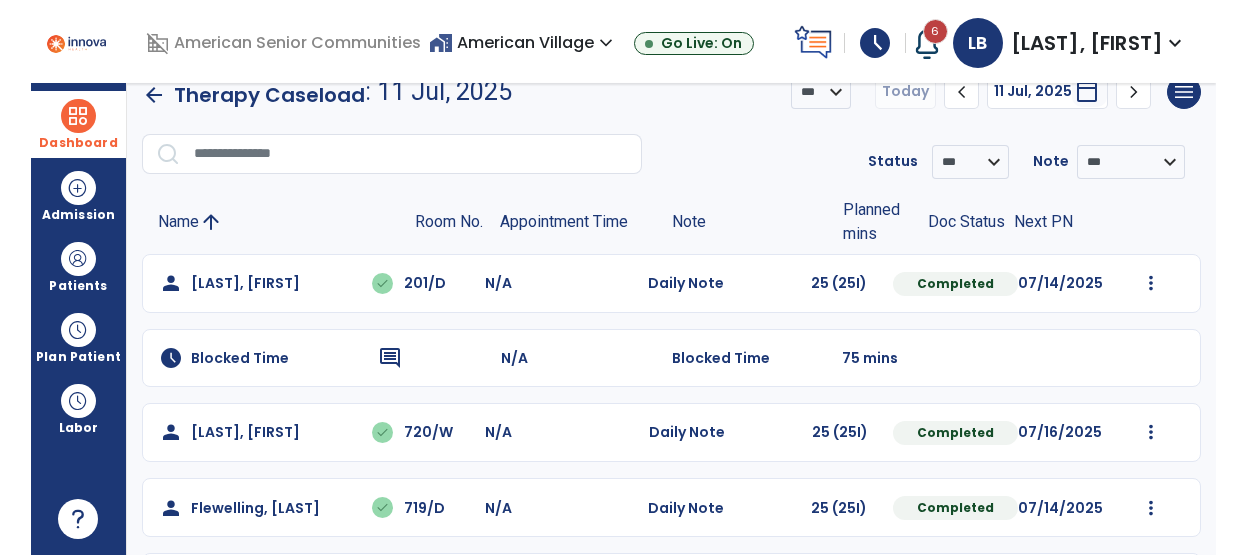scroll, scrollTop: 1, scrollLeft: 0, axis: vertical 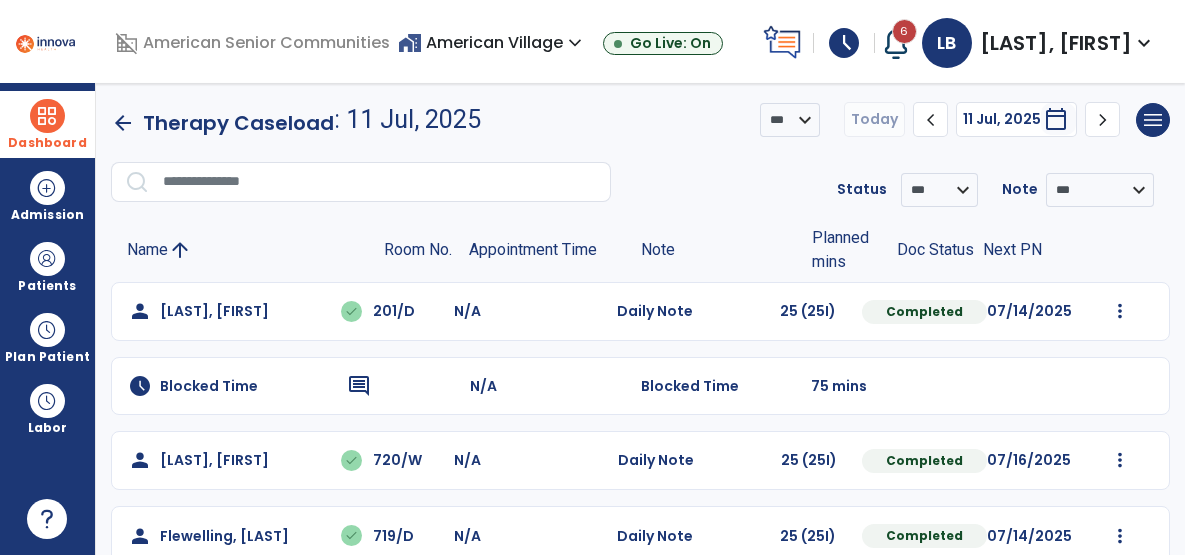 click on "Dashboard" at bounding box center (47, 143) 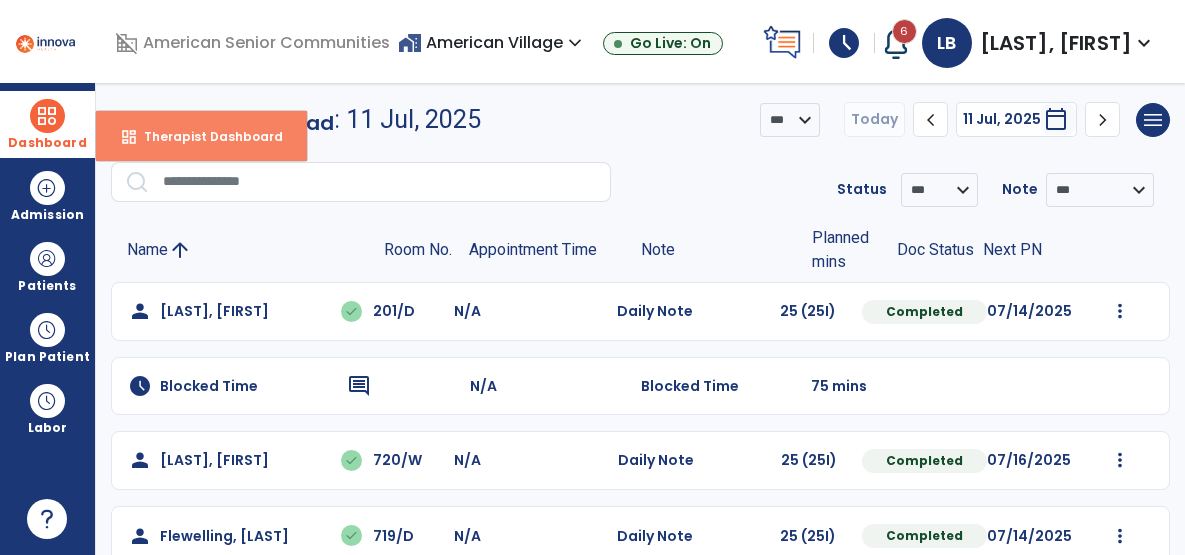 click on "dashboard  Therapist Dashboard" at bounding box center (201, 136) 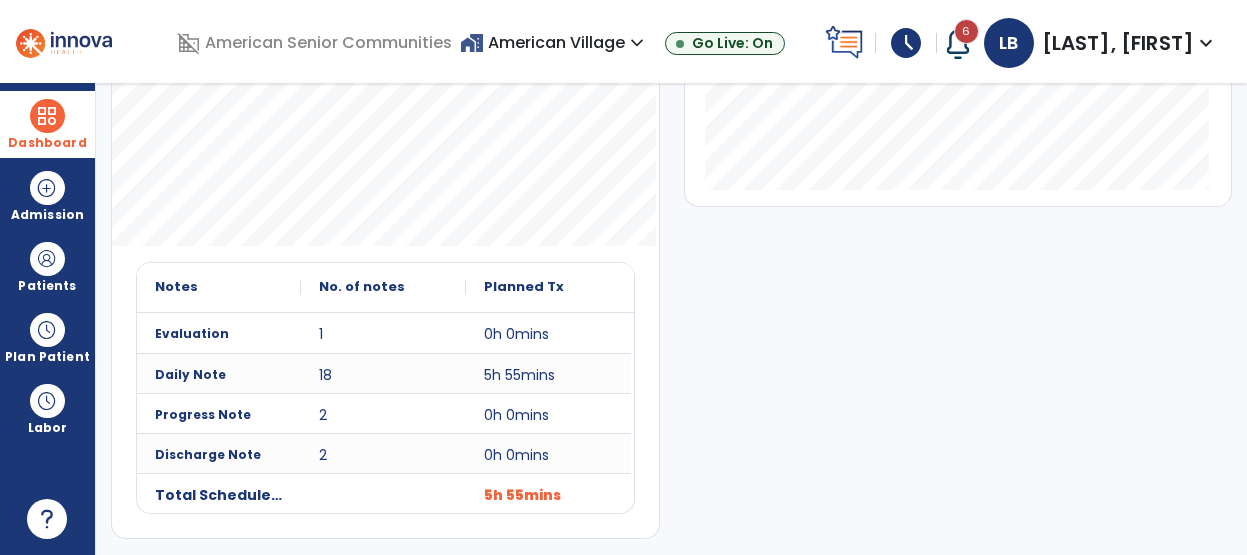 scroll, scrollTop: 0, scrollLeft: 0, axis: both 